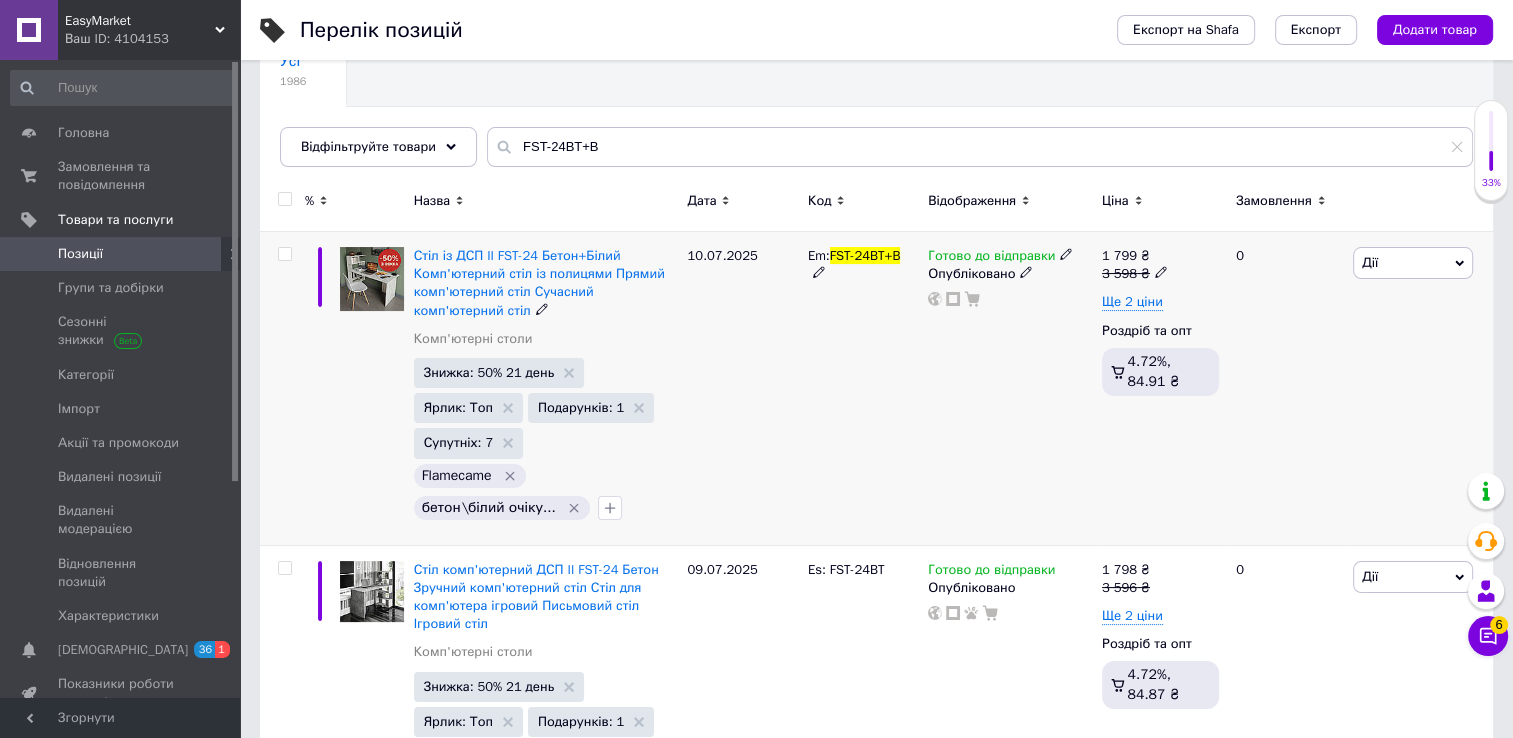 scroll, scrollTop: 172, scrollLeft: 0, axis: vertical 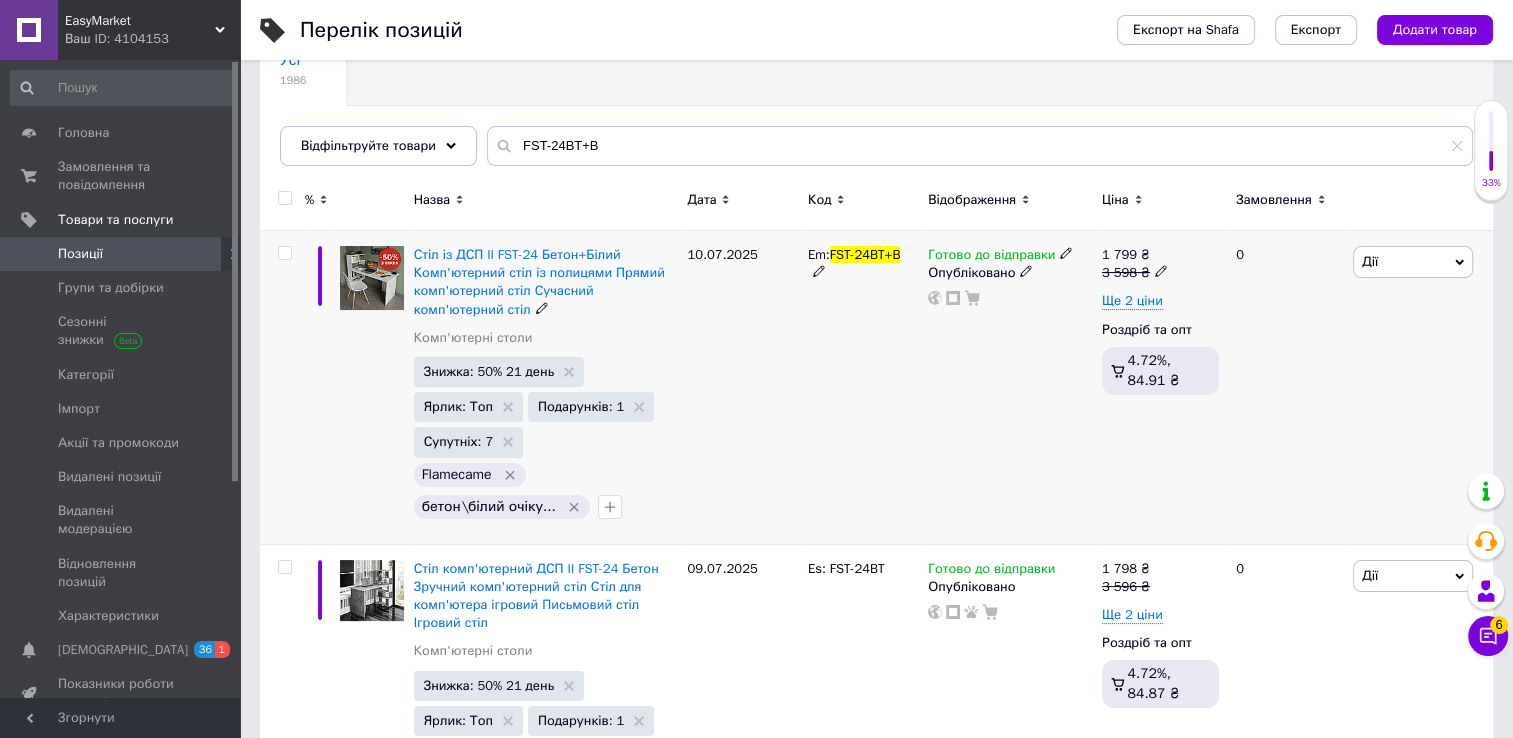 click at bounding box center (372, 278) 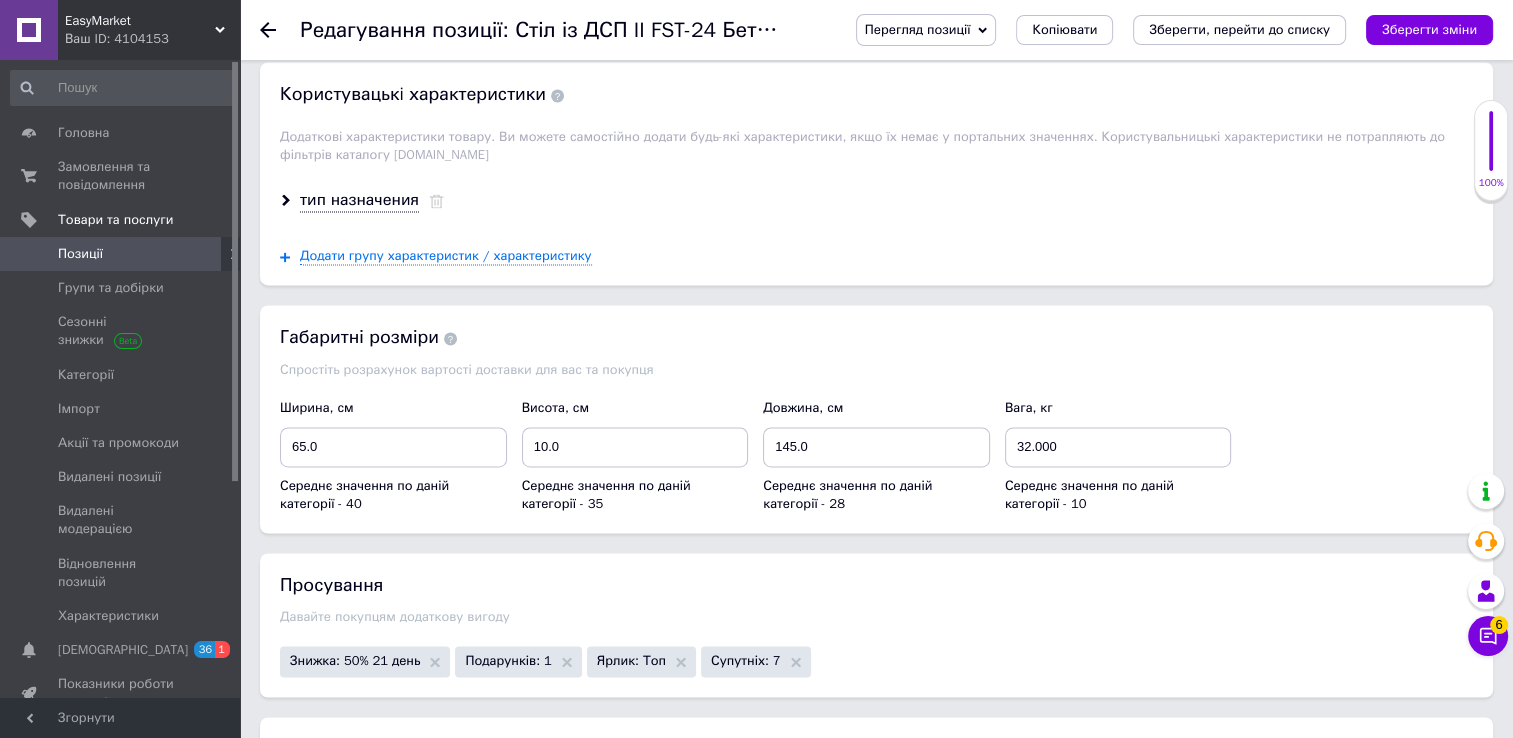 scroll, scrollTop: 3095, scrollLeft: 0, axis: vertical 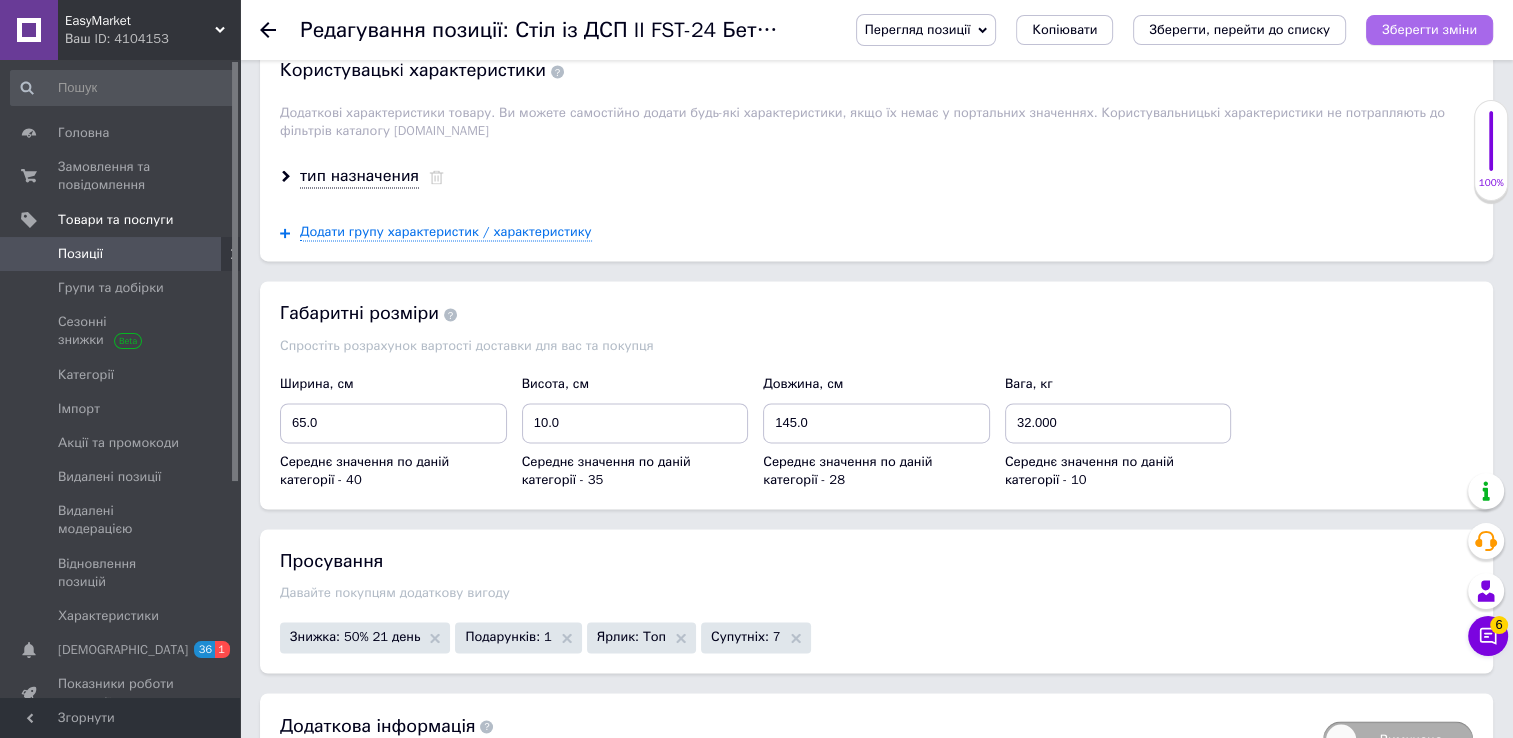 click on "Зберегти зміни" at bounding box center (1429, 29) 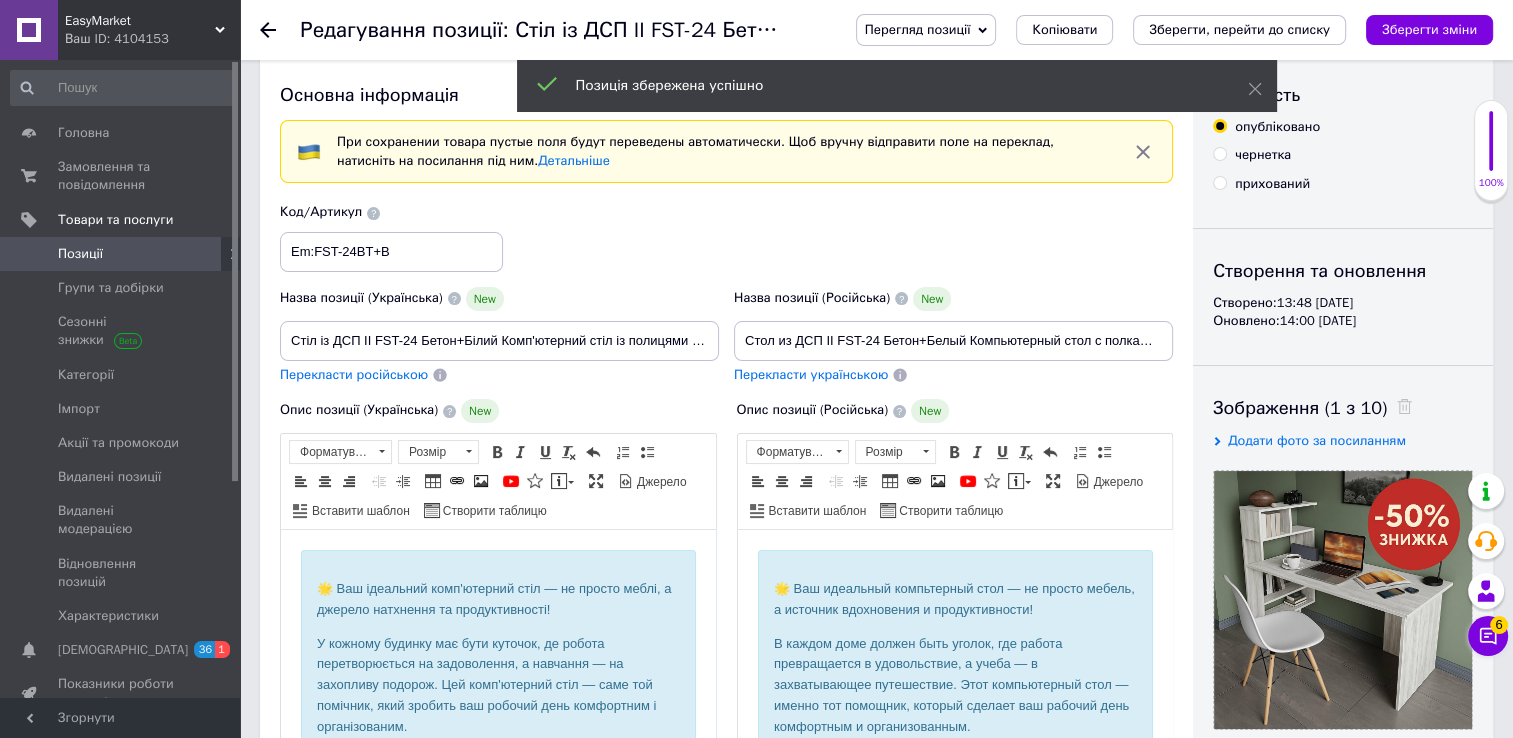 scroll, scrollTop: 26, scrollLeft: 0, axis: vertical 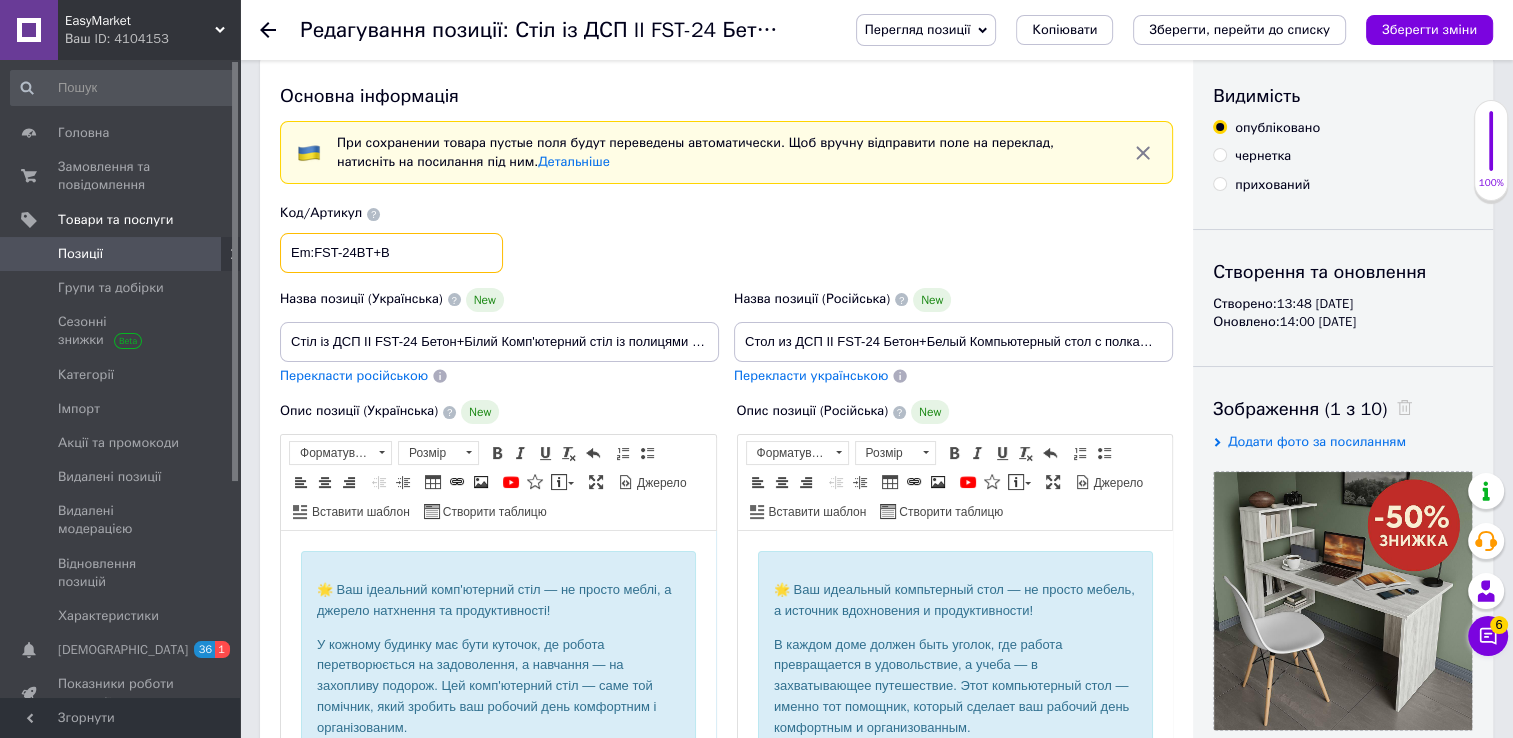 drag, startPoint x: 419, startPoint y: 252, endPoint x: 317, endPoint y: 253, distance: 102.0049 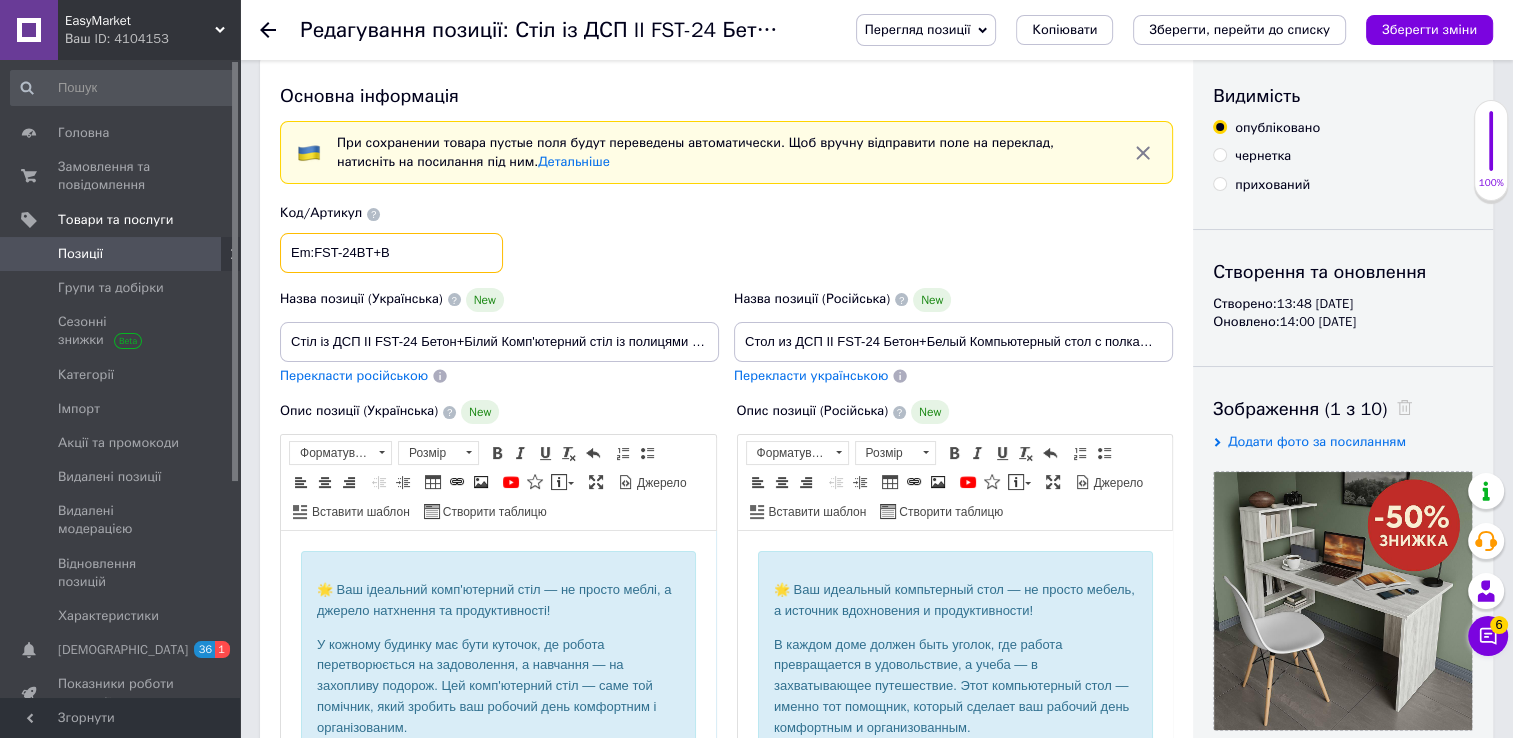 click on "Em:FST-24BT+B" at bounding box center (391, 253) 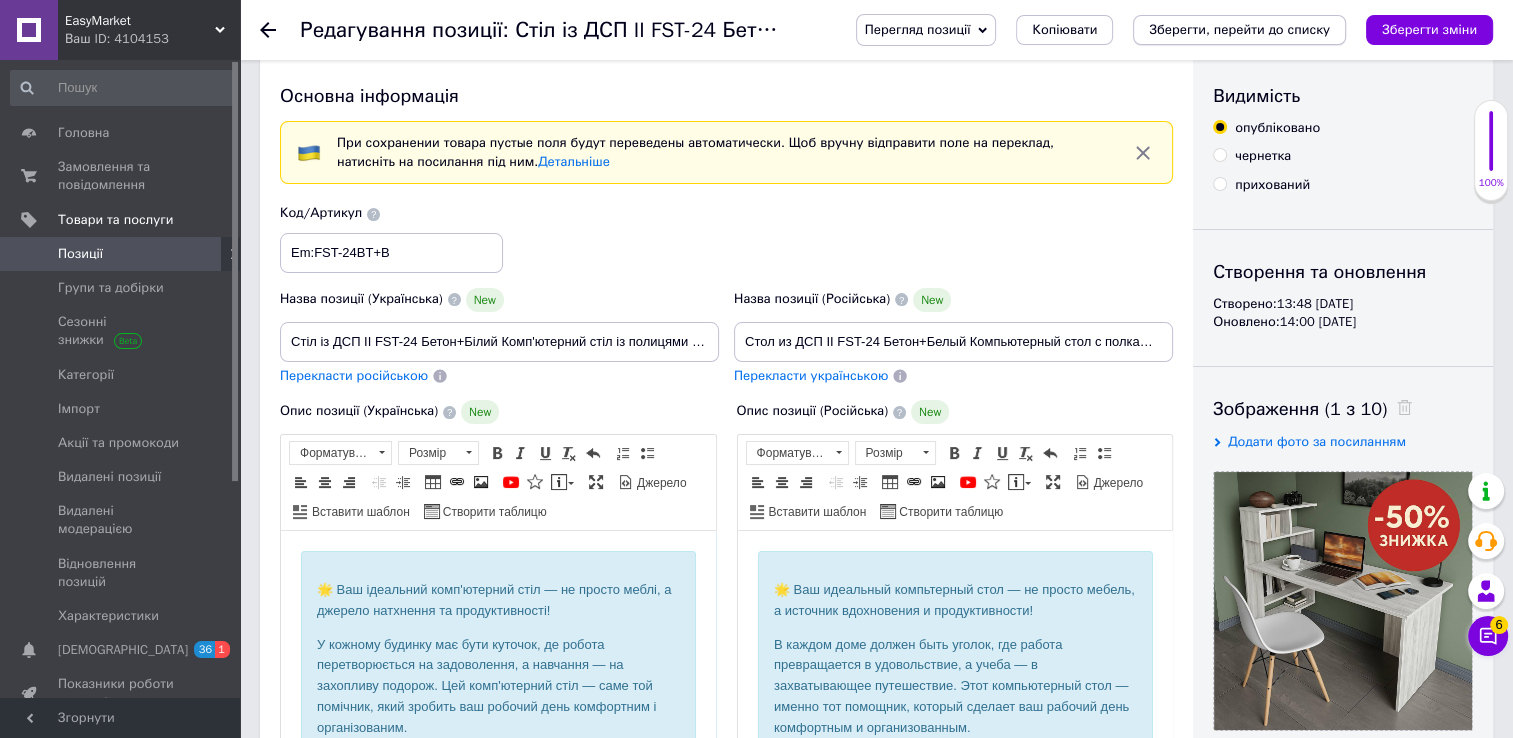 click on "Зберегти, перейти до списку" at bounding box center [1239, 29] 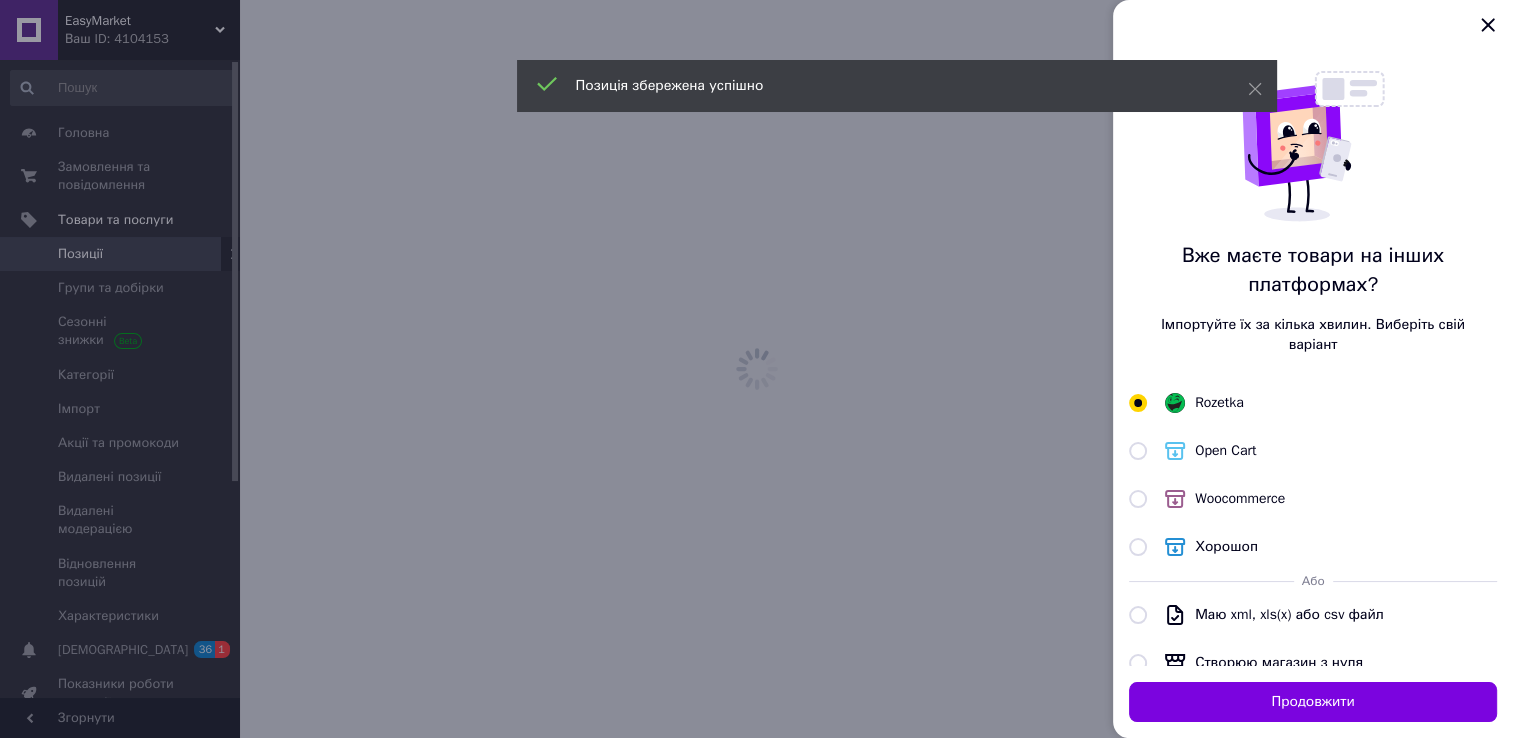 scroll, scrollTop: 0, scrollLeft: 0, axis: both 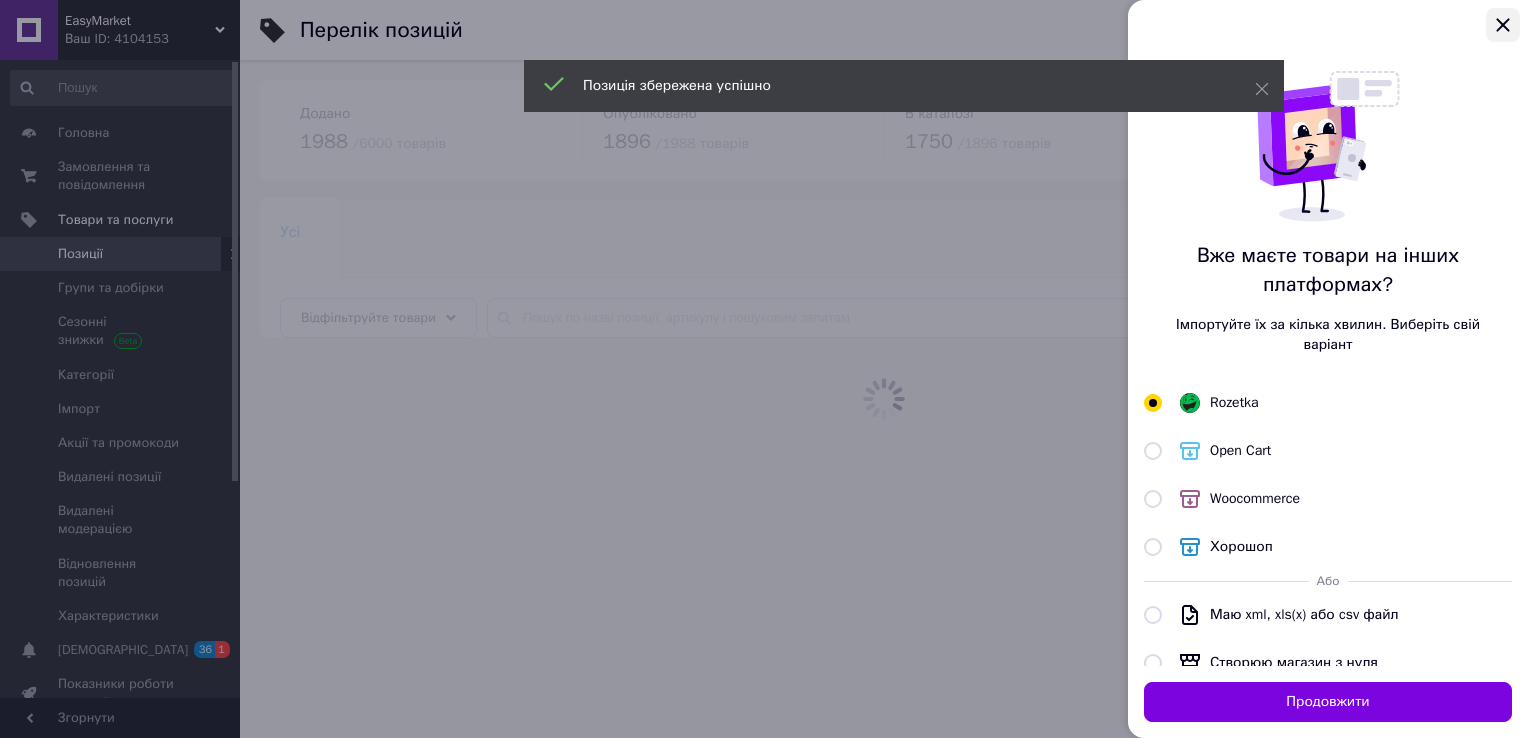 click 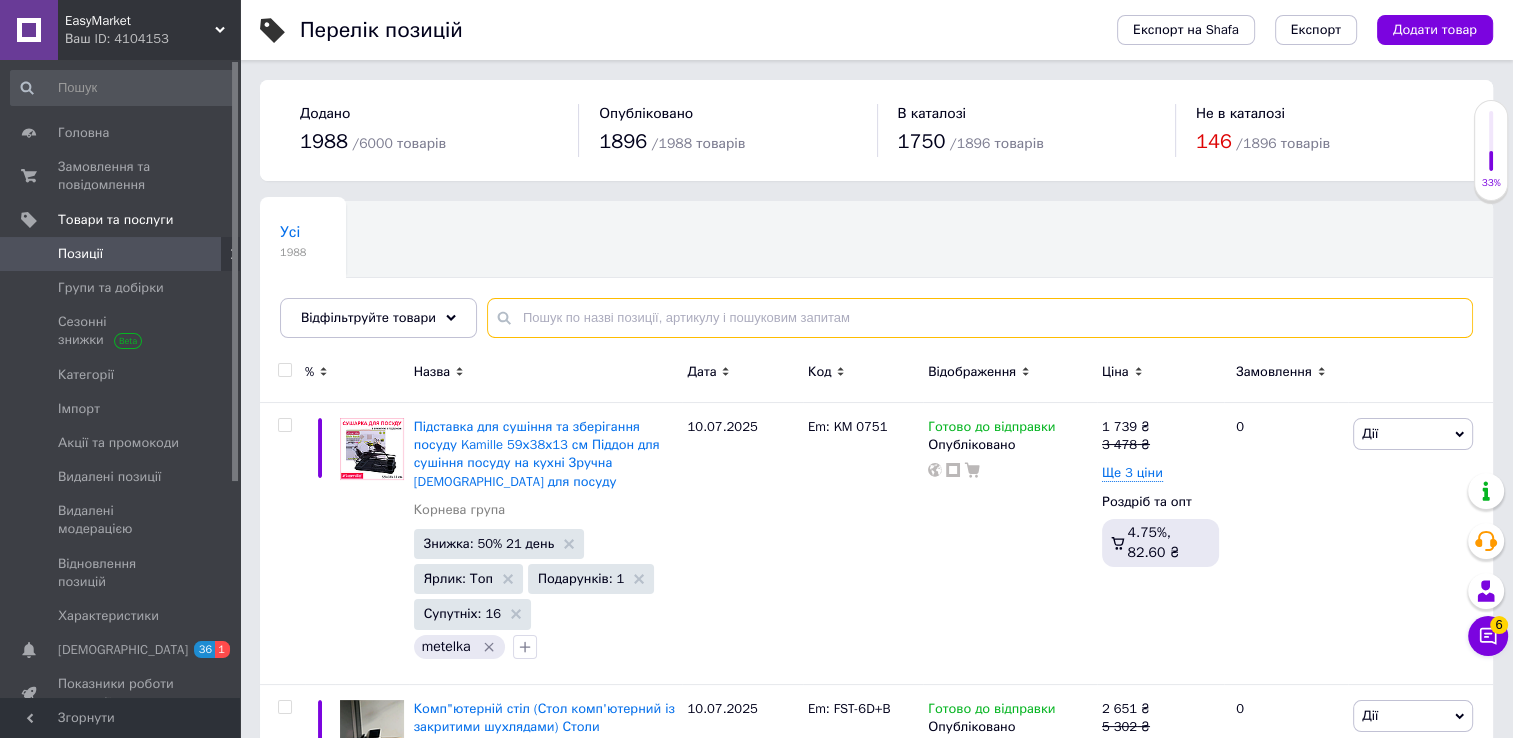 paste on "FST-24BT+B" 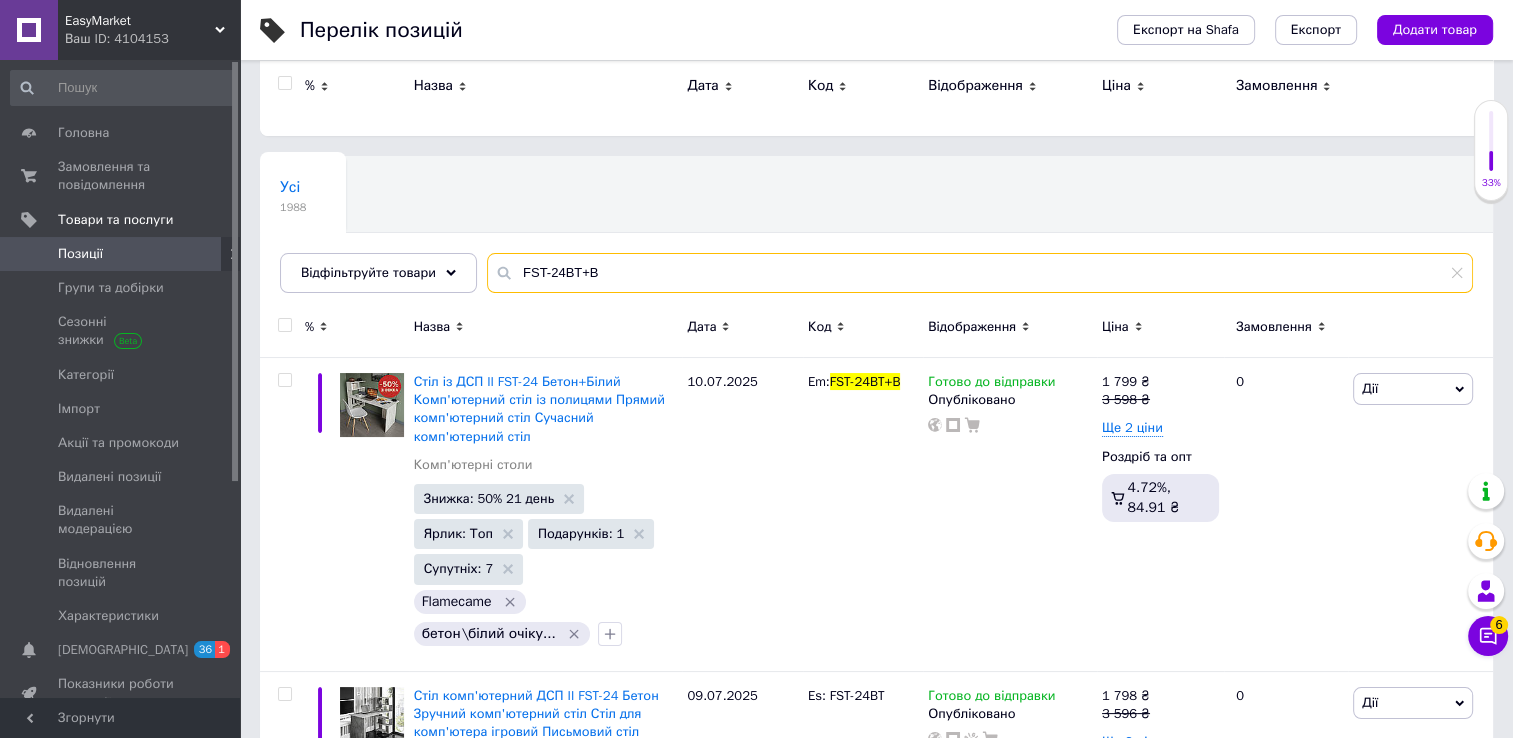 scroll, scrollTop: 0, scrollLeft: 0, axis: both 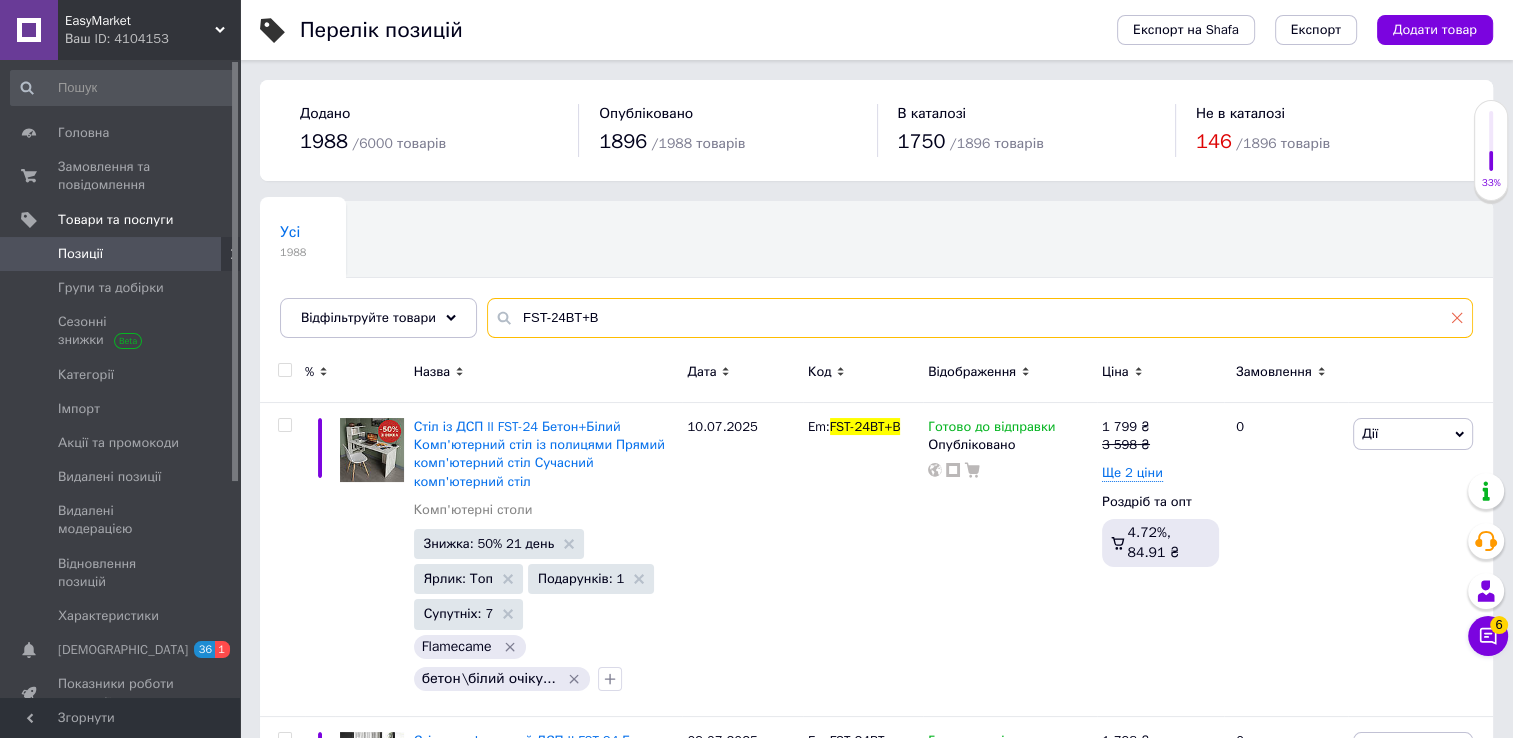 type on "FST-24BT+B" 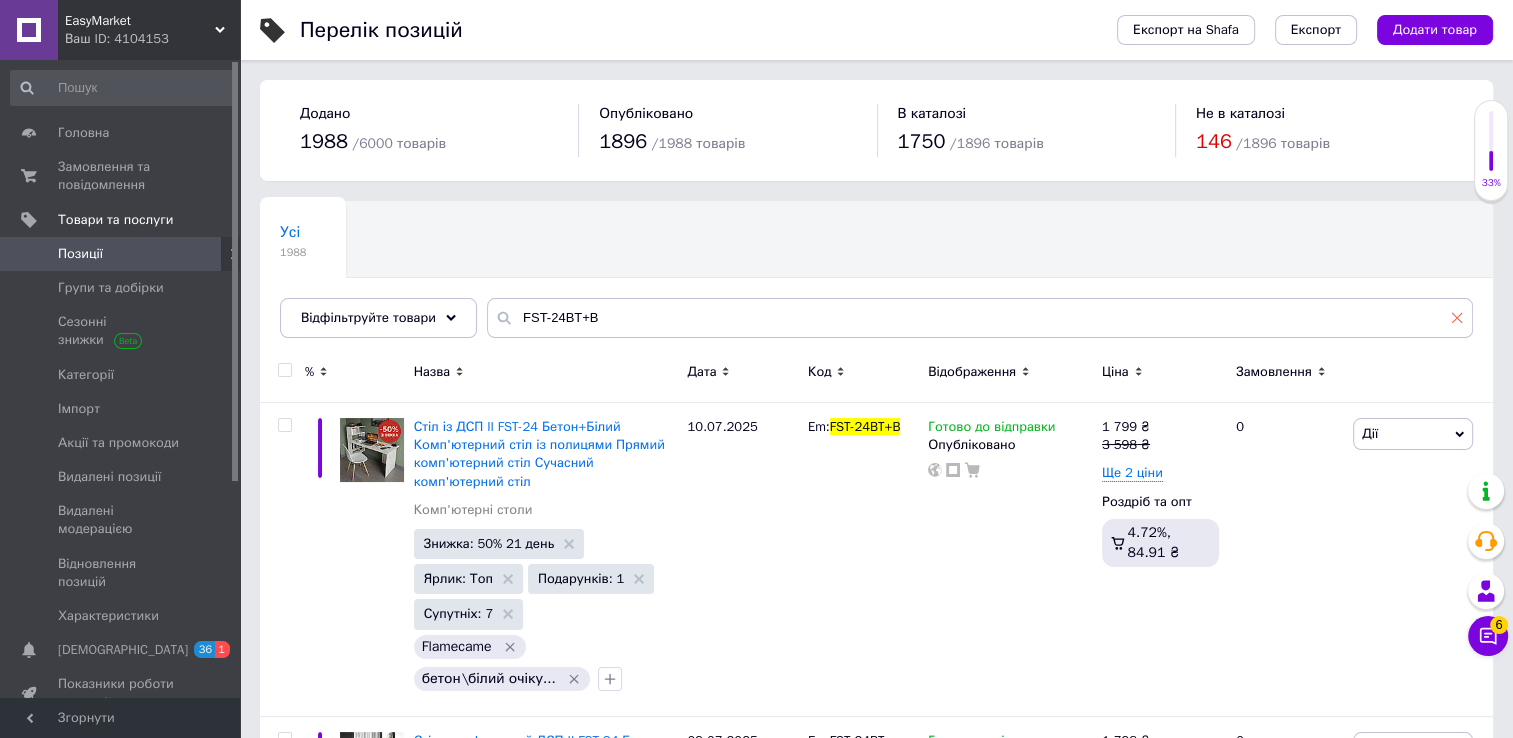 click 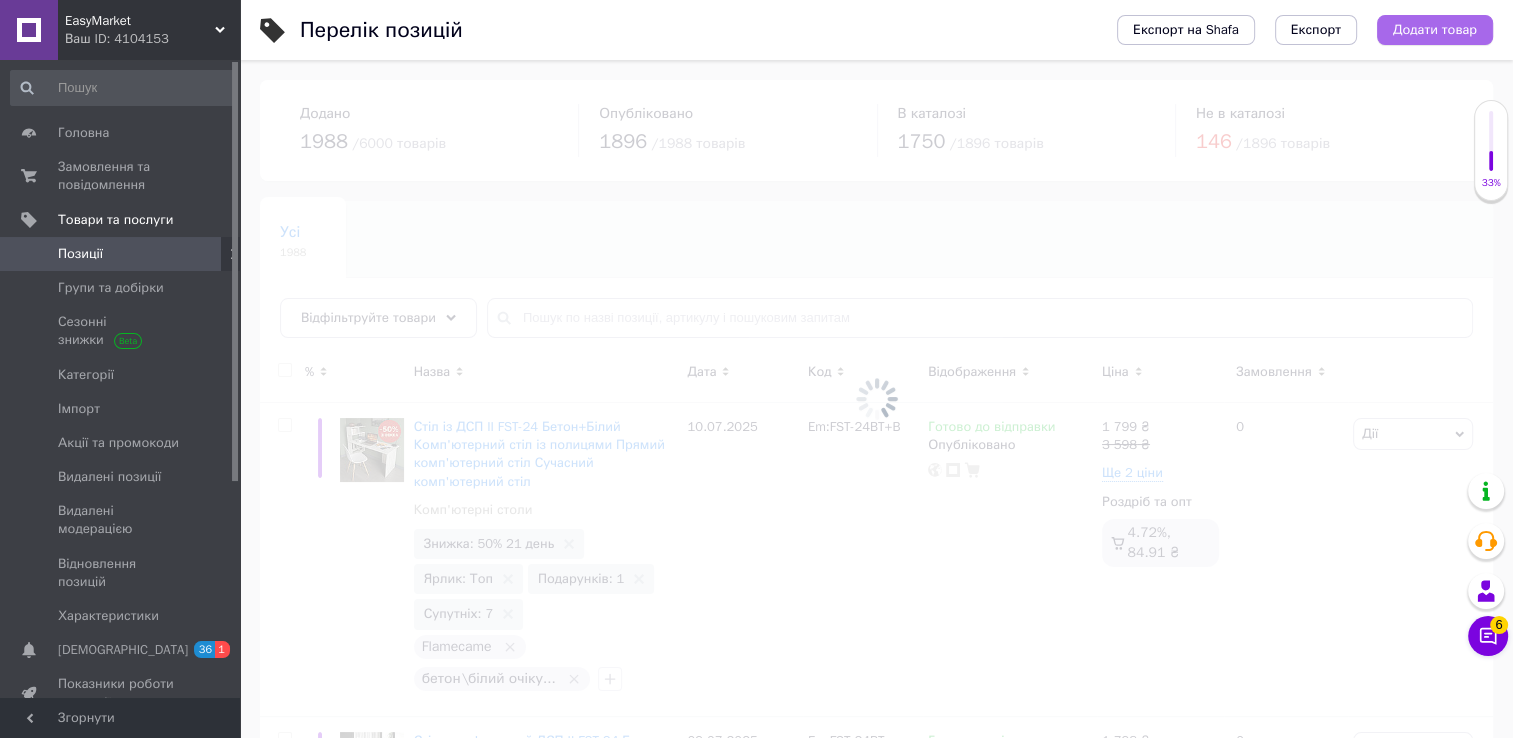 click on "Додати товар" at bounding box center (1435, 30) 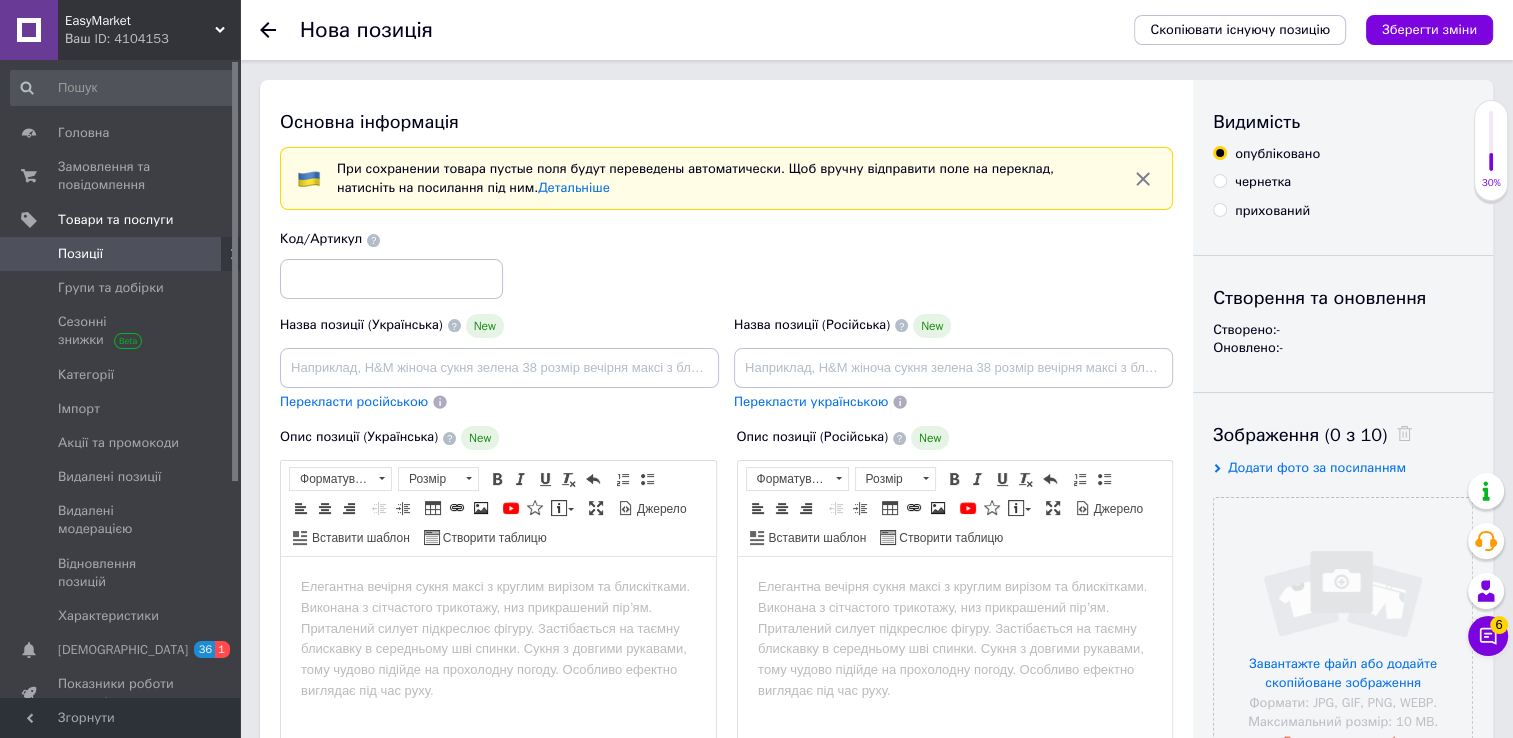 scroll, scrollTop: 0, scrollLeft: 0, axis: both 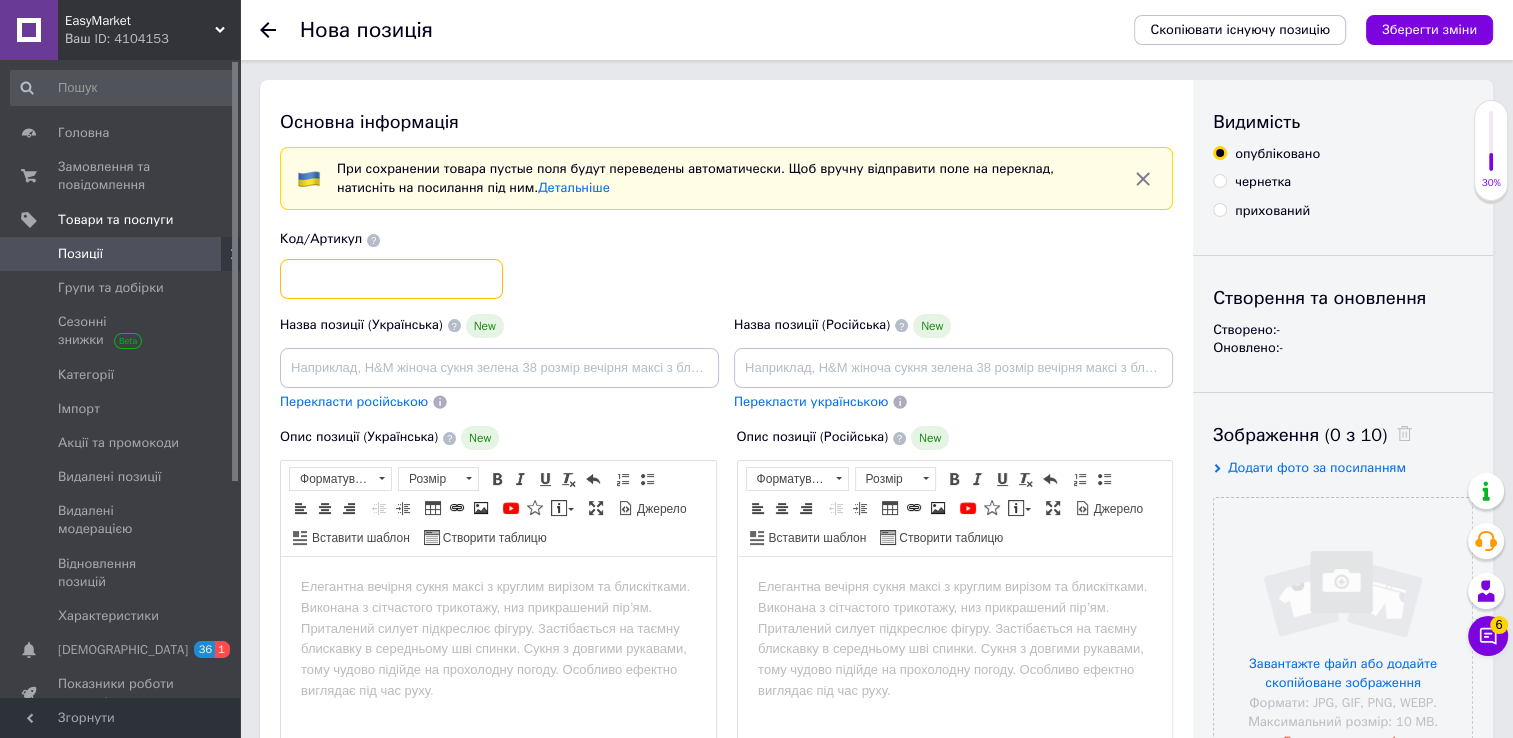 click at bounding box center [391, 279] 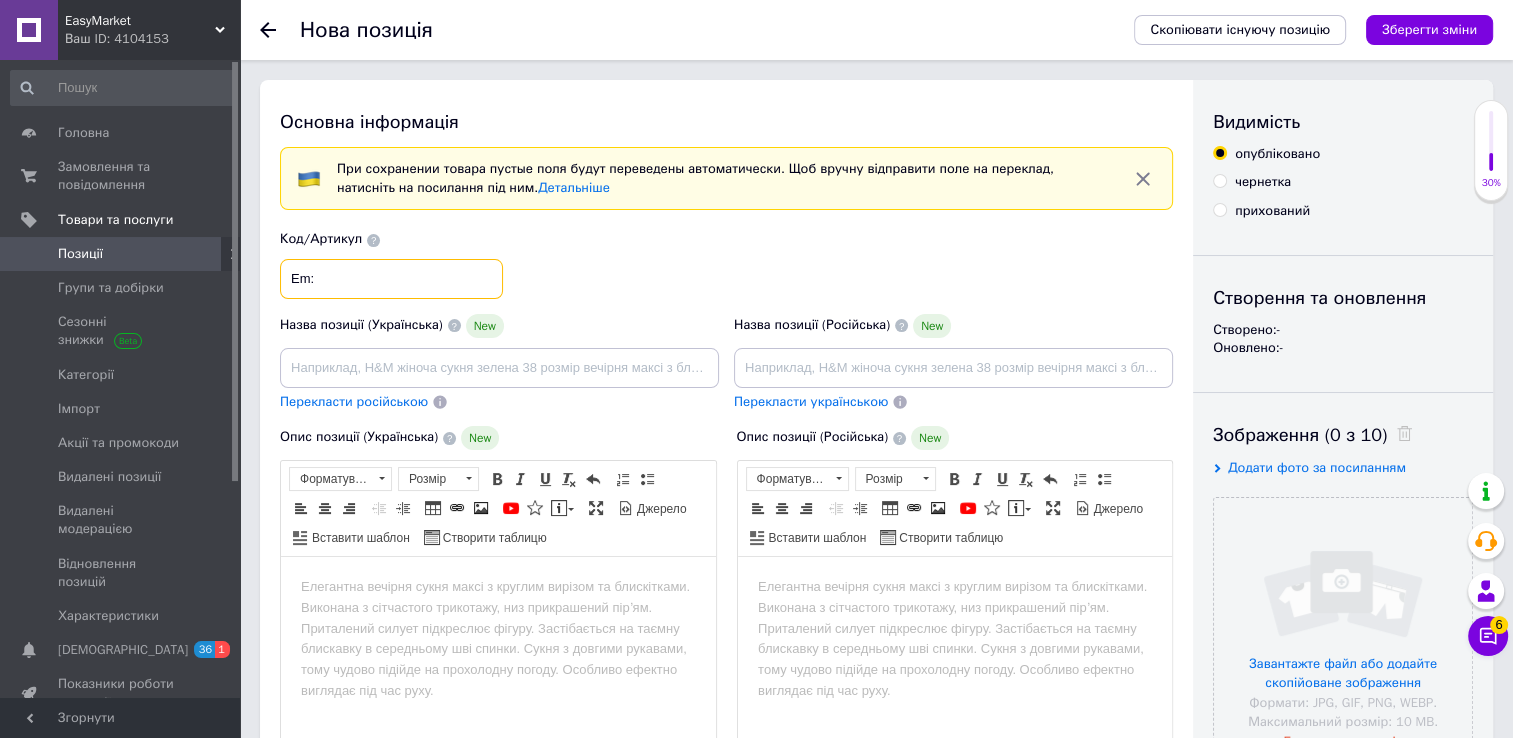 paste on "FST-24V+B" 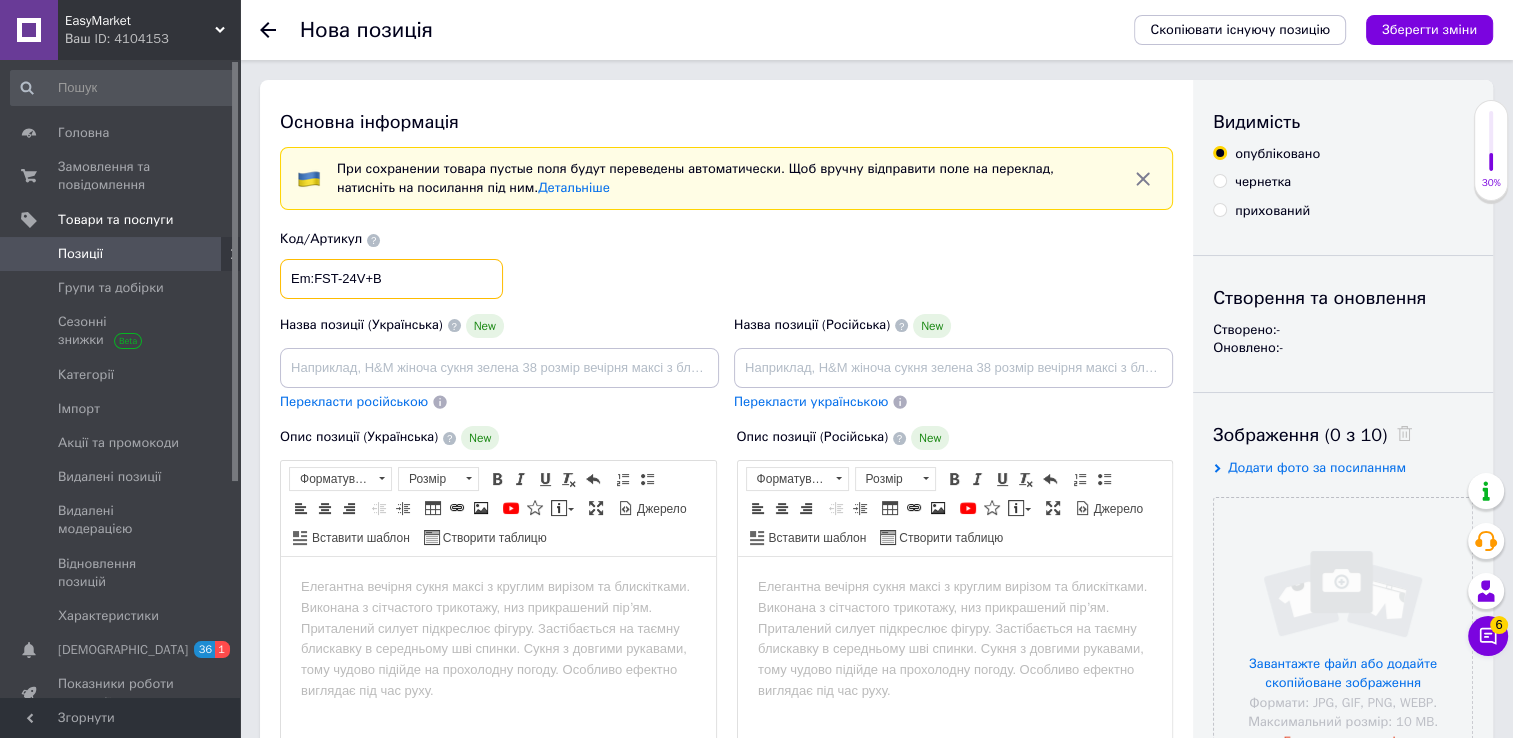 type on "Em:FST-24V+B" 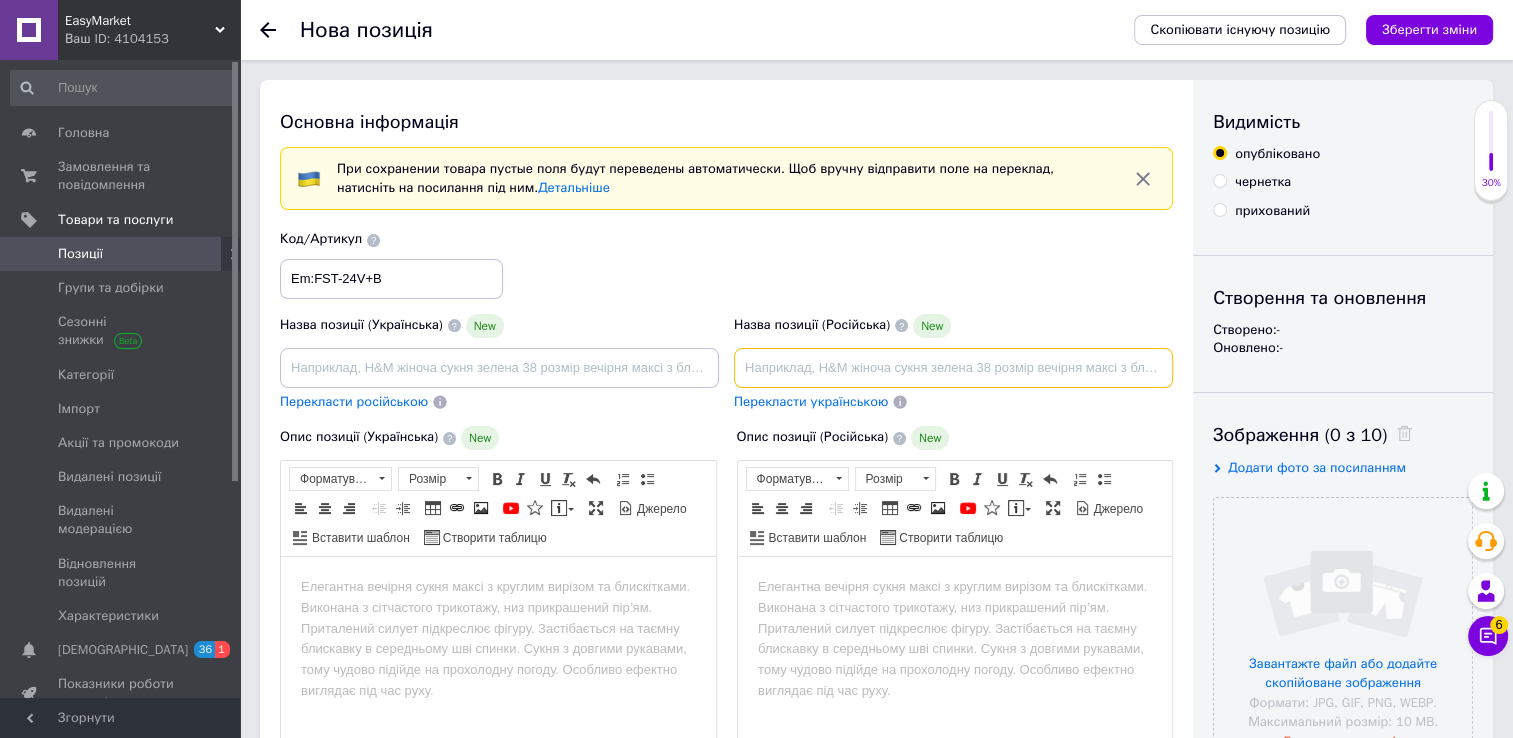 click at bounding box center (953, 368) 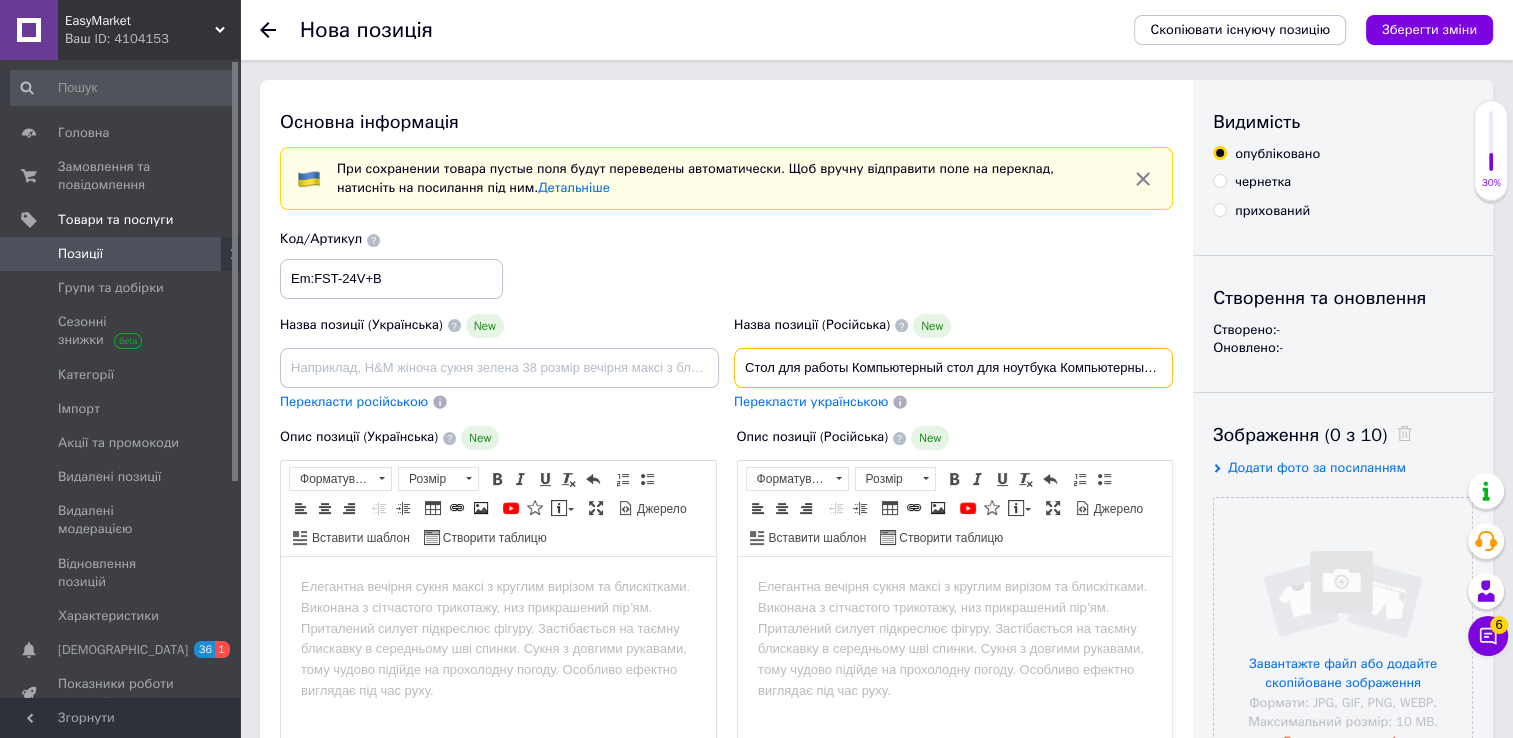 scroll, scrollTop: 0, scrollLeft: 409, axis: horizontal 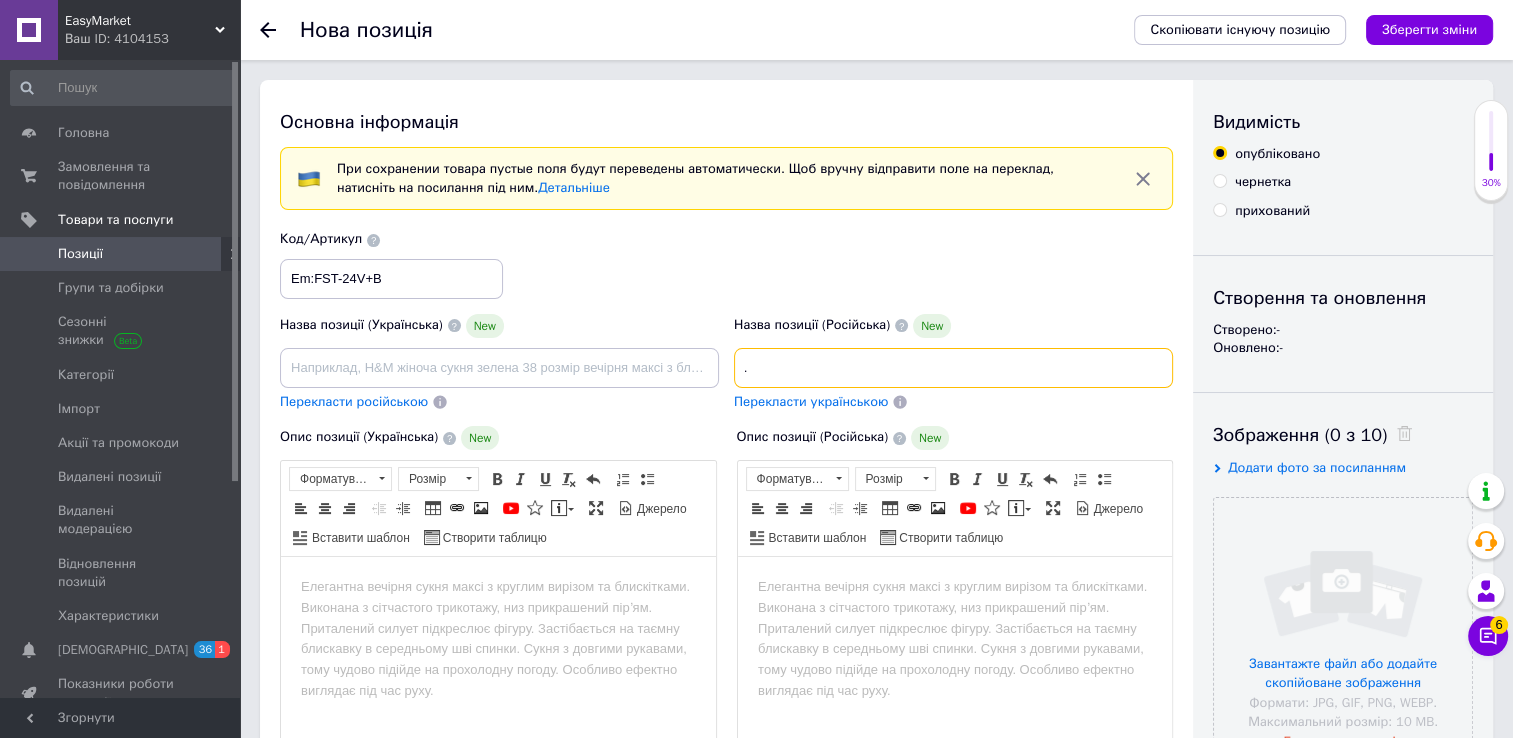 type on "Стол для работы Компьютерный стол для ноутбука Компьютерный стол с полками Письменный стол Современный компьютерный стол" 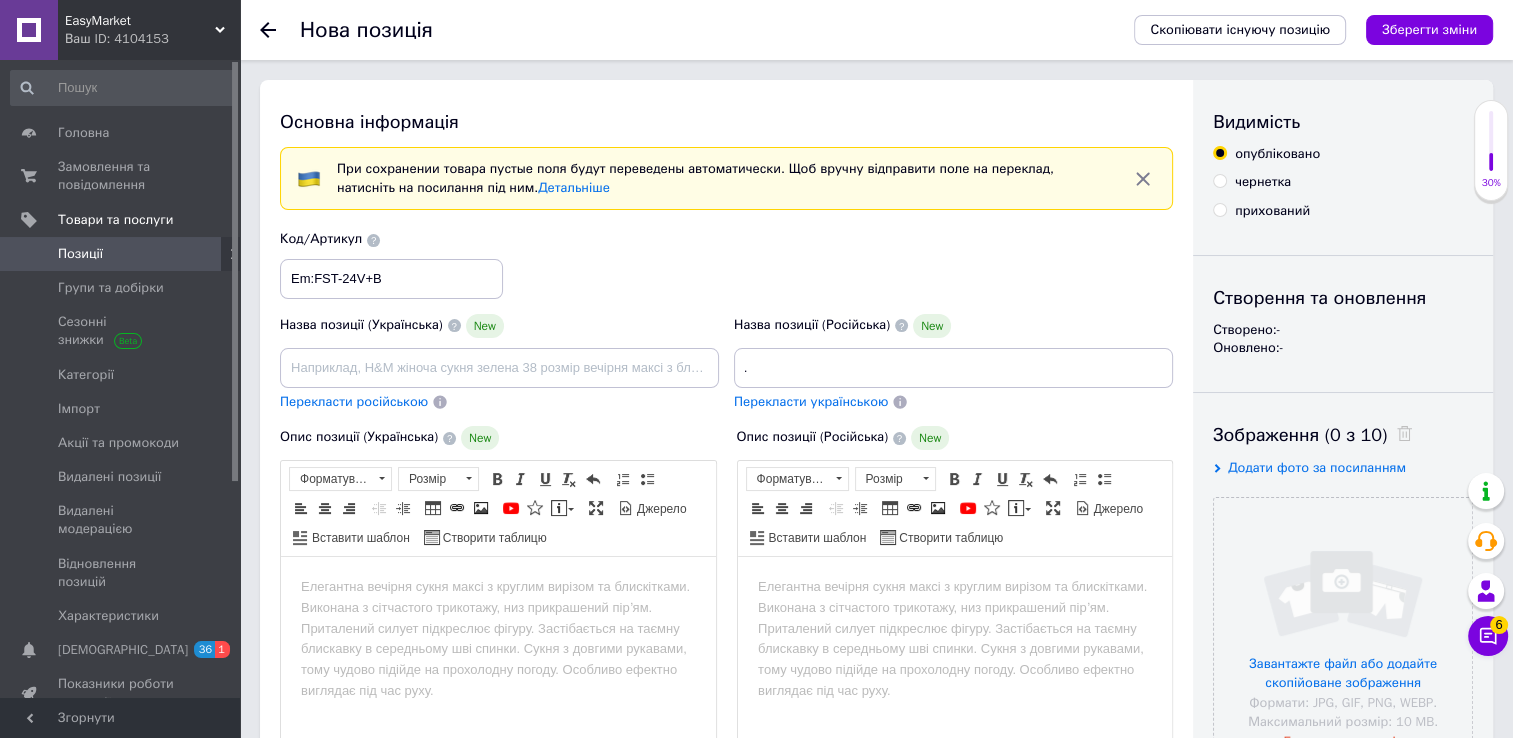 click on "Перекласти українською" at bounding box center (811, 401) 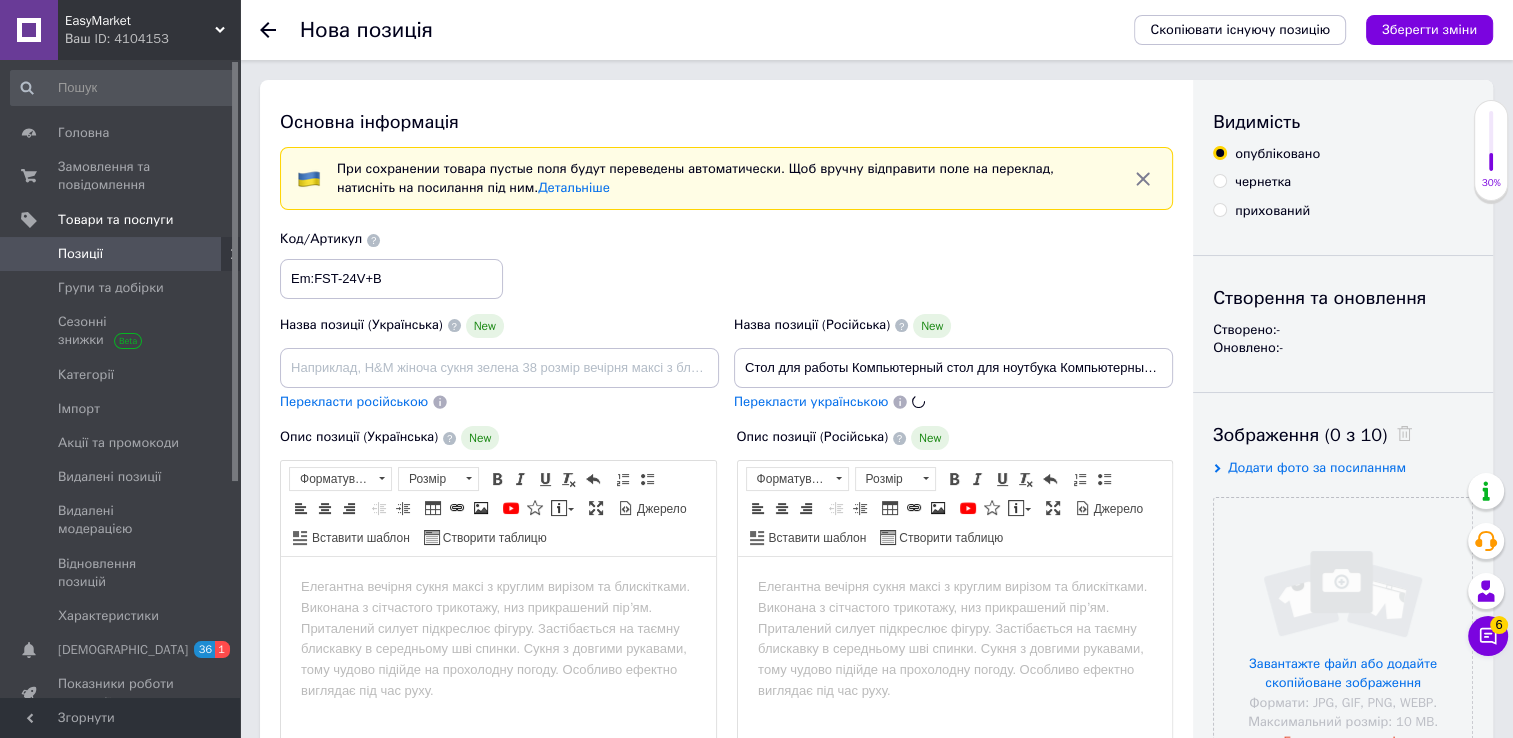 type on "Стіл для роботи [PERSON_NAME] стіл для ноутбука Комп'ютерний стіл із полицями Письмовий стіл Сучасний комп'ютерний стіл" 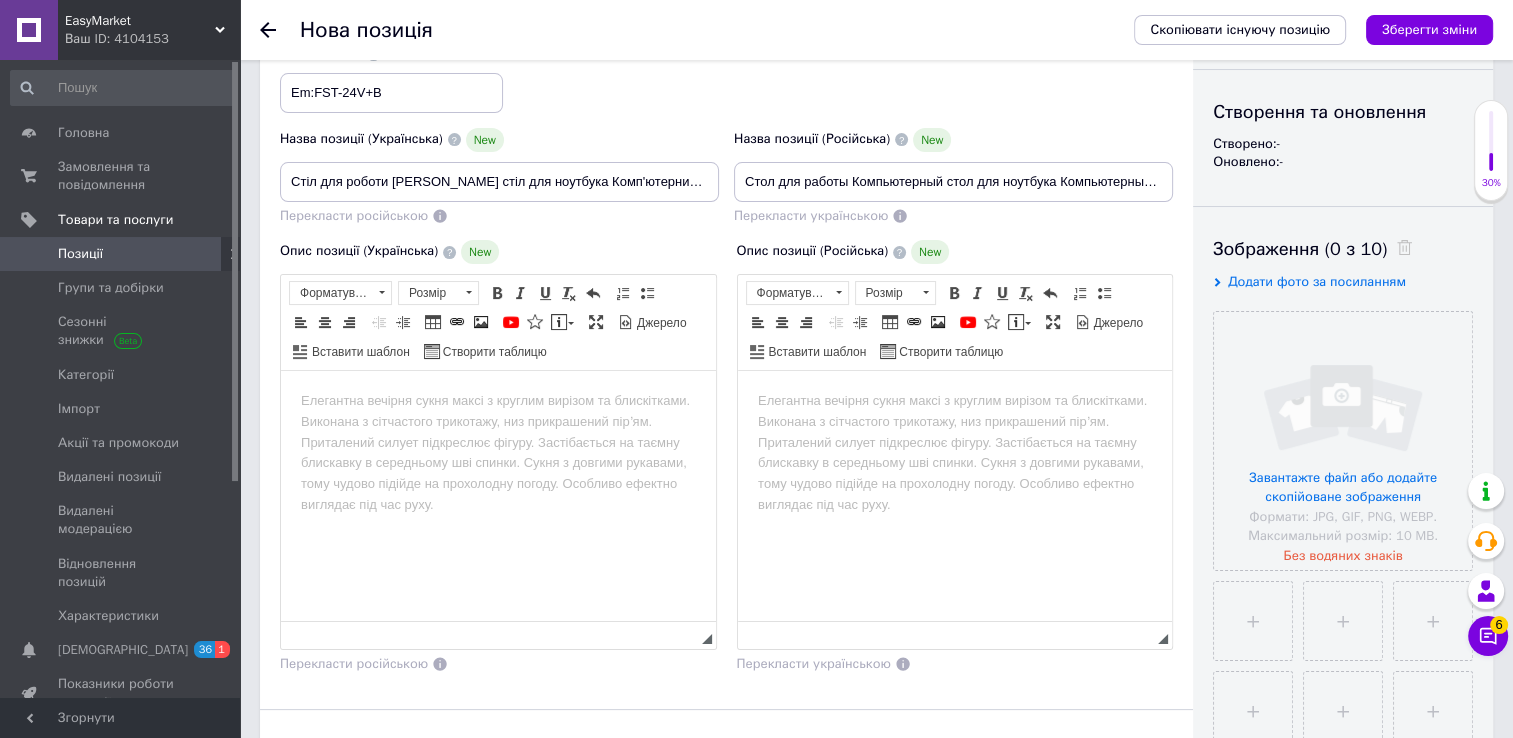 scroll, scrollTop: 190, scrollLeft: 0, axis: vertical 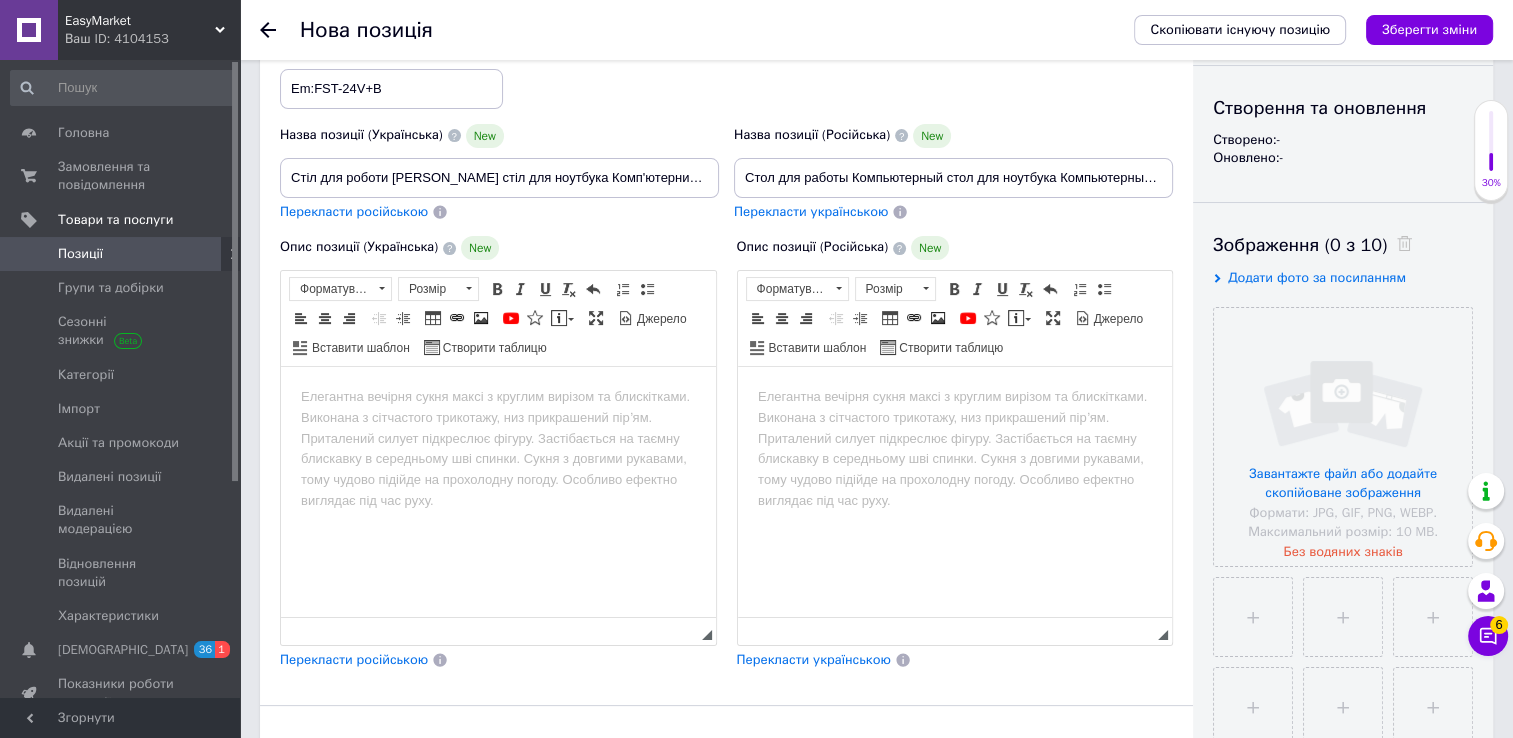 drag, startPoint x: 466, startPoint y: 398, endPoint x: 497, endPoint y: 376, distance: 38.013157 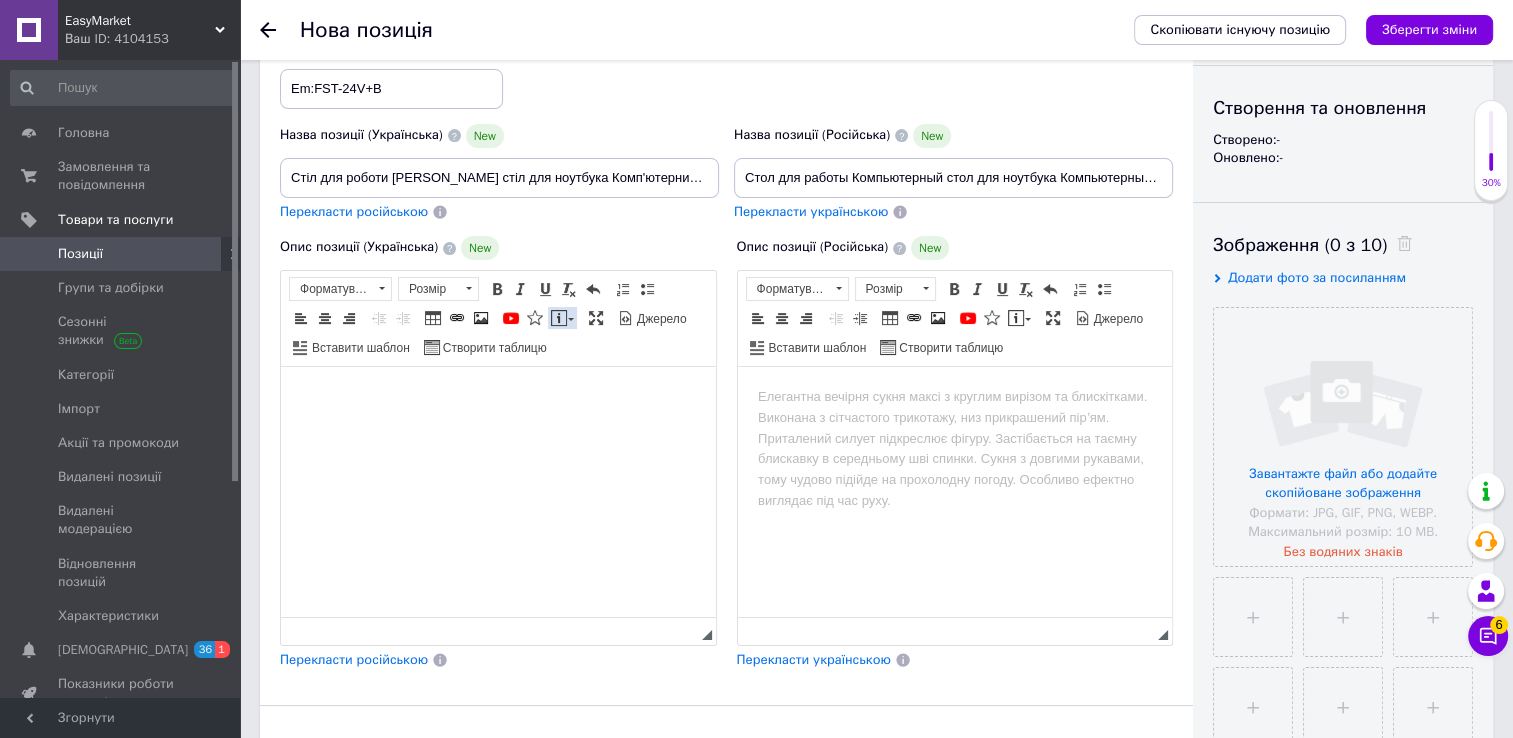 click on "Вставити повідомлення" at bounding box center (562, 318) 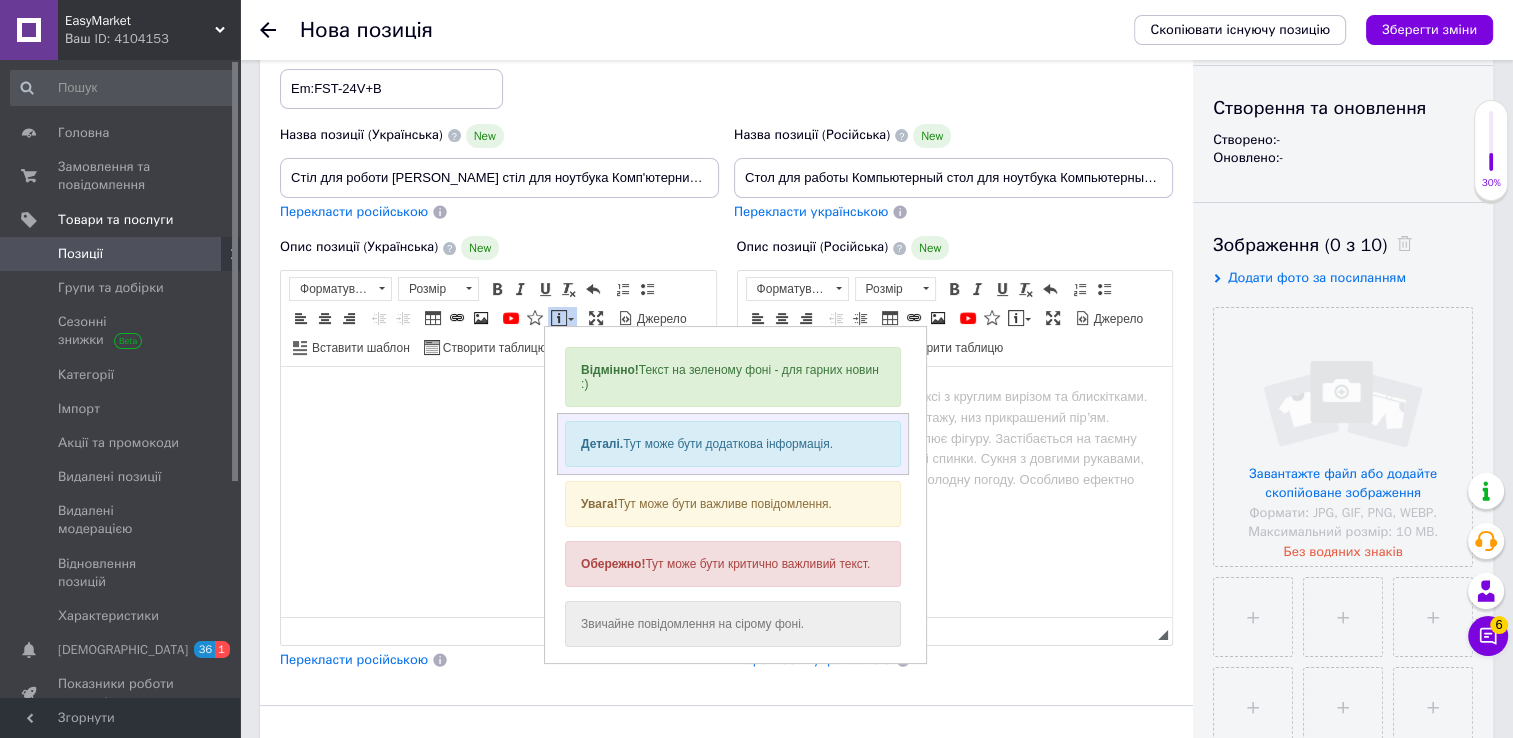 scroll, scrollTop: 0, scrollLeft: 0, axis: both 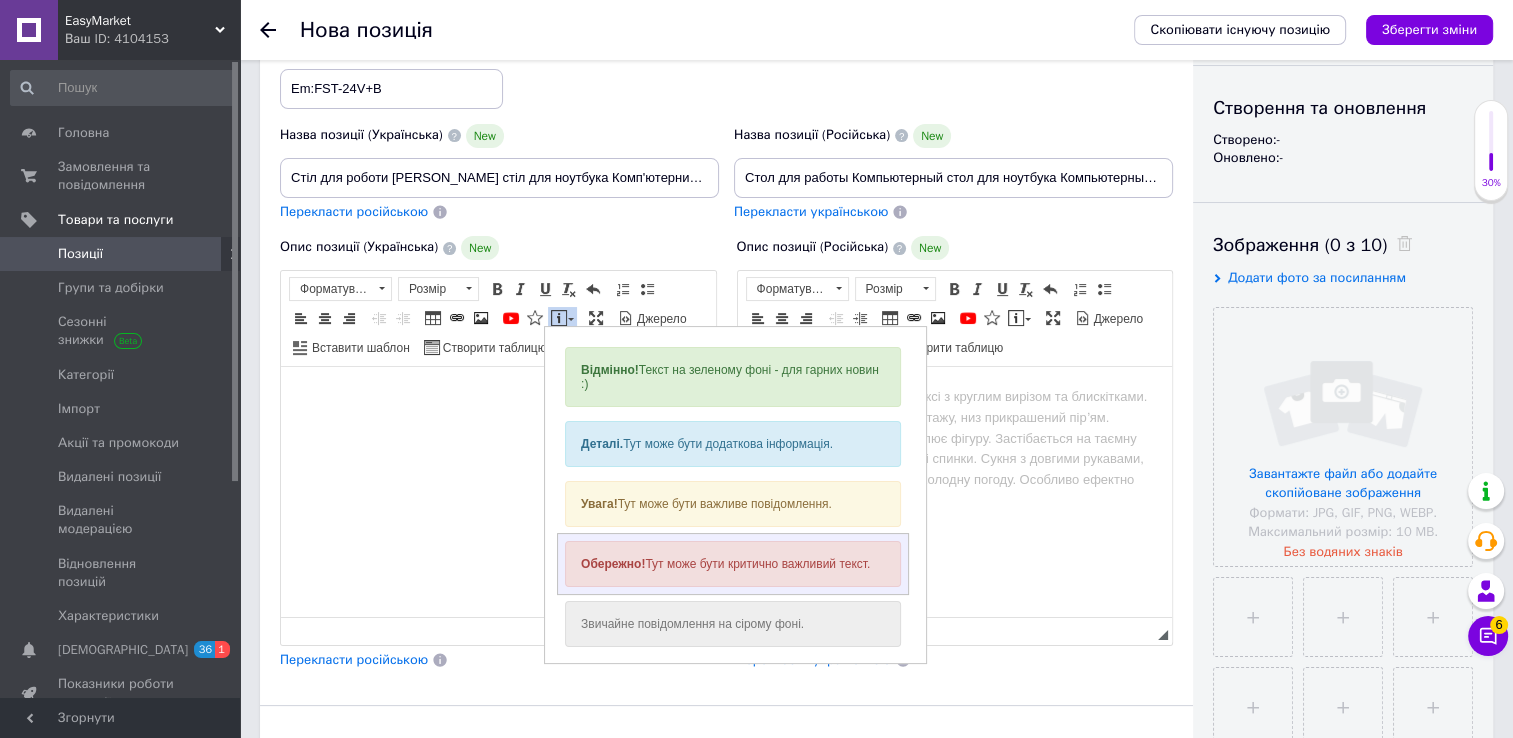 click on "Обережно!  Тут може бути критично важливий текст." at bounding box center (732, 564) 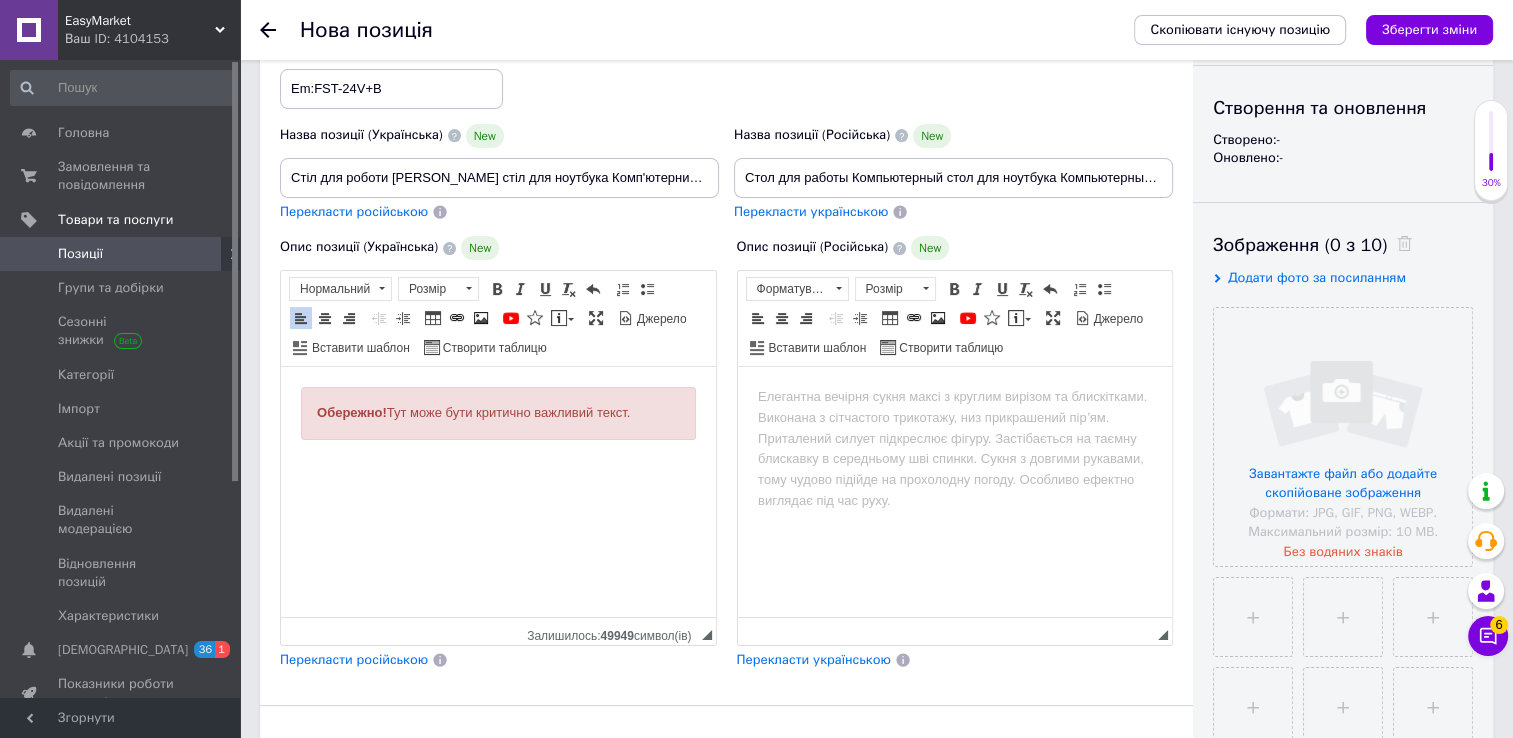 drag, startPoint x: 639, startPoint y: 408, endPoint x: 315, endPoint y: 405, distance: 324.0139 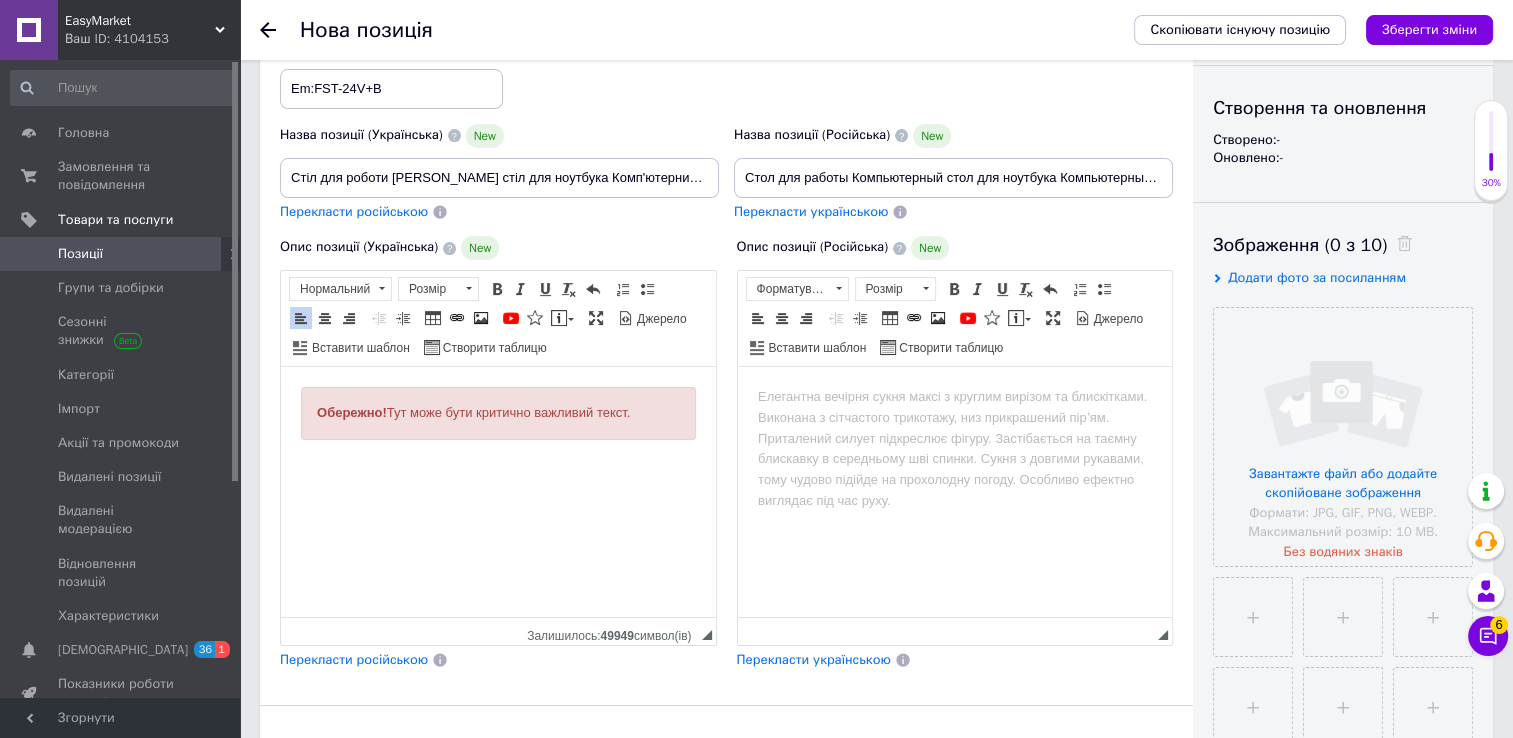 click on "Обережно!  Тут може бути критично важливий текст." at bounding box center [498, 413] 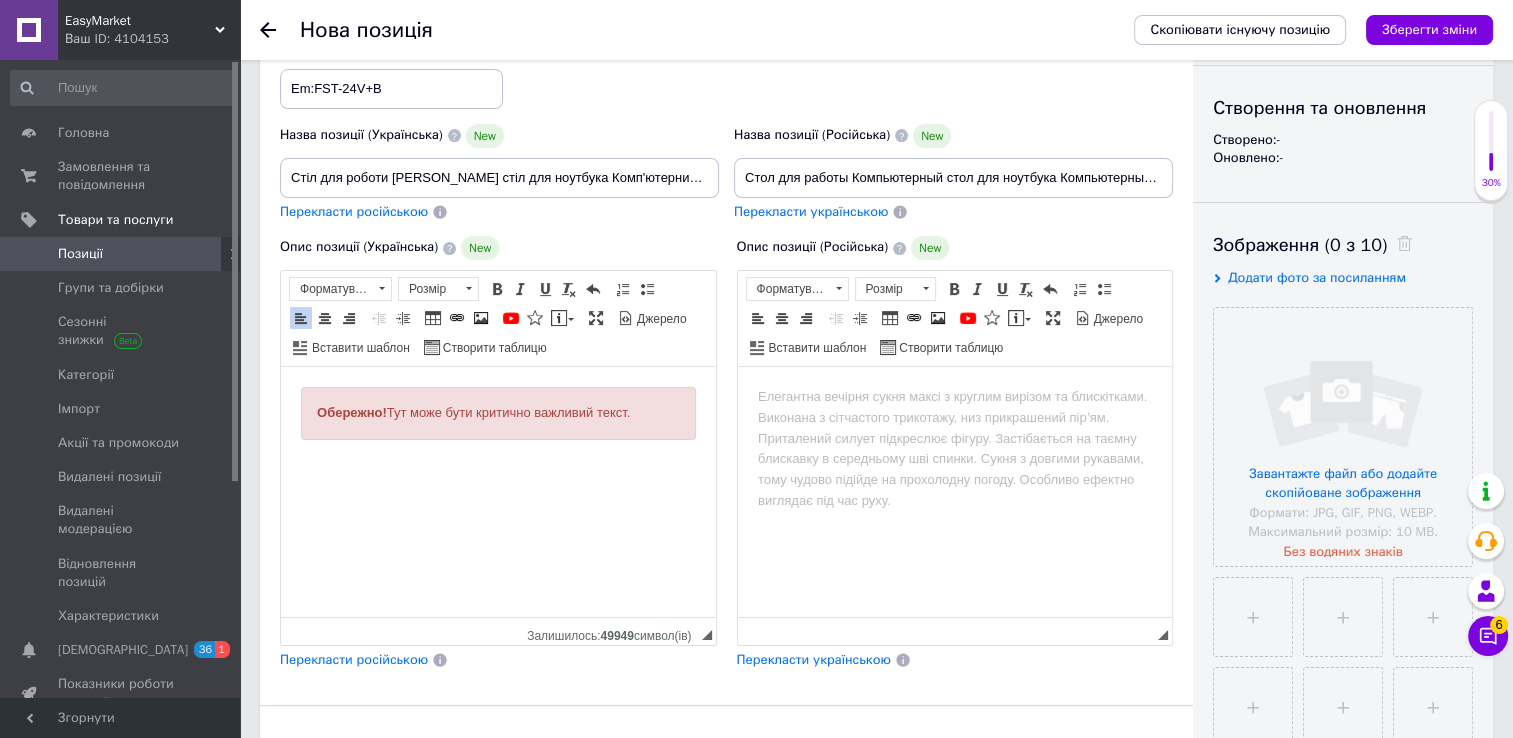 type 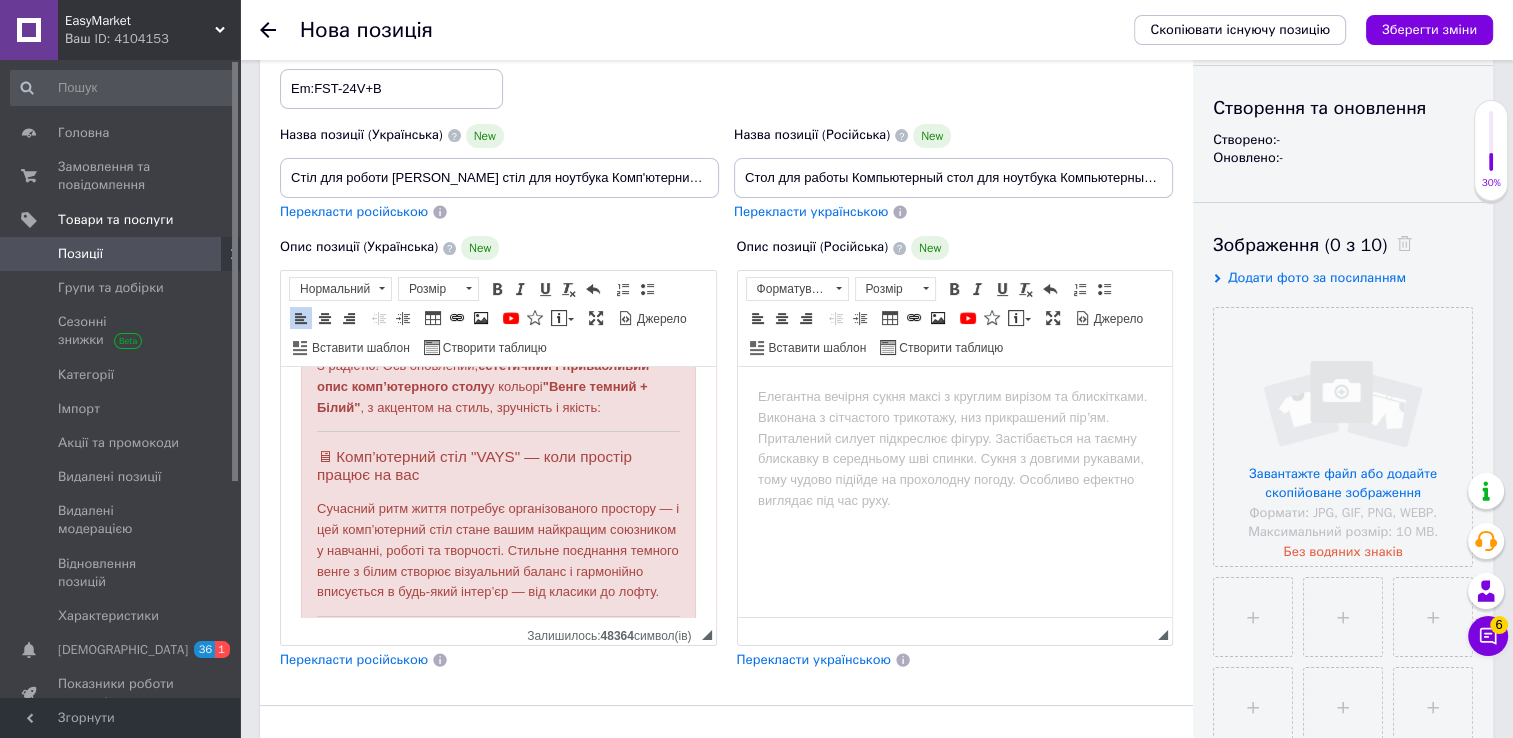 scroll, scrollTop: 0, scrollLeft: 0, axis: both 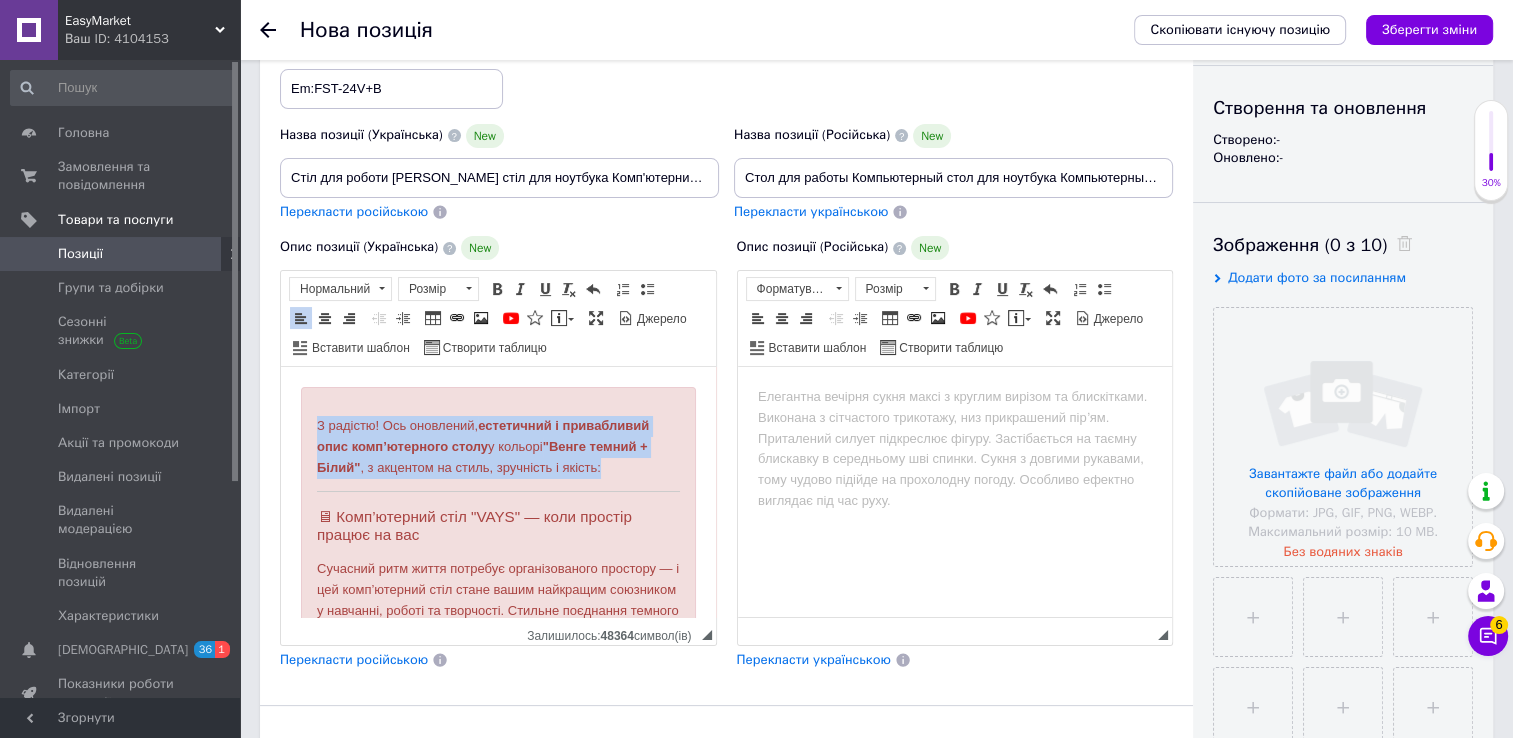 drag, startPoint x: 612, startPoint y: 477, endPoint x: 308, endPoint y: 428, distance: 307.9237 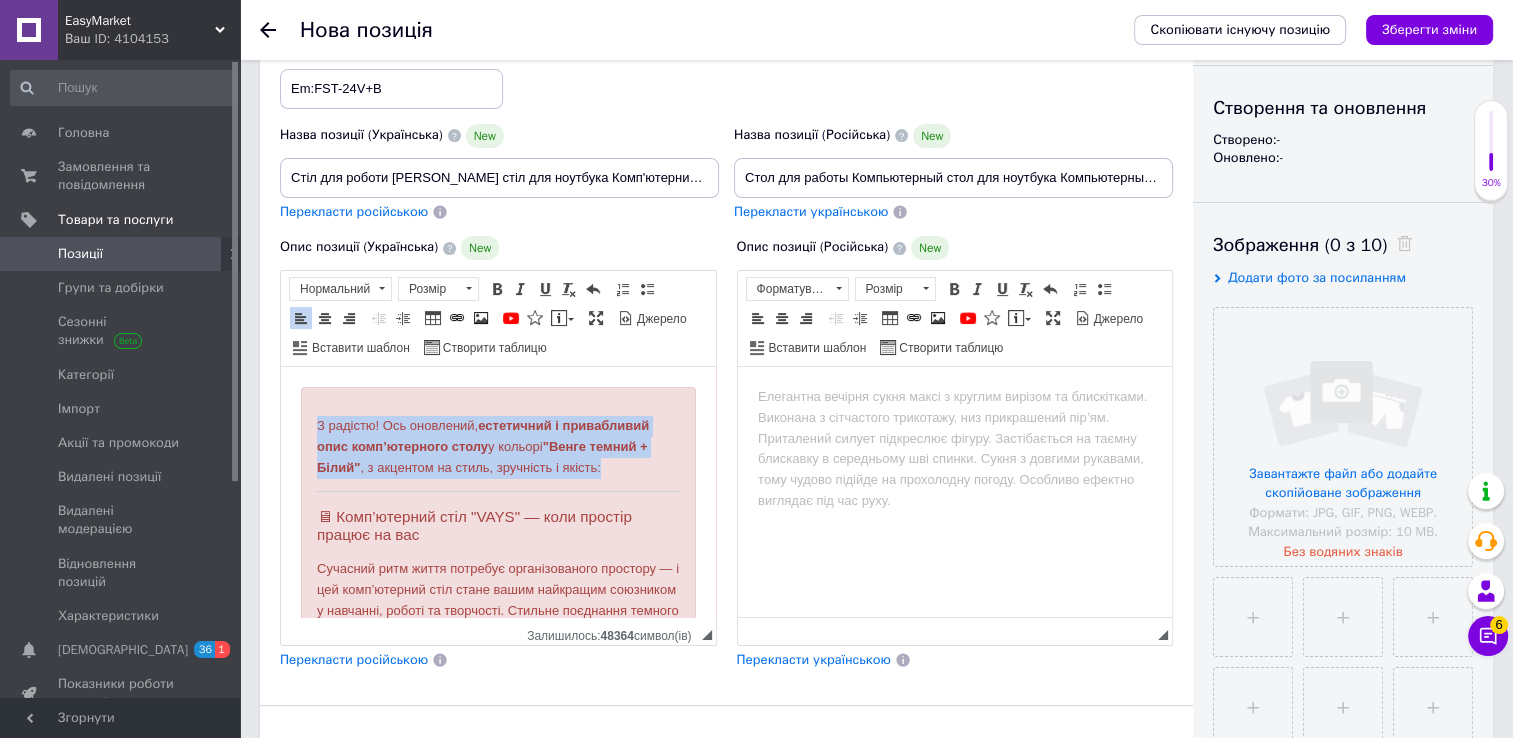click on "З радістю! Ось оновлений,  естетичний і привабливий опис комп’ютерного столу  у кольорі  "Венге темний + Білий" , з акцентом на стиль, зручність і якість: 🖥 Комп’ютерний стіл "VAYS" — коли простір працює на вас Сучасний ритм життя потребує організованого простору — і цей комп’ютерний стіл стане вашим найкращим союзником у навчанні, роботі та творчості. Стильне поєднання темного венге з білим створює візуальний баланс і гармонійно вписується в будь-який інтер’єр — від класики до лофту. 🌟 Дизайн та зручність у кожній деталі: Прямий силует + надбудова Колір:" at bounding box center [498, 1082] 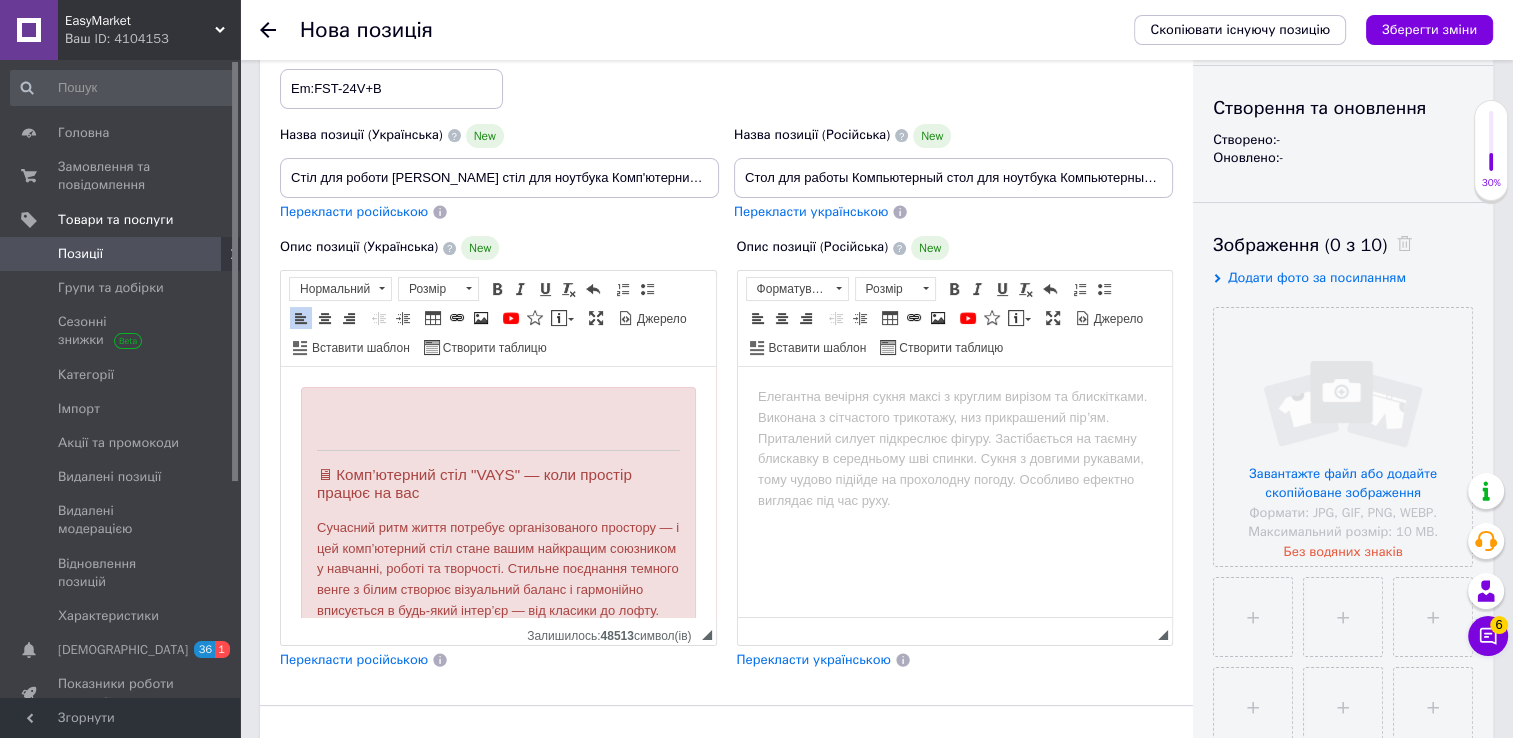 click on "🖥 Комп’ютерний стіл "VAYS" — коли простір працює на вас" at bounding box center [498, 484] 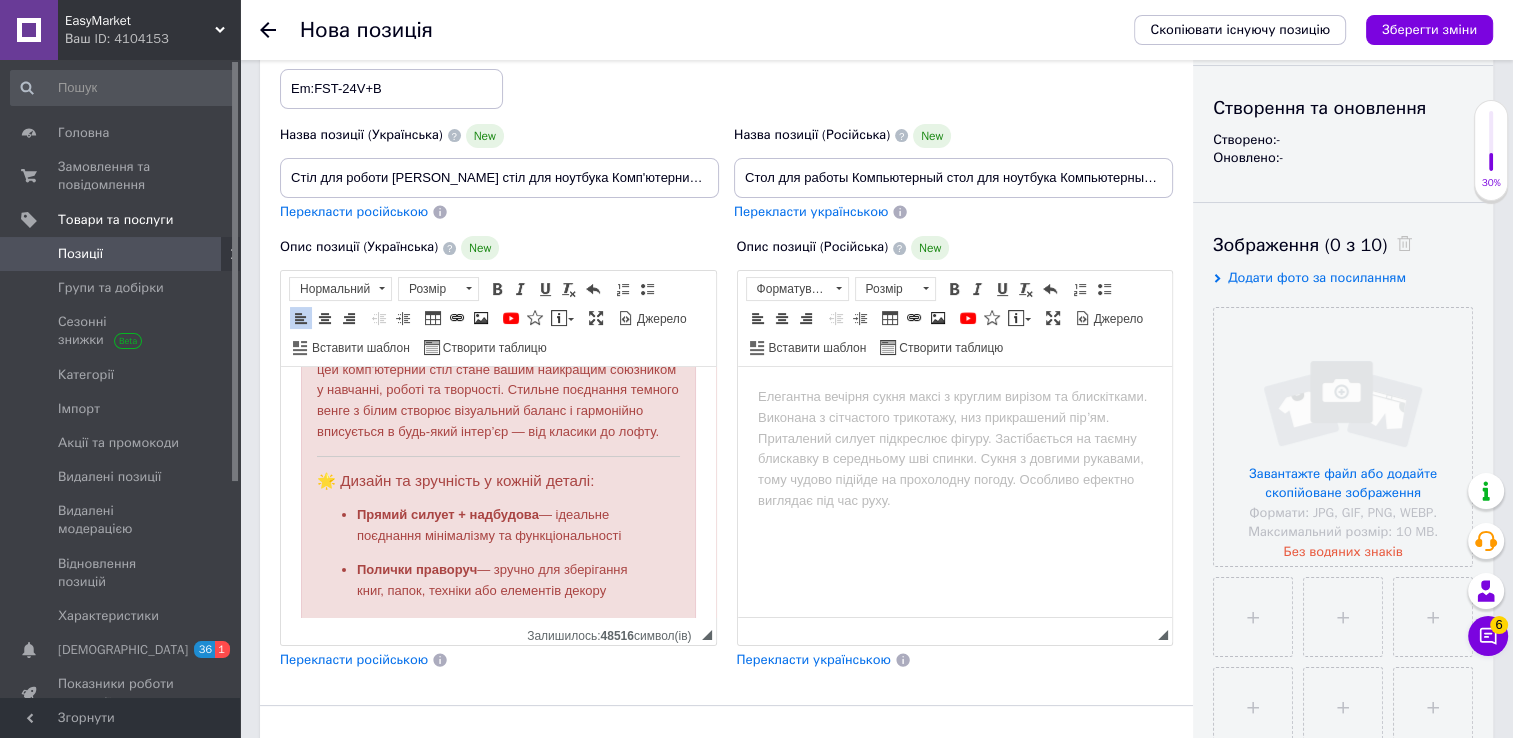 scroll, scrollTop: 112, scrollLeft: 0, axis: vertical 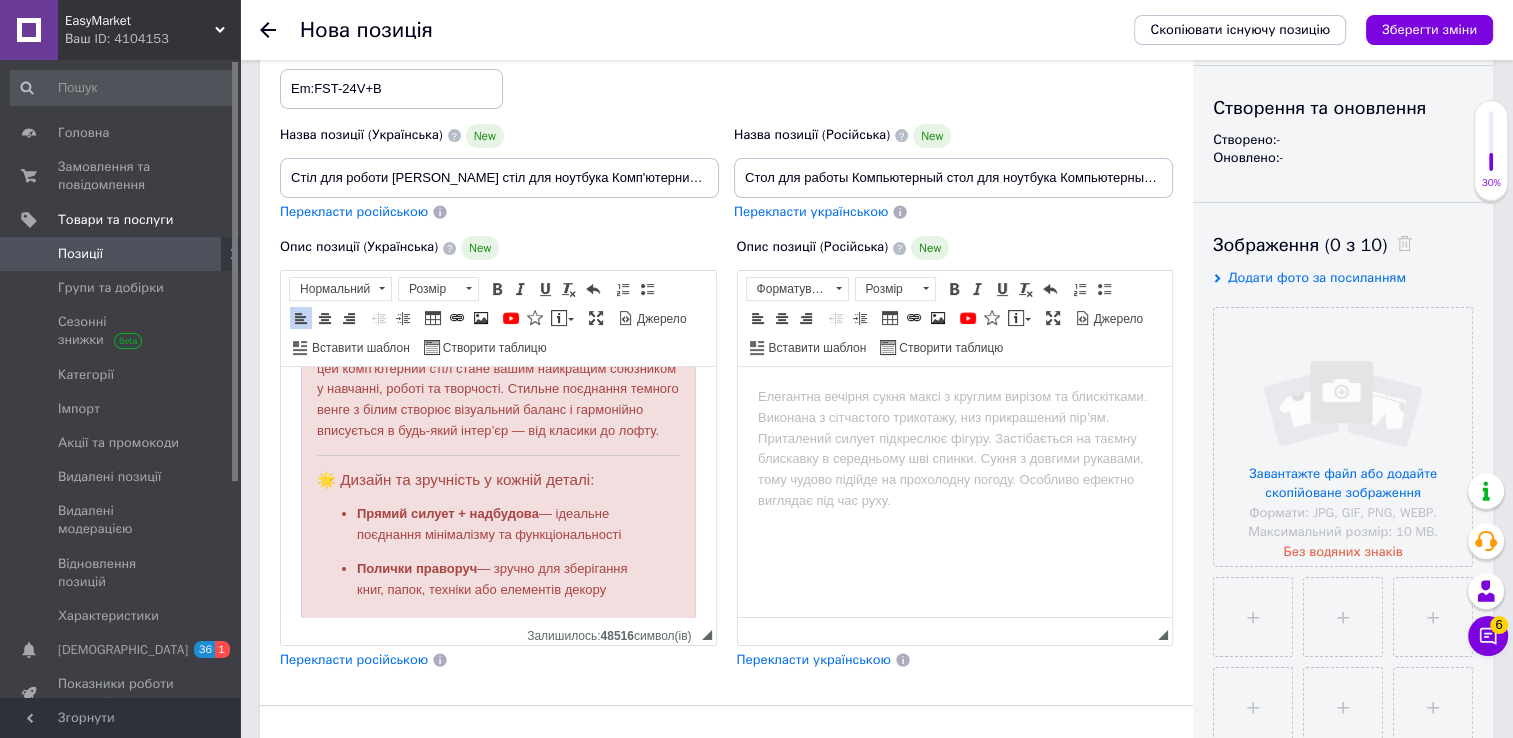 click on "Сучасний ритм життя потребує організованого простору — і цей комп’ютерний стіл стане вашим найкращим союзником у навчанні, роботі та творчості. Стильне поєднання темного венге з білим створює візуальний баланс і гармонійно вписується в будь-який інтер’єр — від класики до лофту." at bounding box center (498, 390) 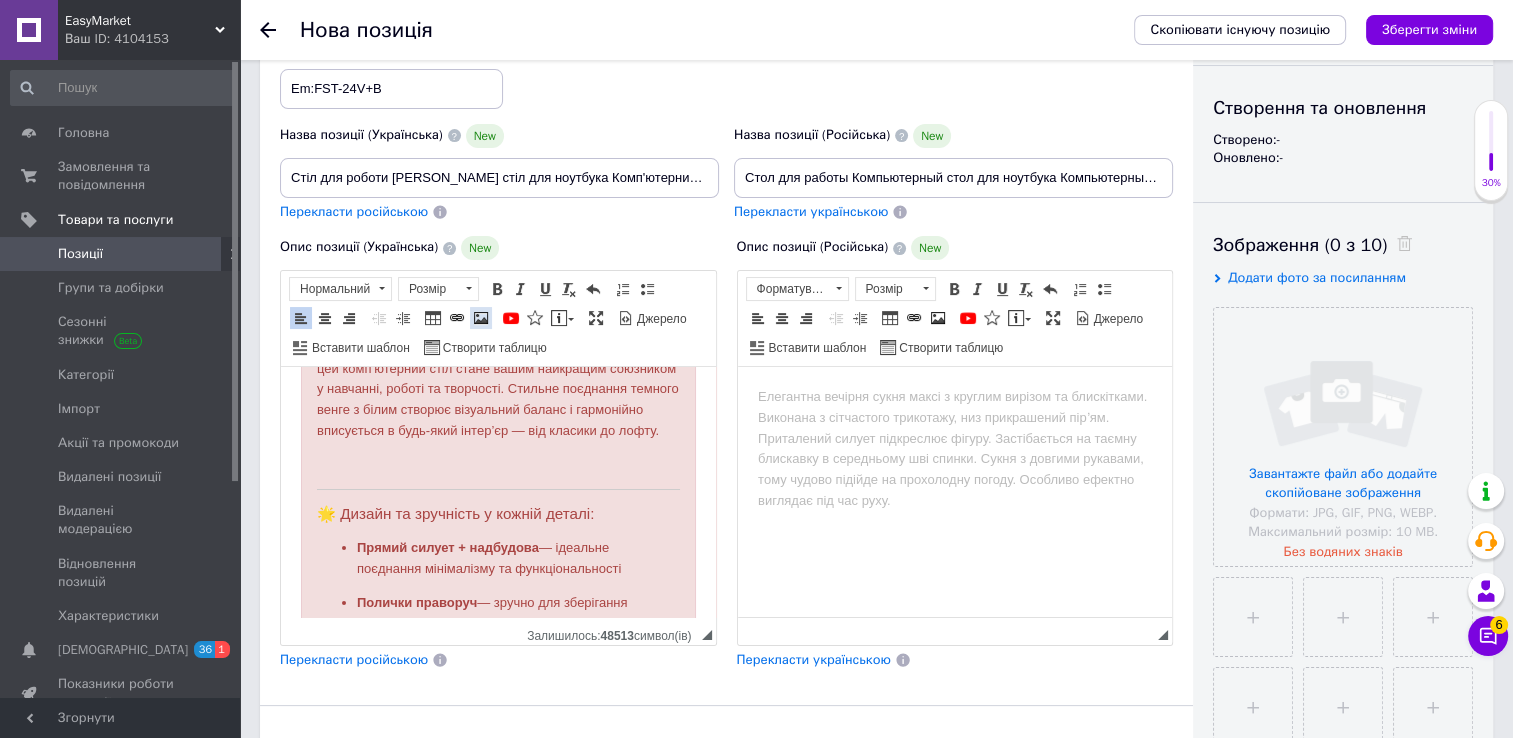 click at bounding box center [481, 318] 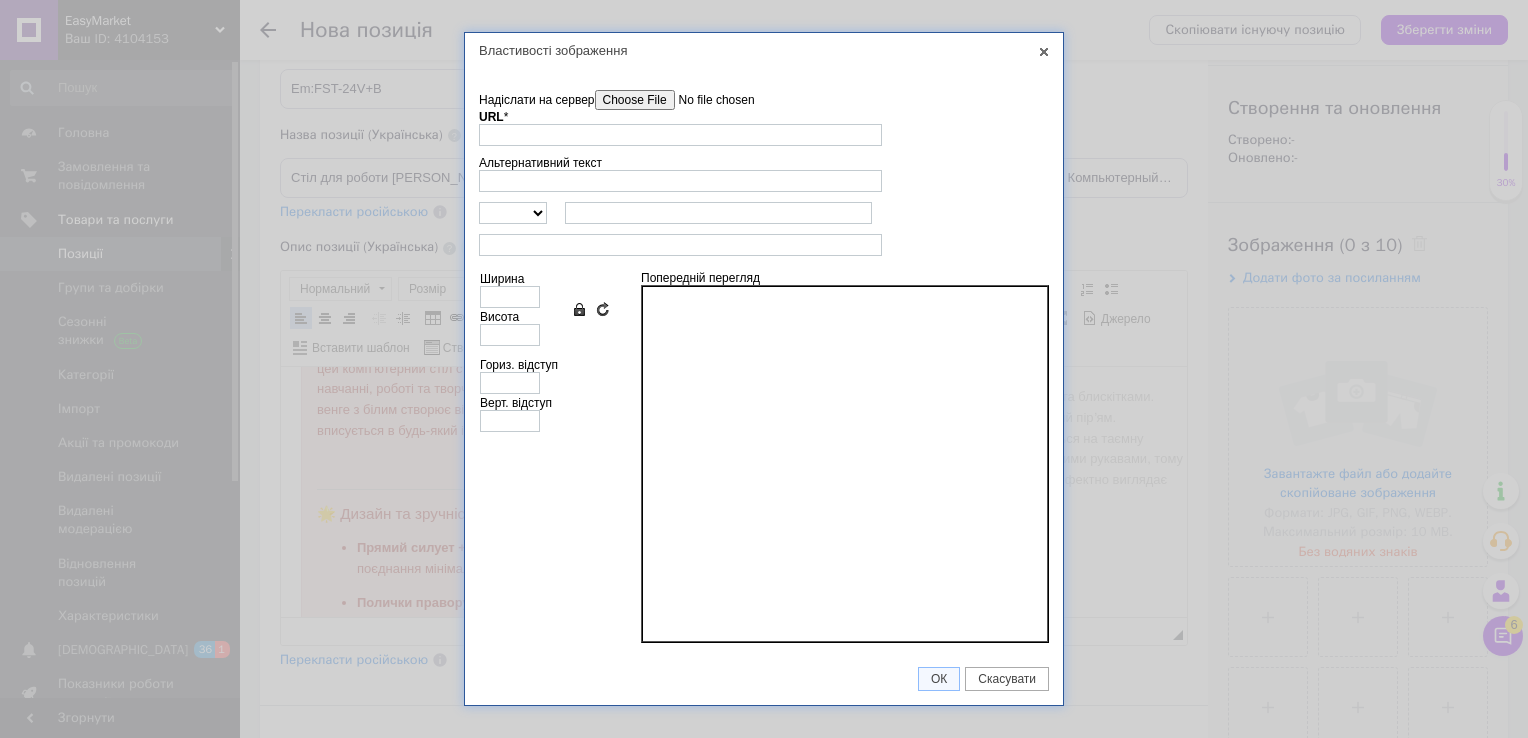 click on "Надіслати на сервер" at bounding box center [708, 100] 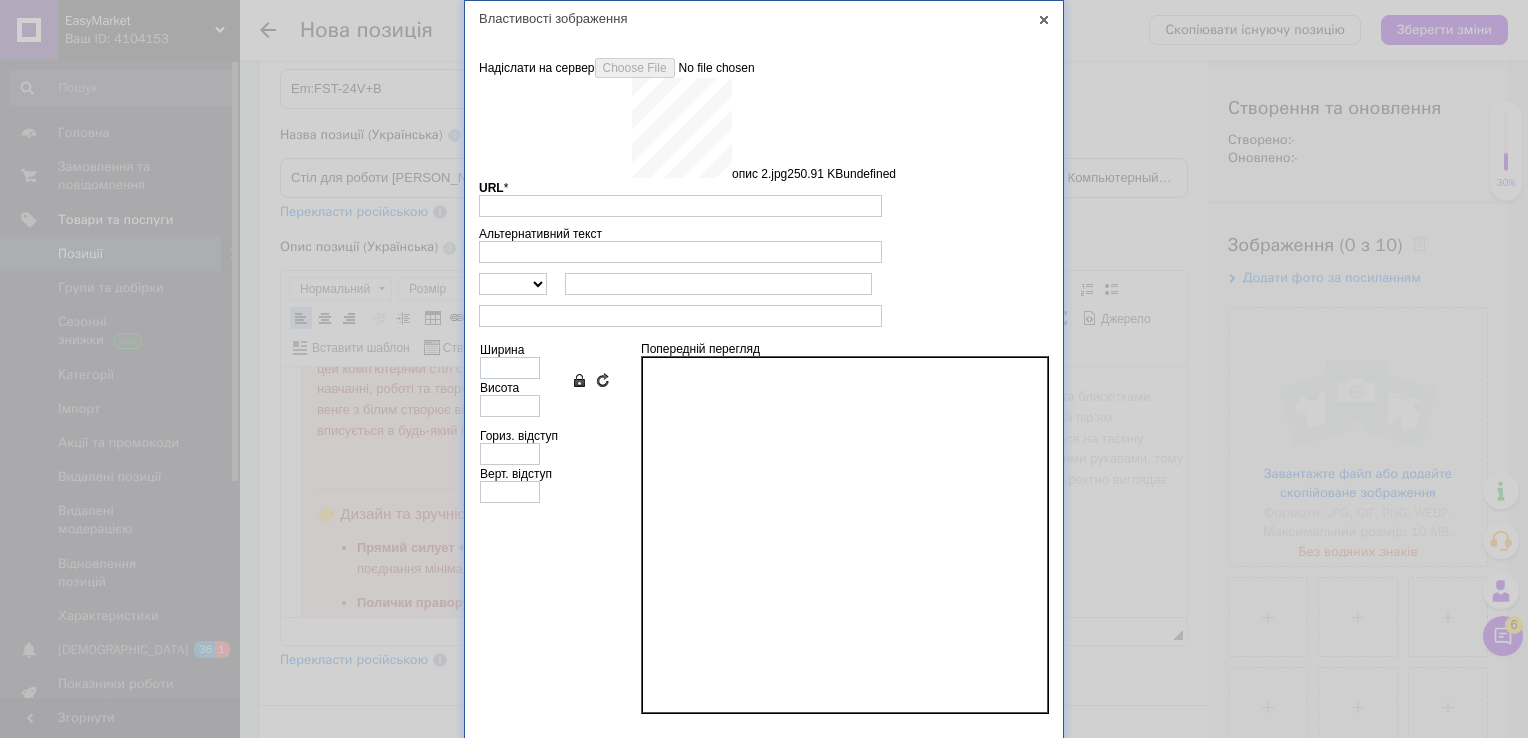 type on "[URL][DOMAIN_NAME]" 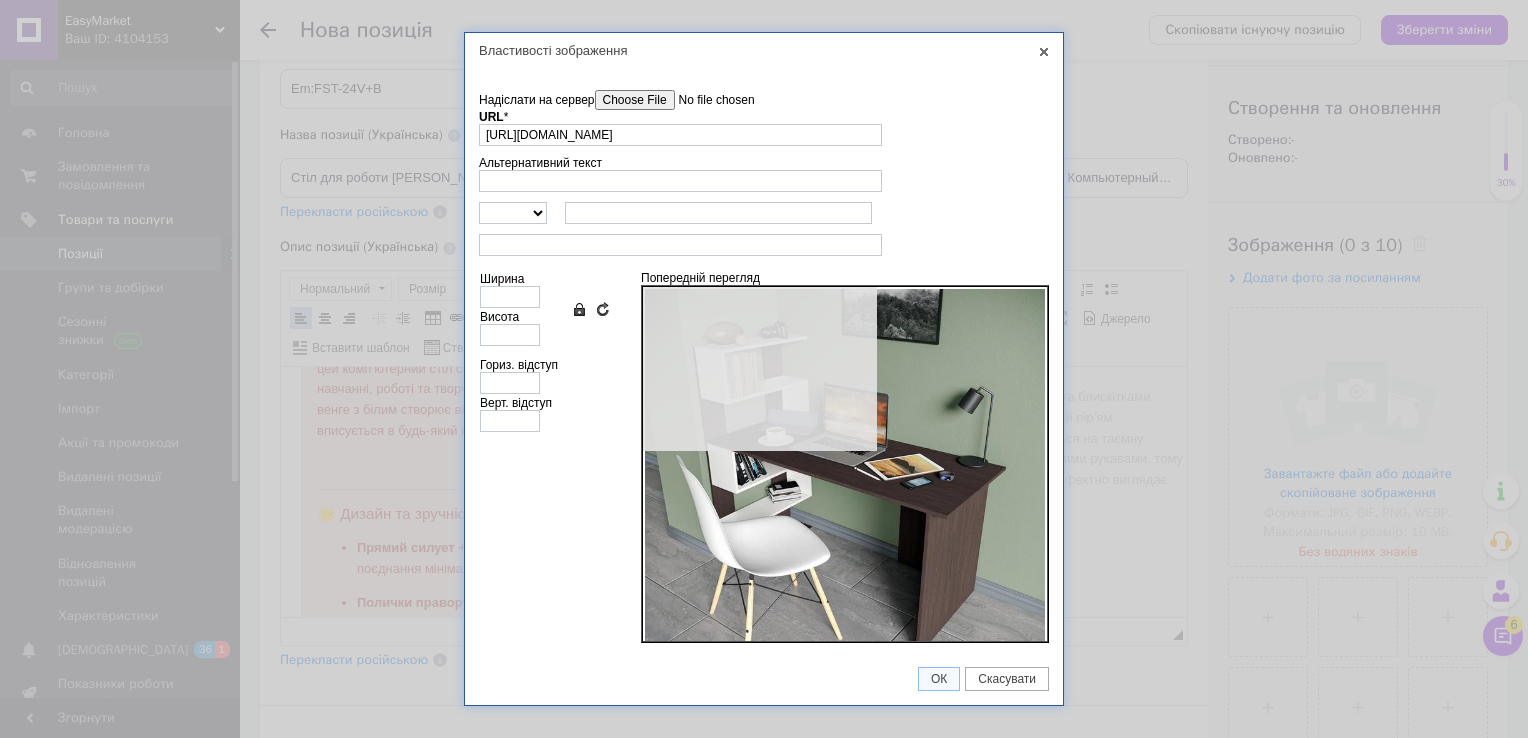 type on "640" 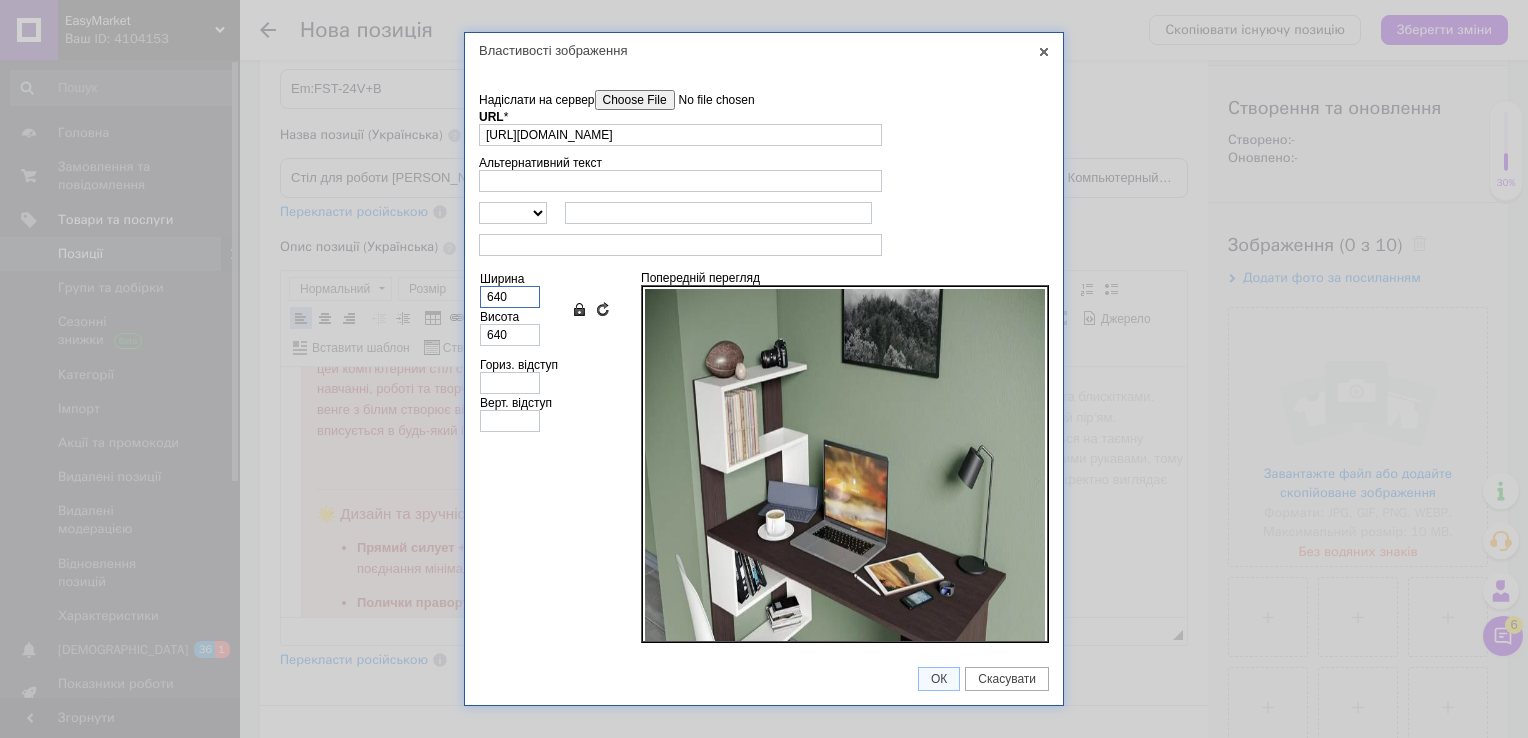 click on "640" at bounding box center (510, 297) 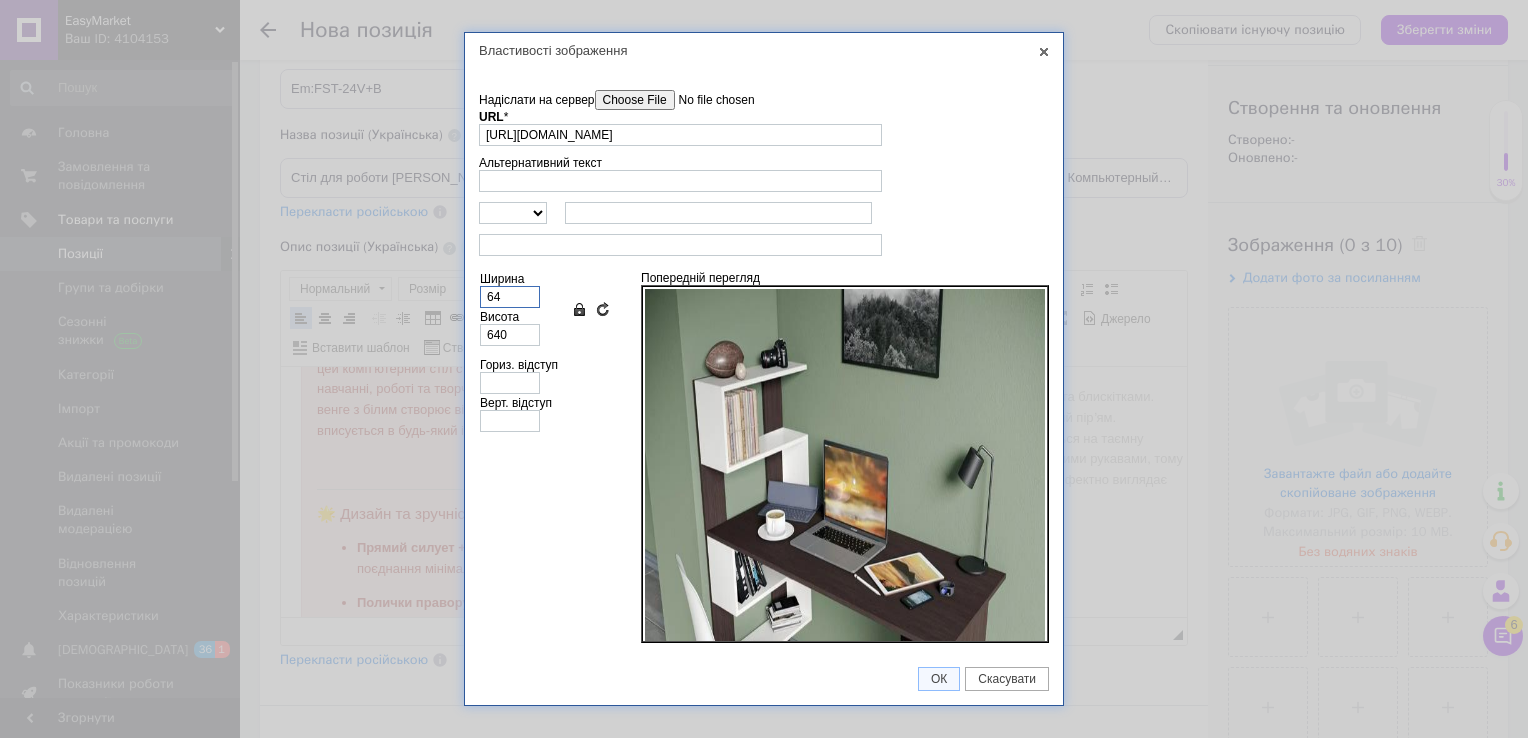 type on "64" 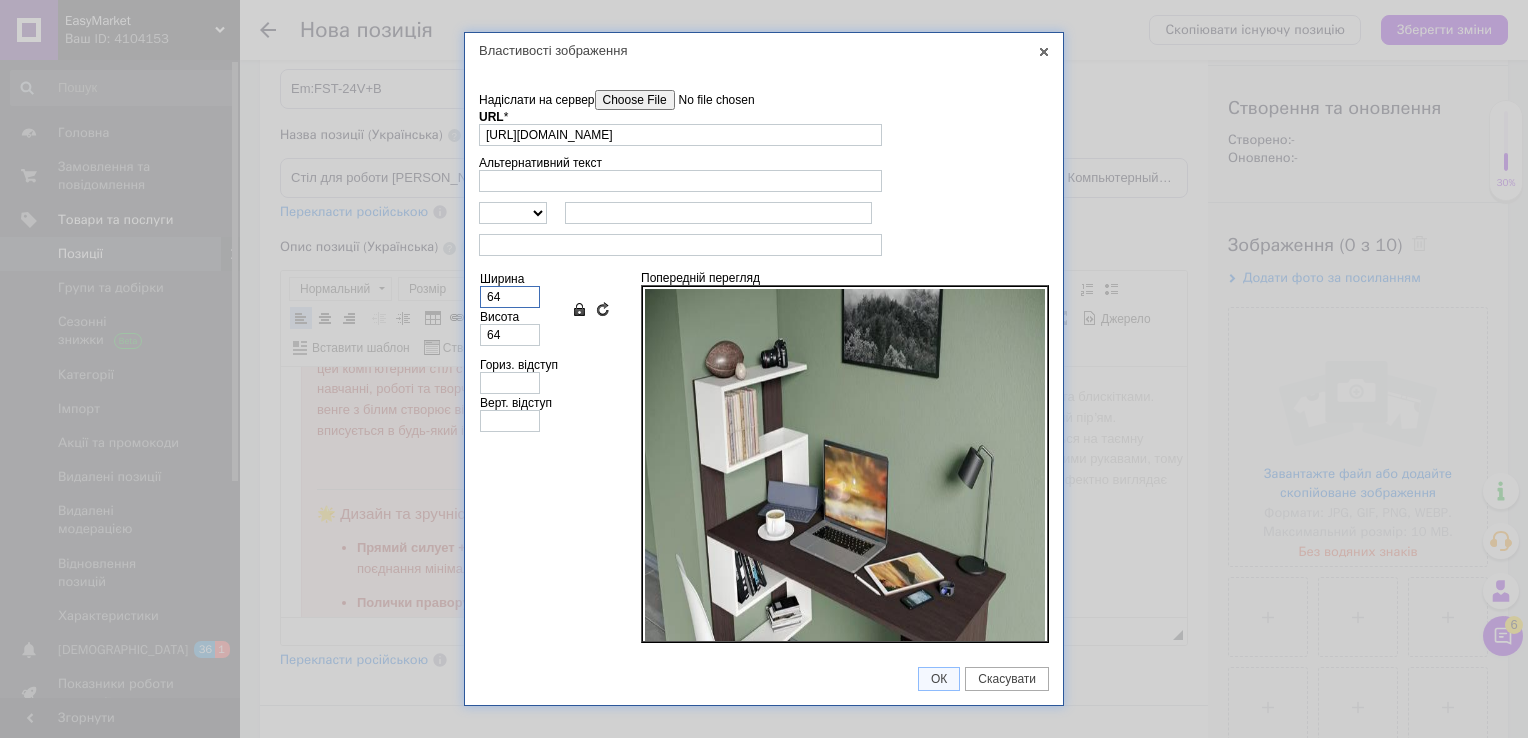 type on "6" 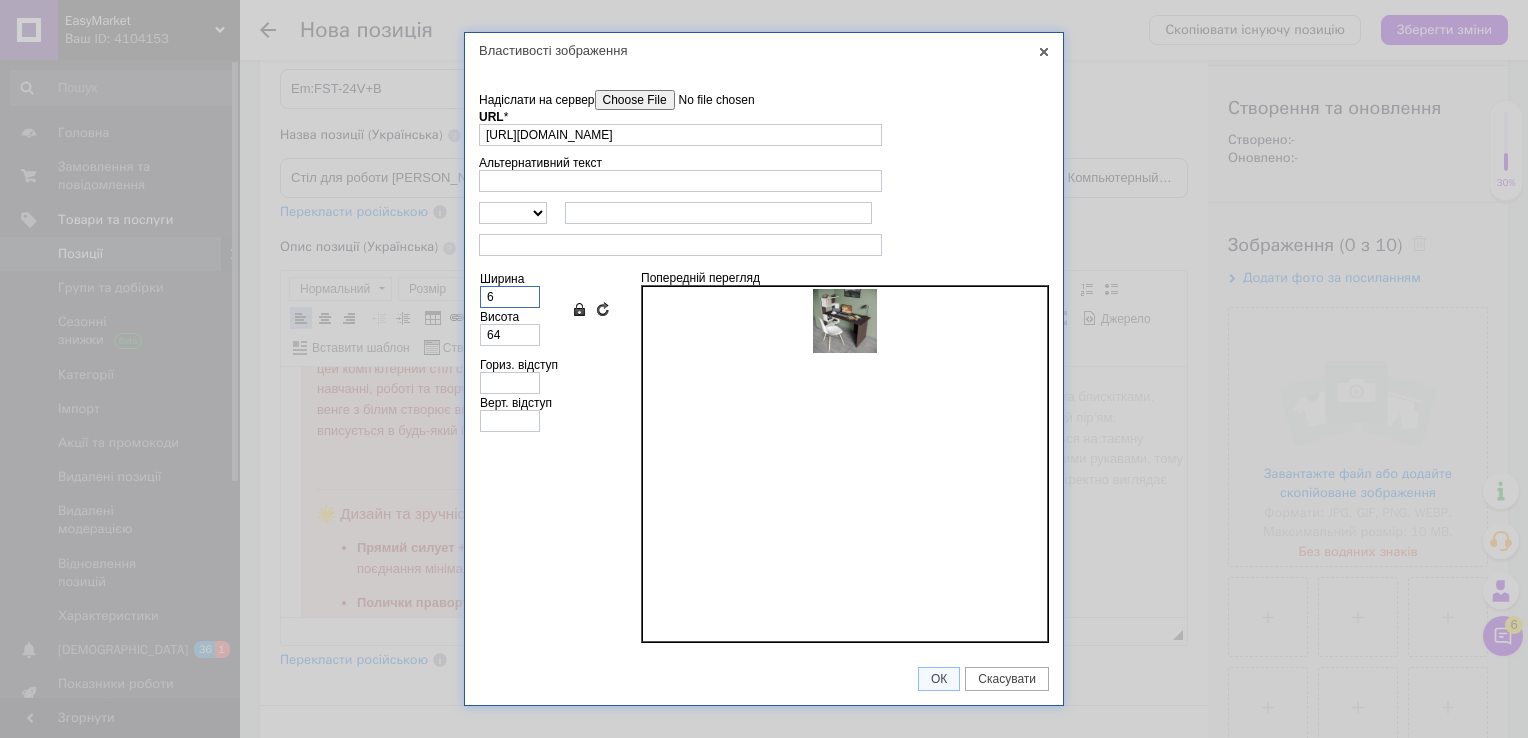 type on "6" 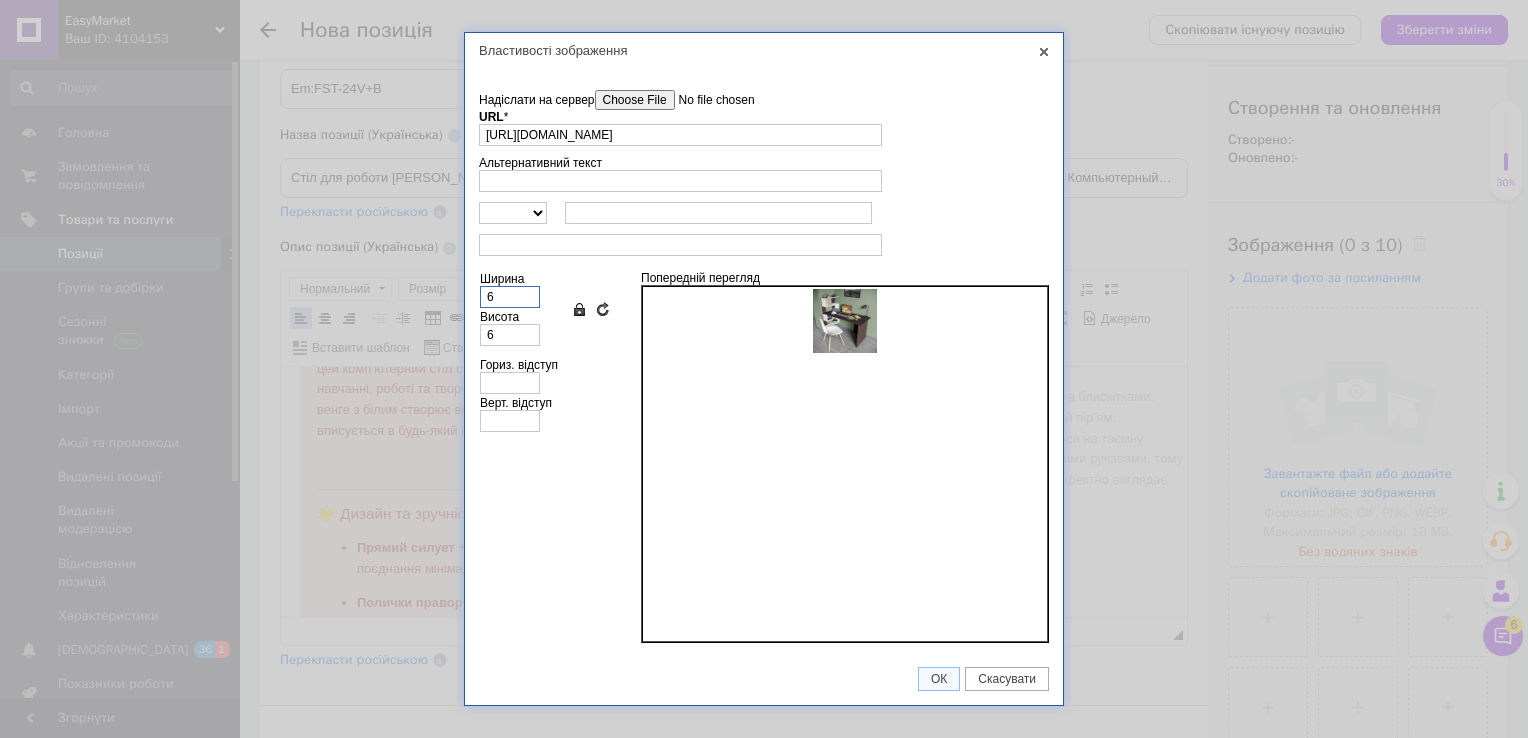 type 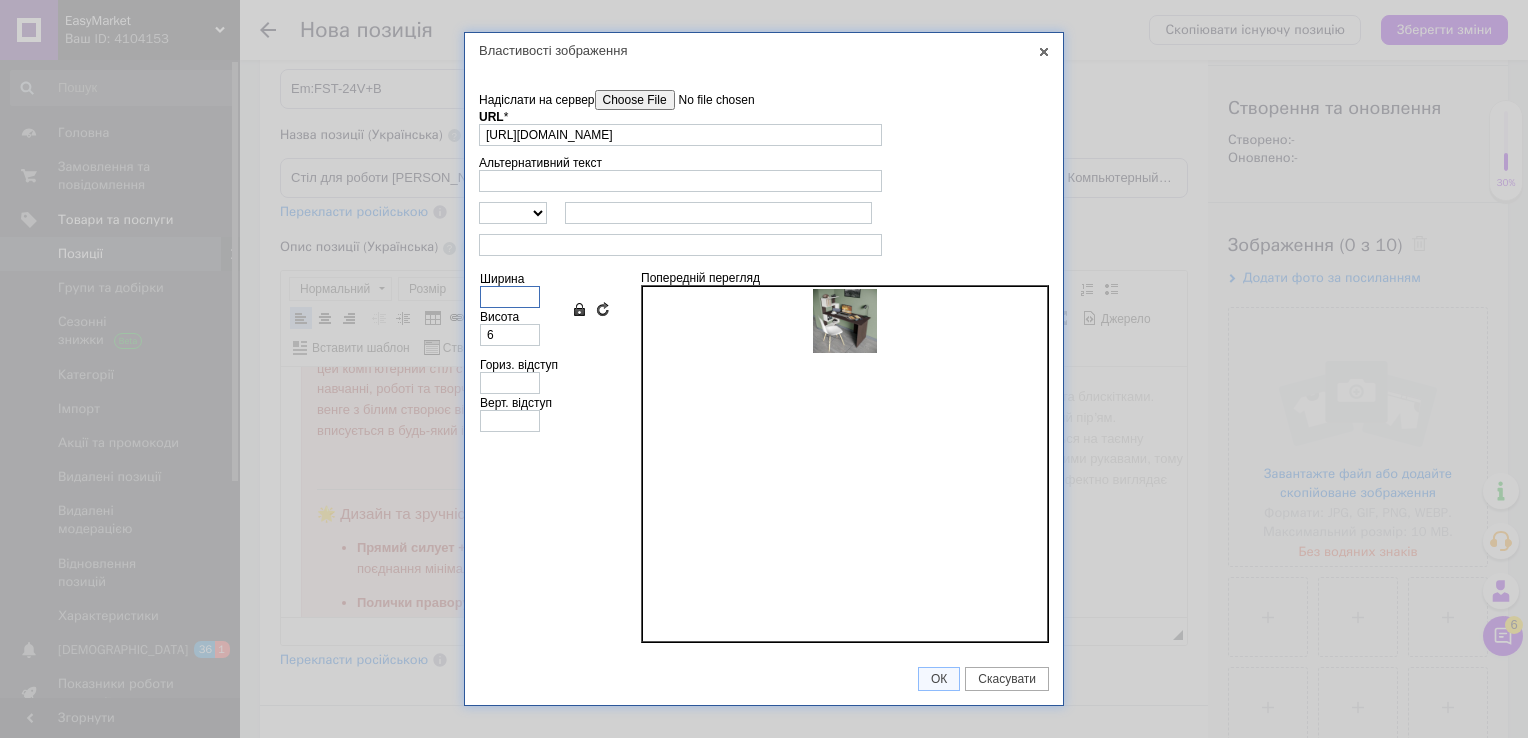 type 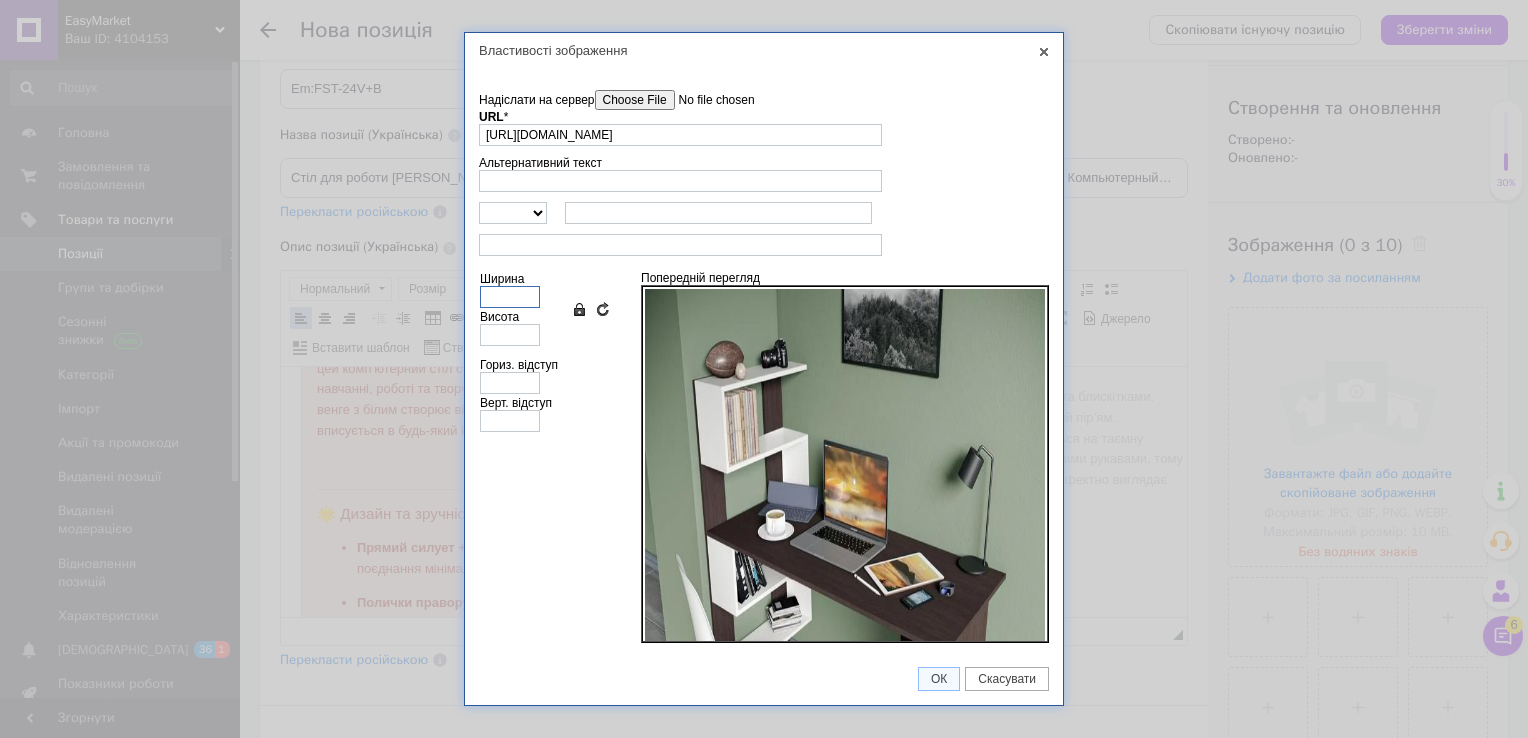 type on "3" 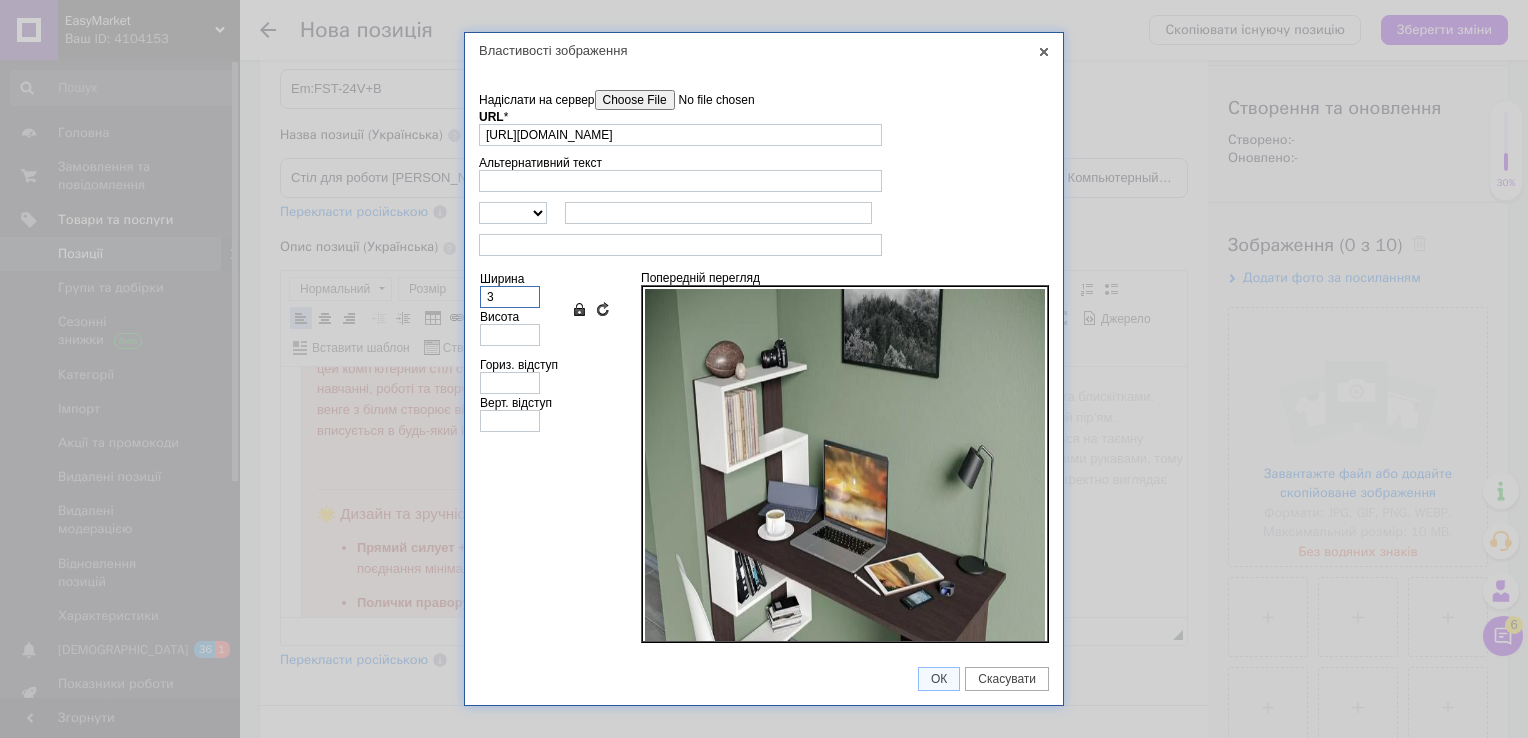 type on "3" 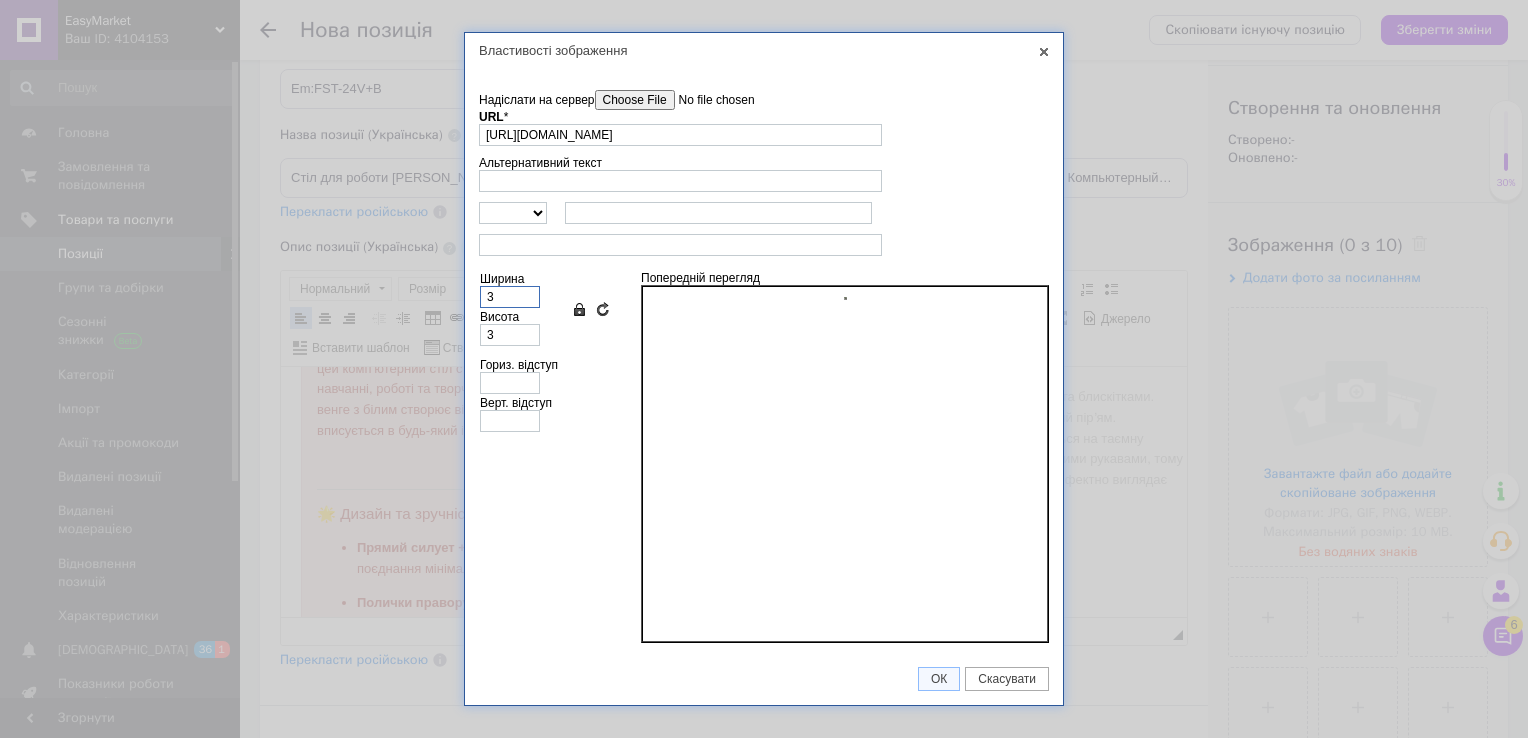 type on "35" 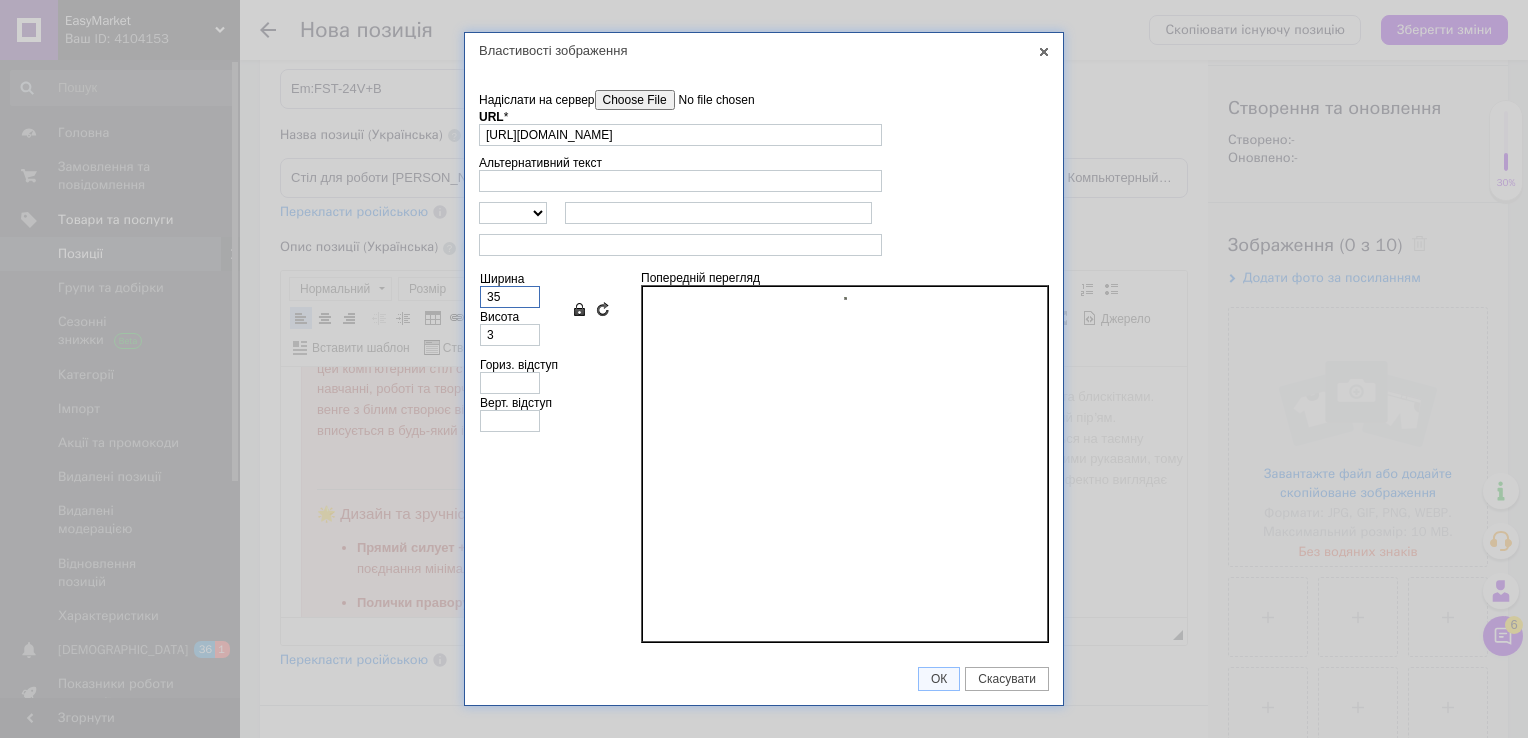 type on "35" 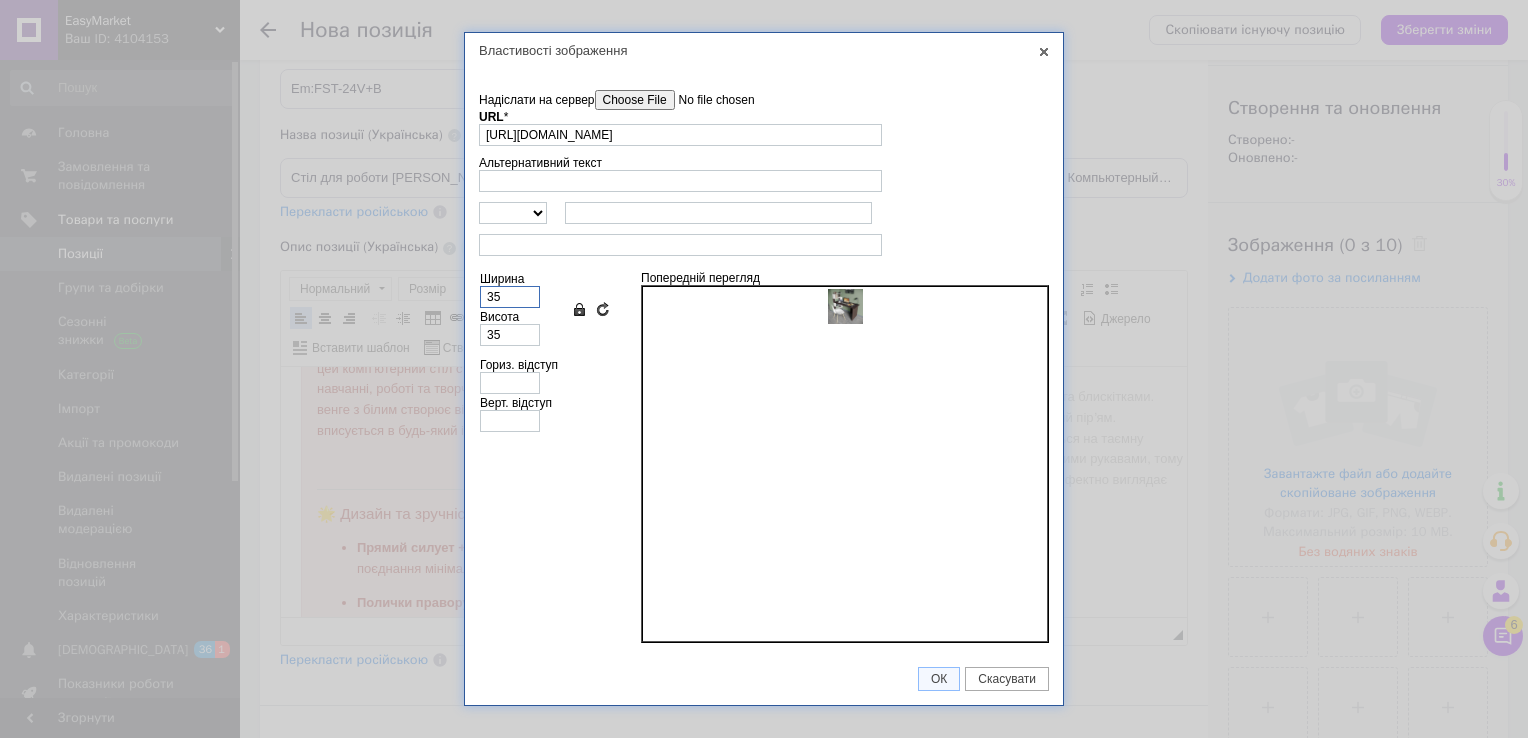 type on "350" 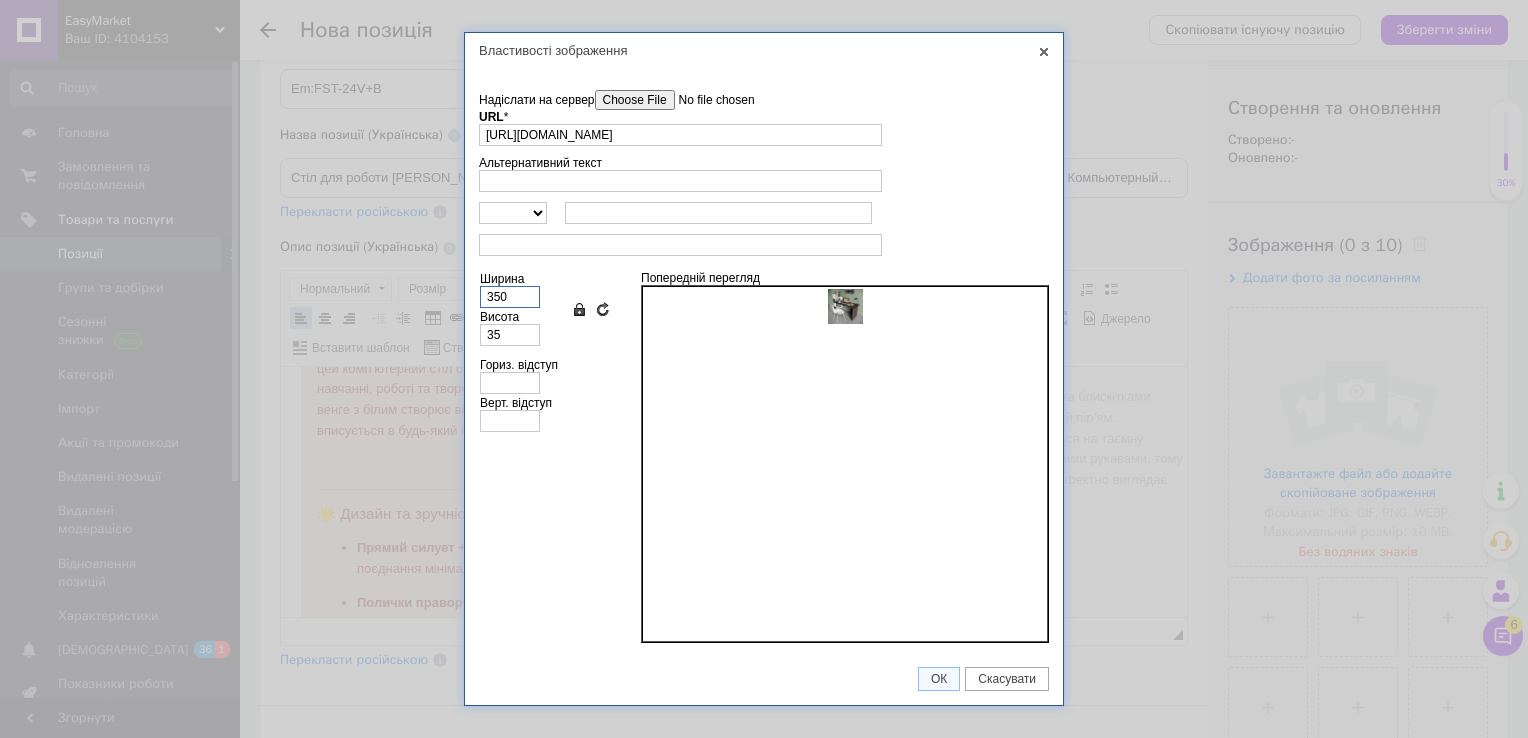 type on "350" 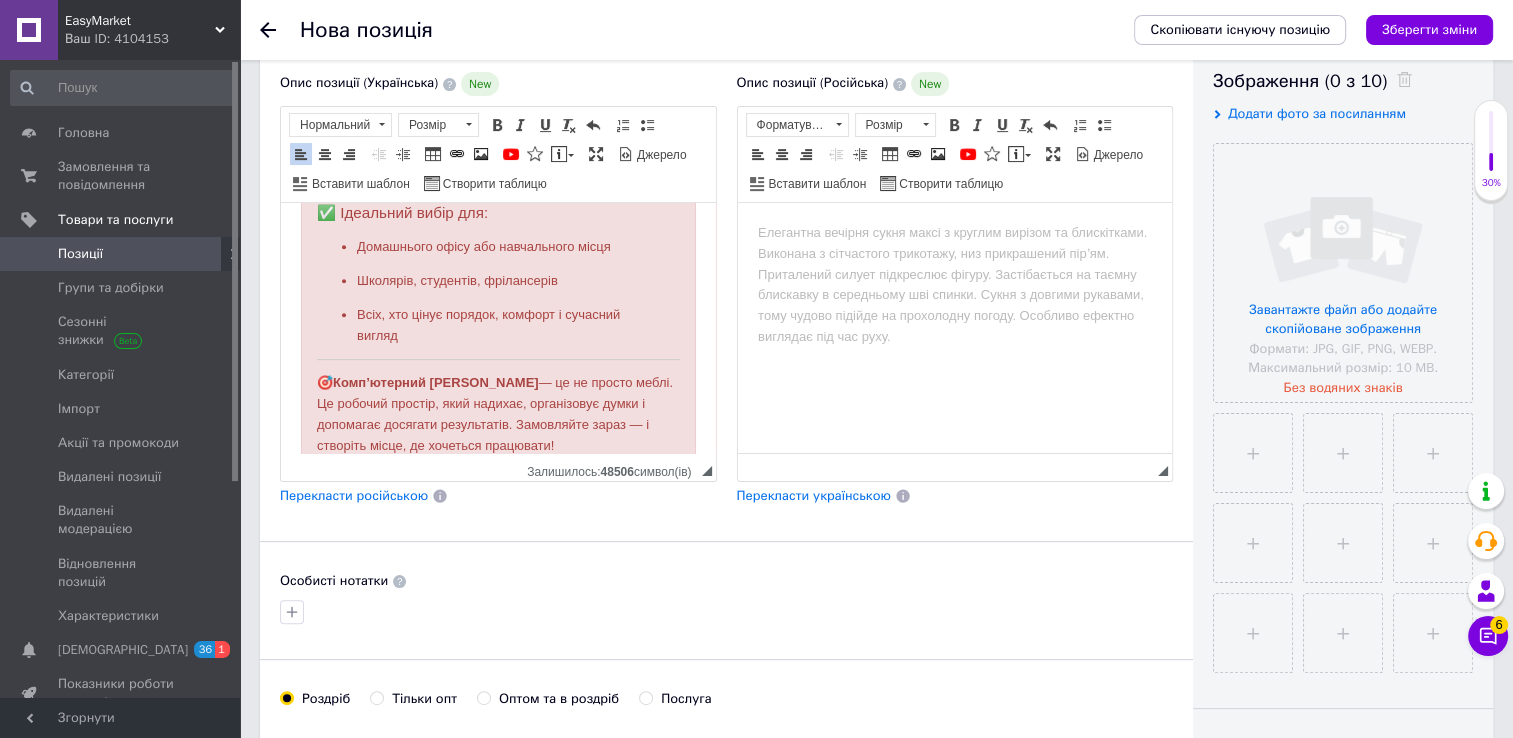 scroll, scrollTop: 360, scrollLeft: 0, axis: vertical 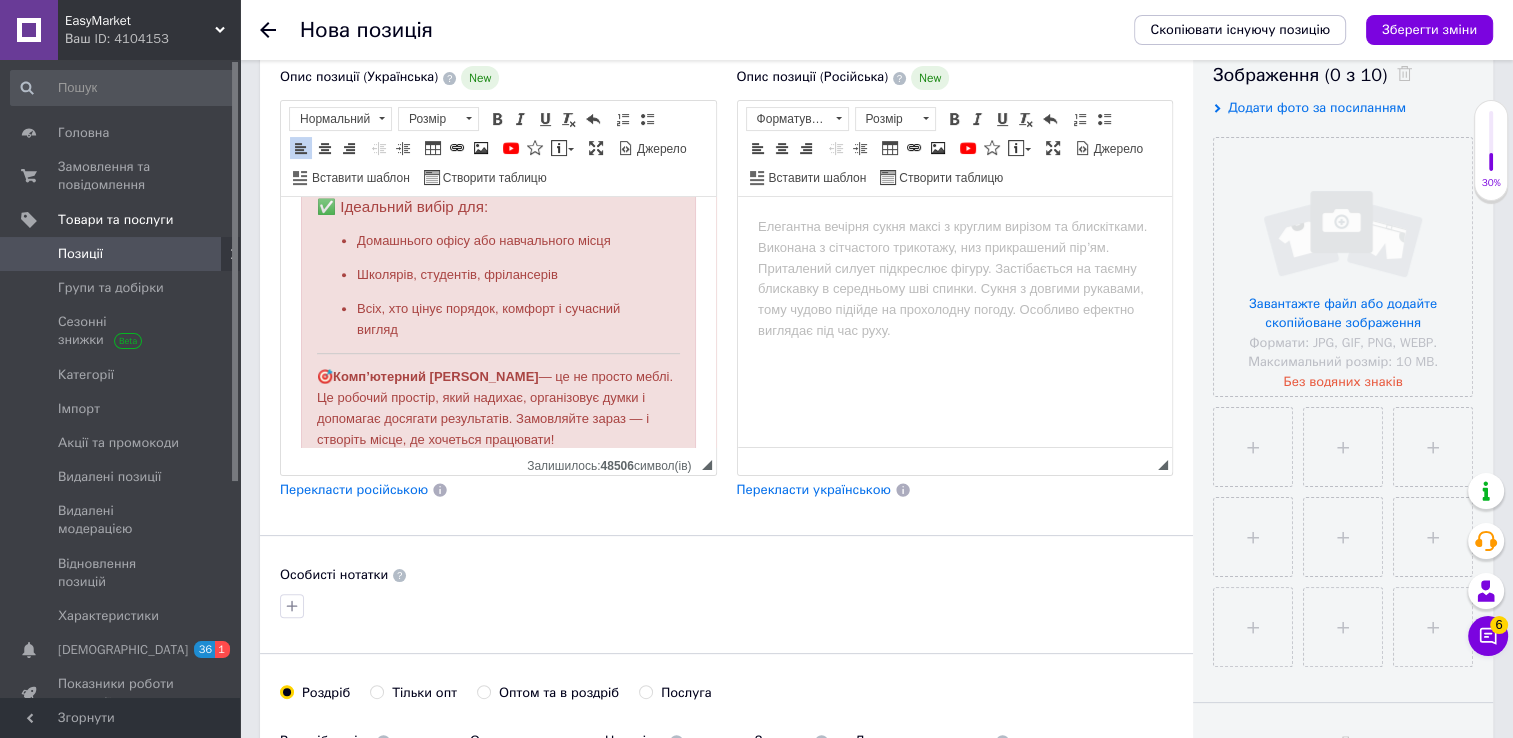 click on "Перекласти російською" at bounding box center [354, 489] 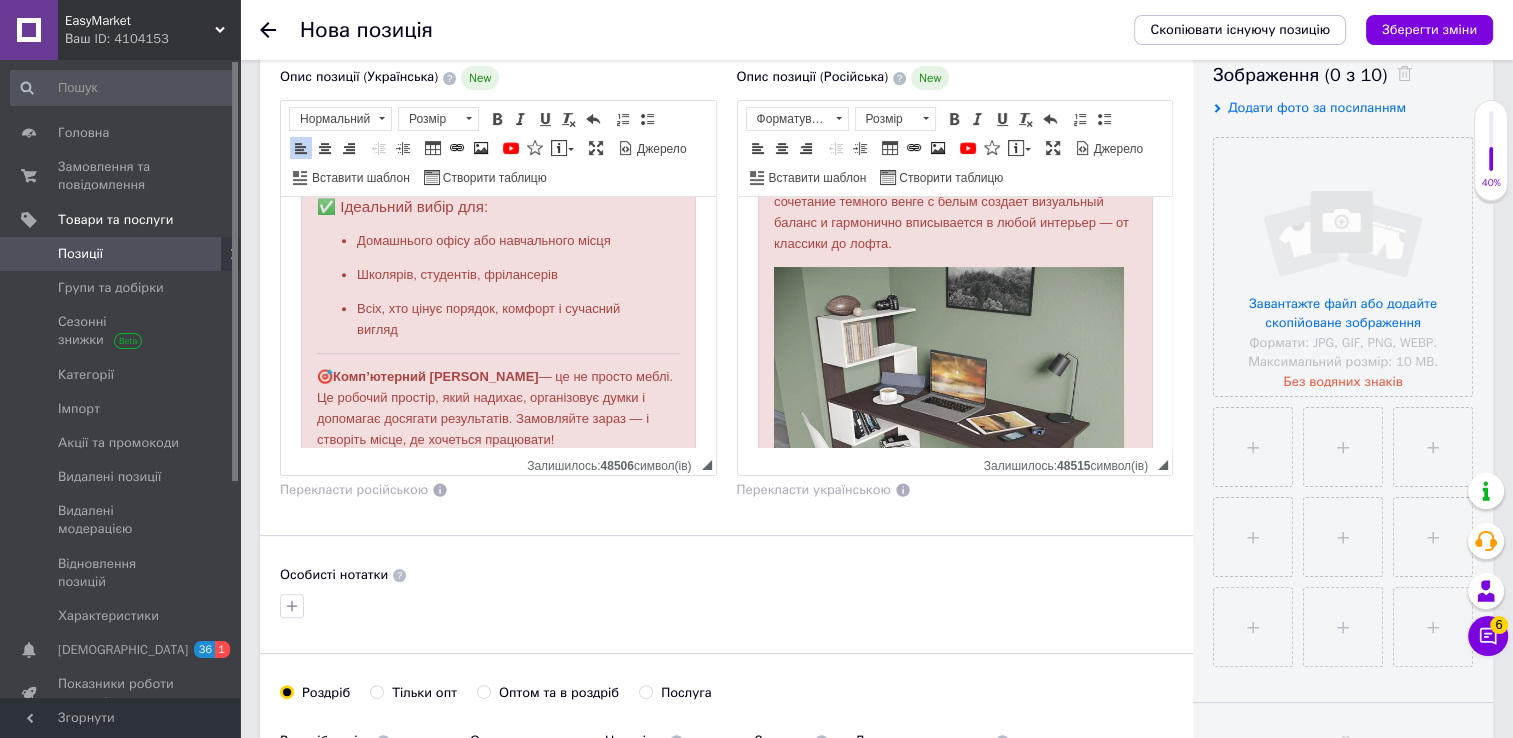 scroll, scrollTop: 168, scrollLeft: 0, axis: vertical 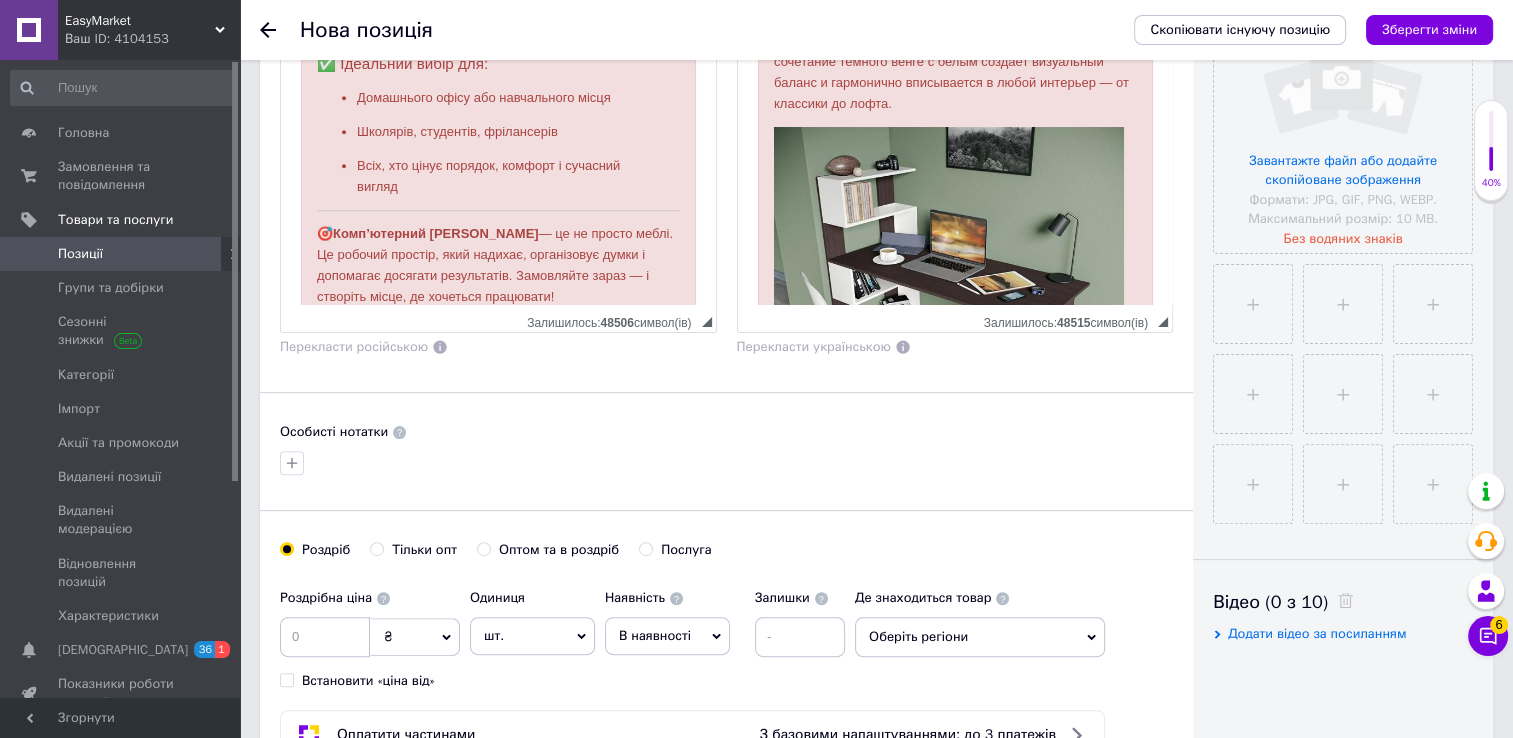 click at bounding box center [292, 463] 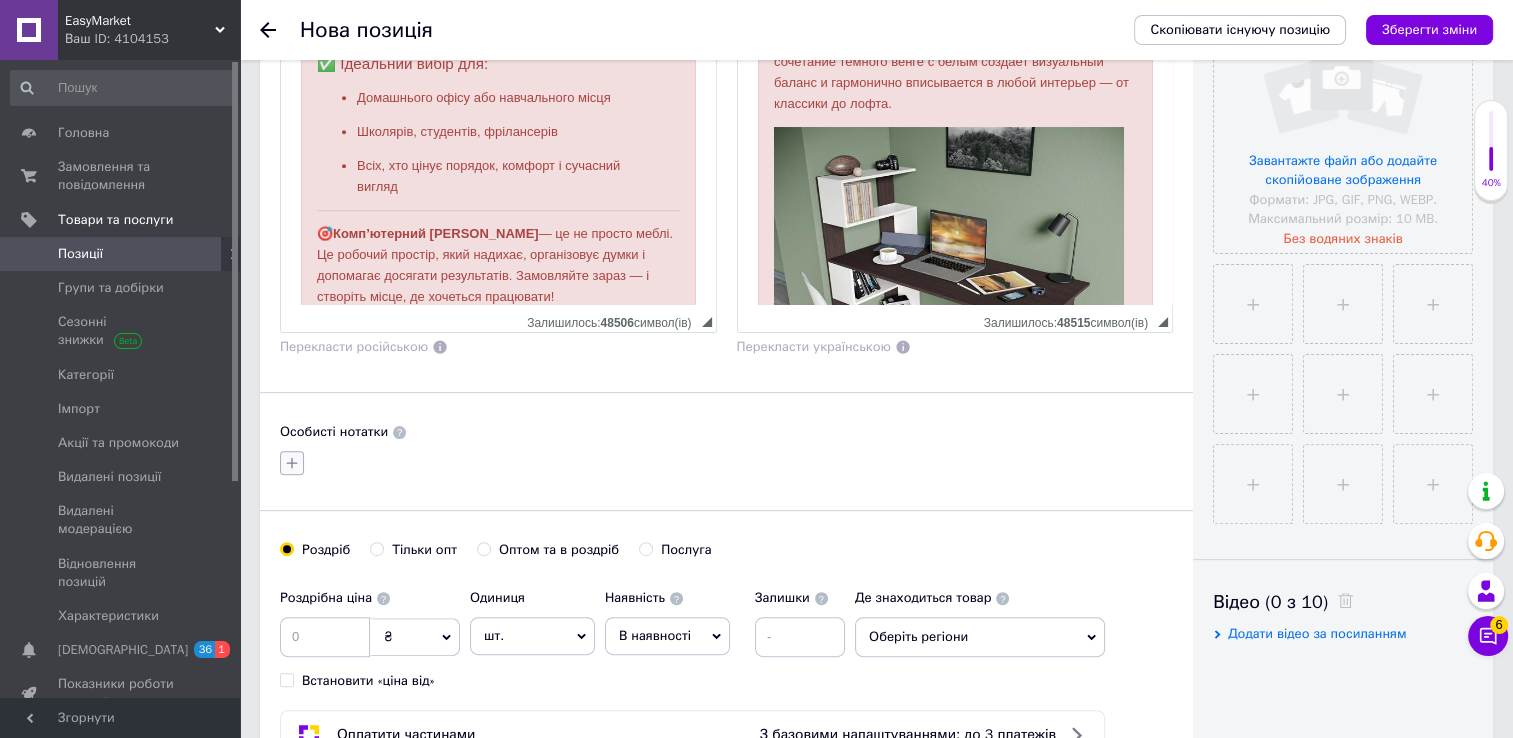 click 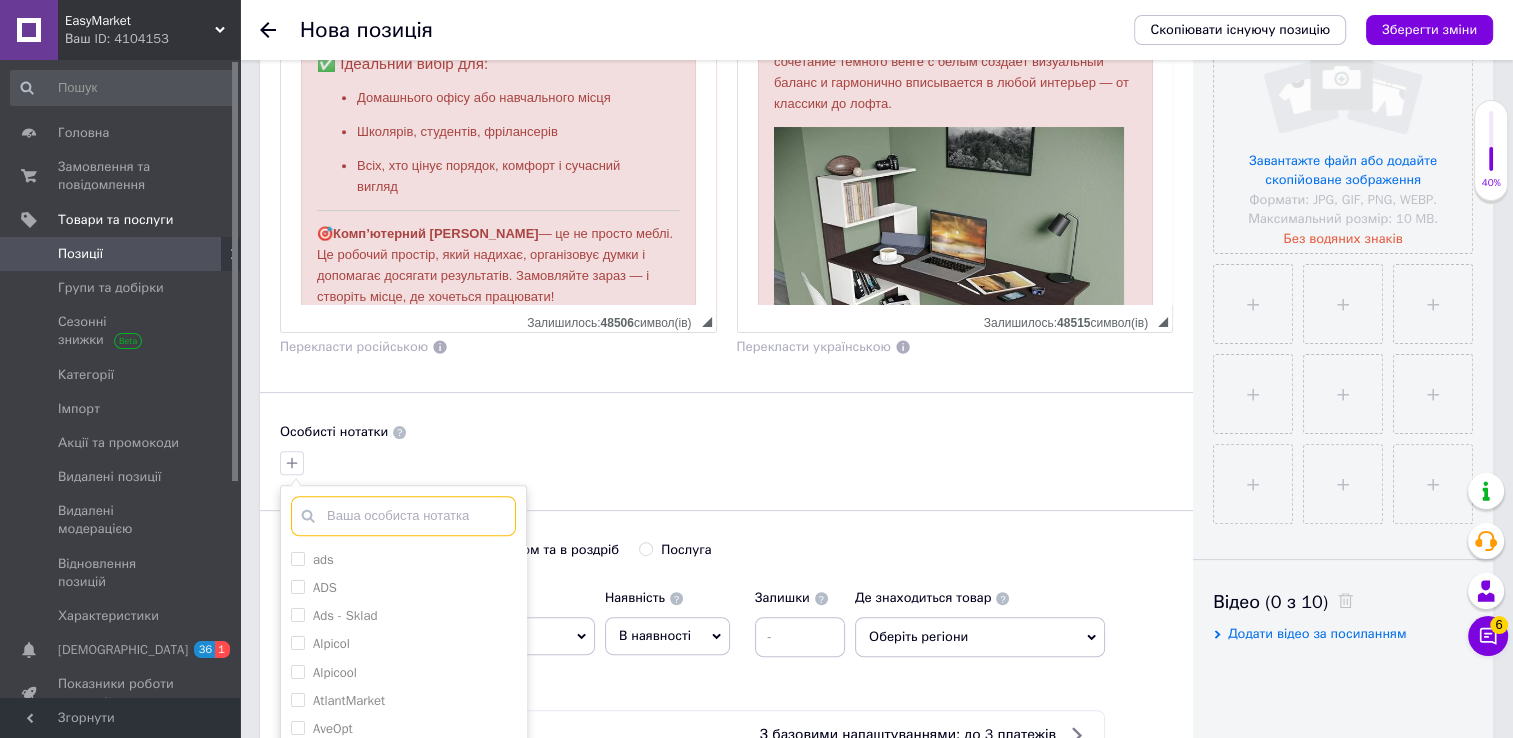 paste on "Flamecame" 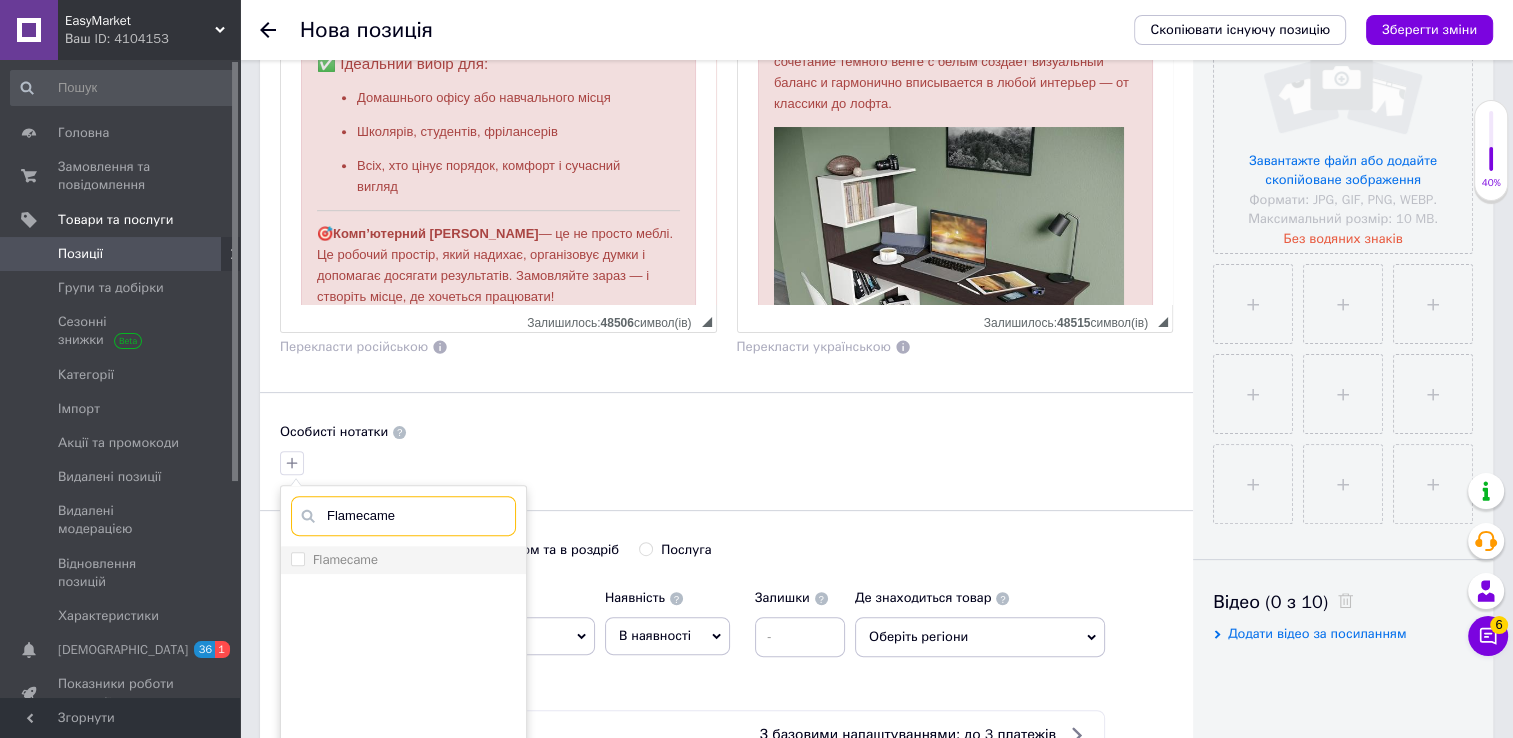type on "Flamecame" 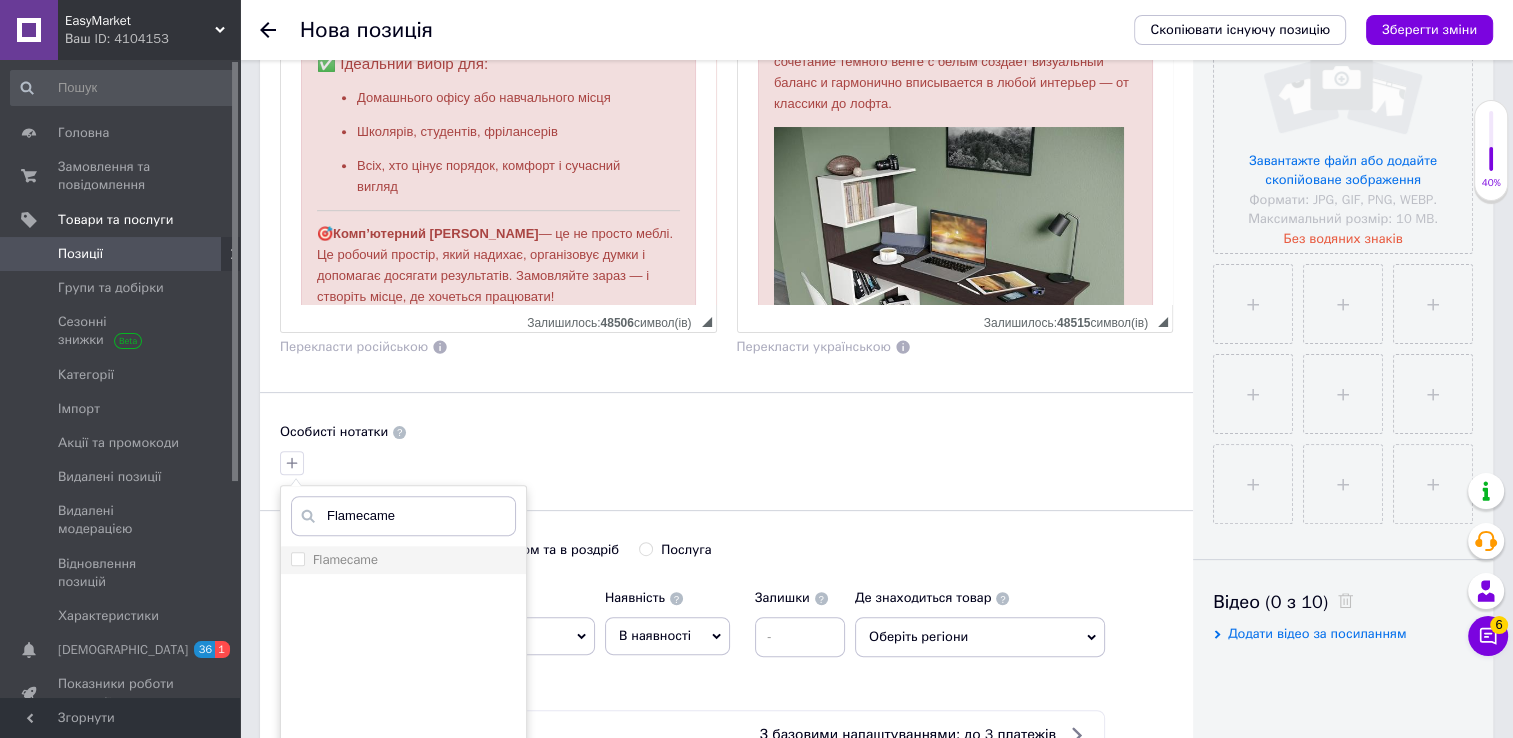 click on "Flamecame" at bounding box center [403, 560] 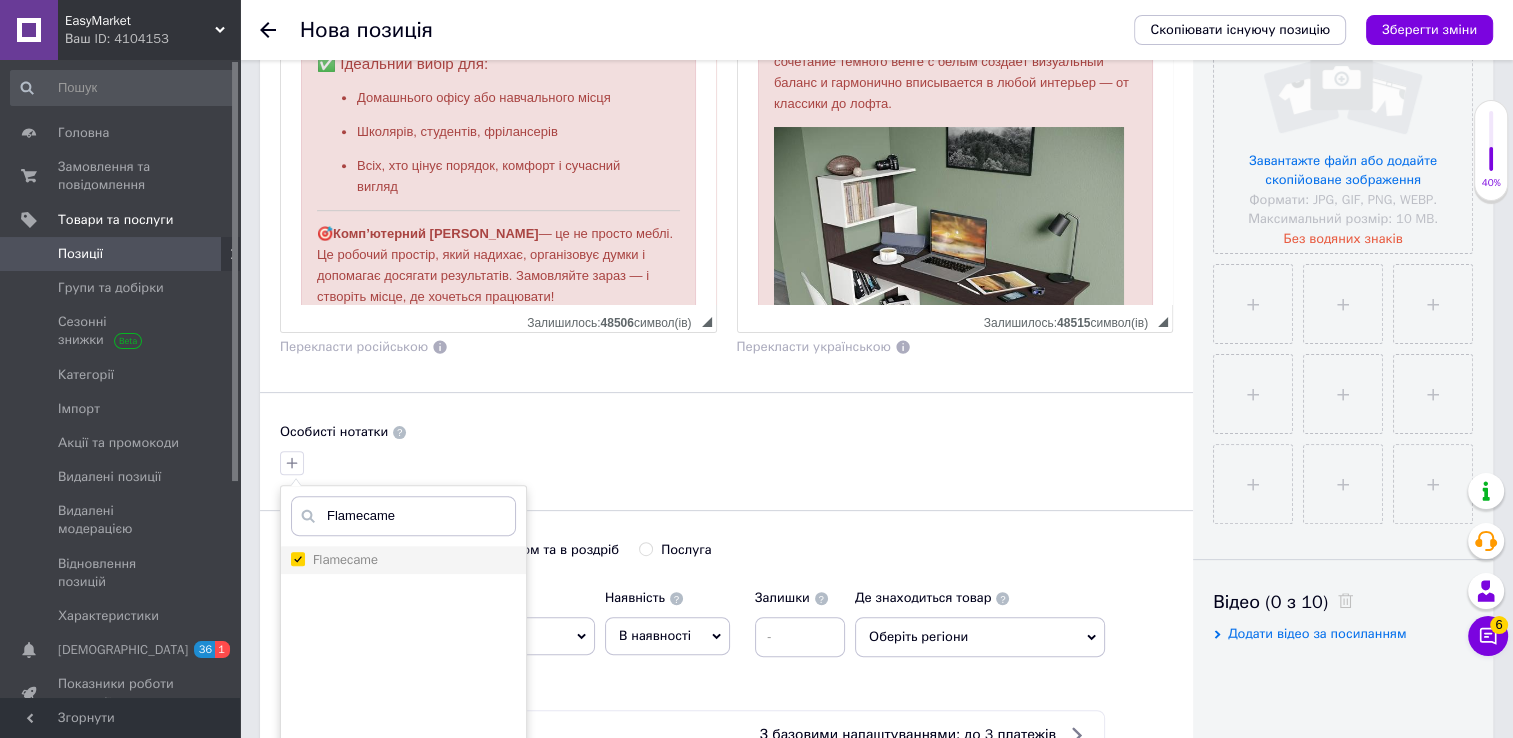 checkbox on "true" 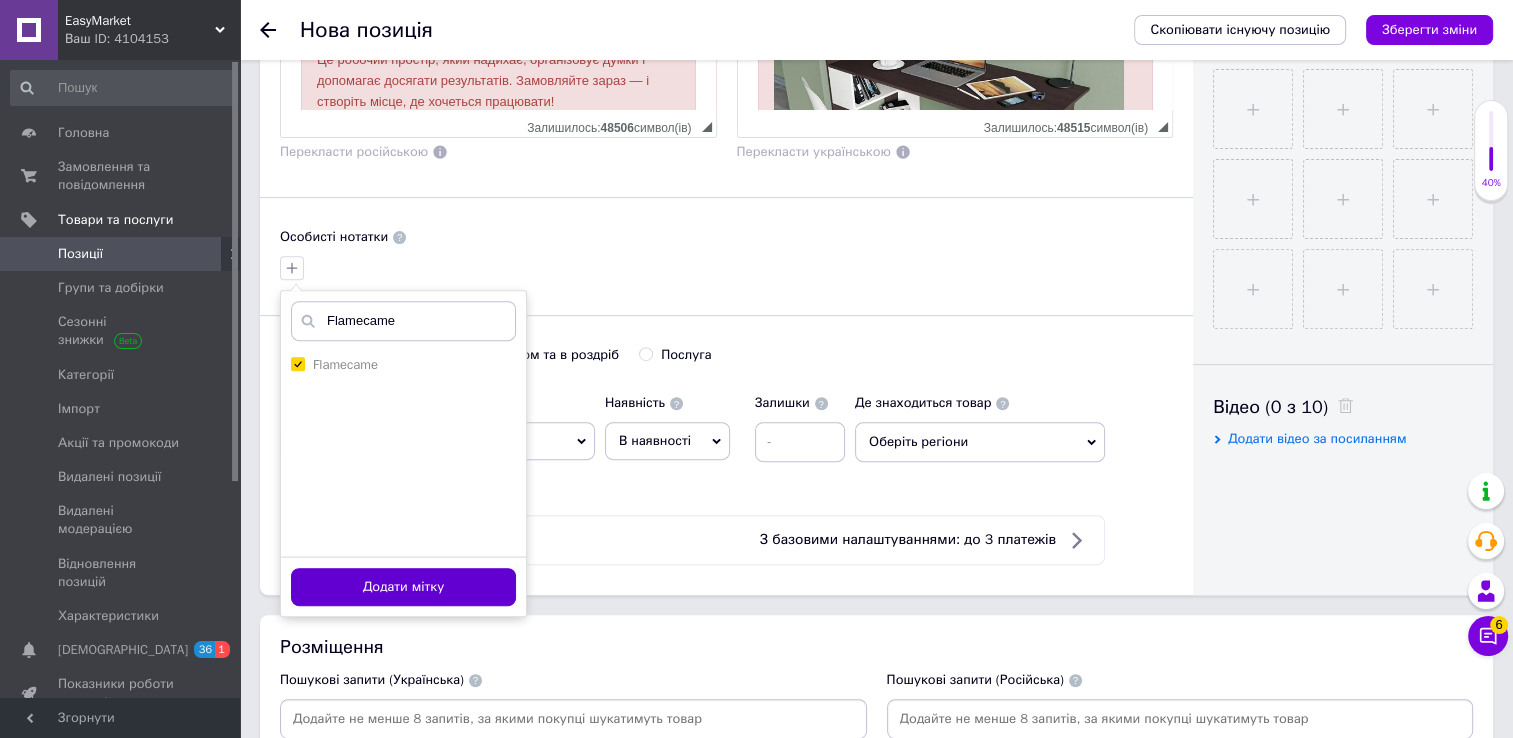 scroll, scrollTop: 696, scrollLeft: 0, axis: vertical 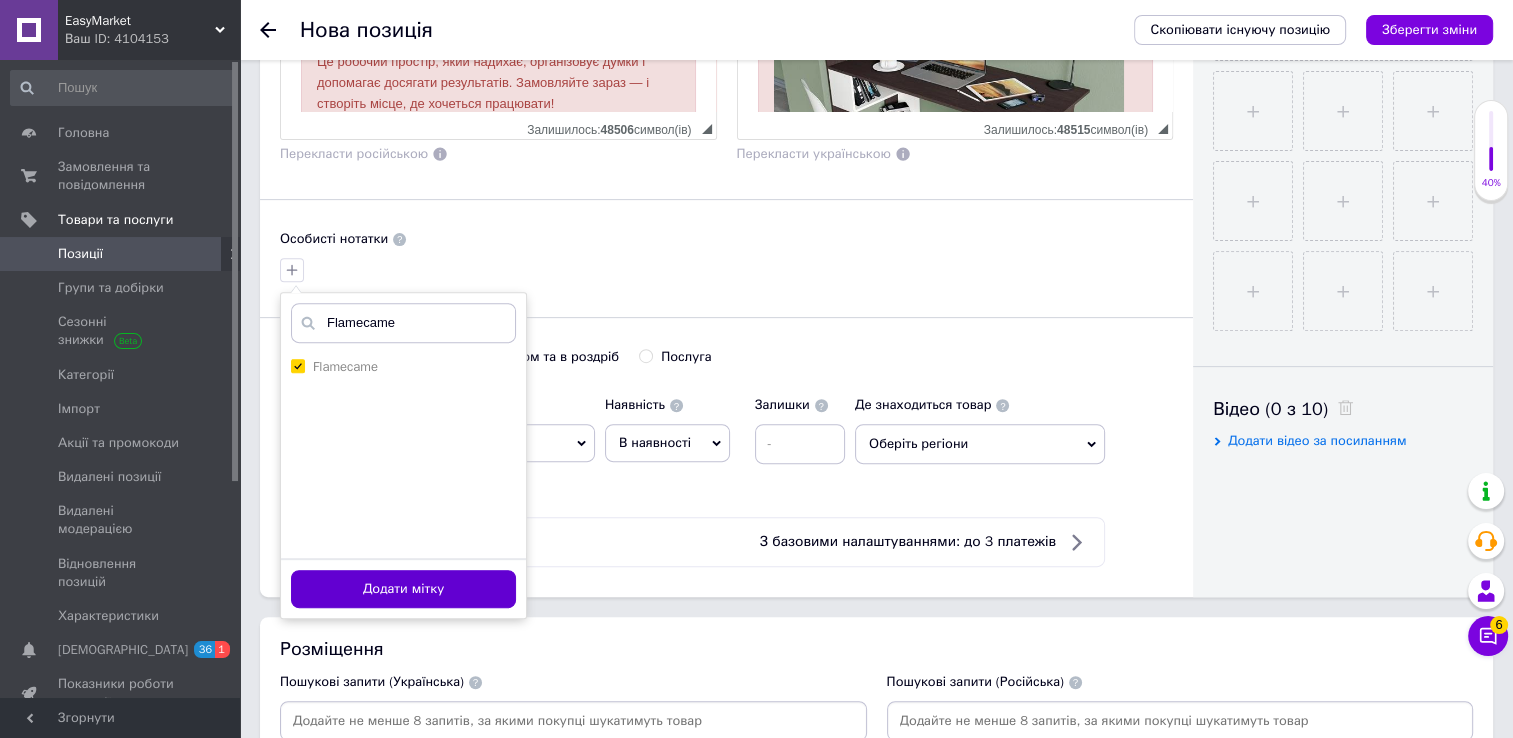 click on "Додати мітку" at bounding box center [403, 589] 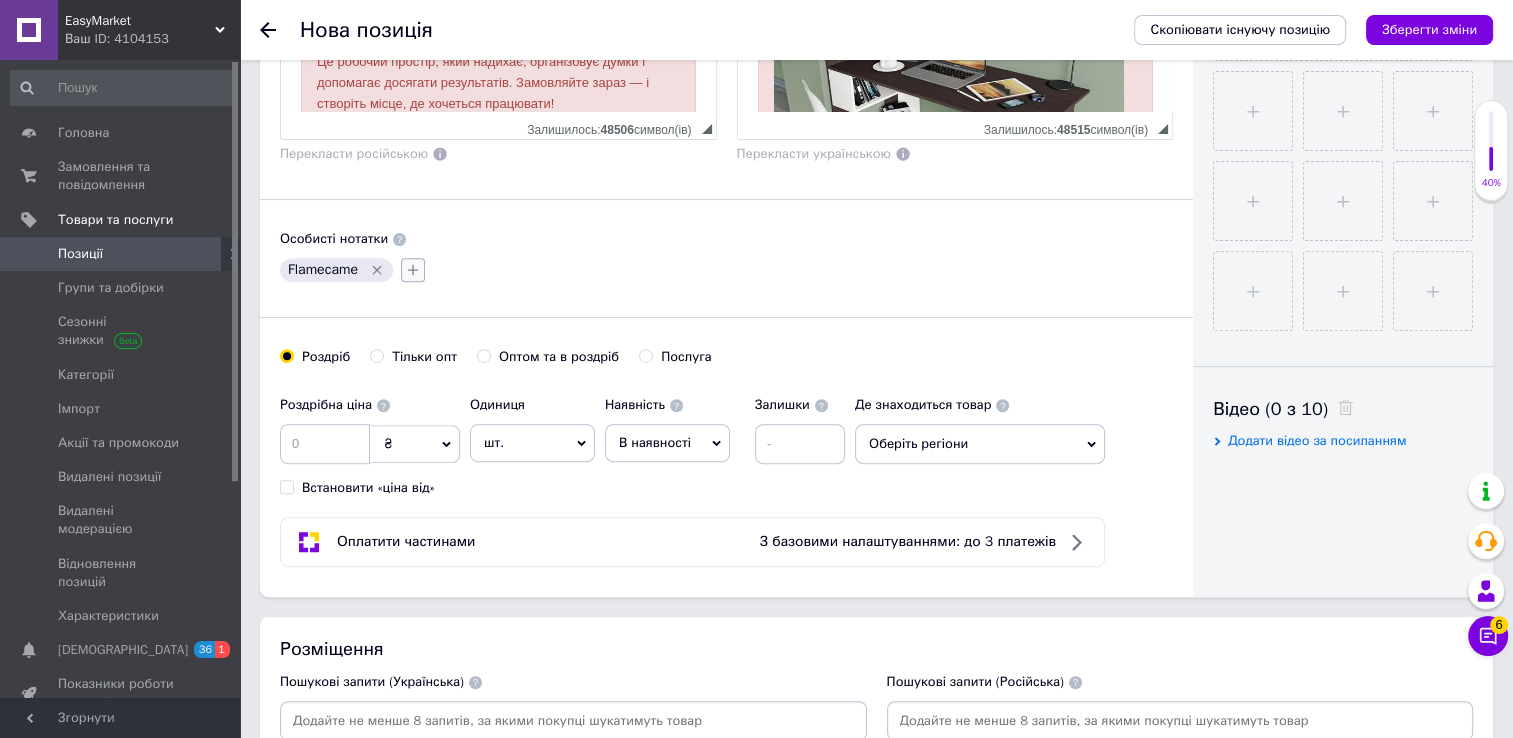 click on "Особисті нотатки Flamecame" at bounding box center (726, 258) 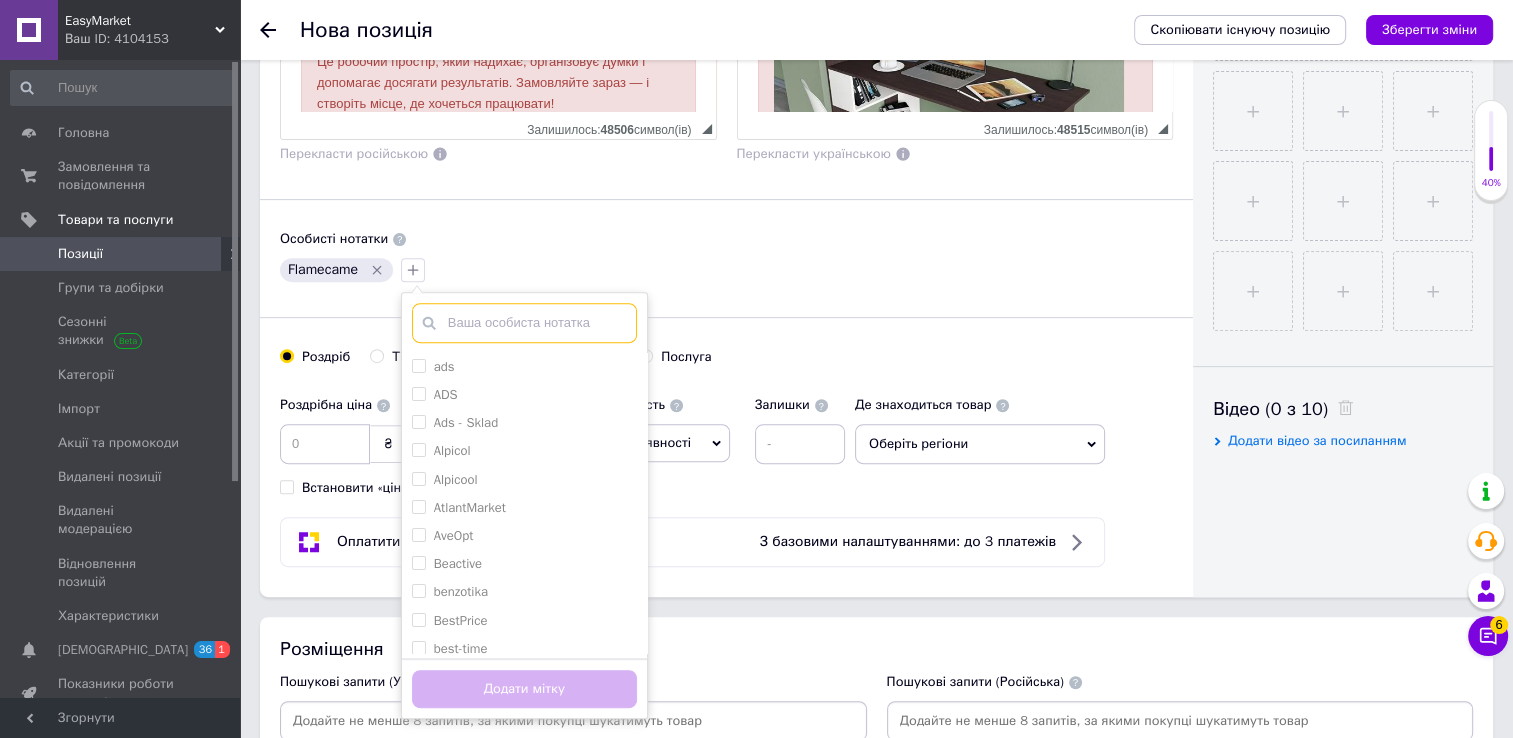 paste on "венге\білий очікування 2-7 днівз вичайно" 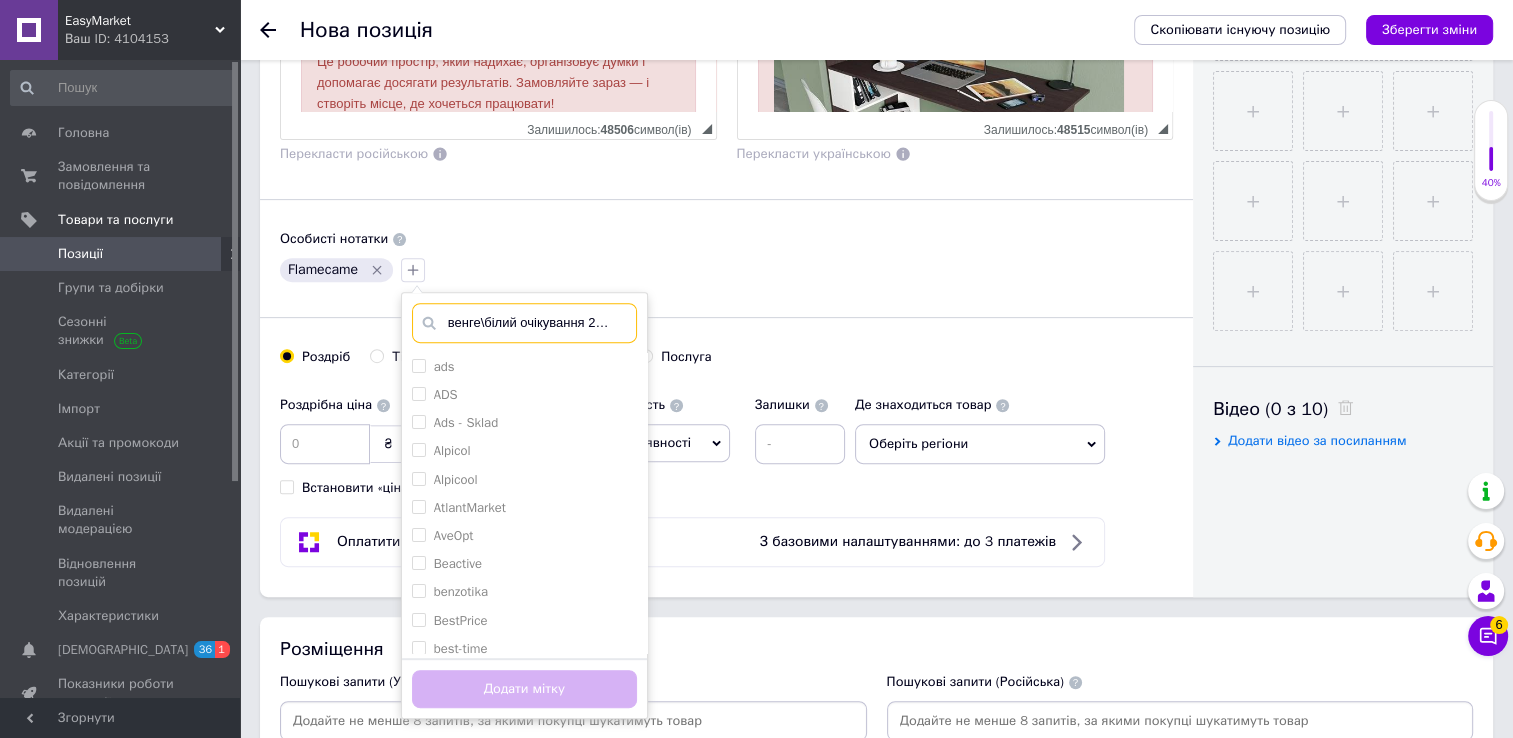 scroll, scrollTop: 0, scrollLeft: 83, axis: horizontal 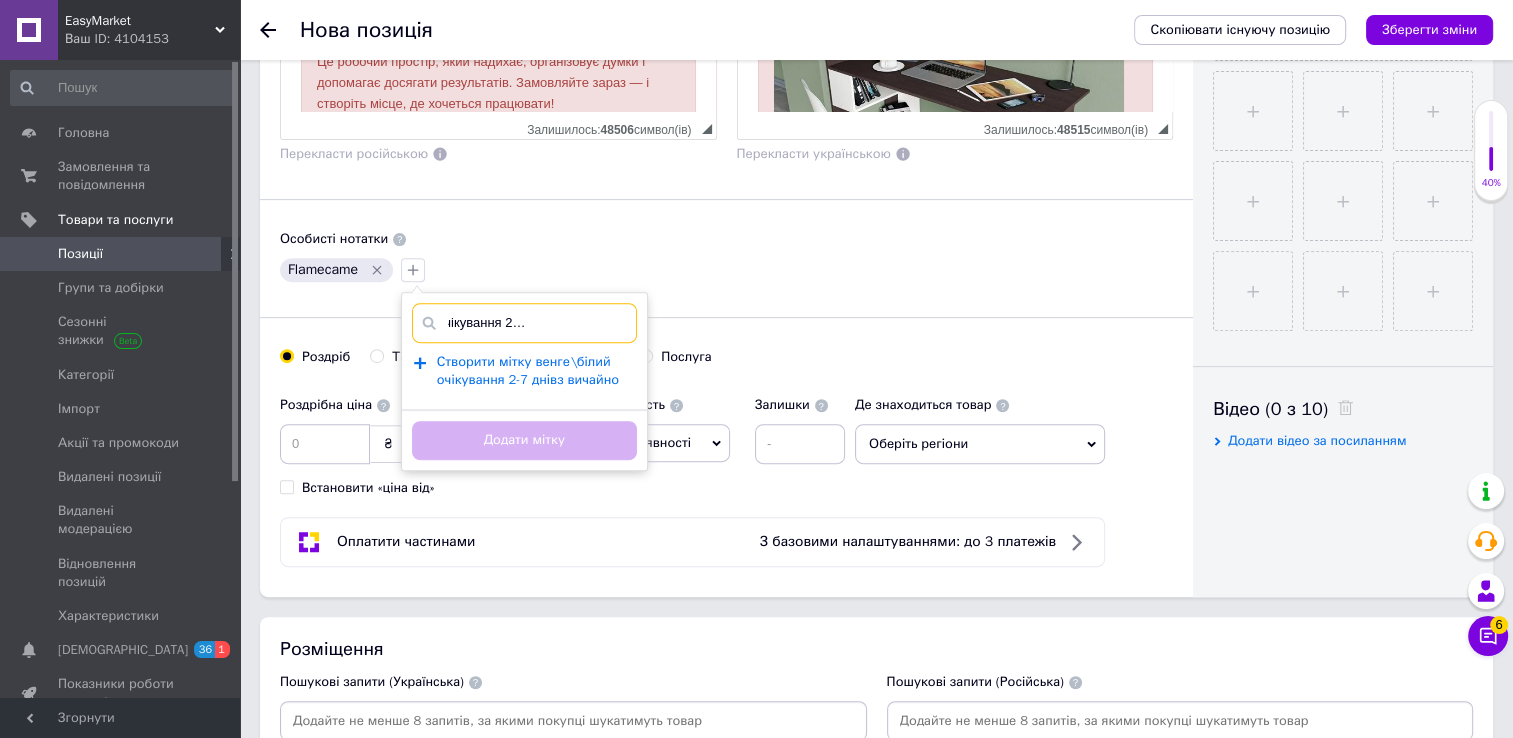 type on "венге\білий очікування 2-7 днівз вичайно" 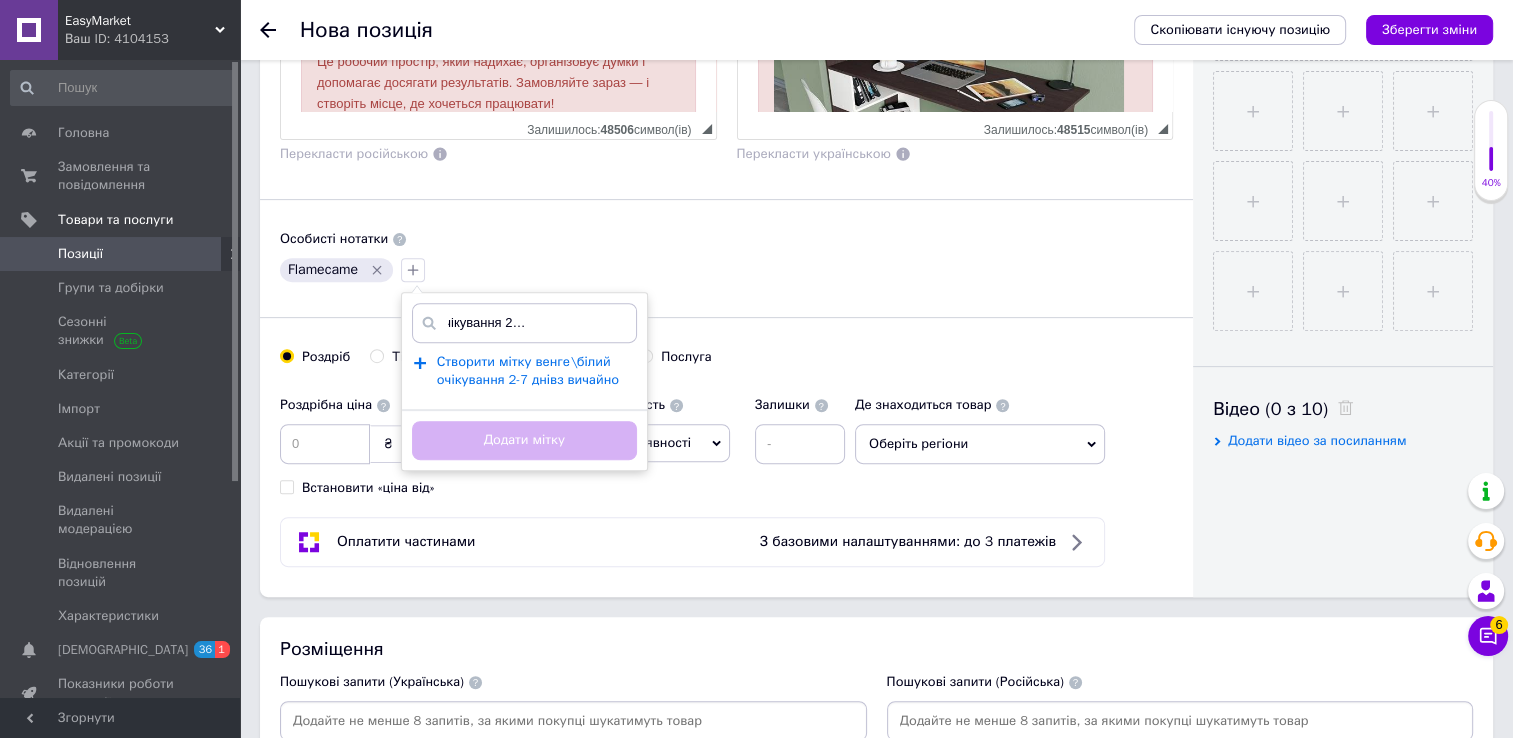 click on "Створити мітку   венге\білий очікування 2-7 днівз вичайно" at bounding box center (528, 371) 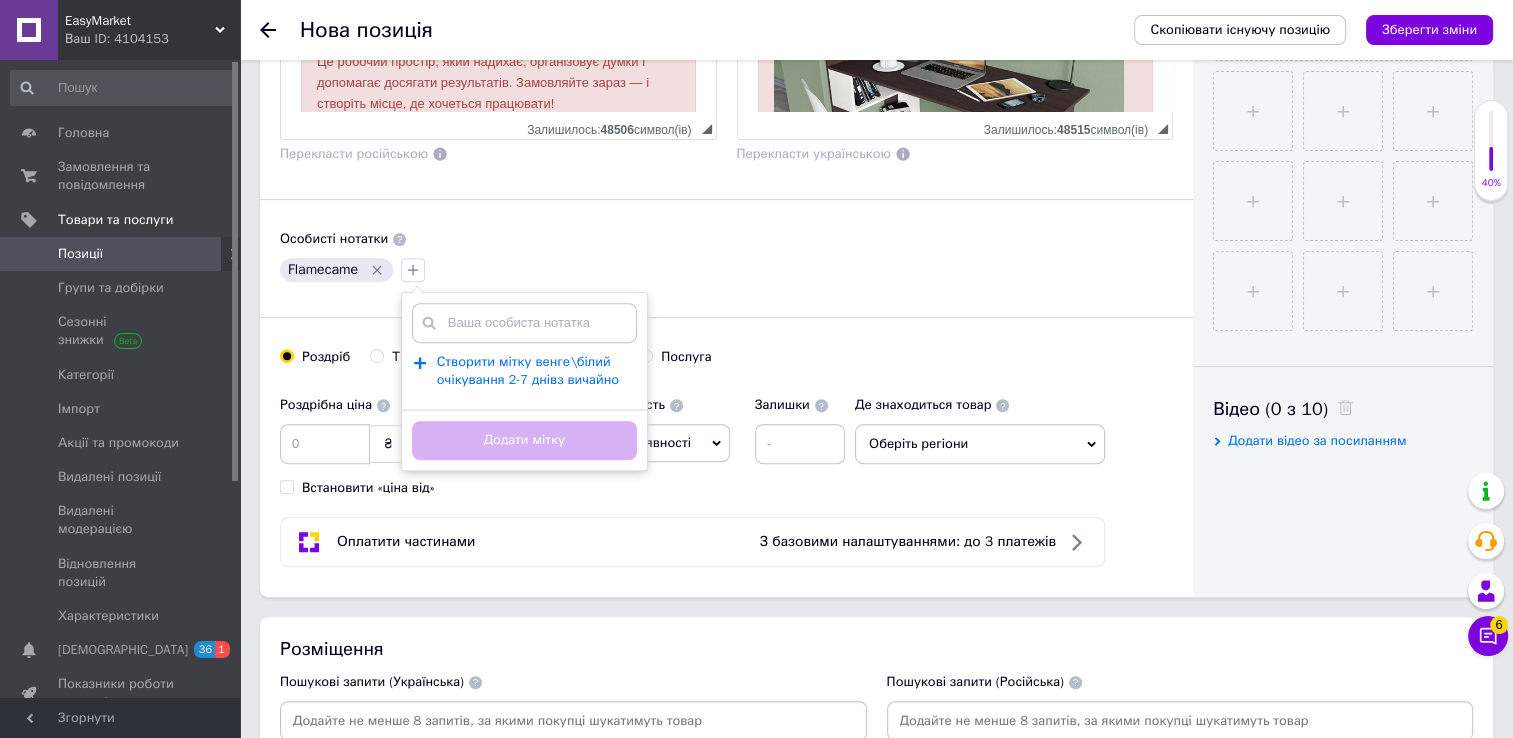 scroll, scrollTop: 0, scrollLeft: 0, axis: both 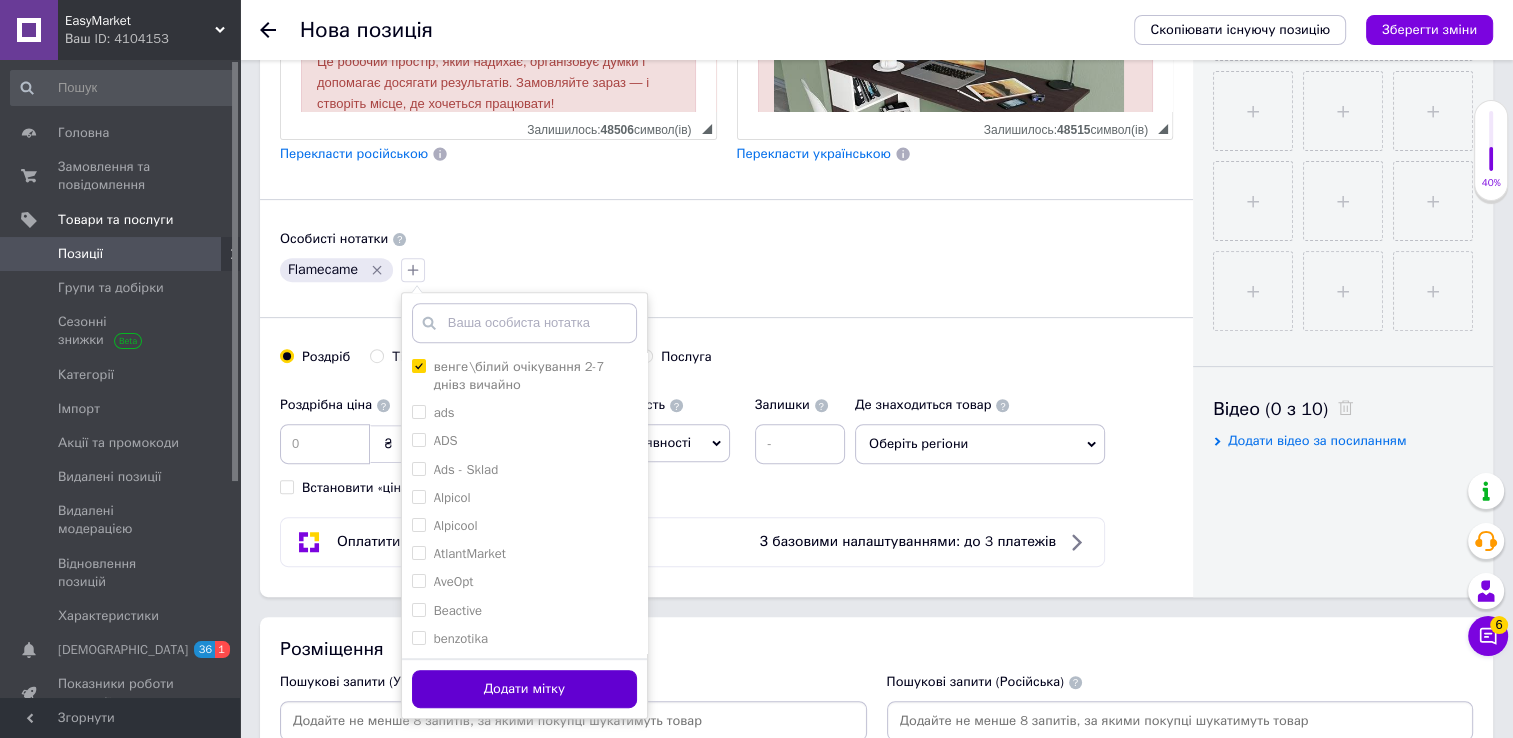 click on "Додати мітку" at bounding box center [524, 689] 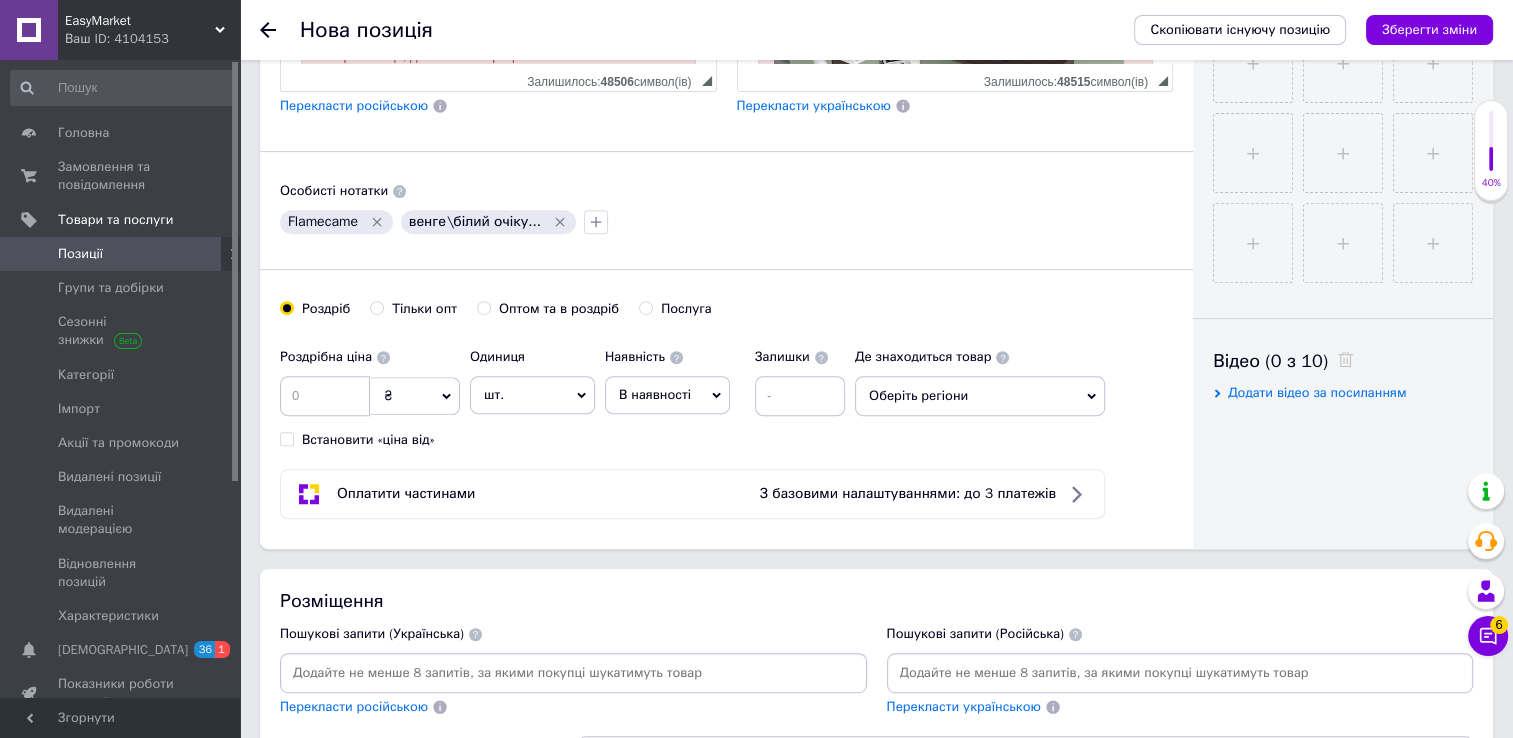 scroll, scrollTop: 752, scrollLeft: 0, axis: vertical 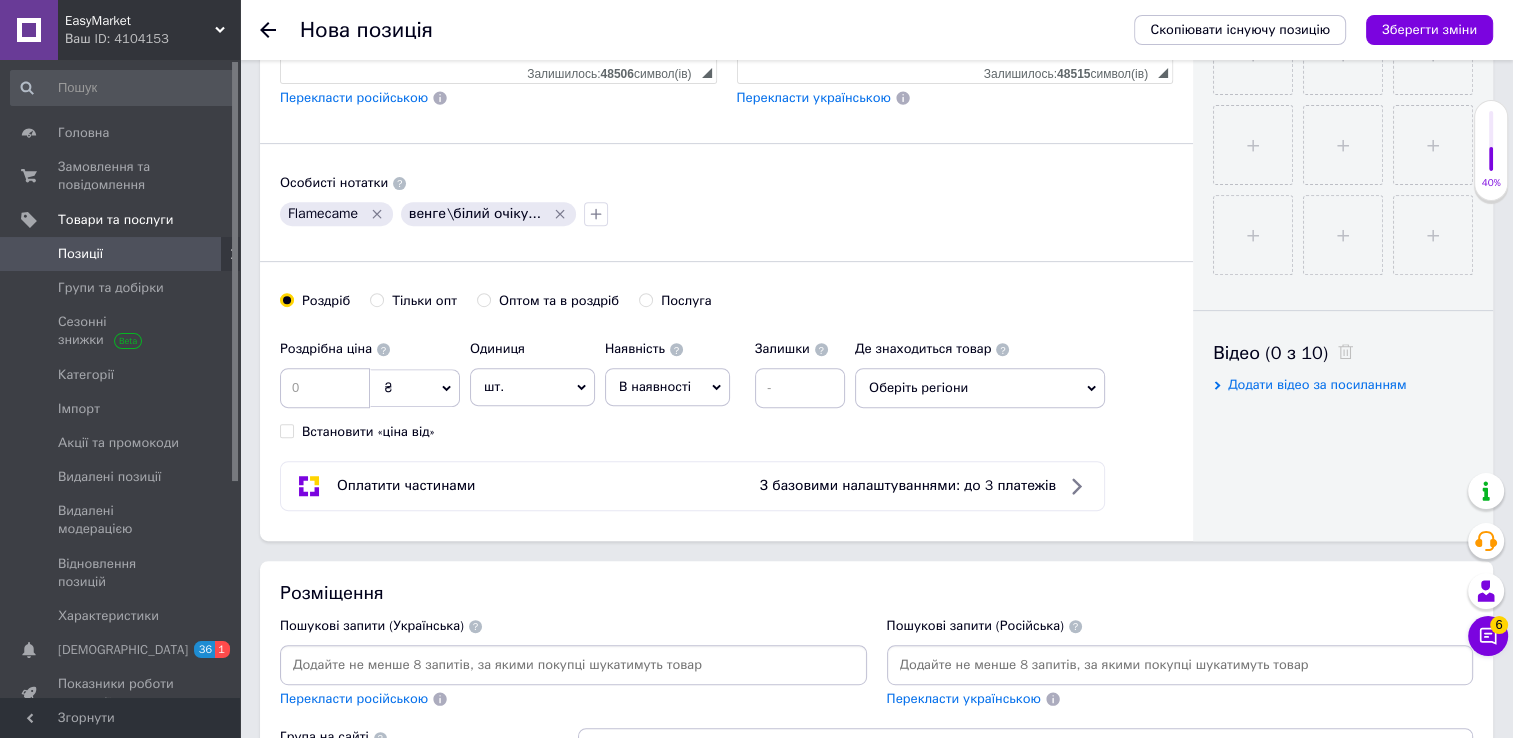 click on "Оптом та в роздріб" at bounding box center [559, 301] 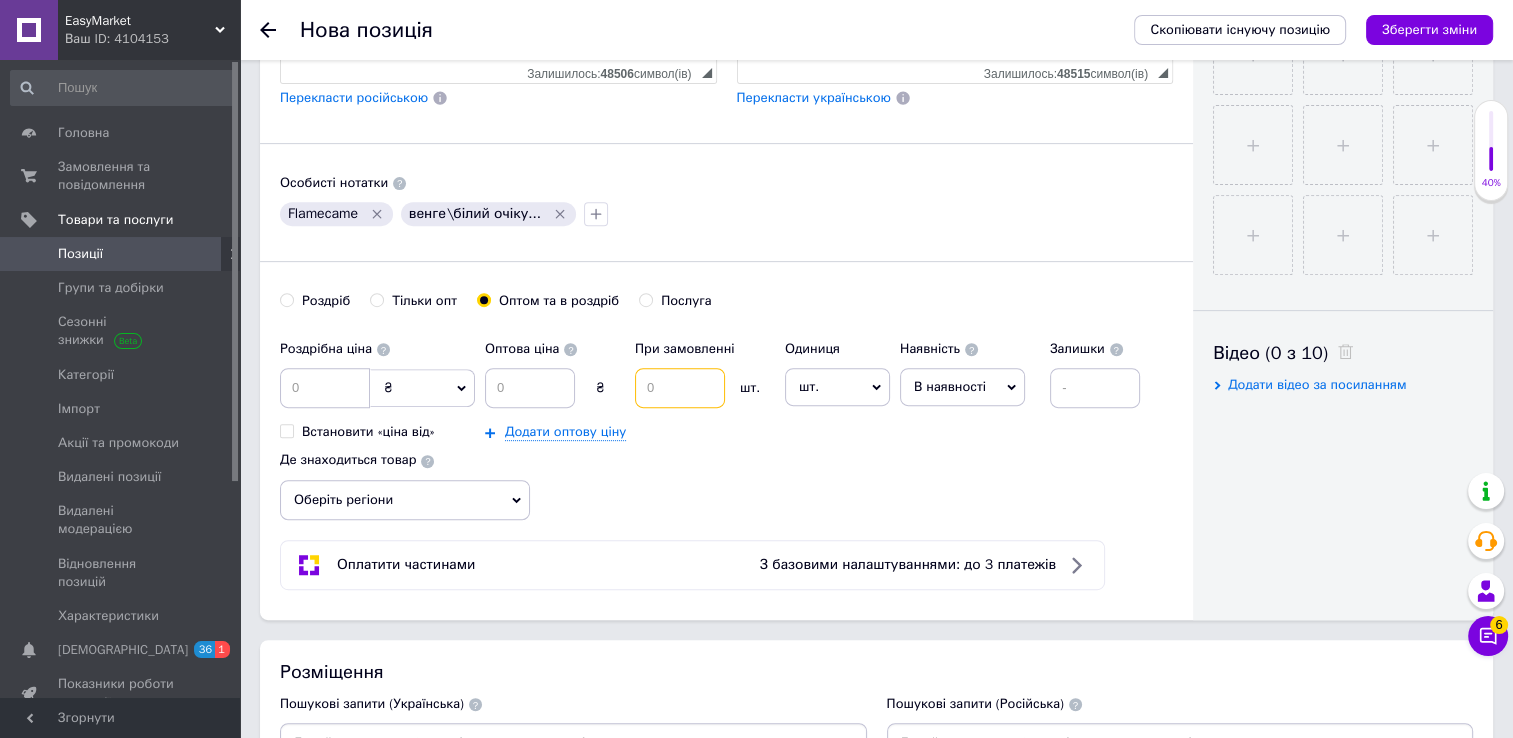 click at bounding box center (680, 388) 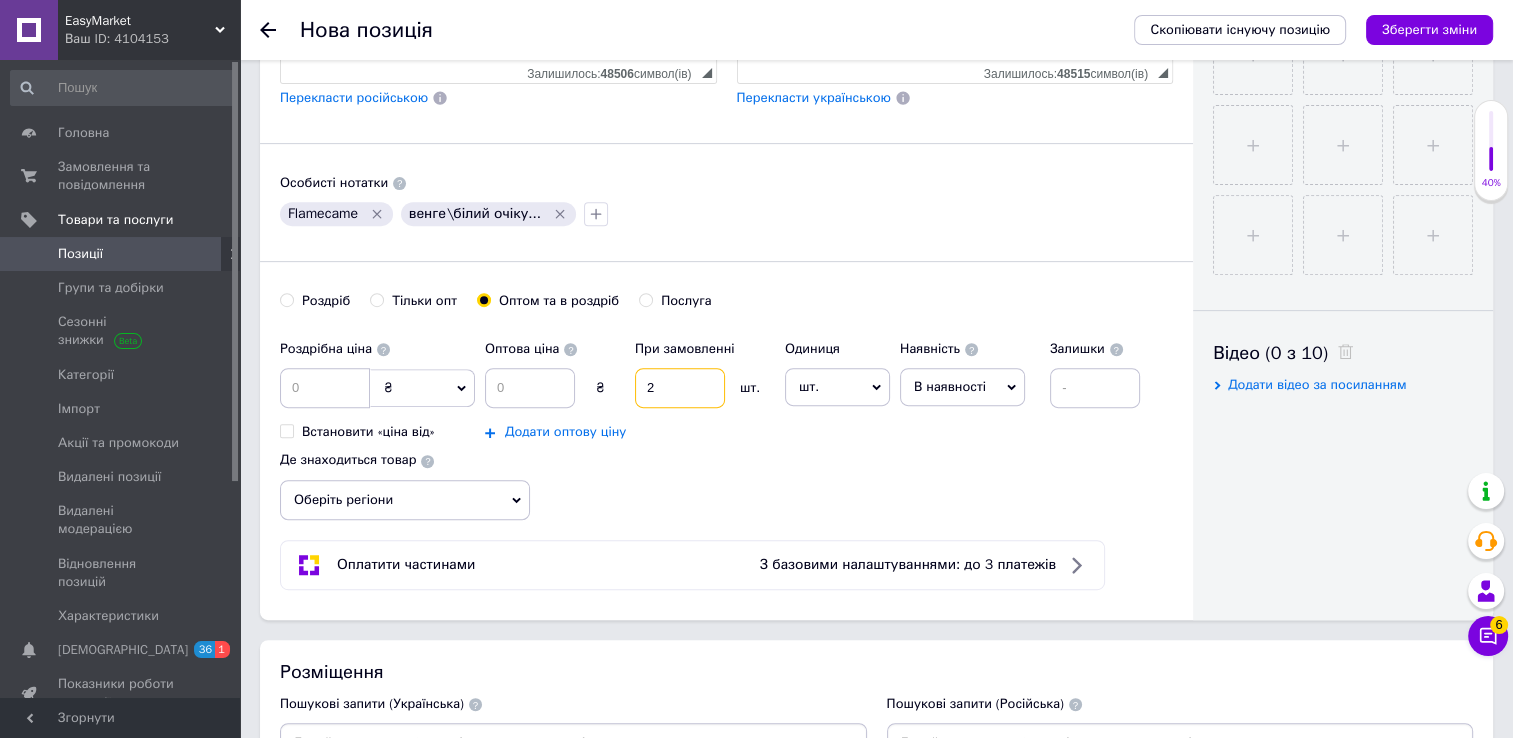 type on "2" 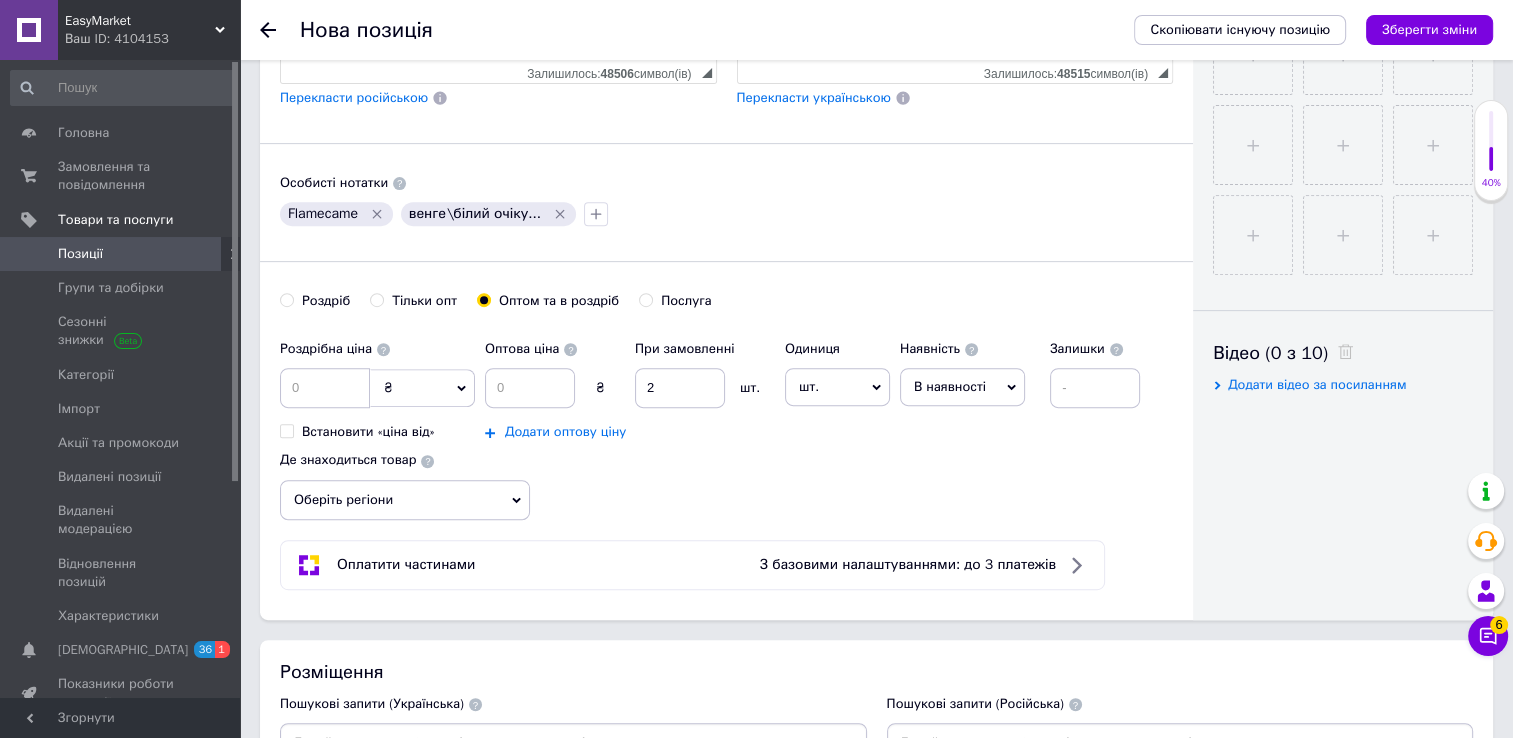 click on "Додати оптову ціну" at bounding box center [565, 432] 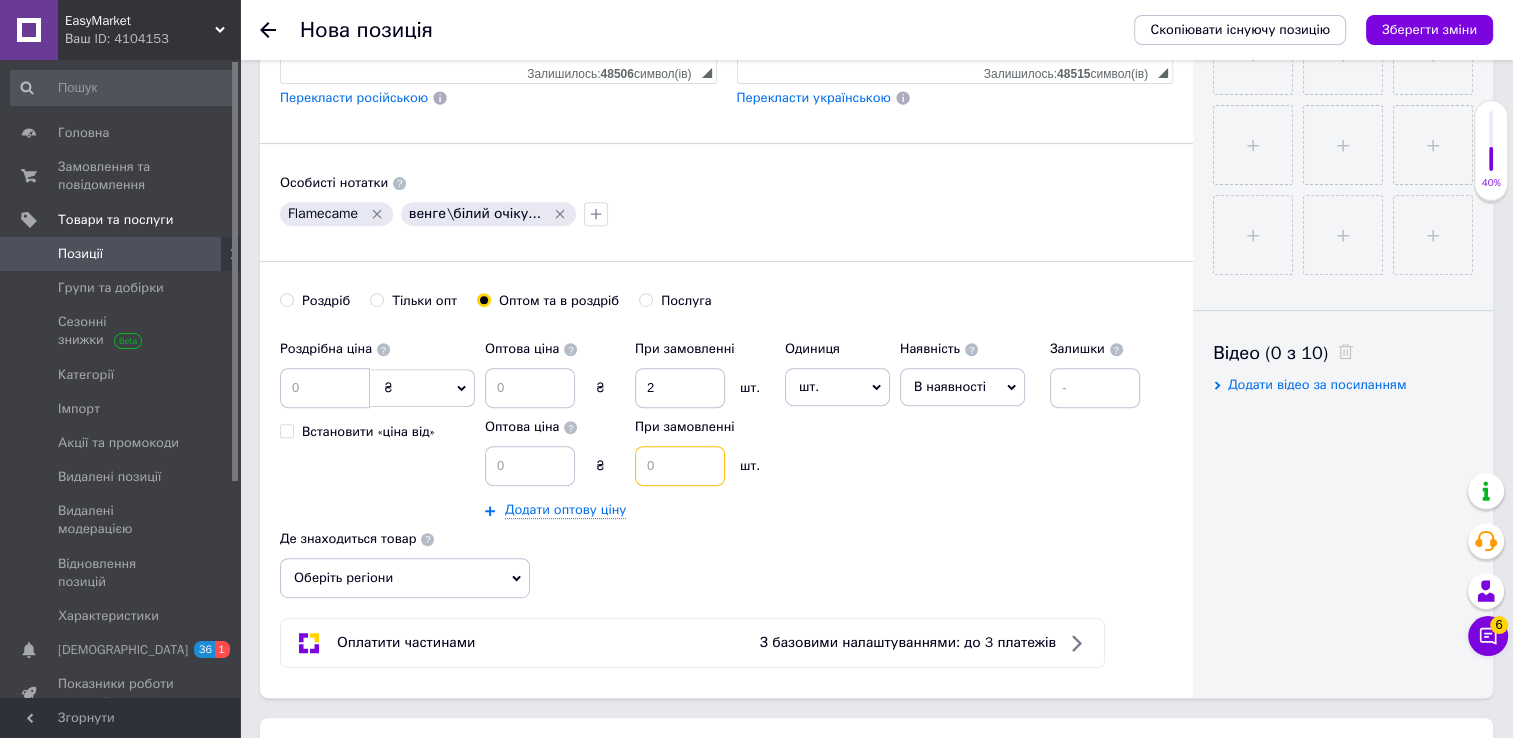 click at bounding box center [680, 466] 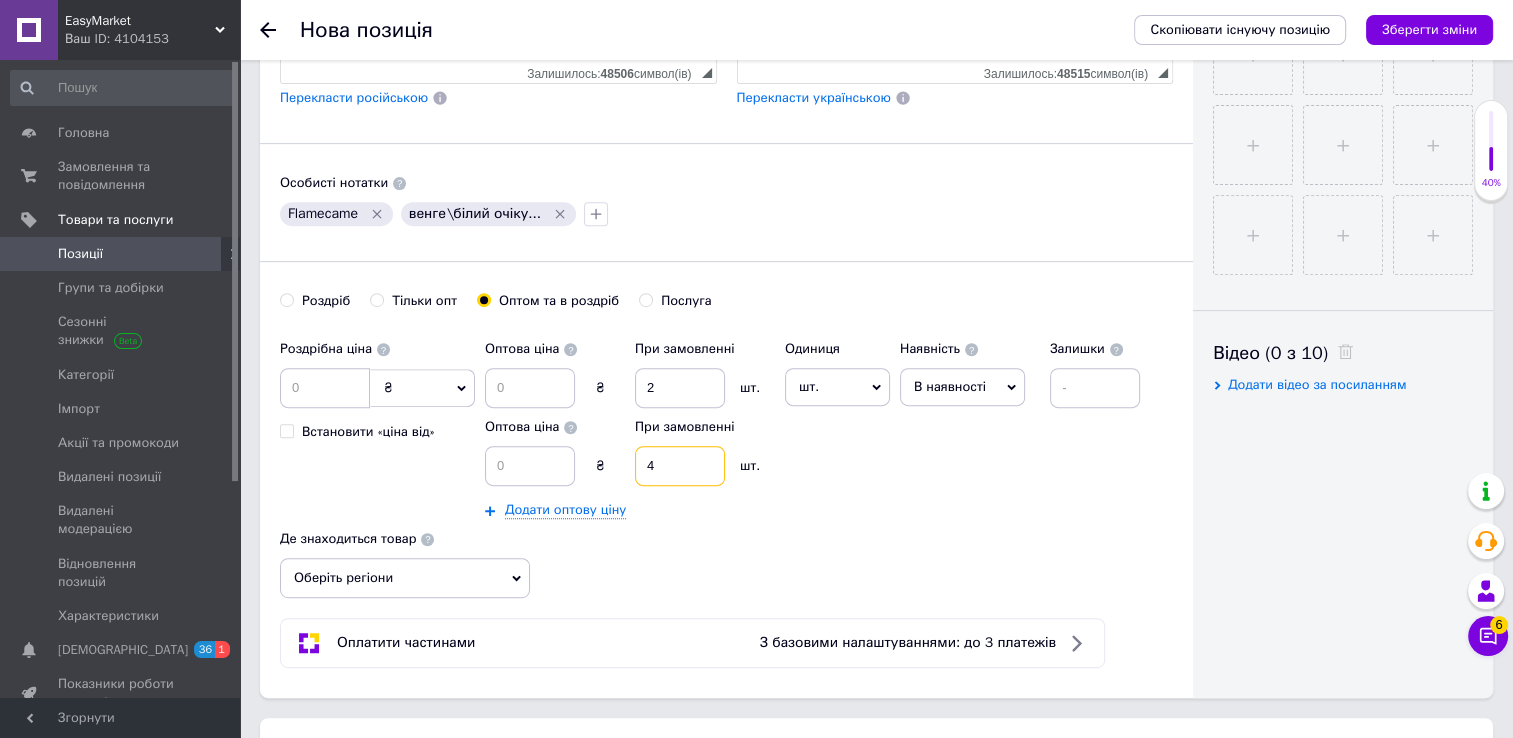 type on "4" 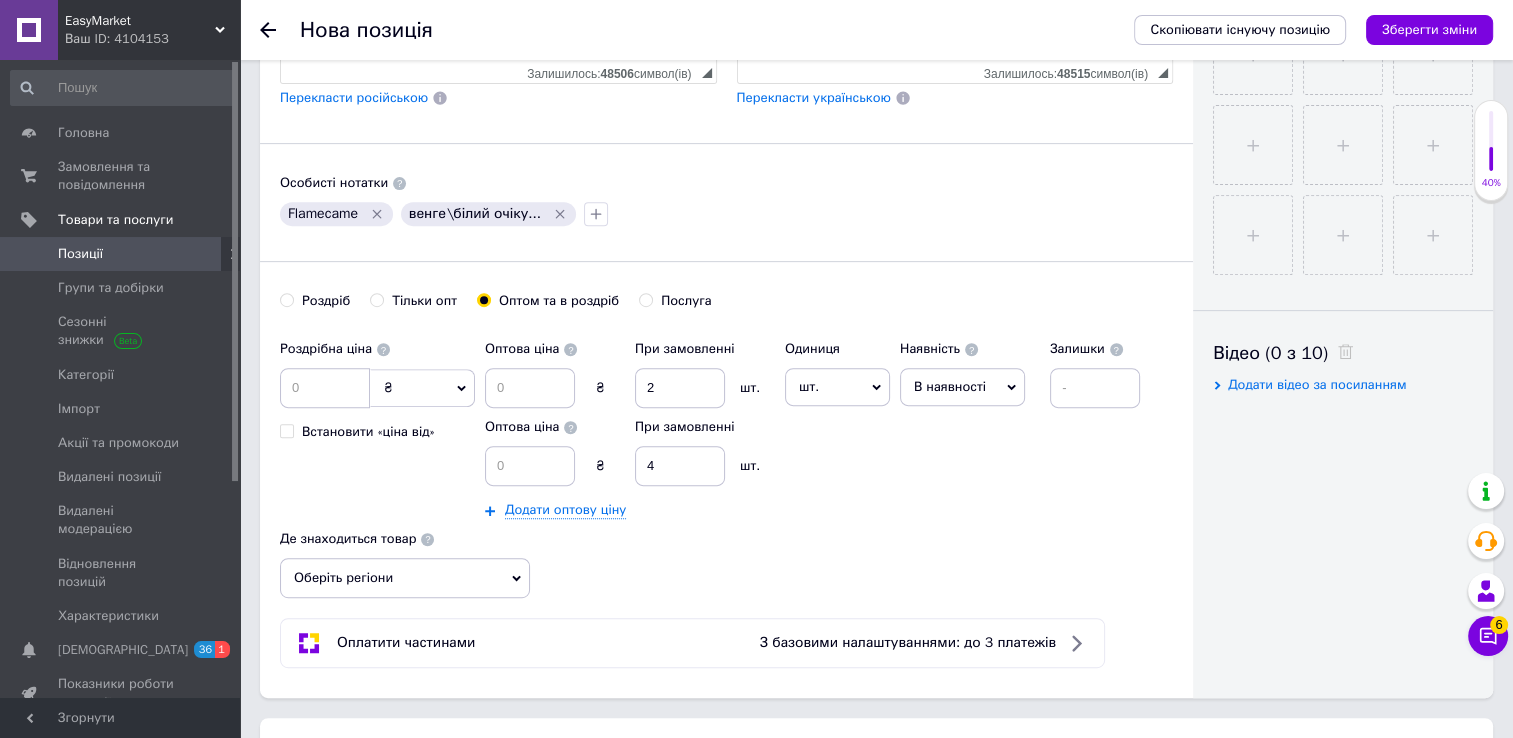click on "шт." at bounding box center [837, 387] 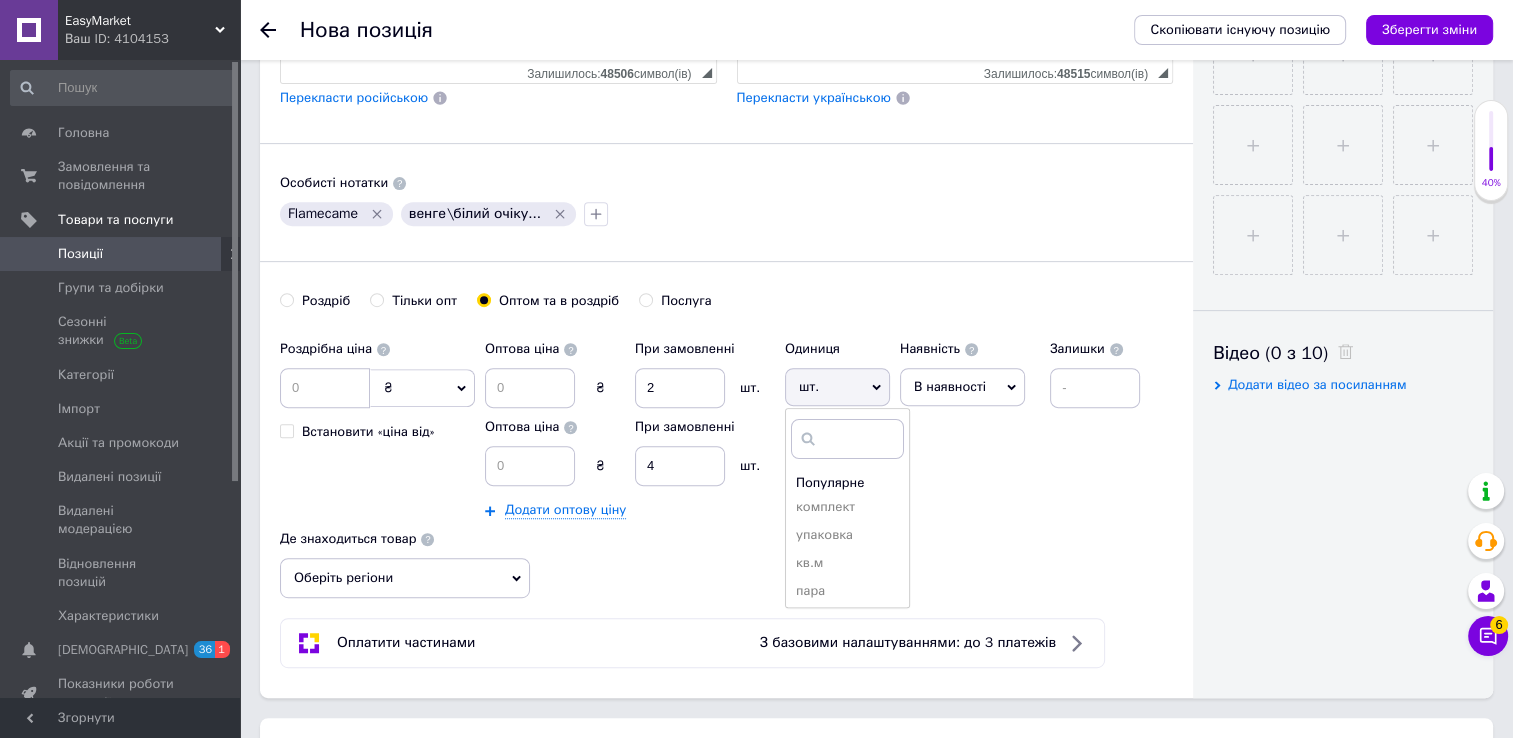 drag, startPoint x: 856, startPoint y: 492, endPoint x: 876, endPoint y: 479, distance: 23.853722 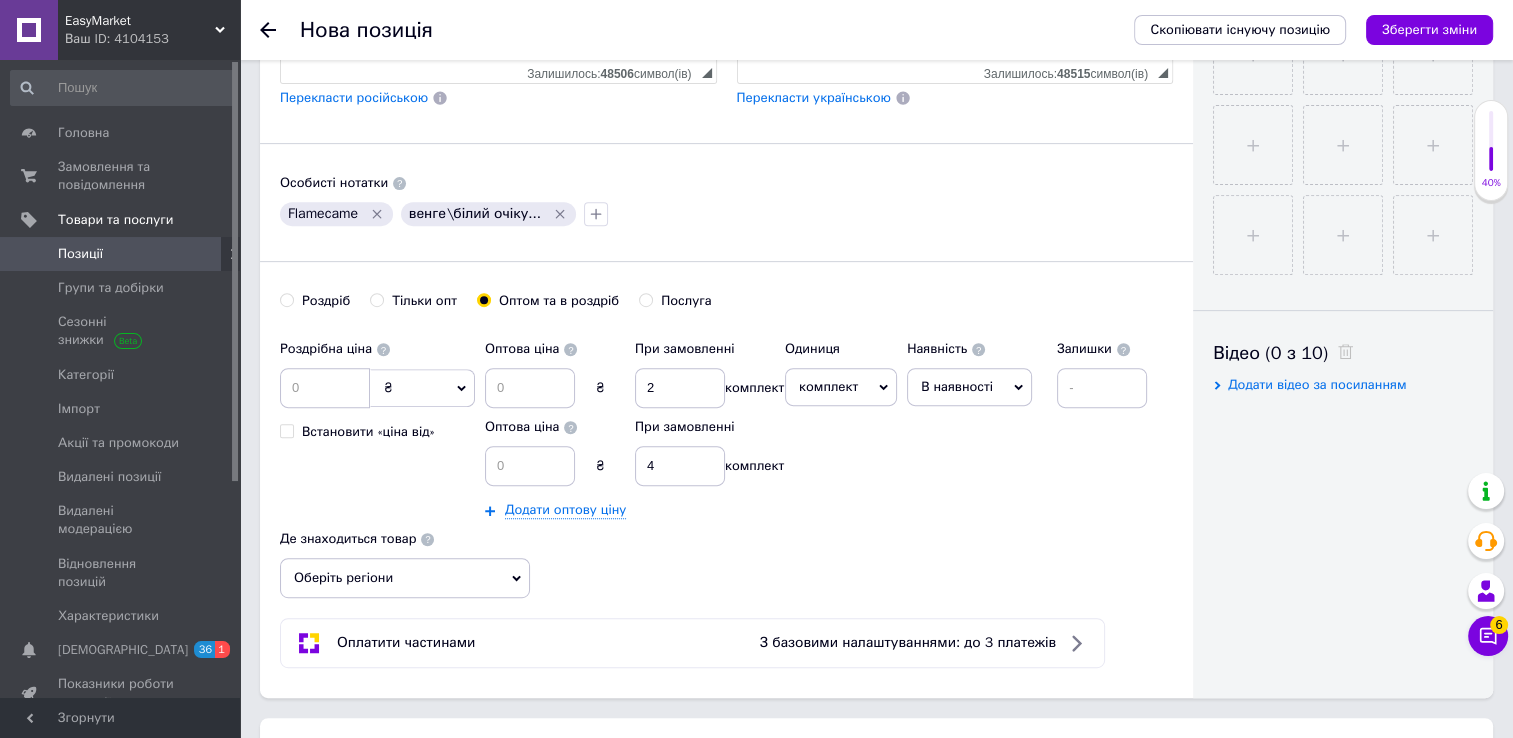 click on "В наявності" at bounding box center [957, 386] 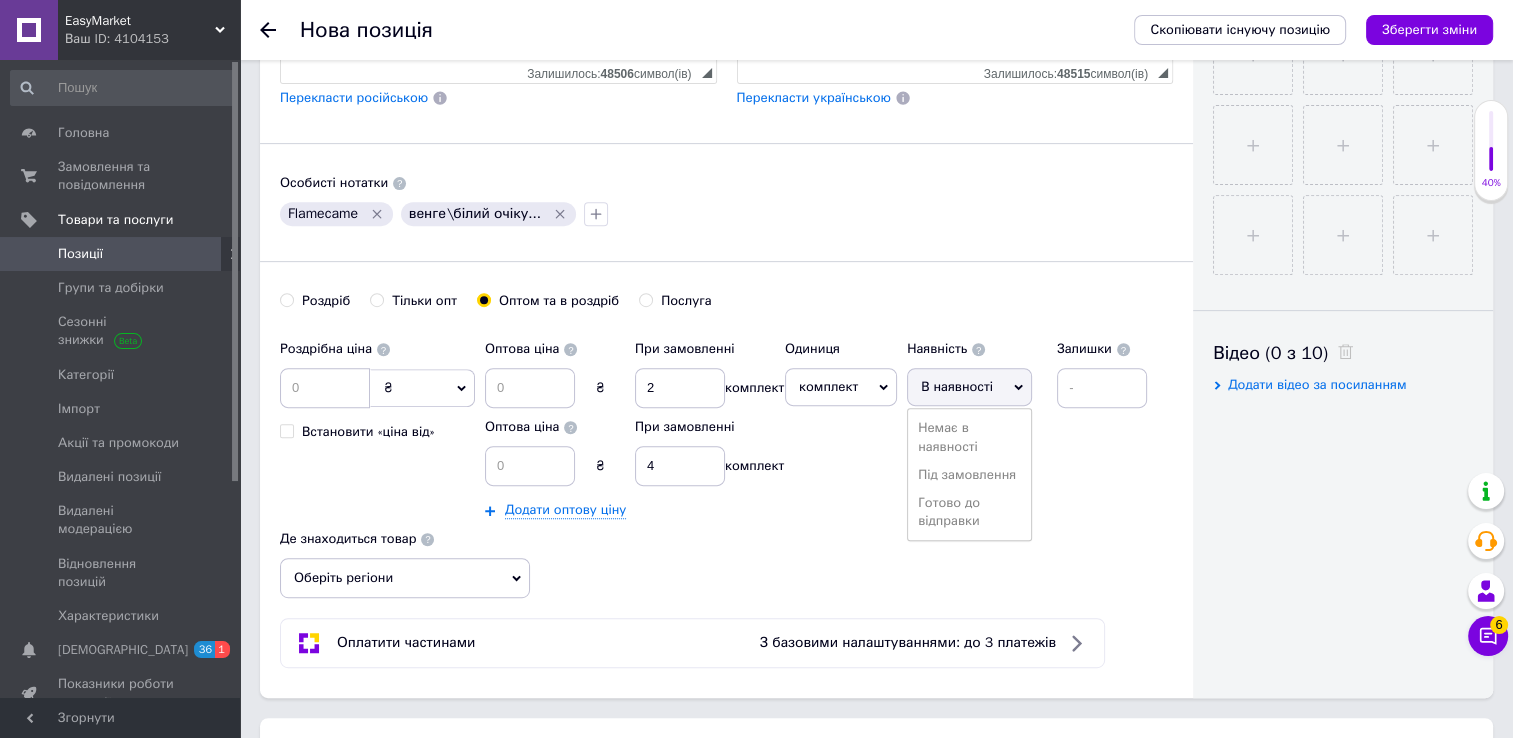 click on "Готово до відправки" at bounding box center [969, 512] 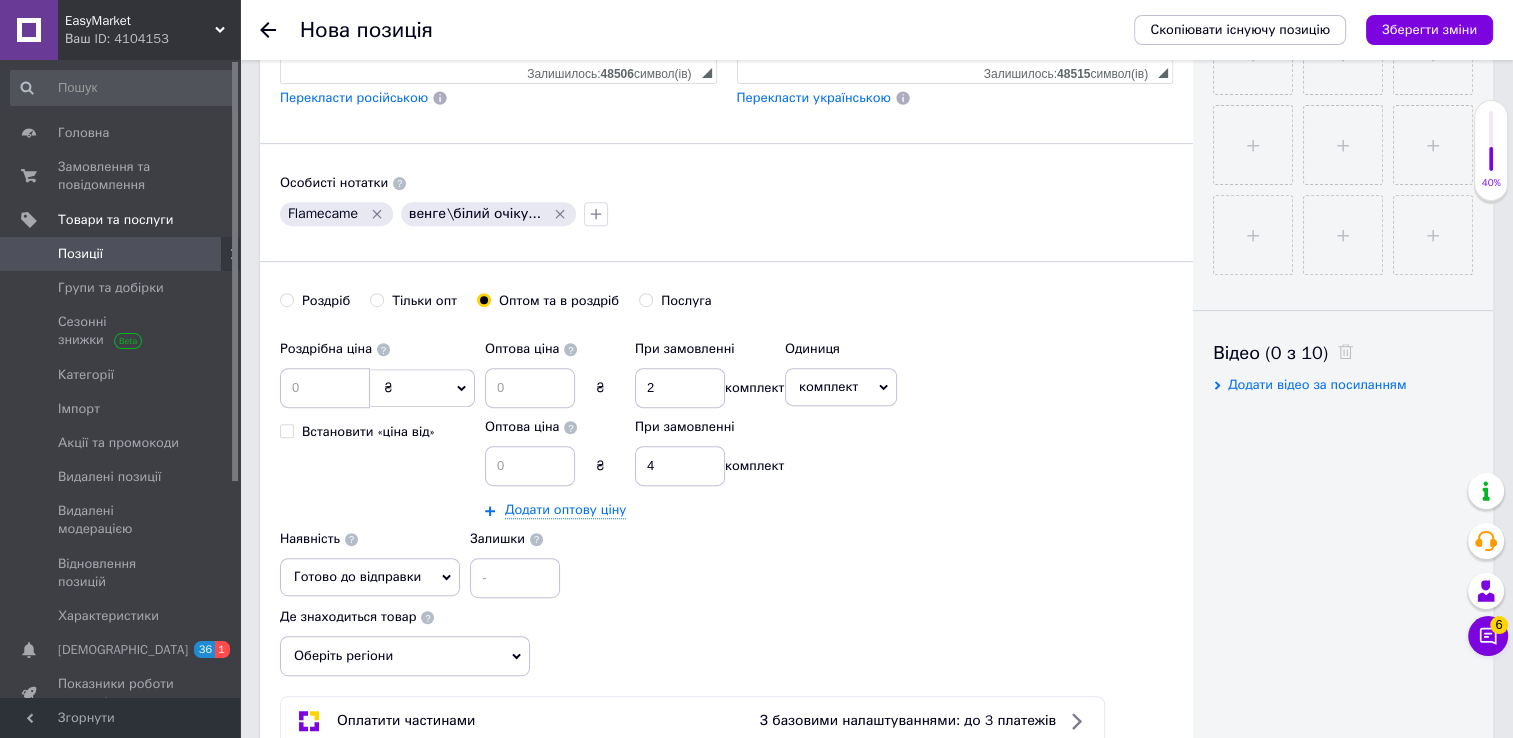 click on "Де знаходиться товар Оберіть регіони" at bounding box center [405, 637] 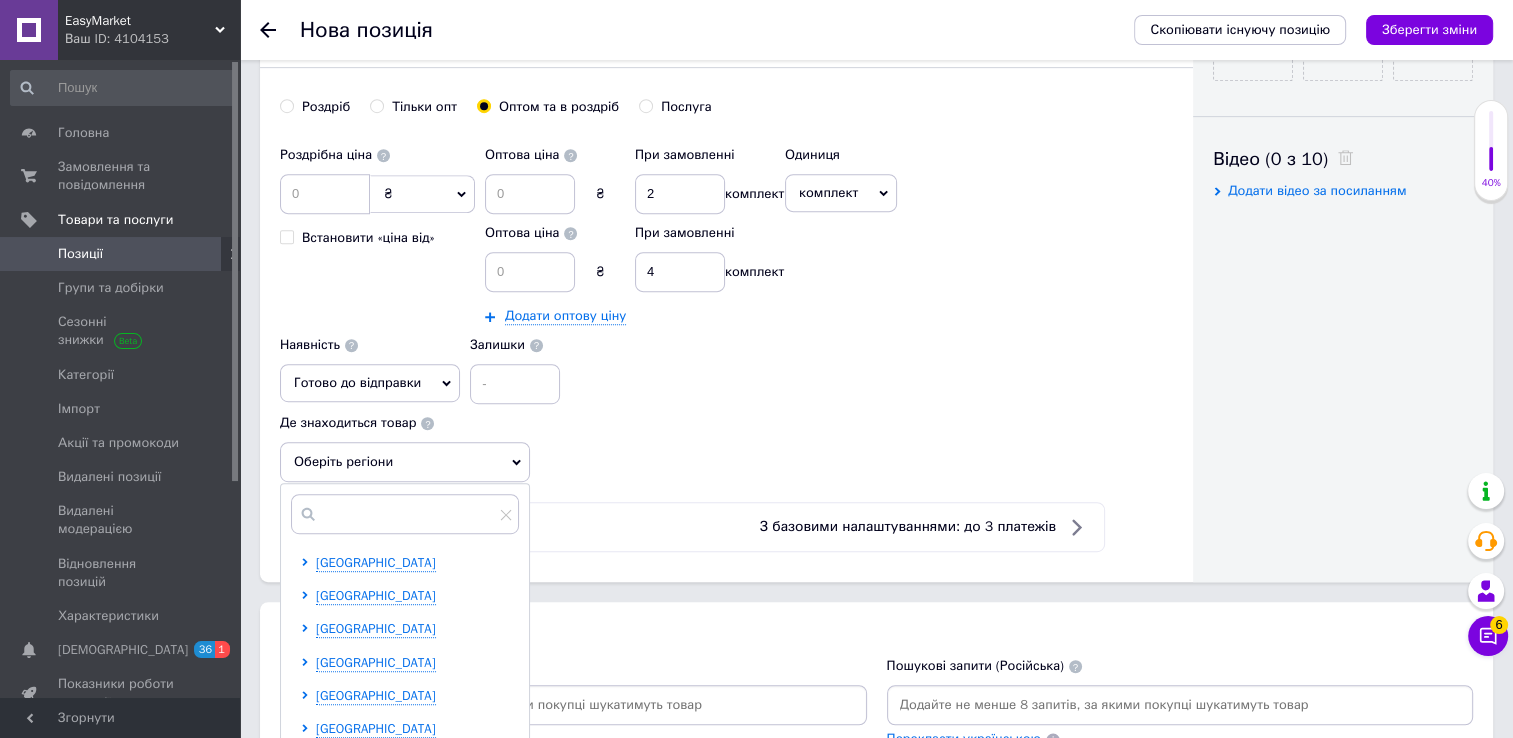 scroll, scrollTop: 948, scrollLeft: 0, axis: vertical 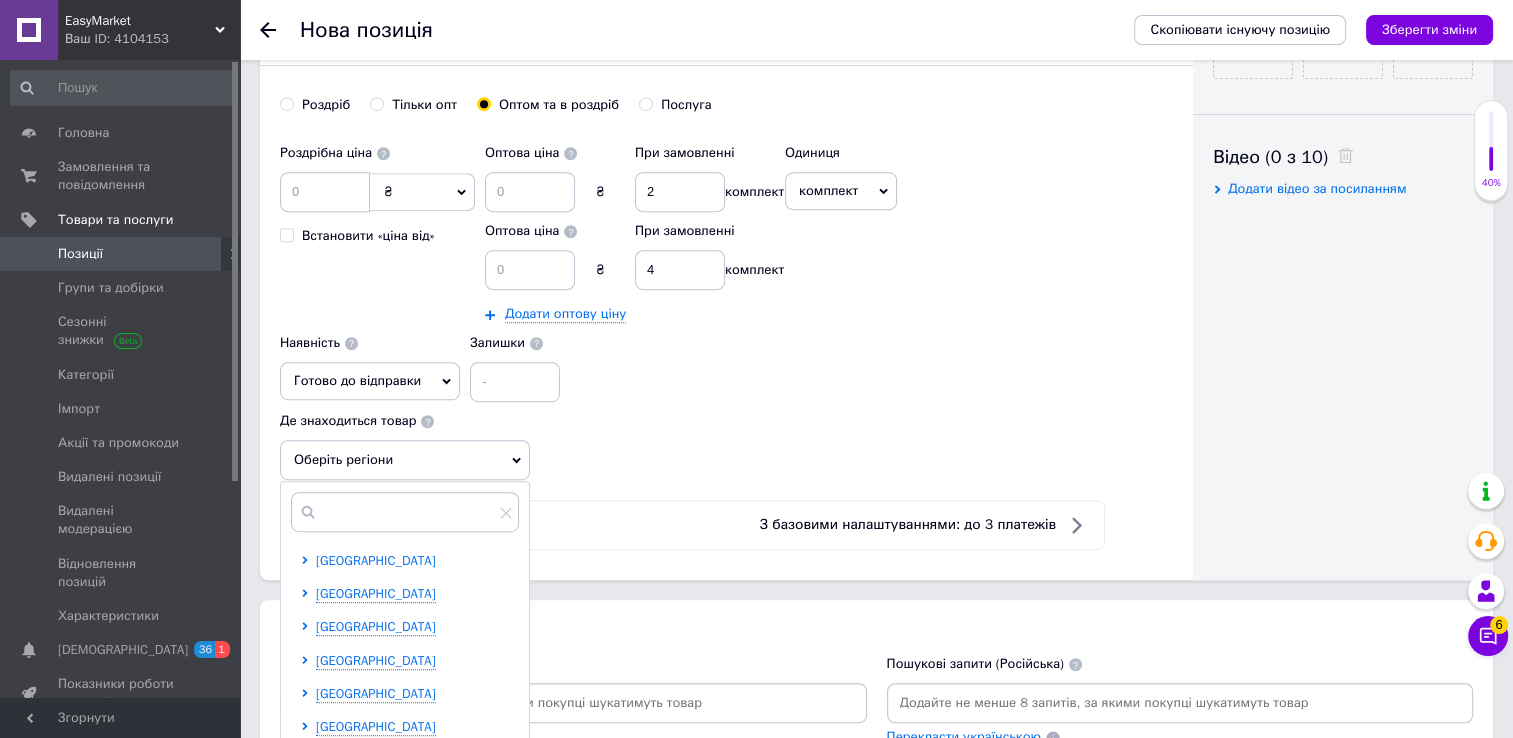 click on "[GEOGRAPHIC_DATA]" at bounding box center [376, 560] 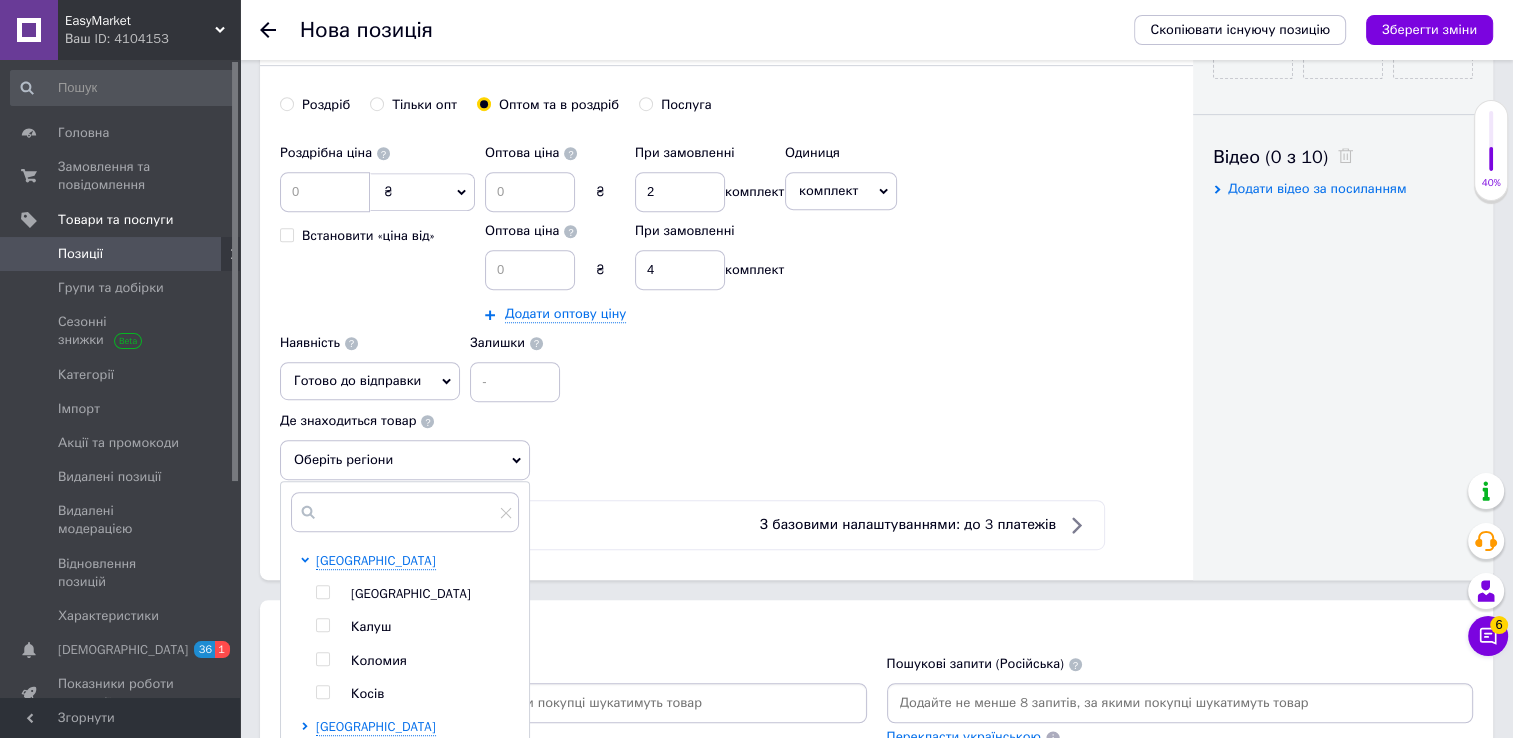 click at bounding box center (322, 592) 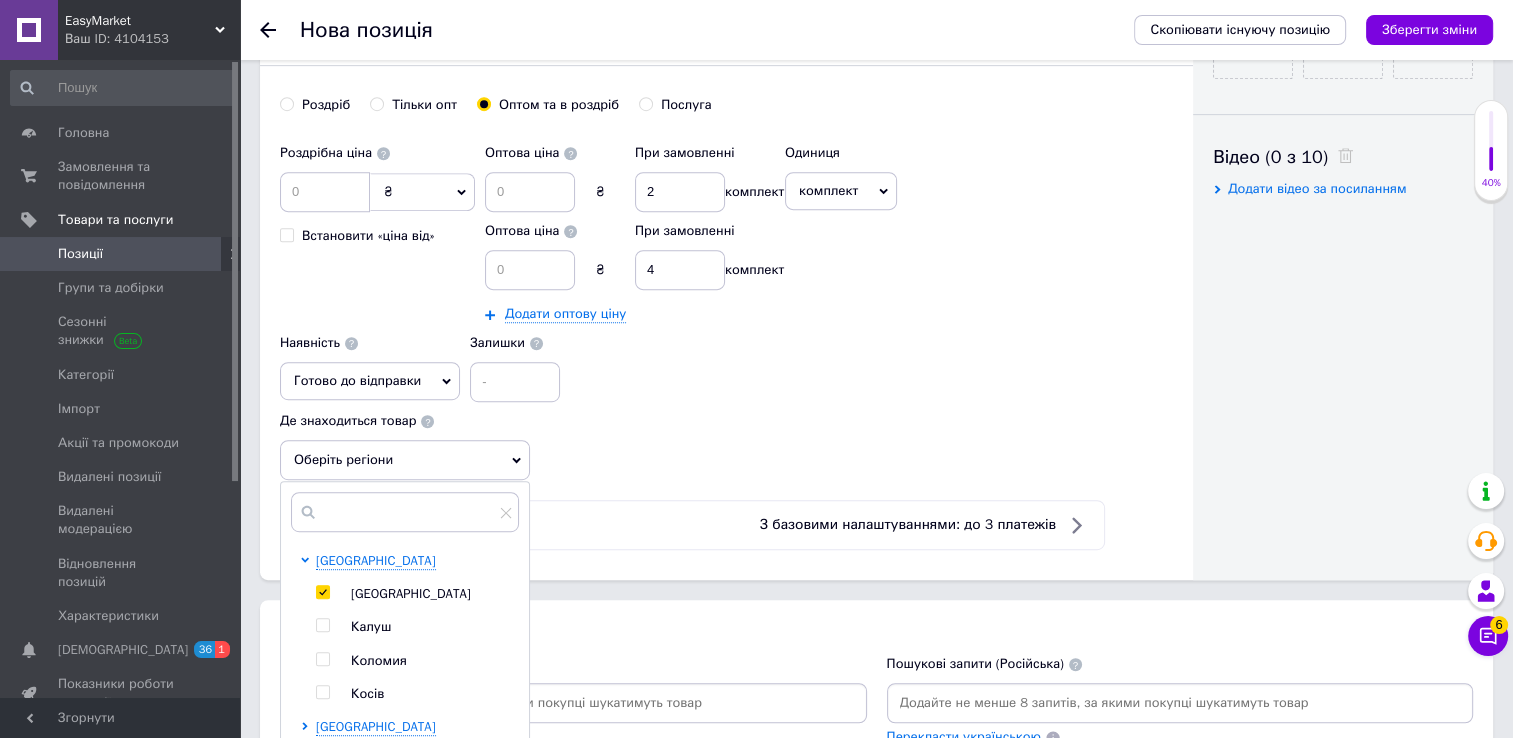 checkbox on "true" 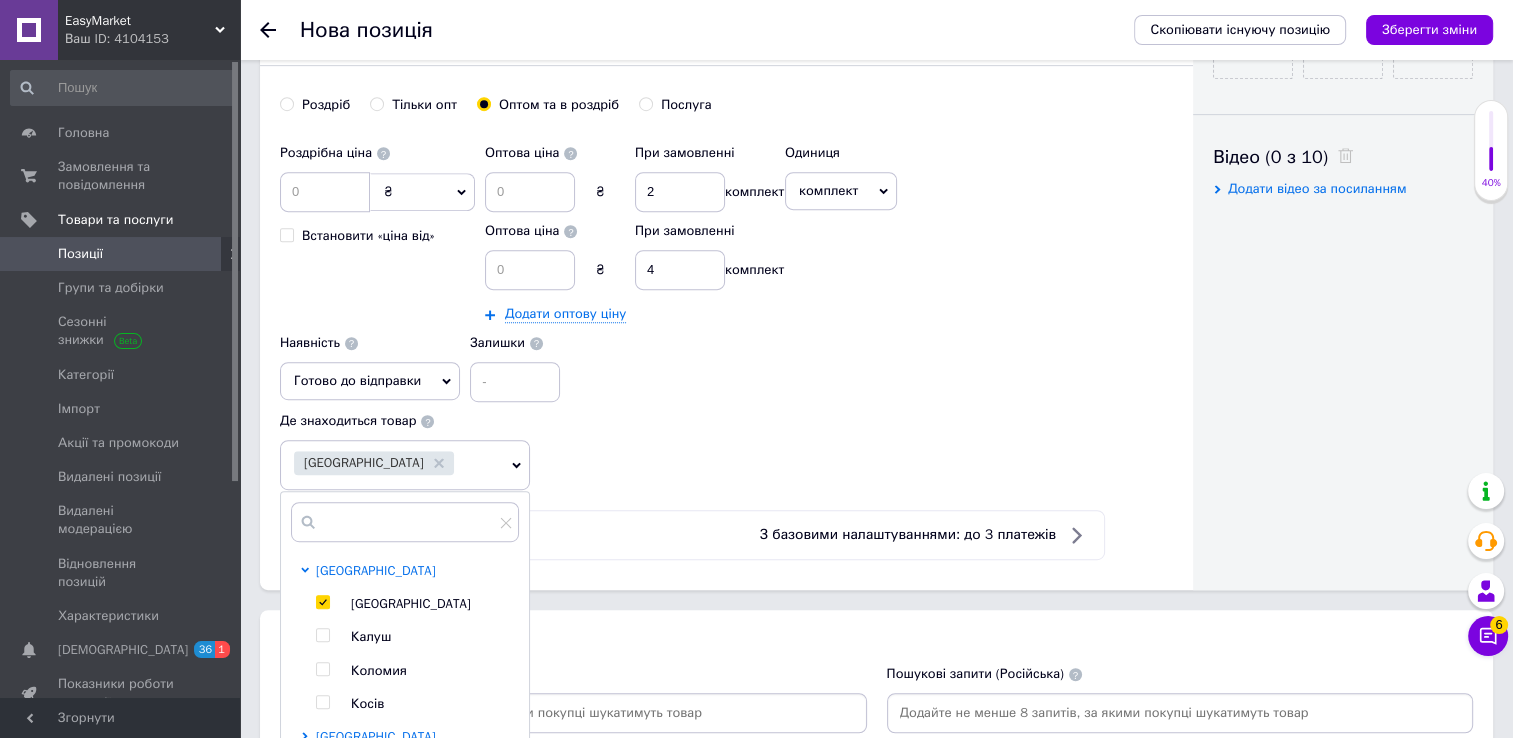 click 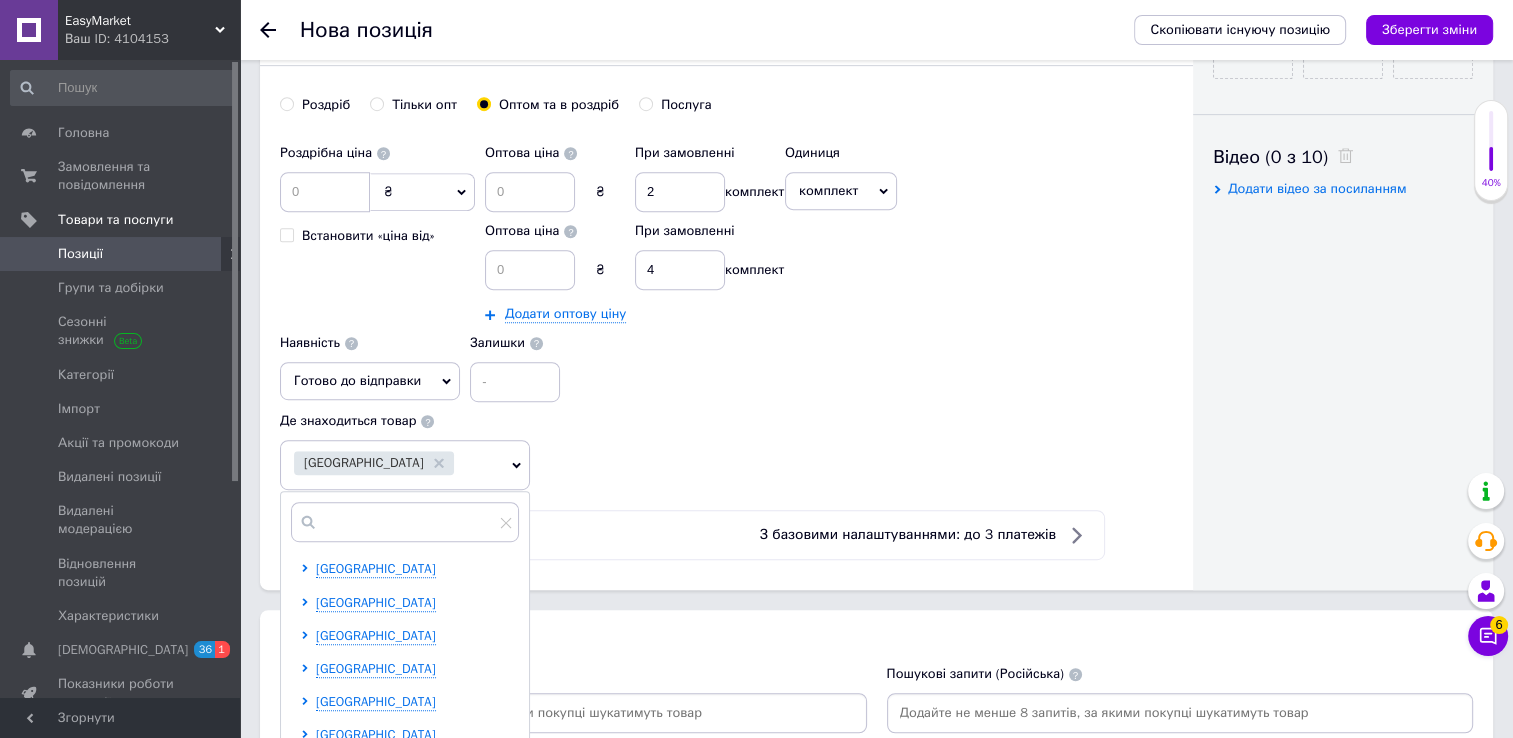 scroll, scrollTop: 72, scrollLeft: 0, axis: vertical 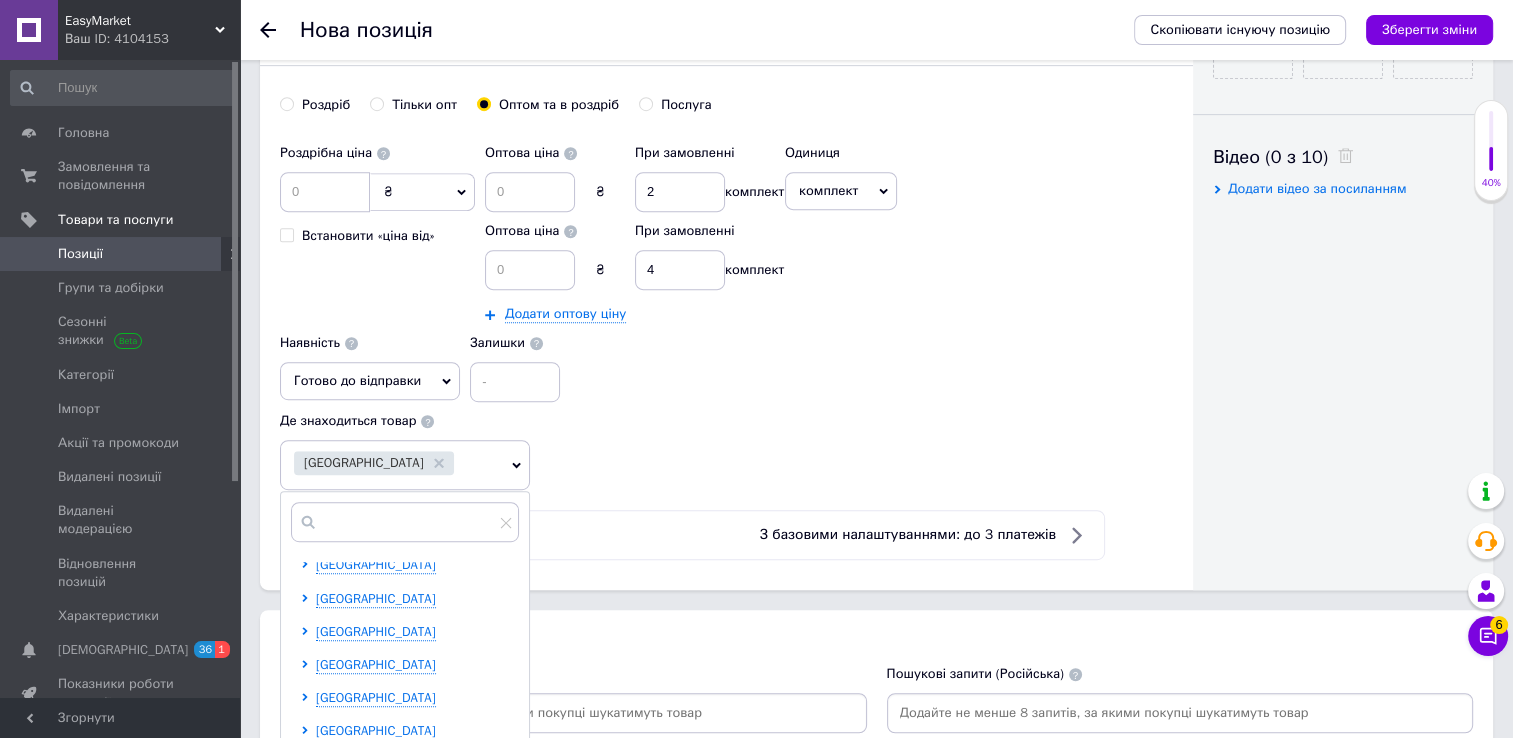 click at bounding box center (308, 599) 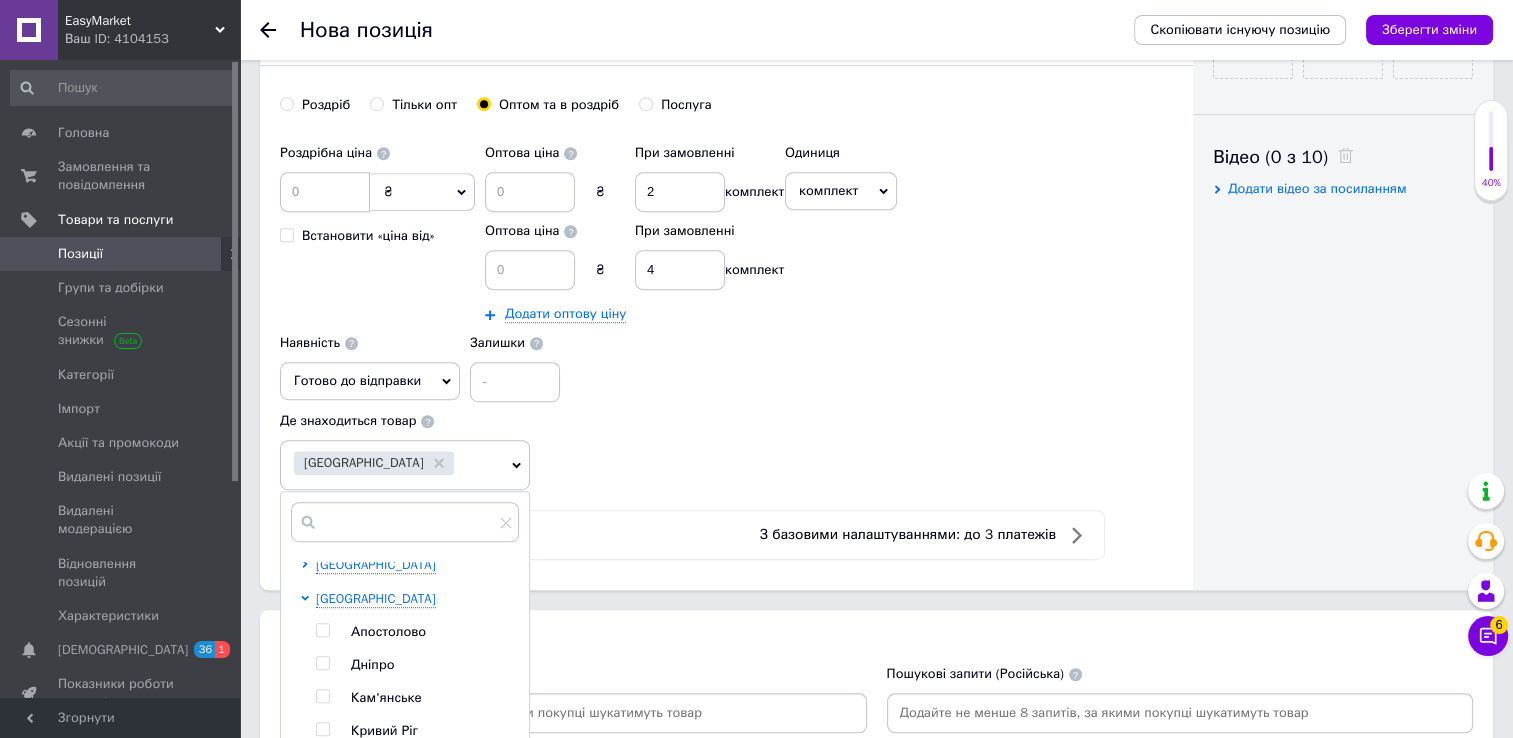 click at bounding box center (323, 663) 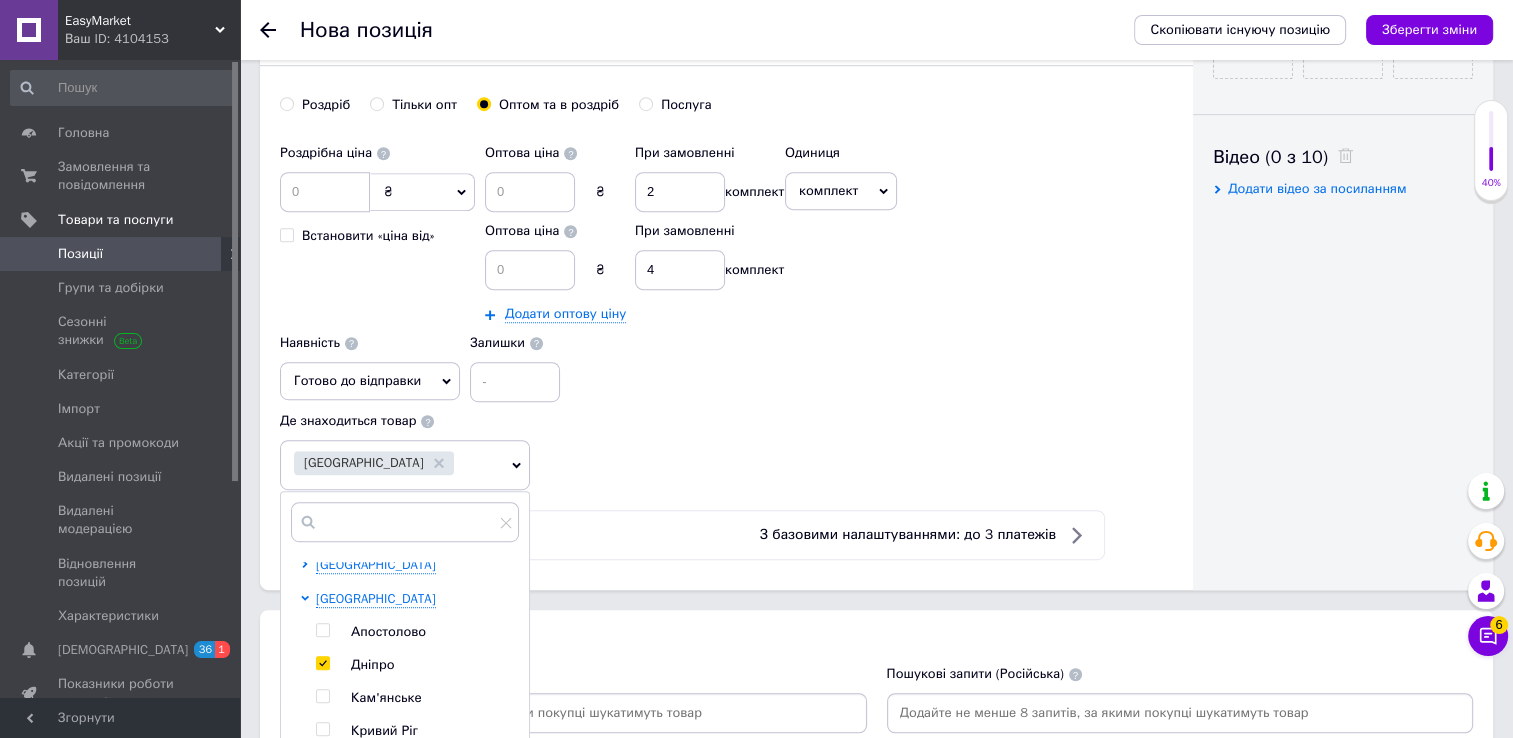 checkbox on "true" 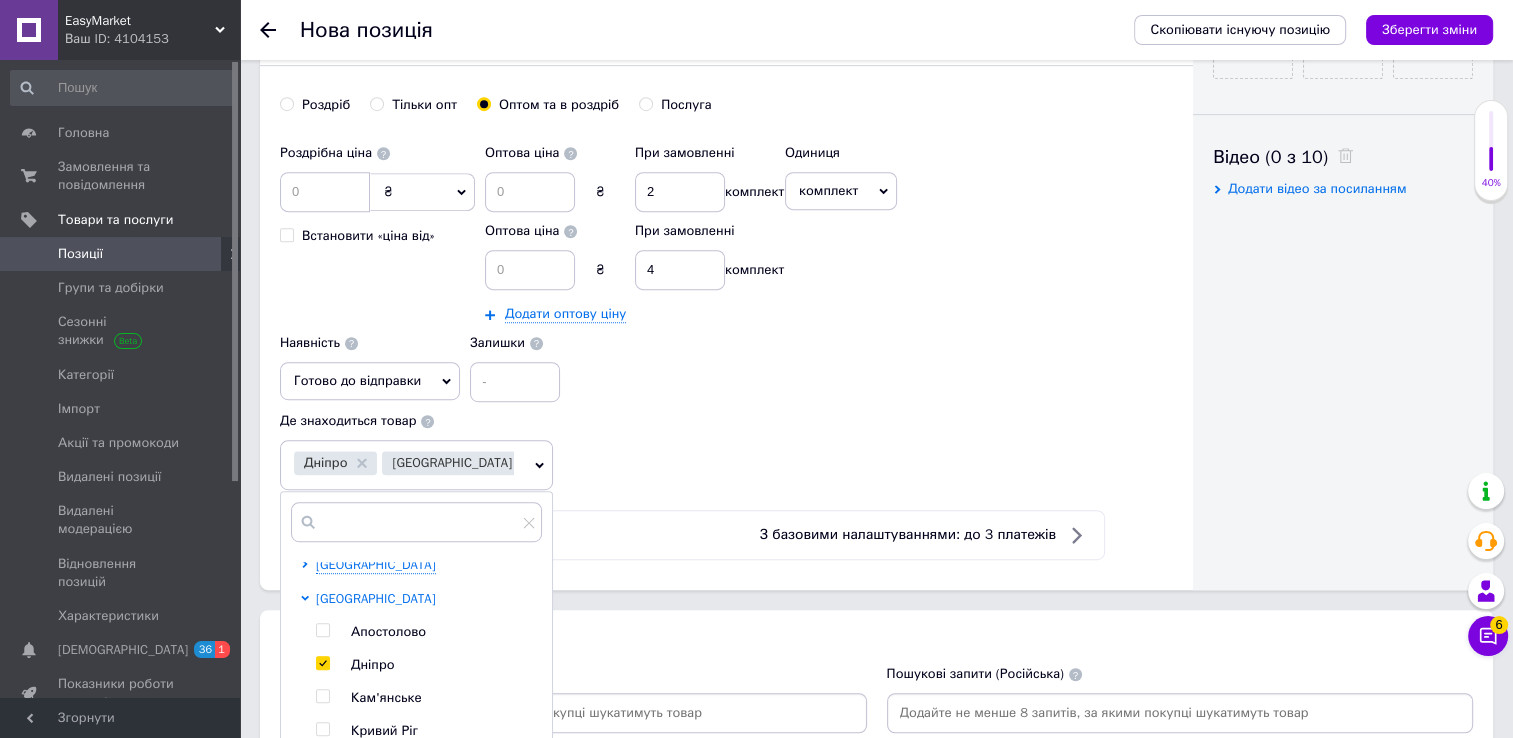 click on "[GEOGRAPHIC_DATA]" at bounding box center (376, 598) 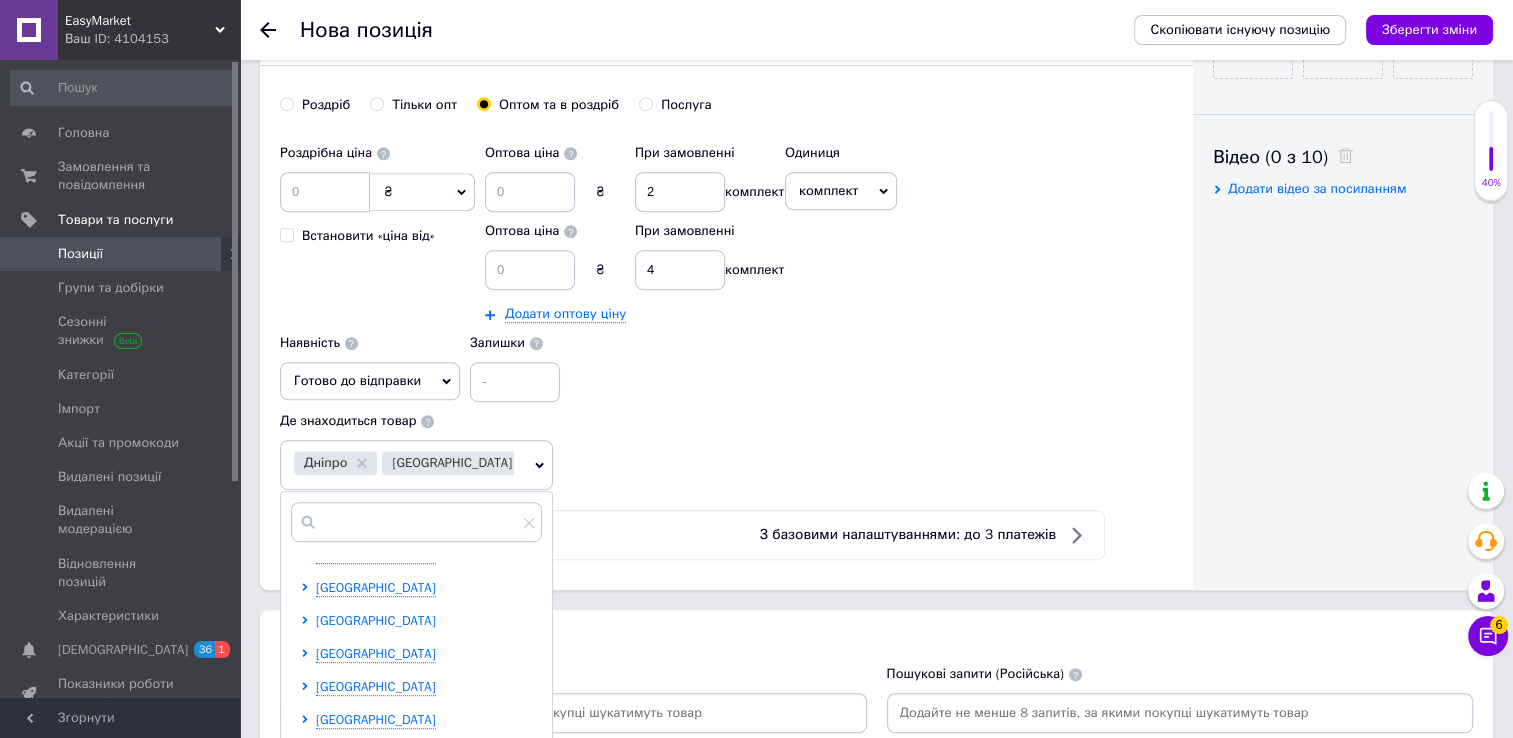 scroll, scrollTop: 292, scrollLeft: 0, axis: vertical 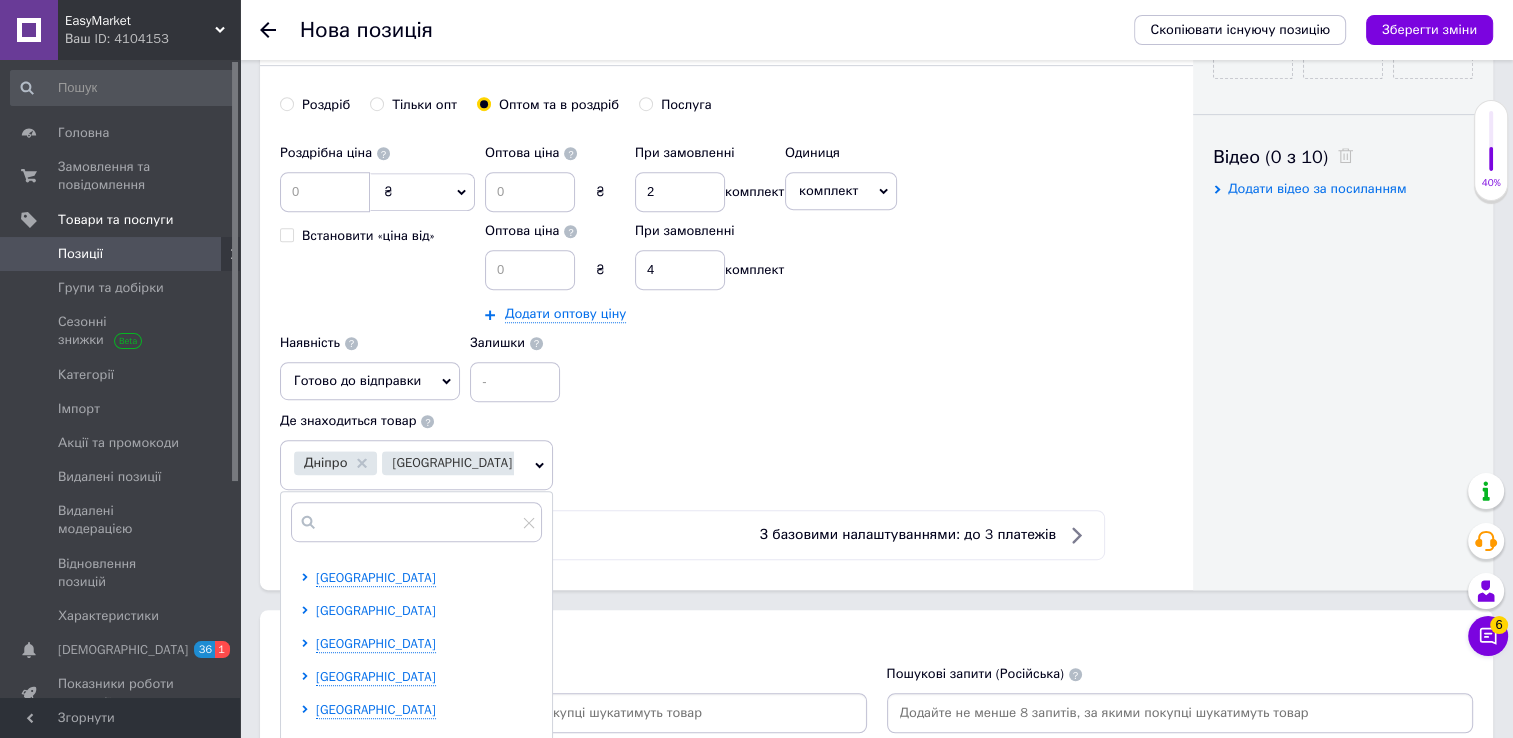 click on "[GEOGRAPHIC_DATA]" at bounding box center (376, 610) 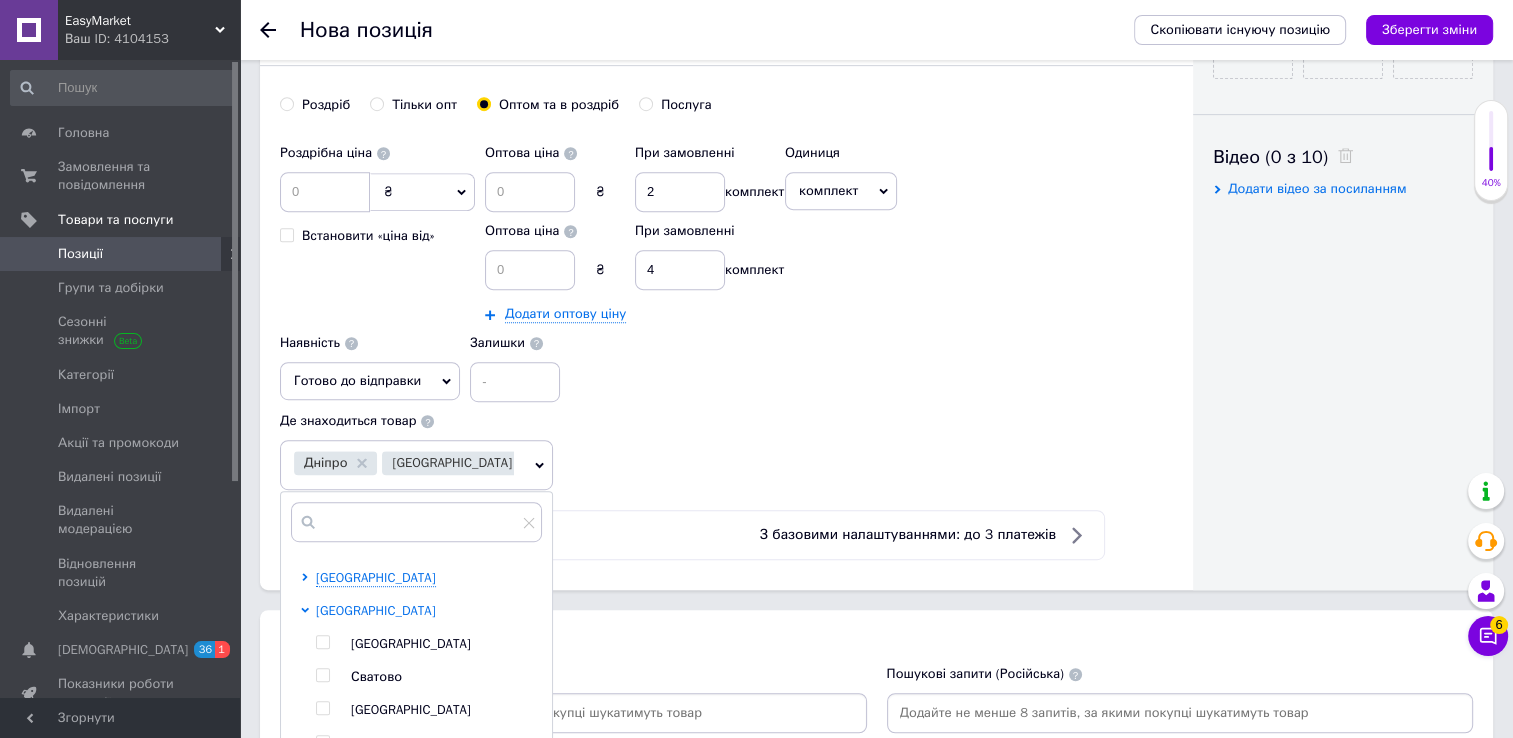 click on "[GEOGRAPHIC_DATA]" at bounding box center (376, 610) 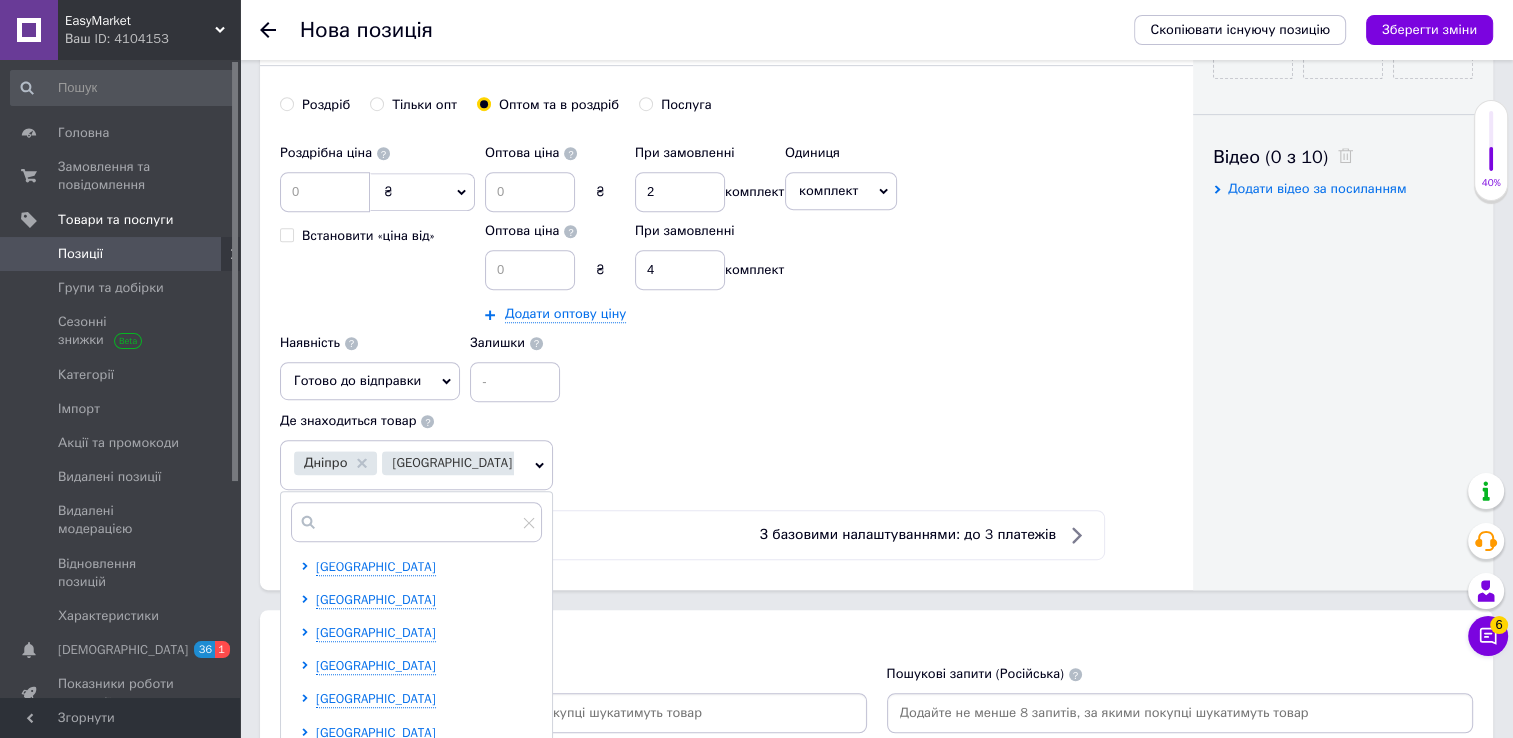 click at bounding box center [308, 633] 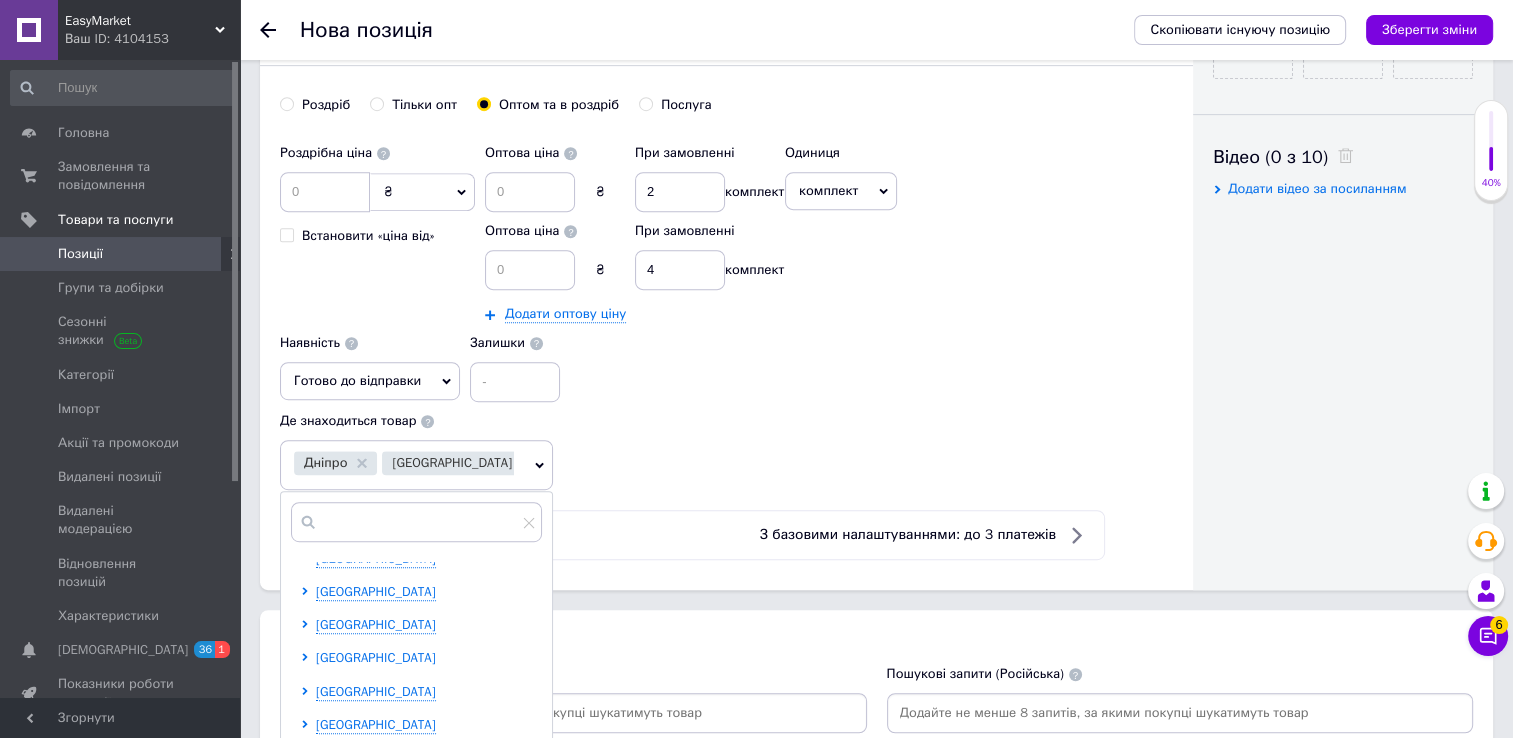 click on "[GEOGRAPHIC_DATA]" at bounding box center (376, 657) 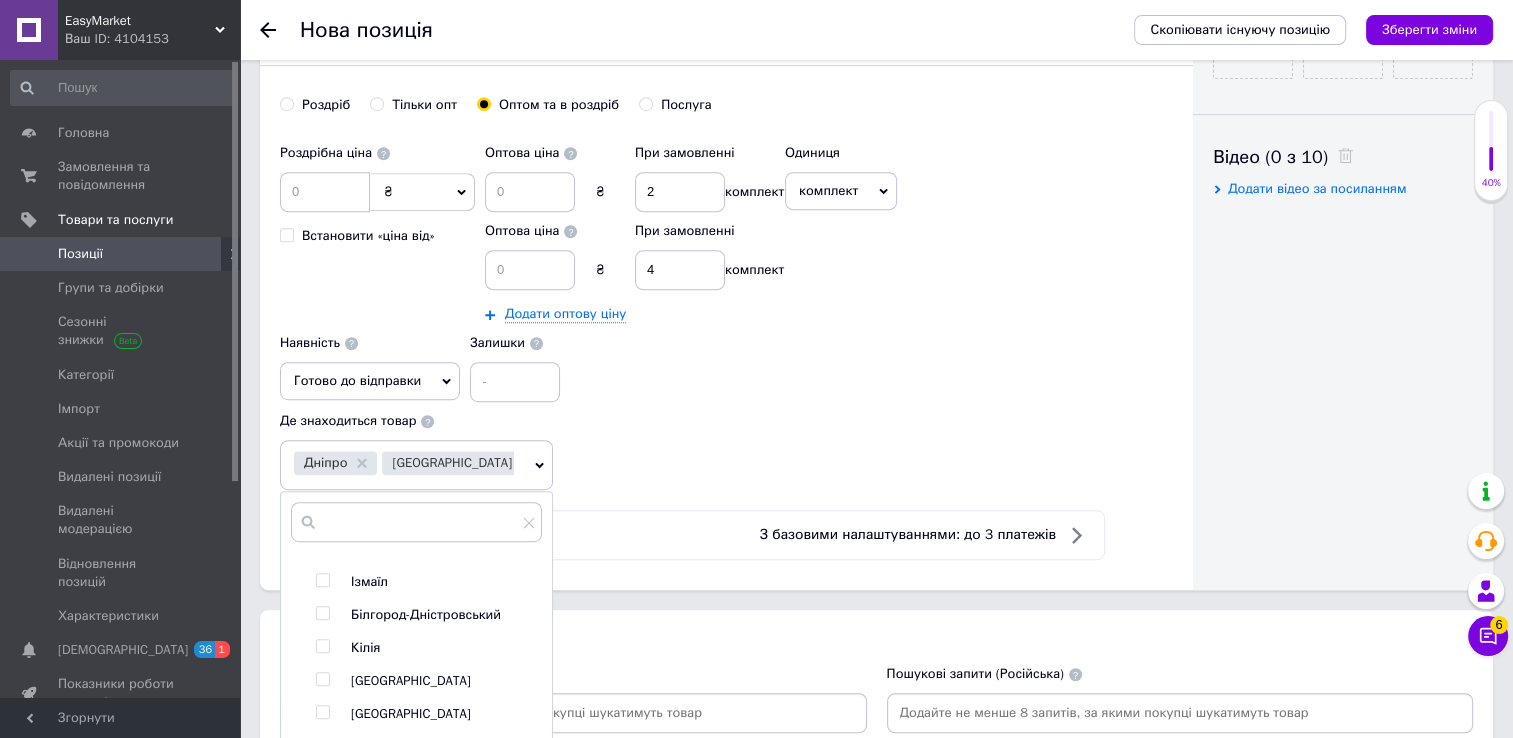 scroll, scrollTop: 452, scrollLeft: 0, axis: vertical 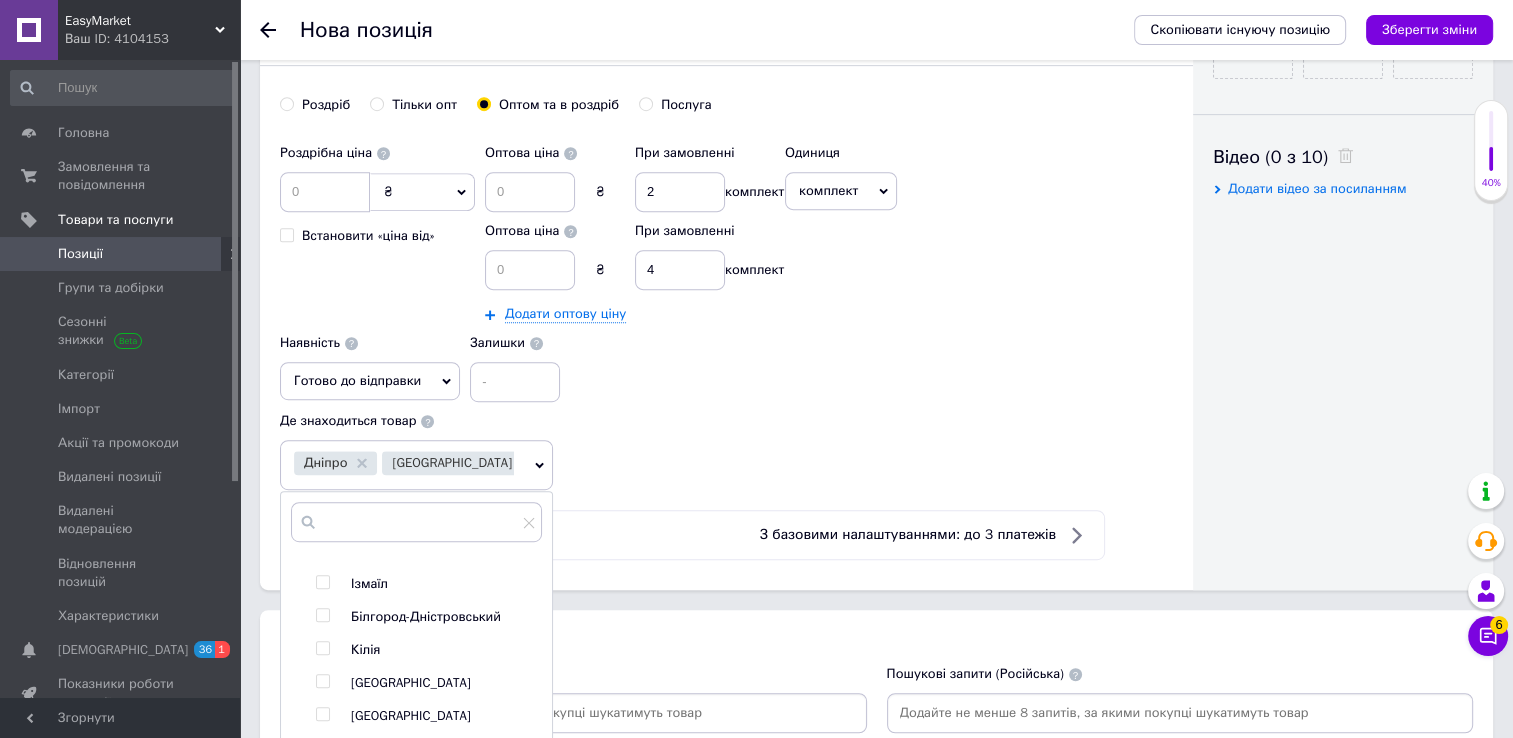 click at bounding box center (323, 681) 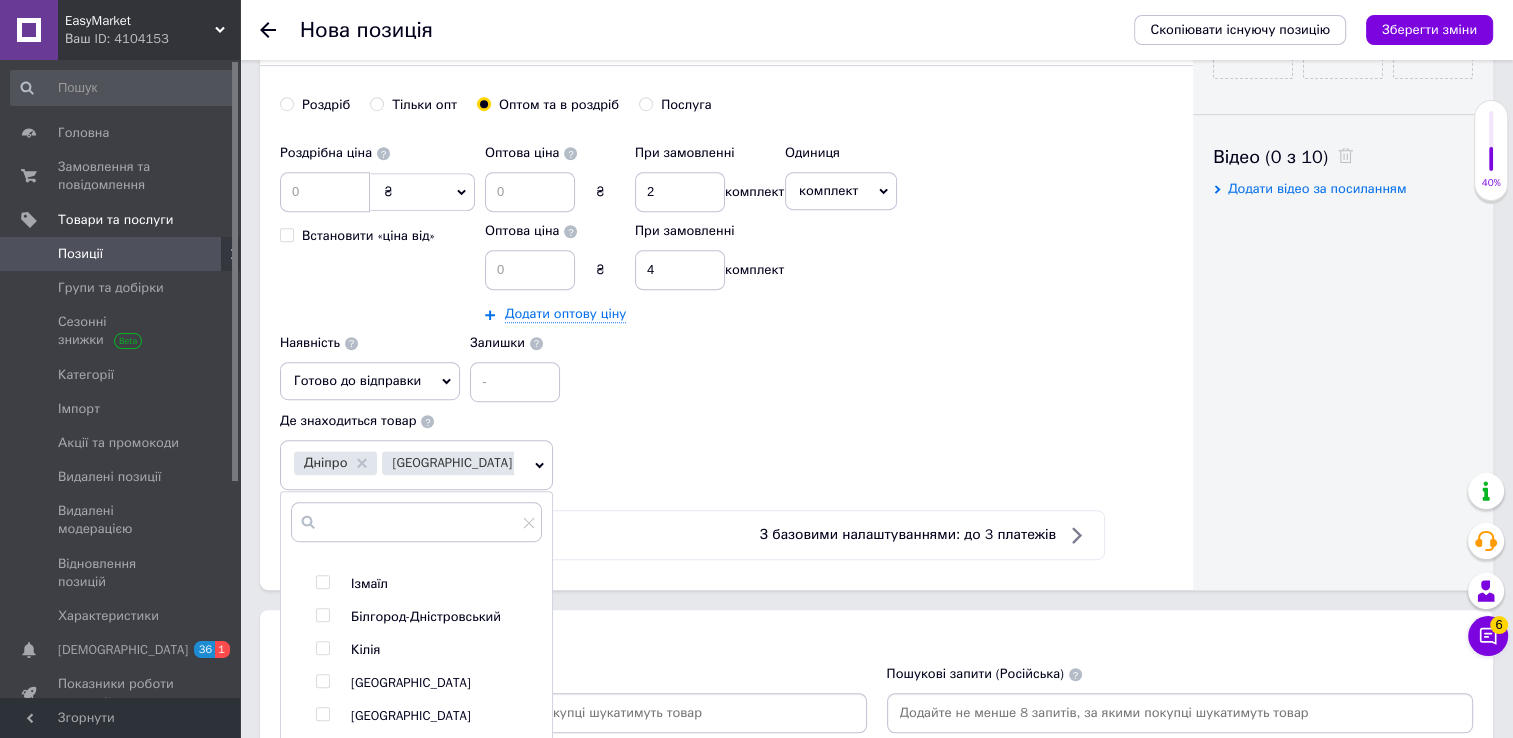 click at bounding box center (322, 681) 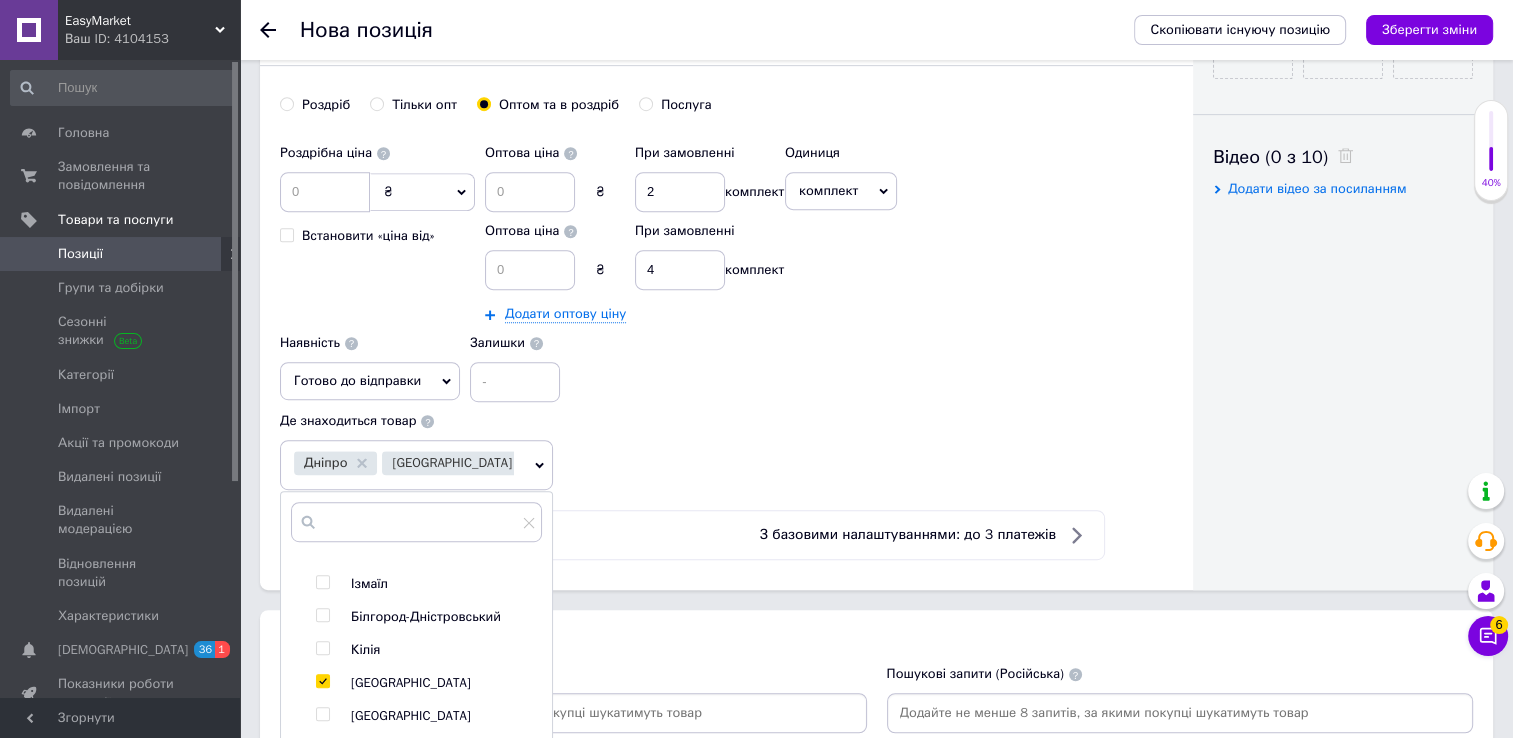 checkbox on "true" 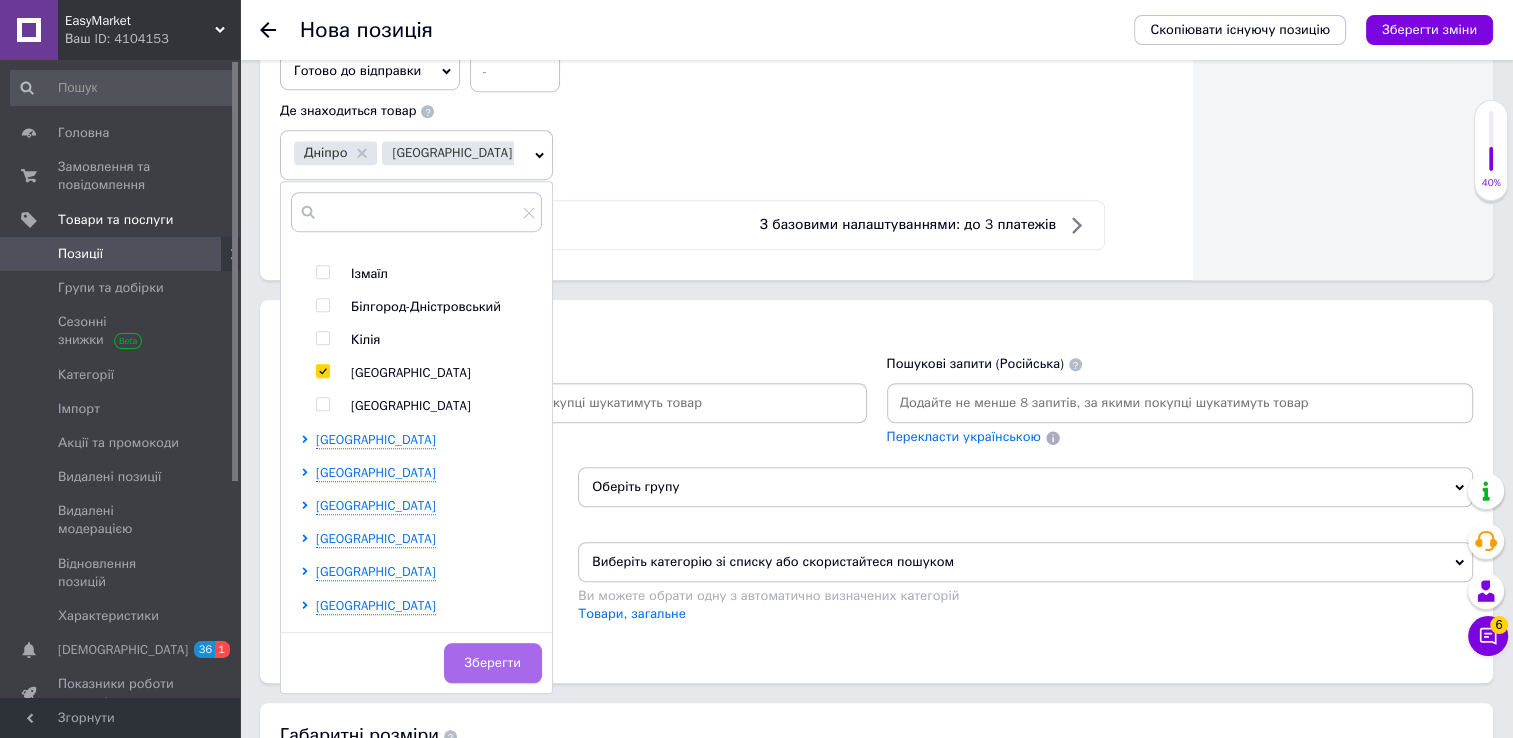 scroll, scrollTop: 1256, scrollLeft: 0, axis: vertical 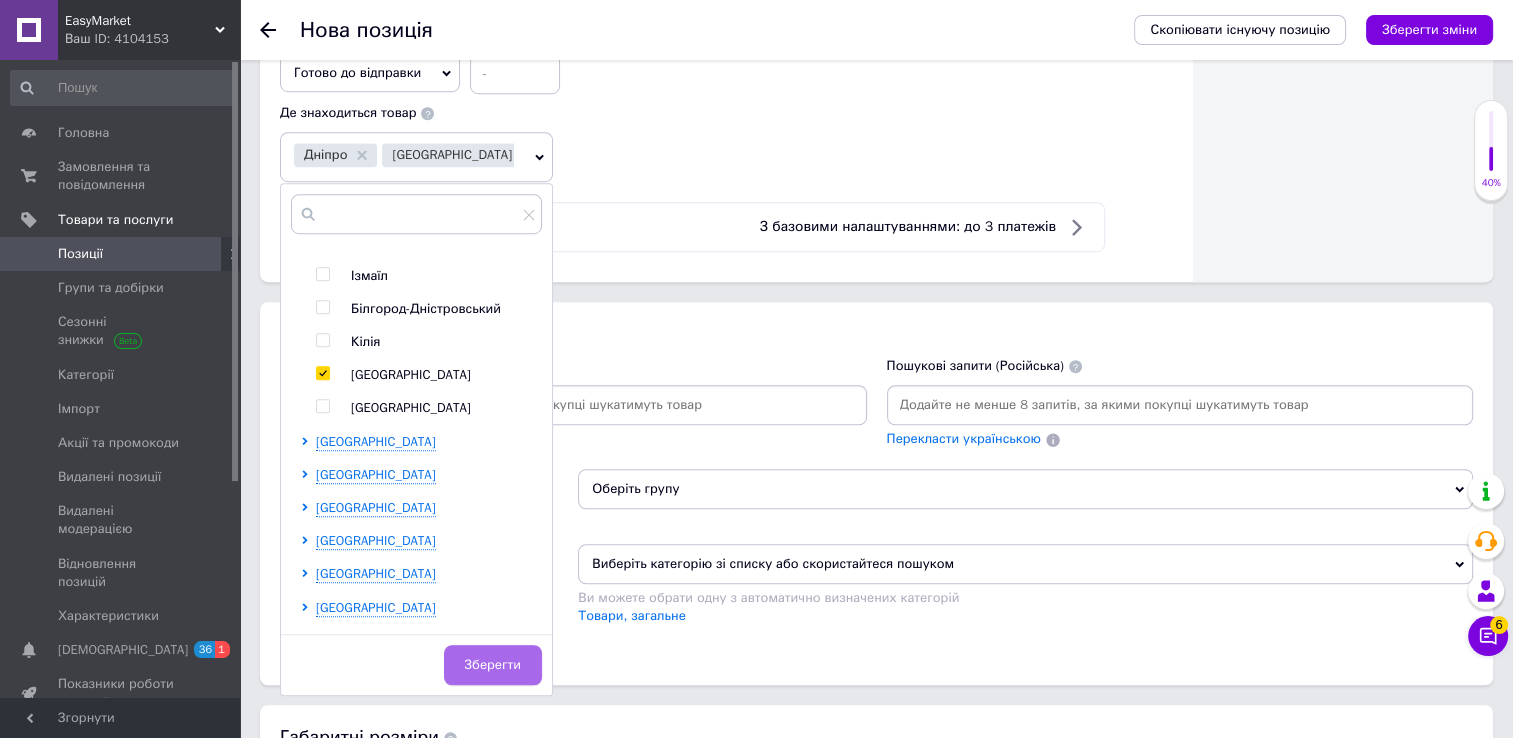click on "Зберегти" at bounding box center (493, 665) 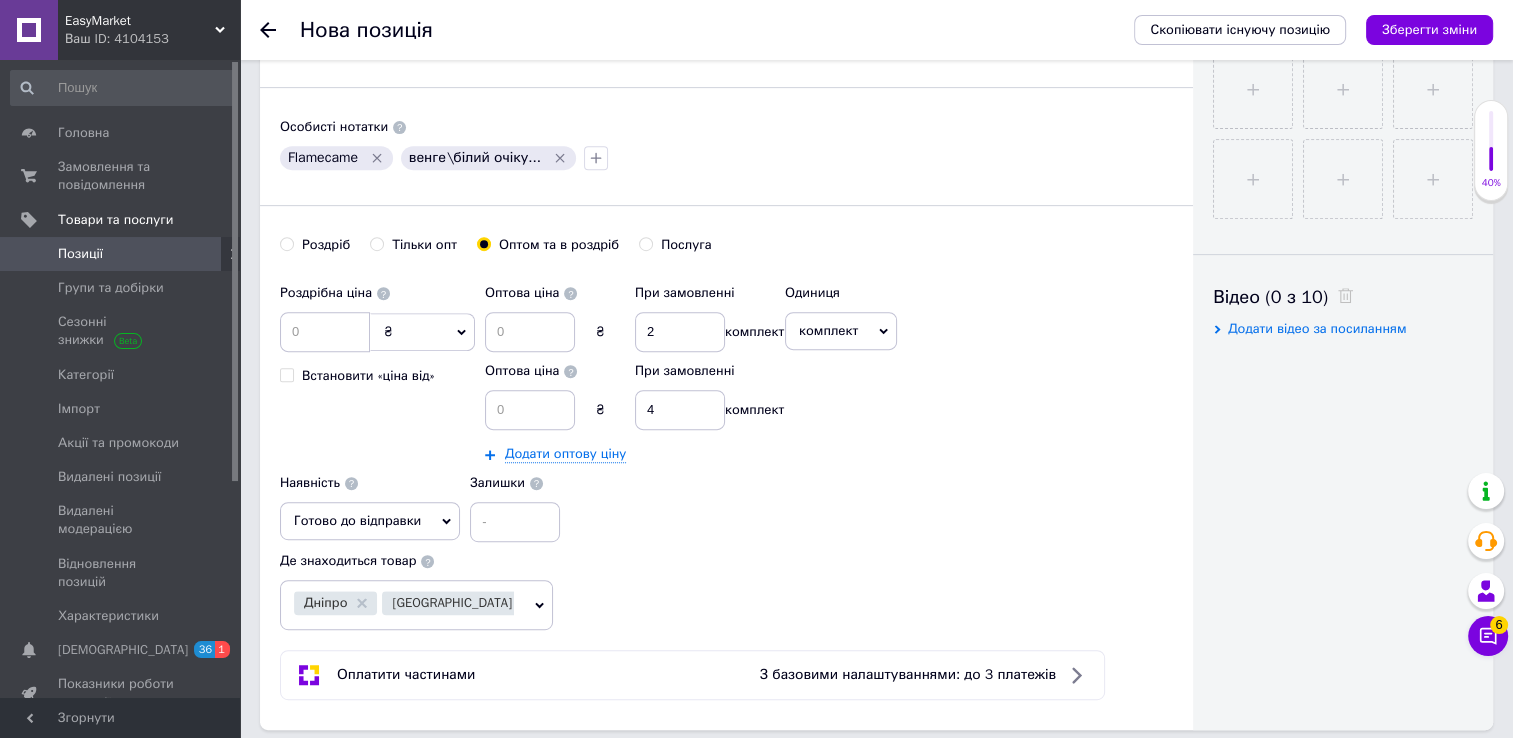 scroll, scrollTop: 808, scrollLeft: 0, axis: vertical 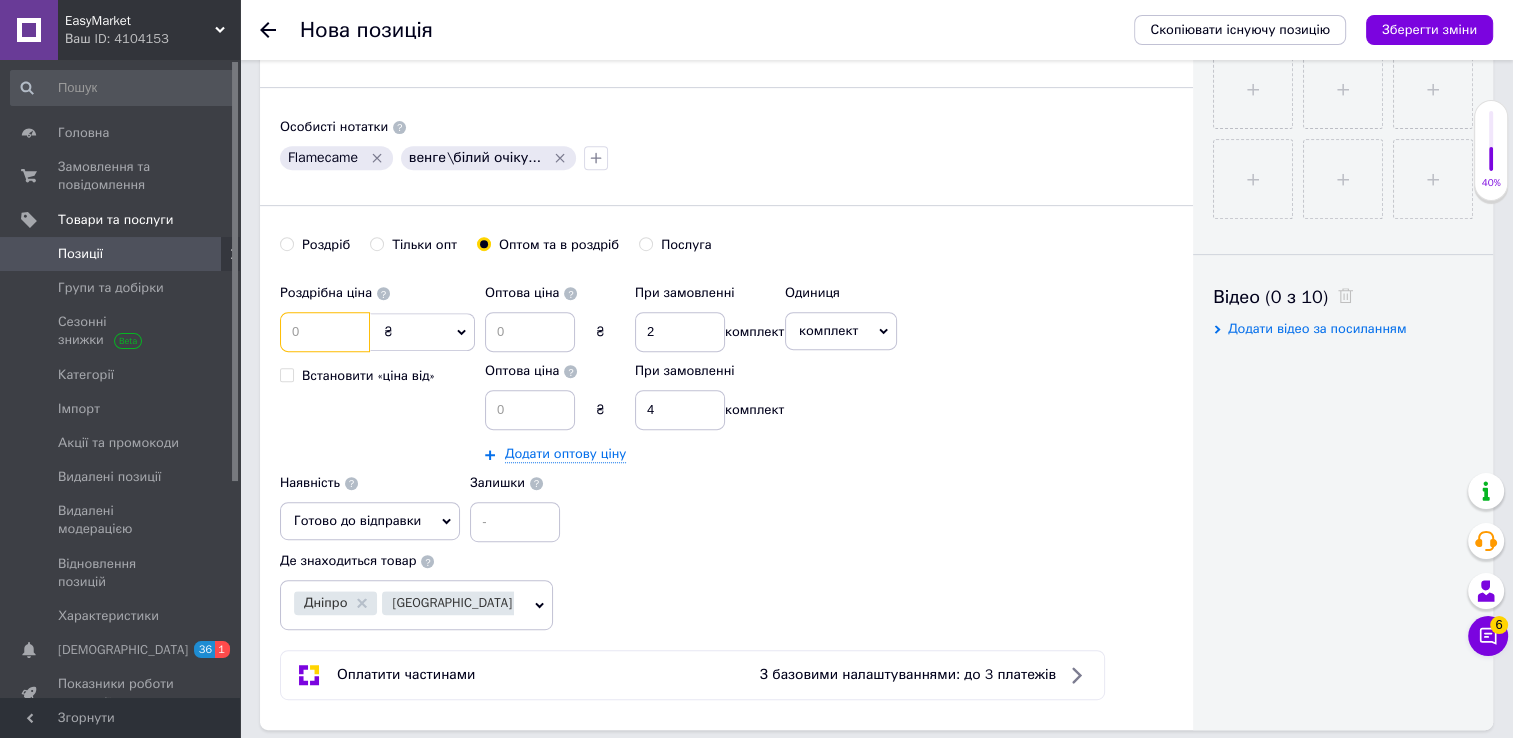 click at bounding box center [325, 332] 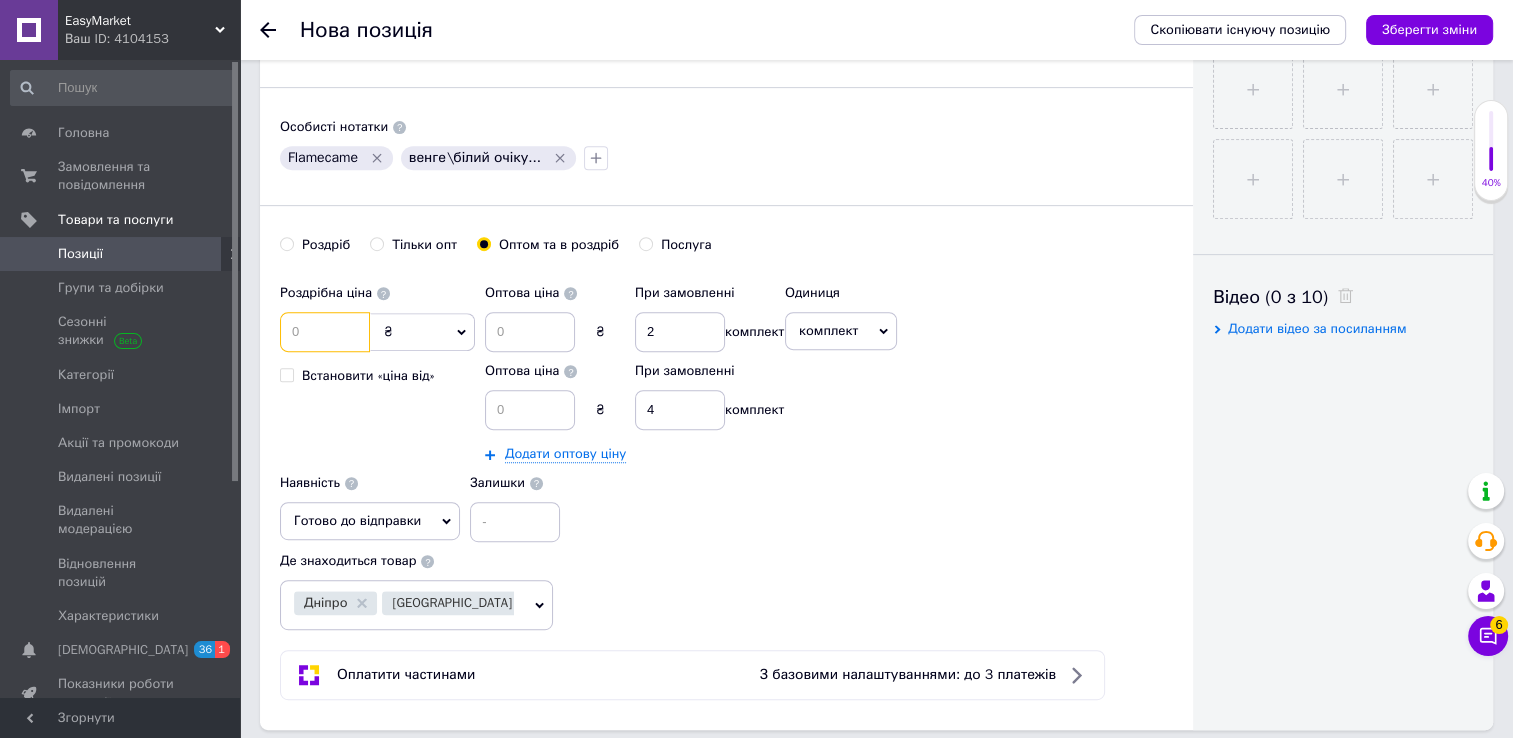 type on "2" 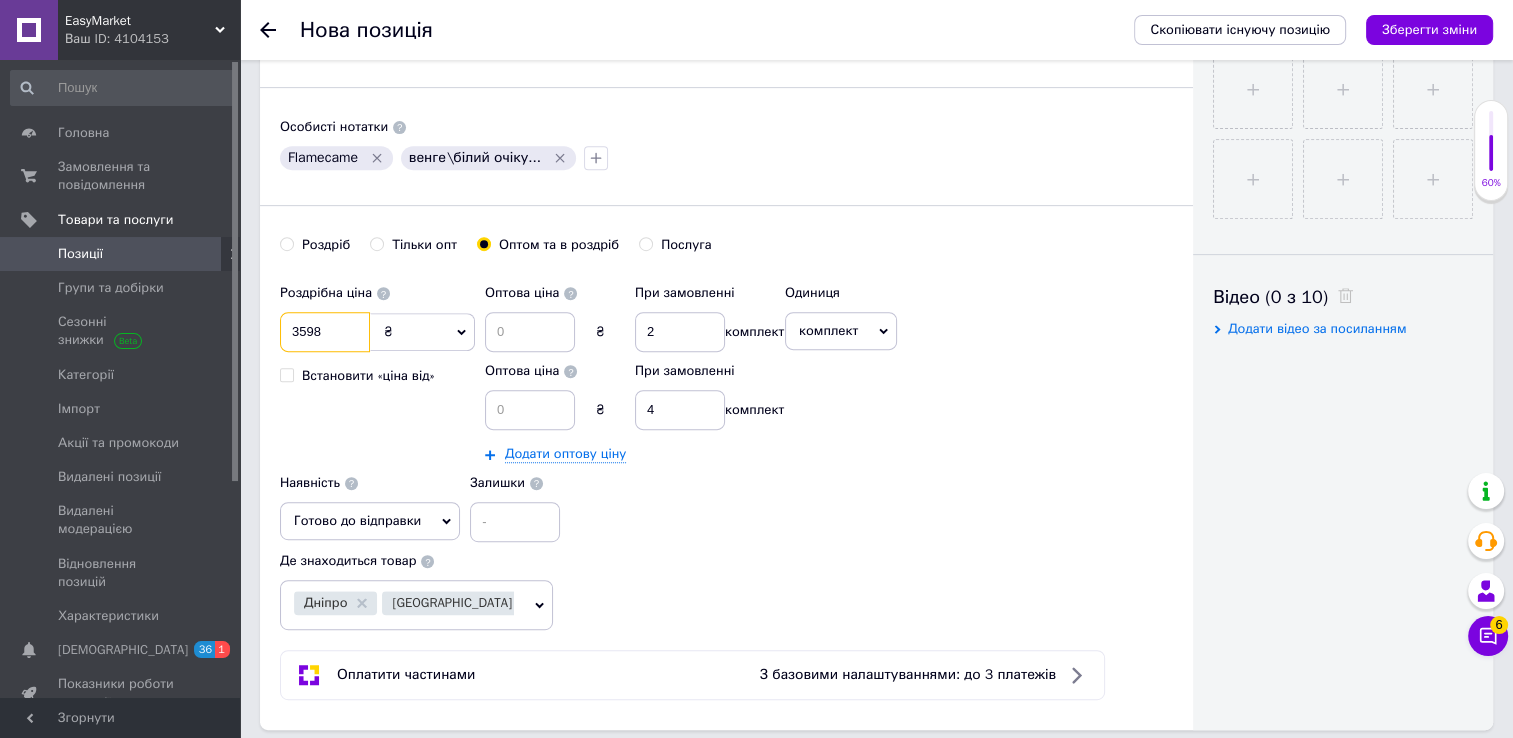 type on "3598" 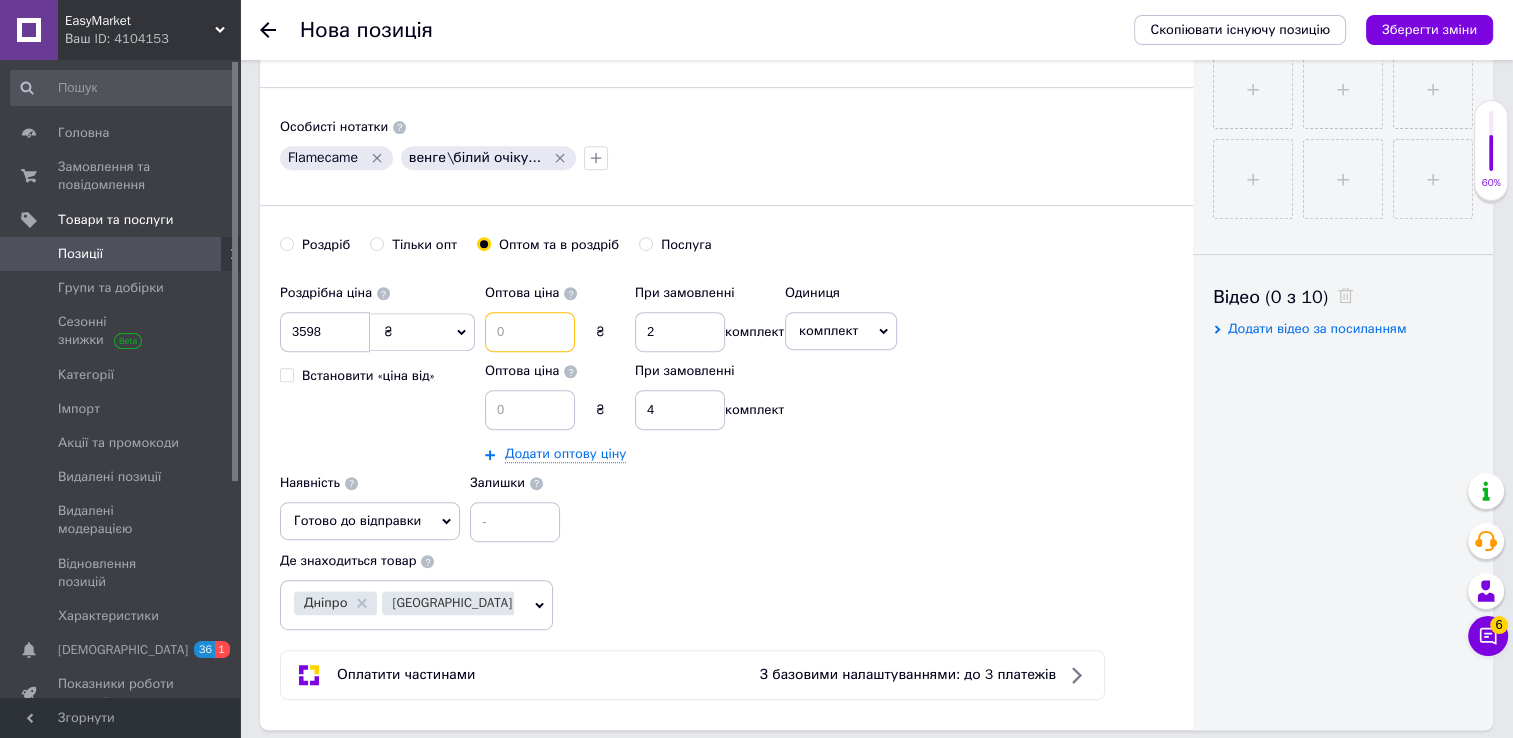 click at bounding box center [530, 332] 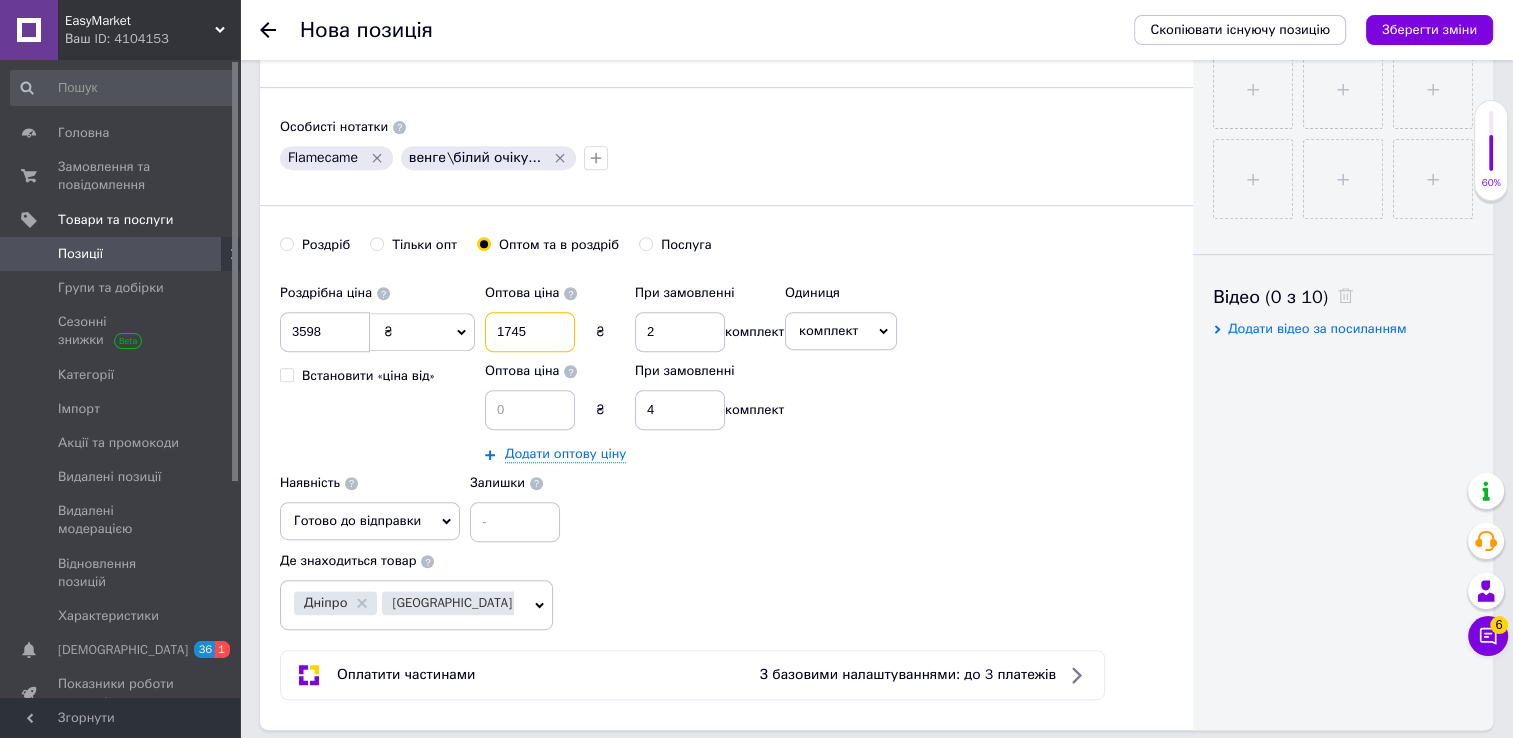 type on "1745" 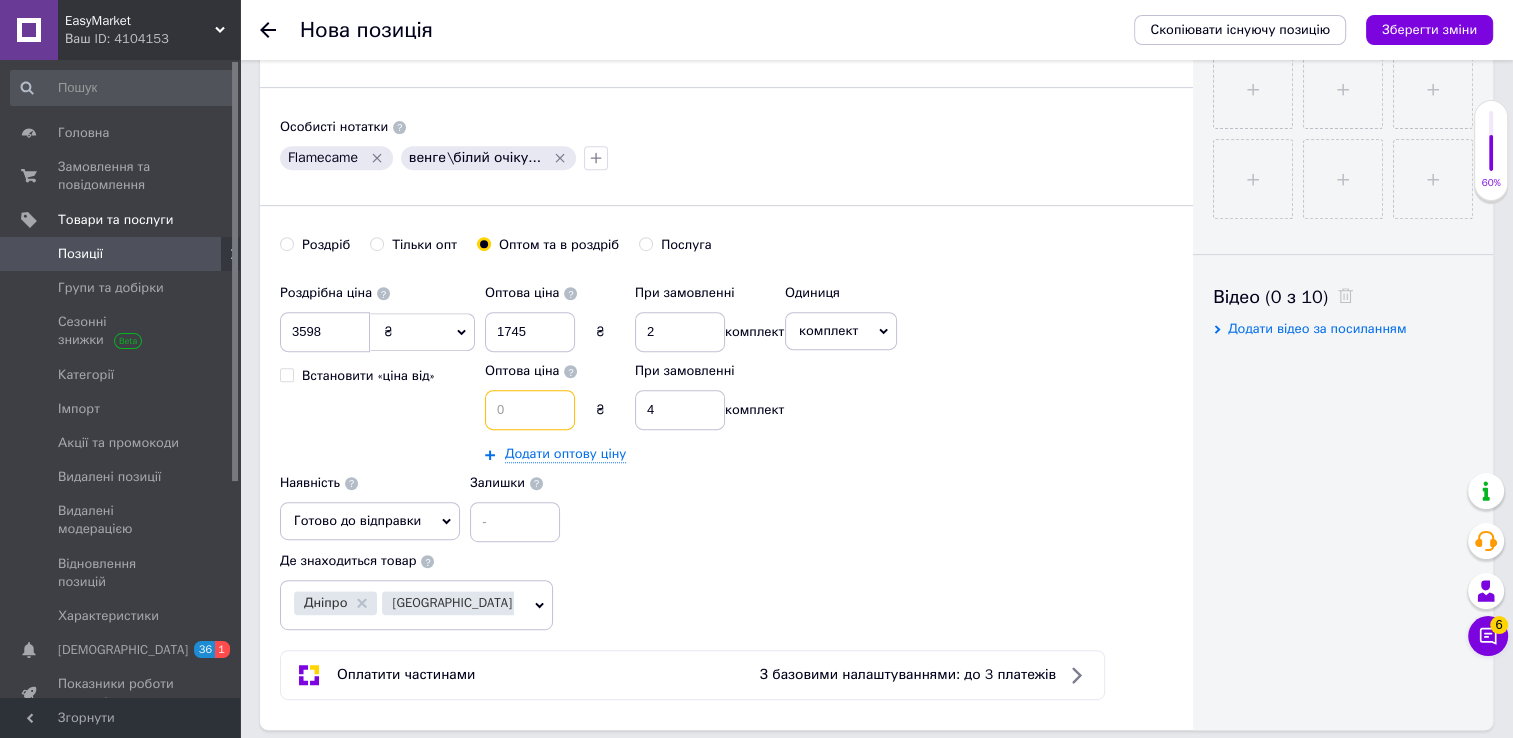 click at bounding box center [530, 410] 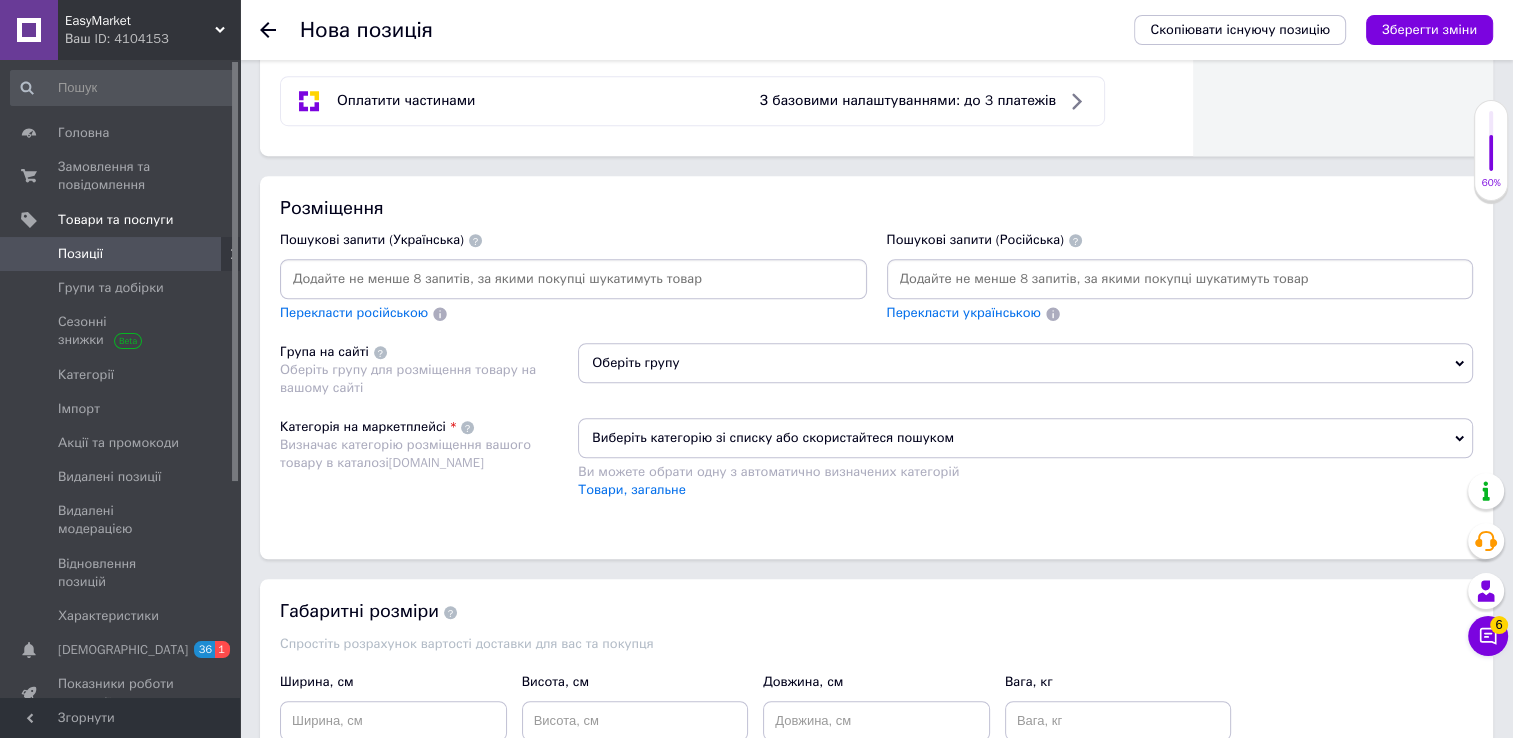 scroll, scrollTop: 1380, scrollLeft: 0, axis: vertical 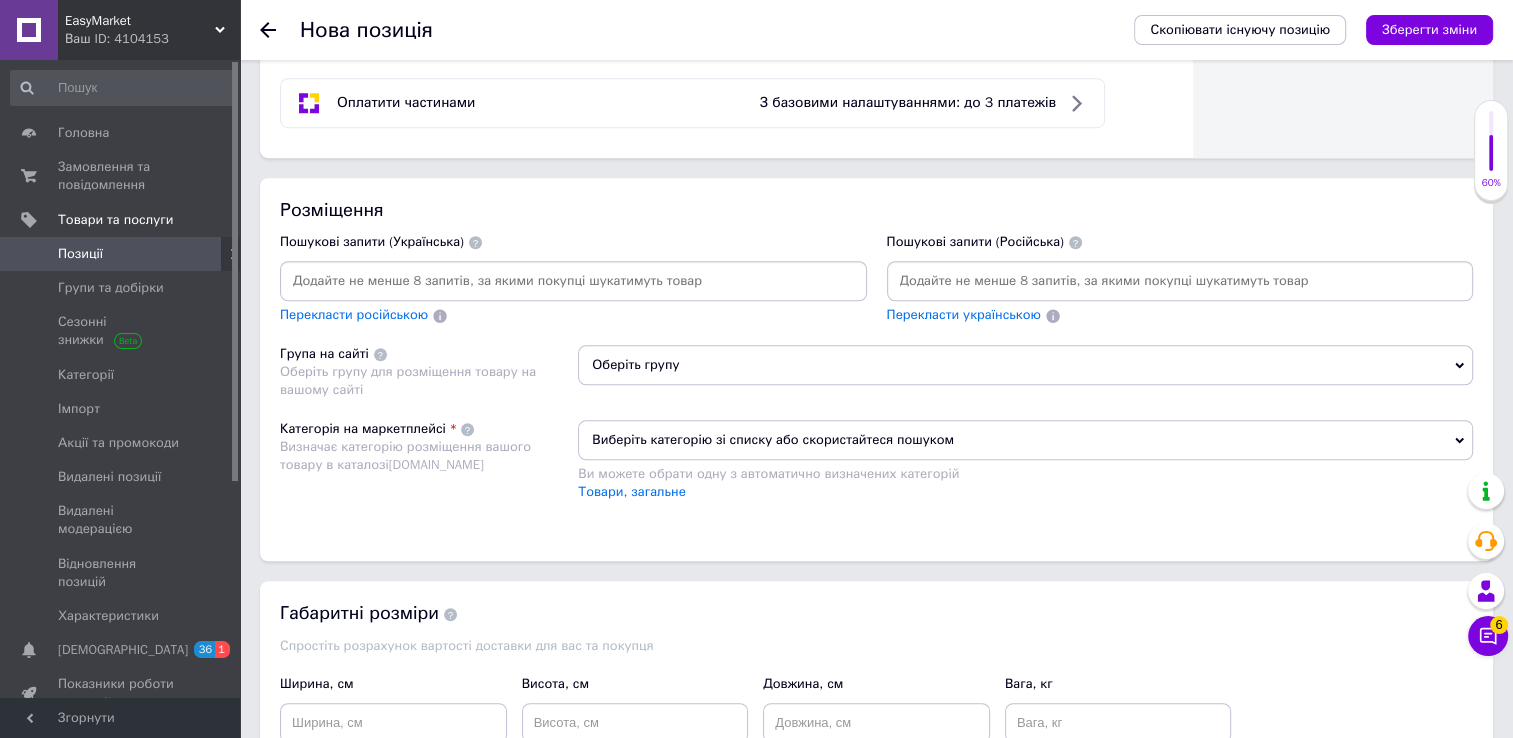 type on "1709" 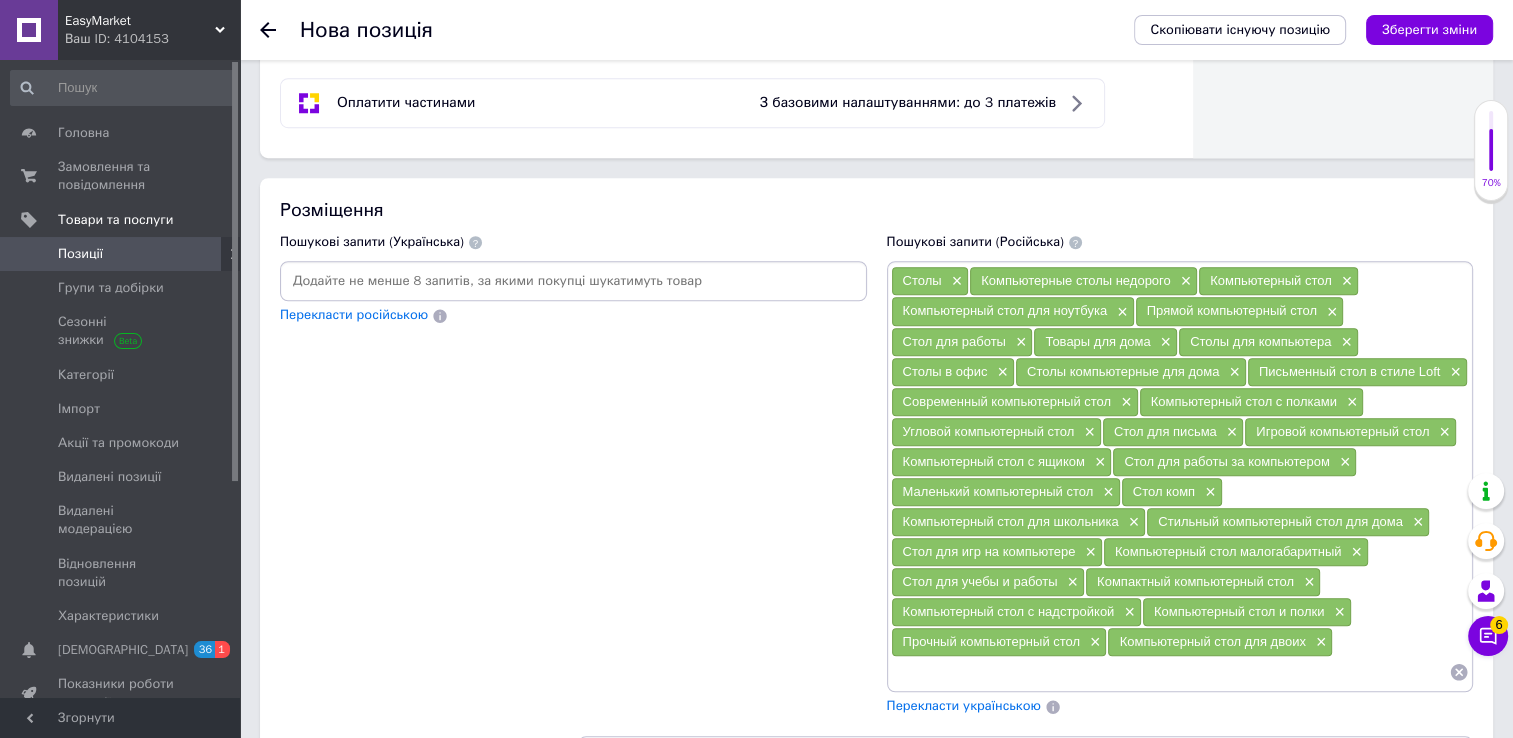 click on "Перекласти українською" at bounding box center [964, 705] 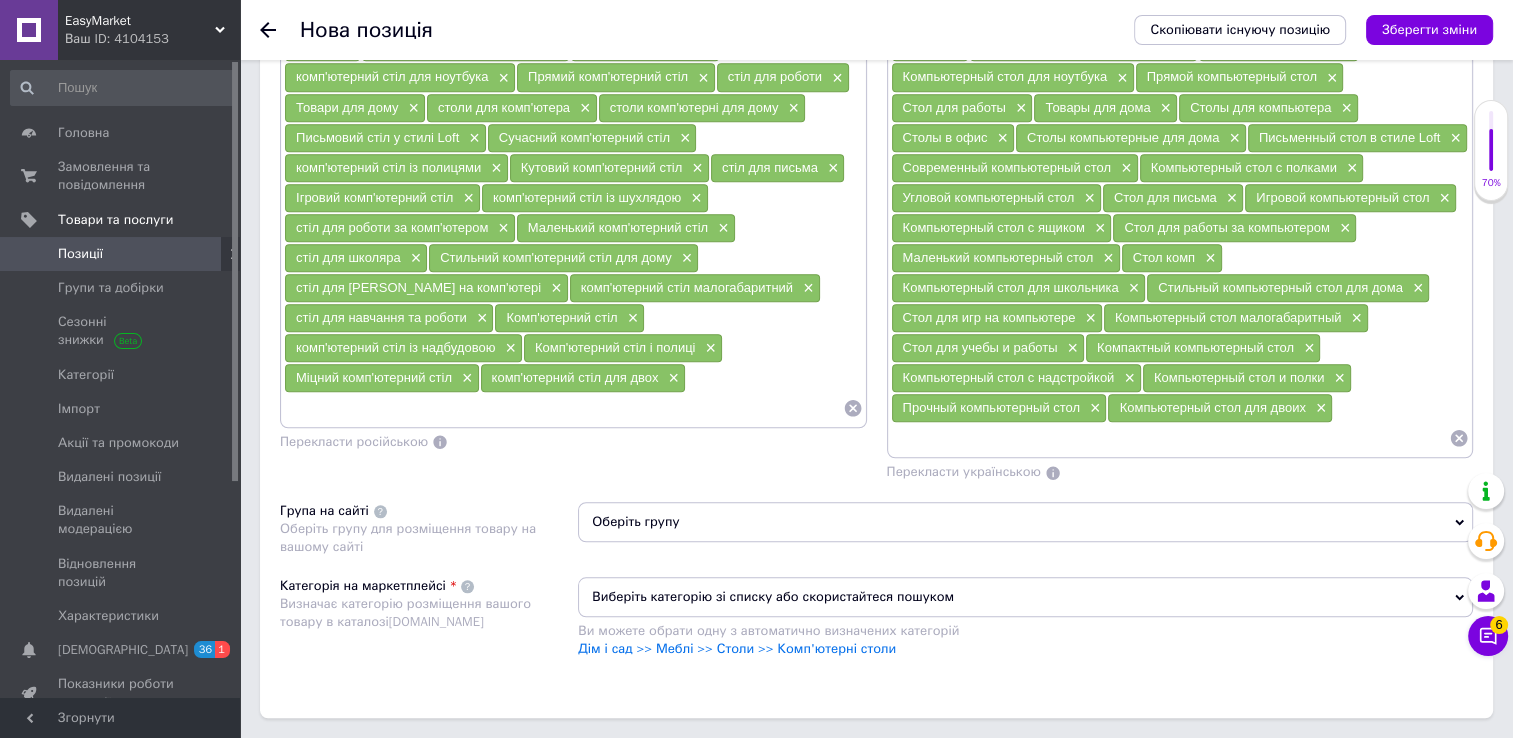 scroll, scrollTop: 1662, scrollLeft: 0, axis: vertical 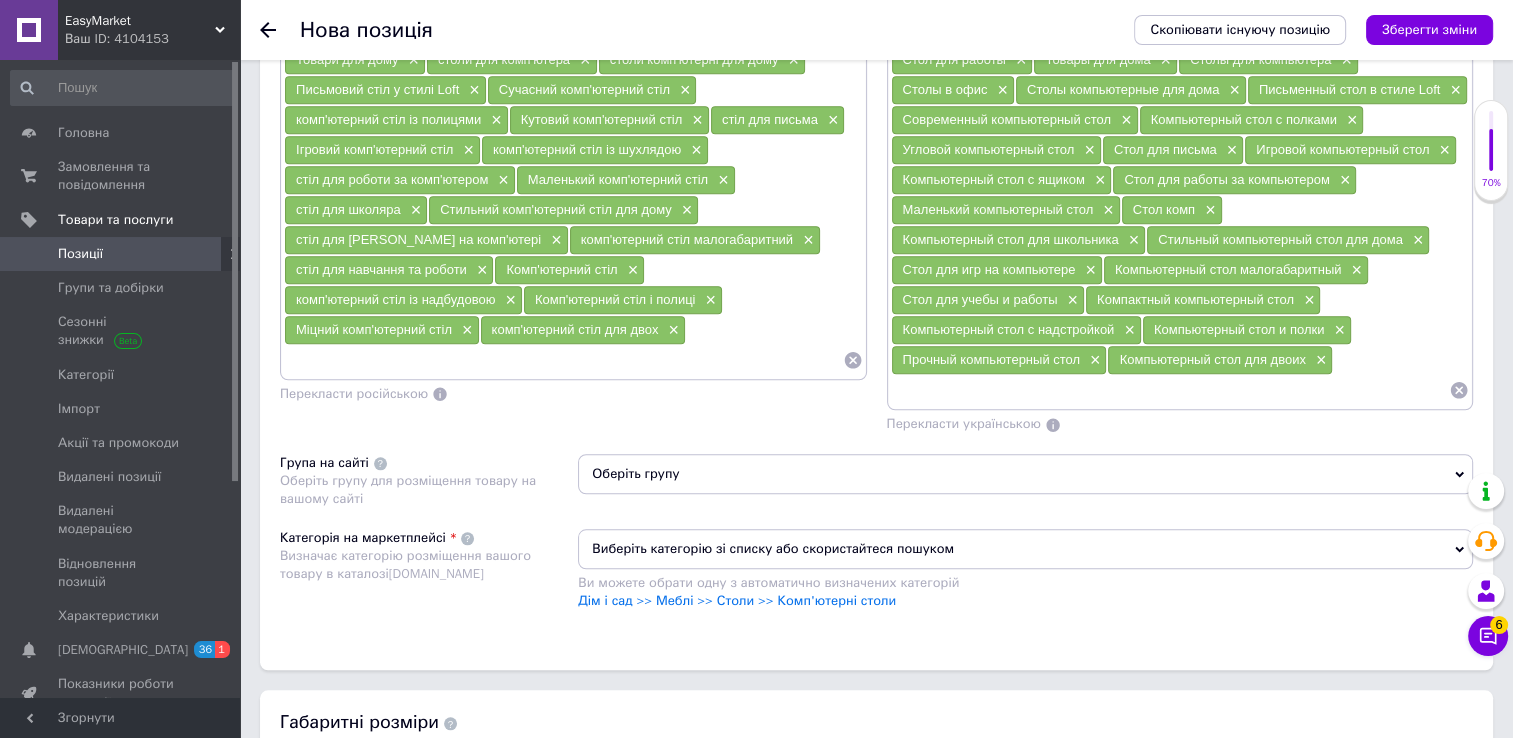 click on "Виберіть категорію зі списку або скористайтеся пошуком" at bounding box center [1025, 549] 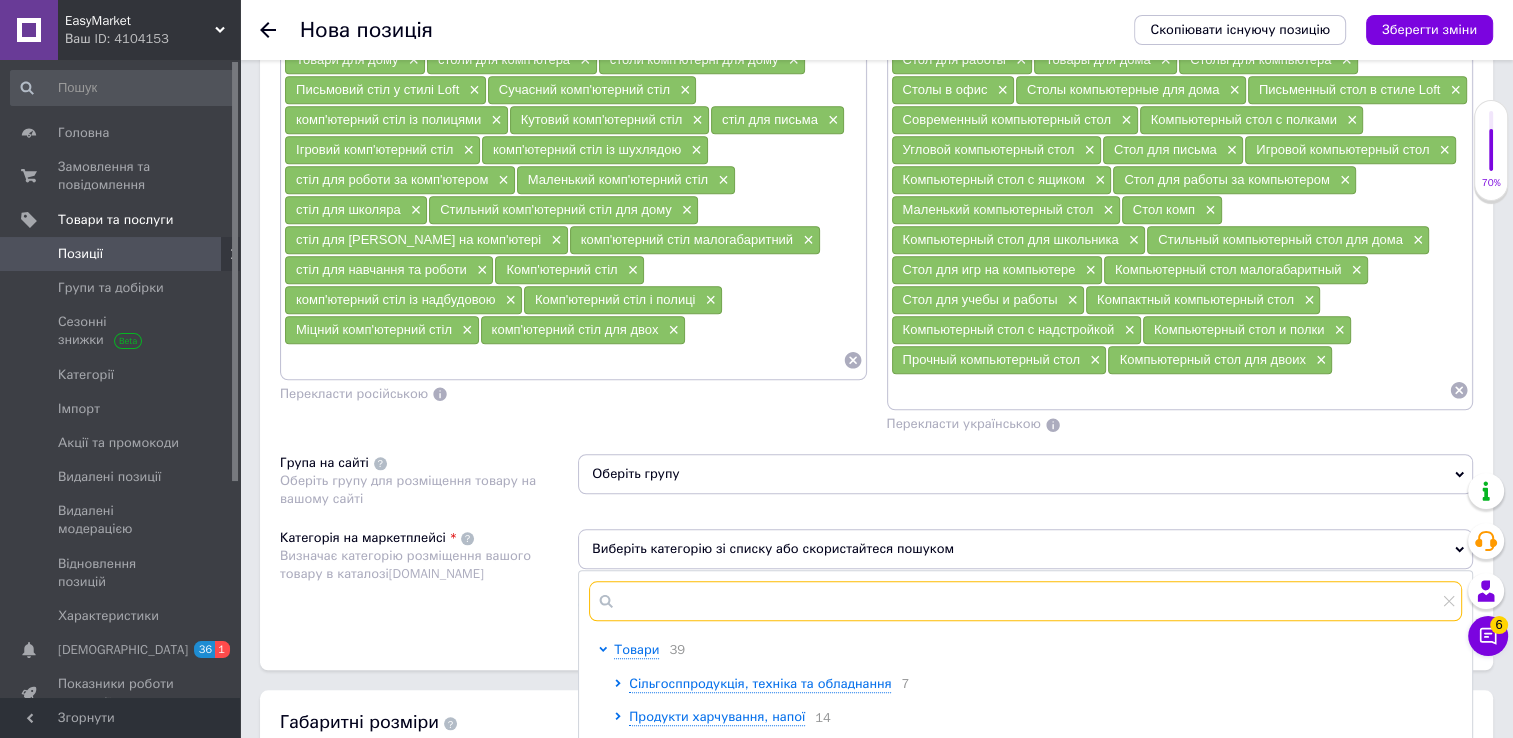 click at bounding box center (1025, 601) 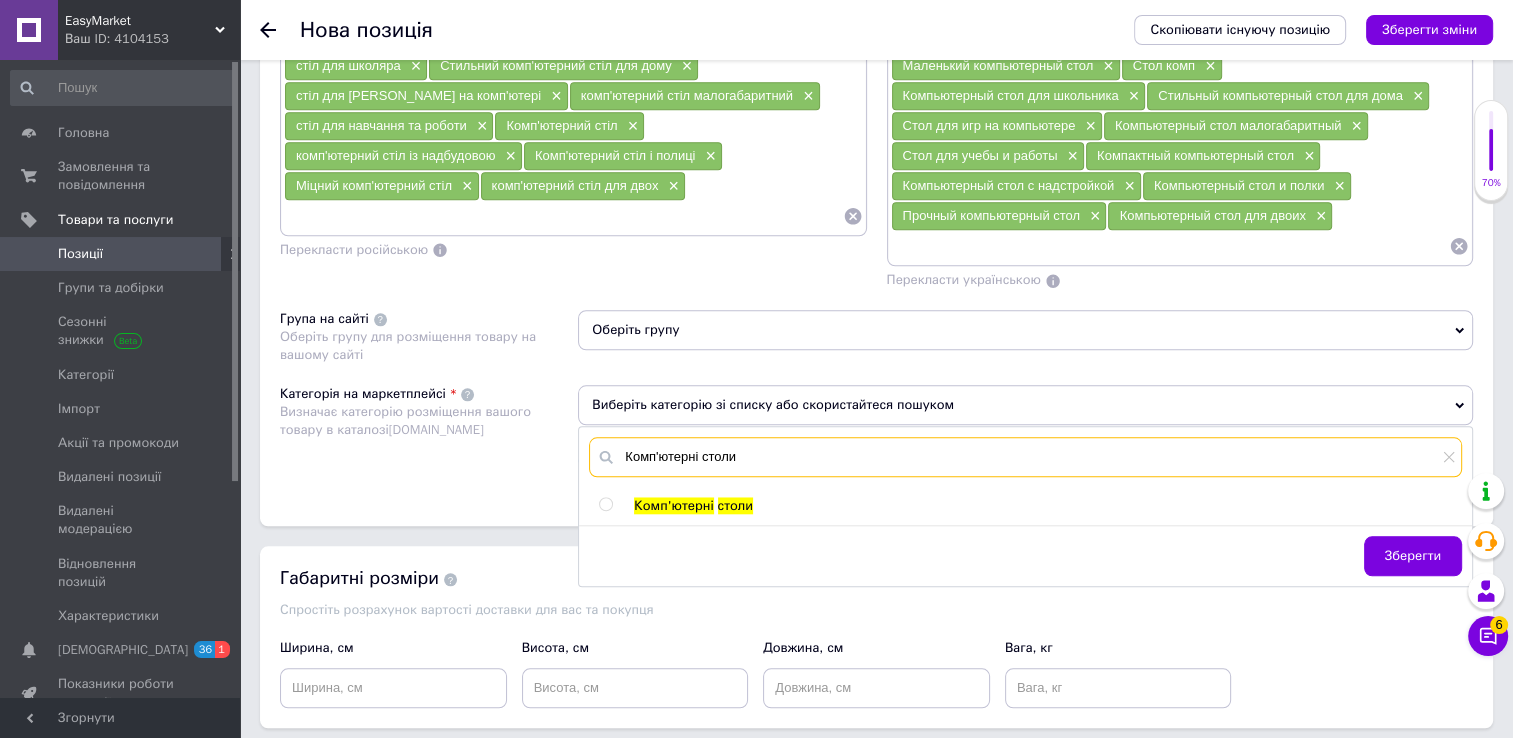 scroll, scrollTop: 1804, scrollLeft: 0, axis: vertical 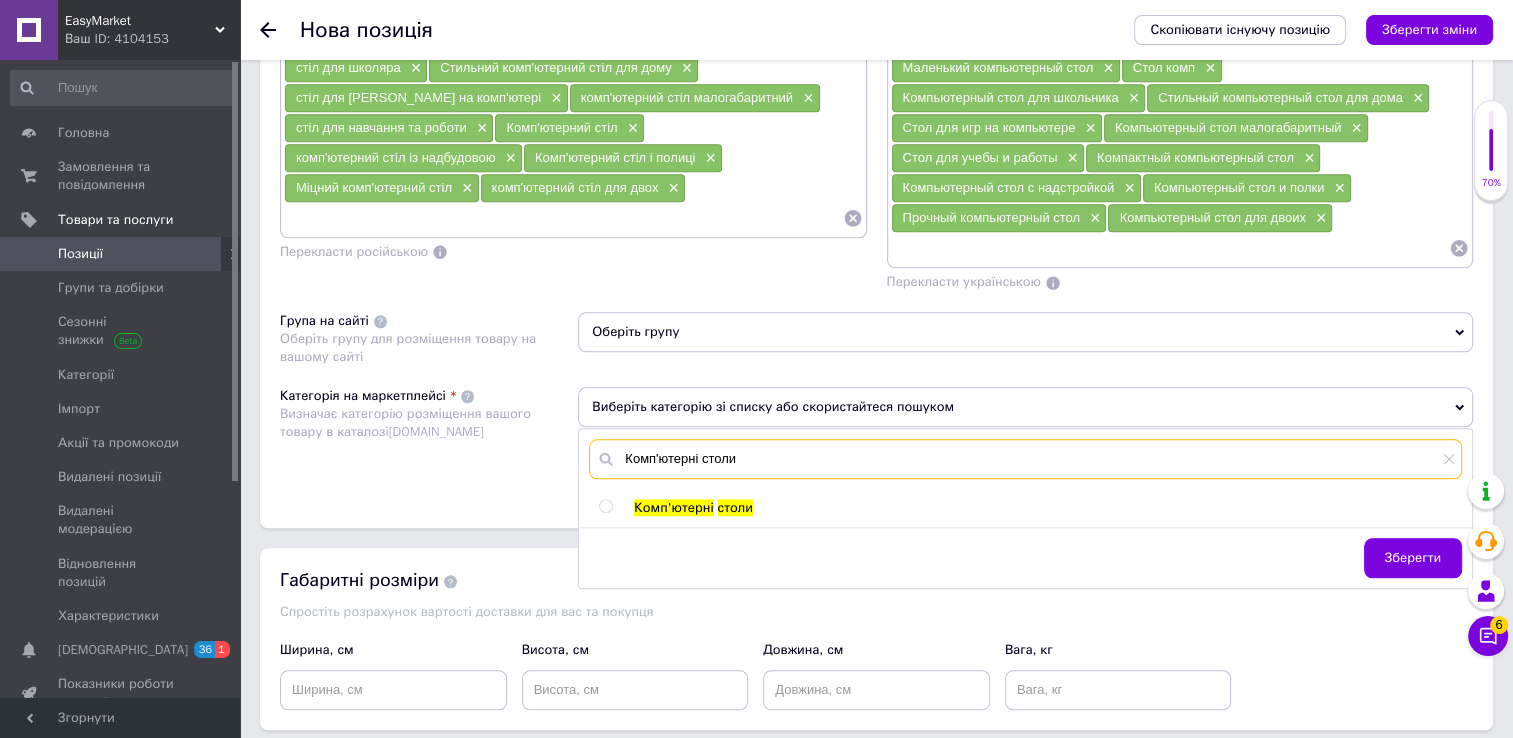 type on "Комп'ютерні столи" 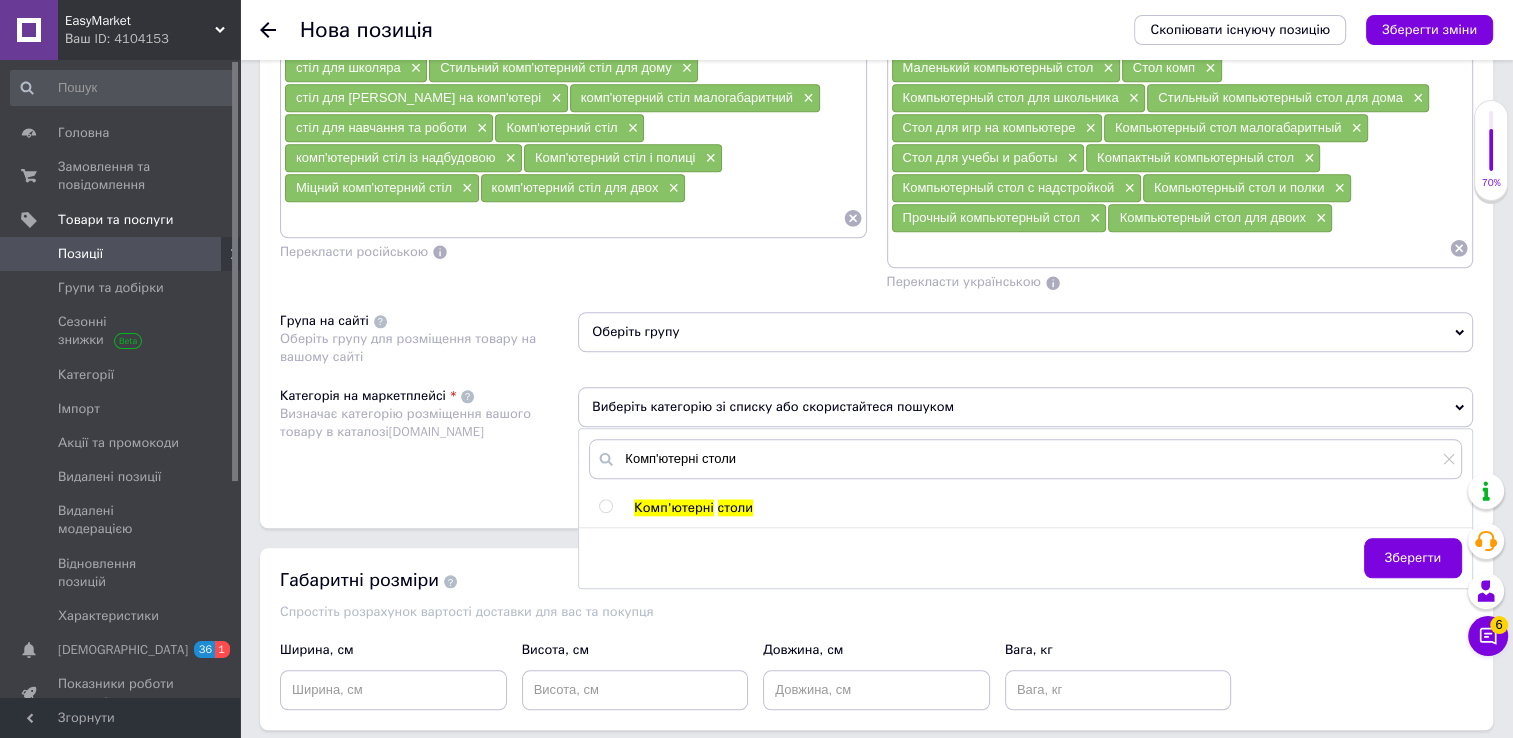 click on "Комп'ютерні" at bounding box center (673, 507) 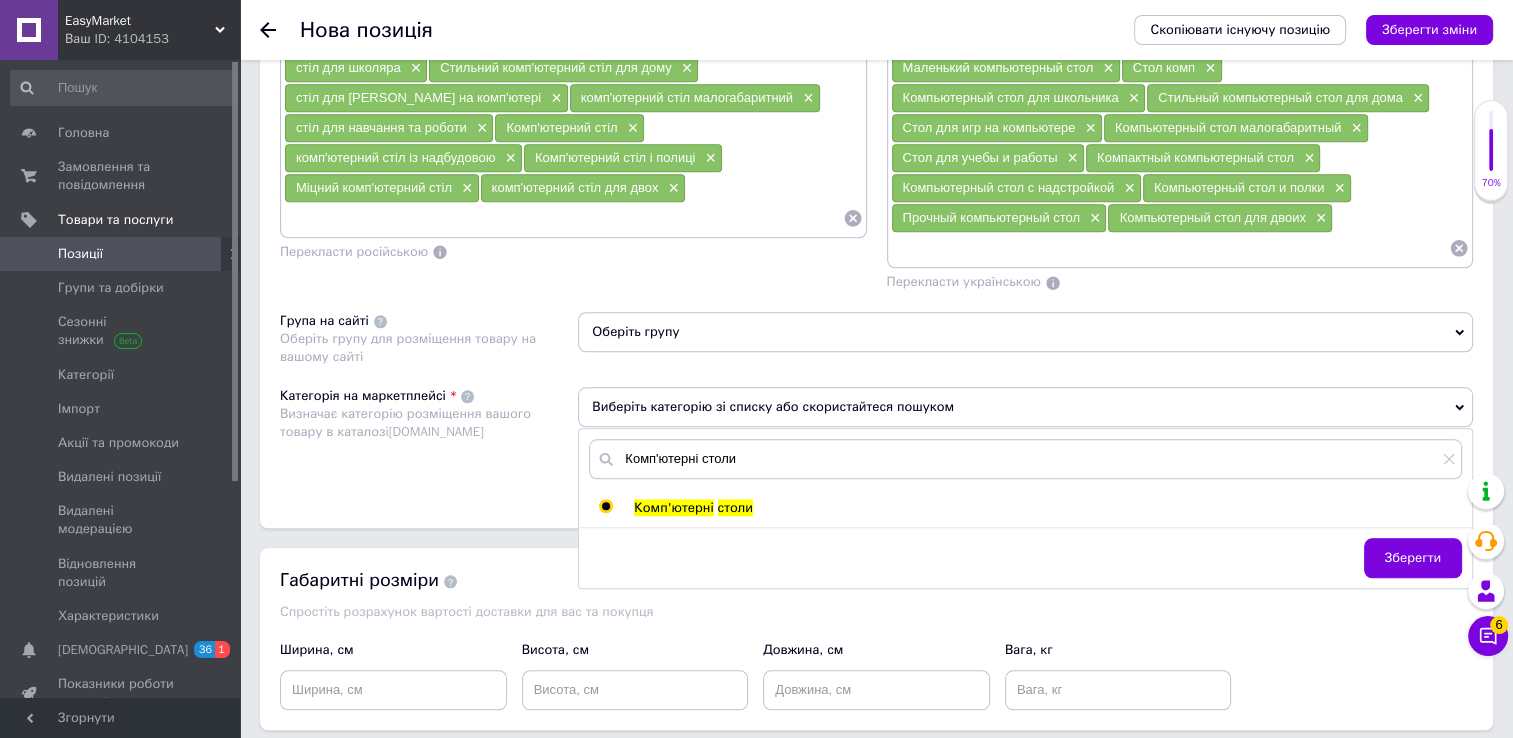 radio on "true" 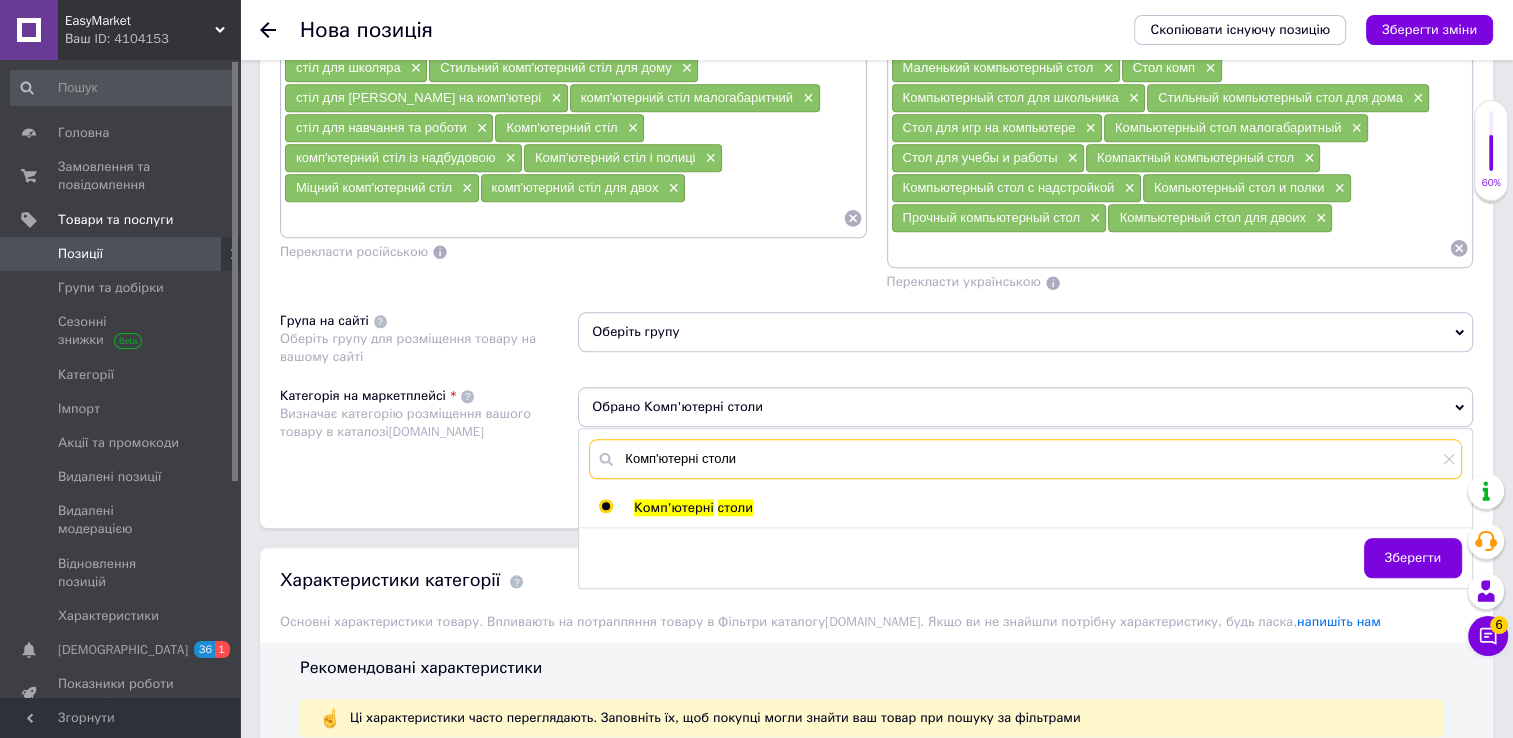 drag, startPoint x: 764, startPoint y: 460, endPoint x: 604, endPoint y: 461, distance: 160.00313 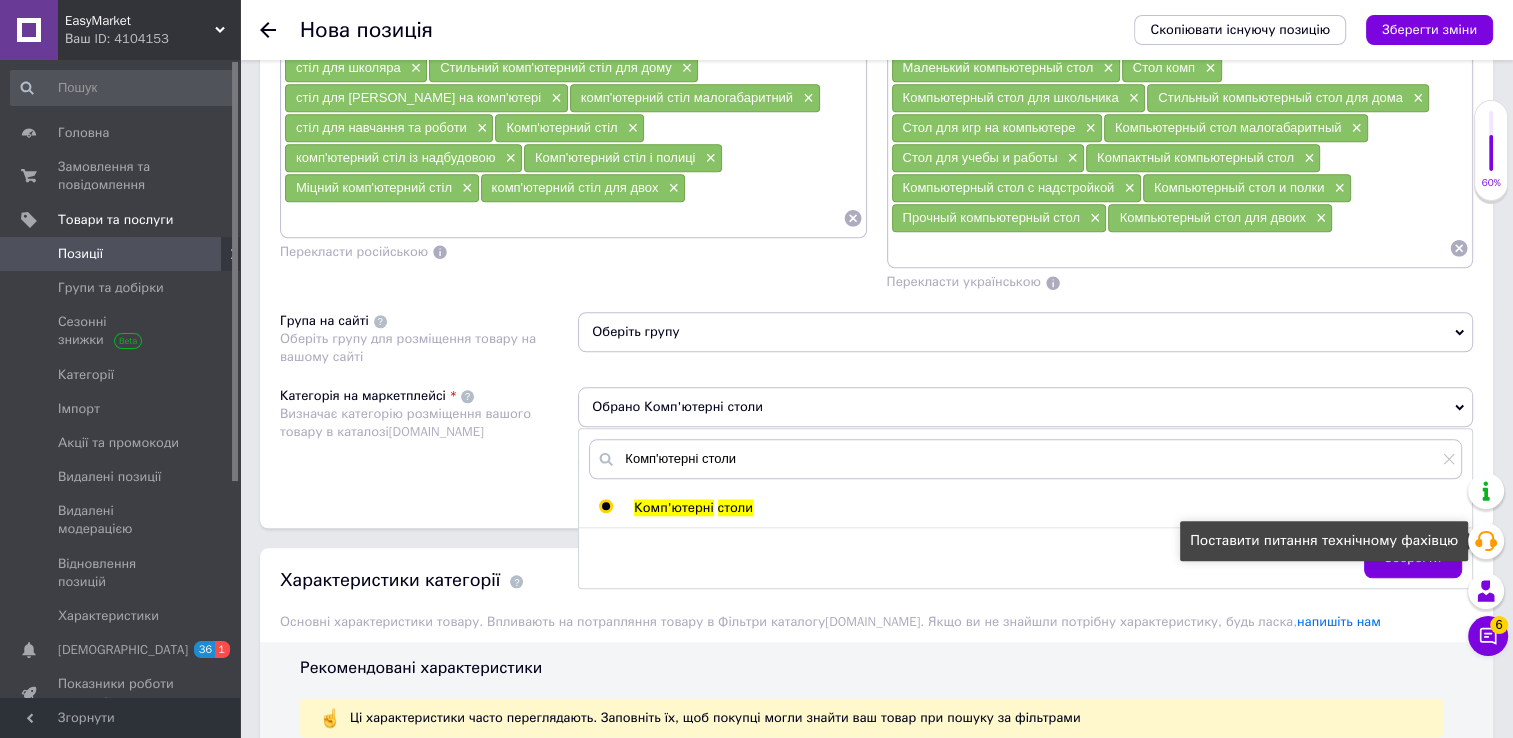 click on "Поставити питання технічному фахівцю" at bounding box center [1324, 541] 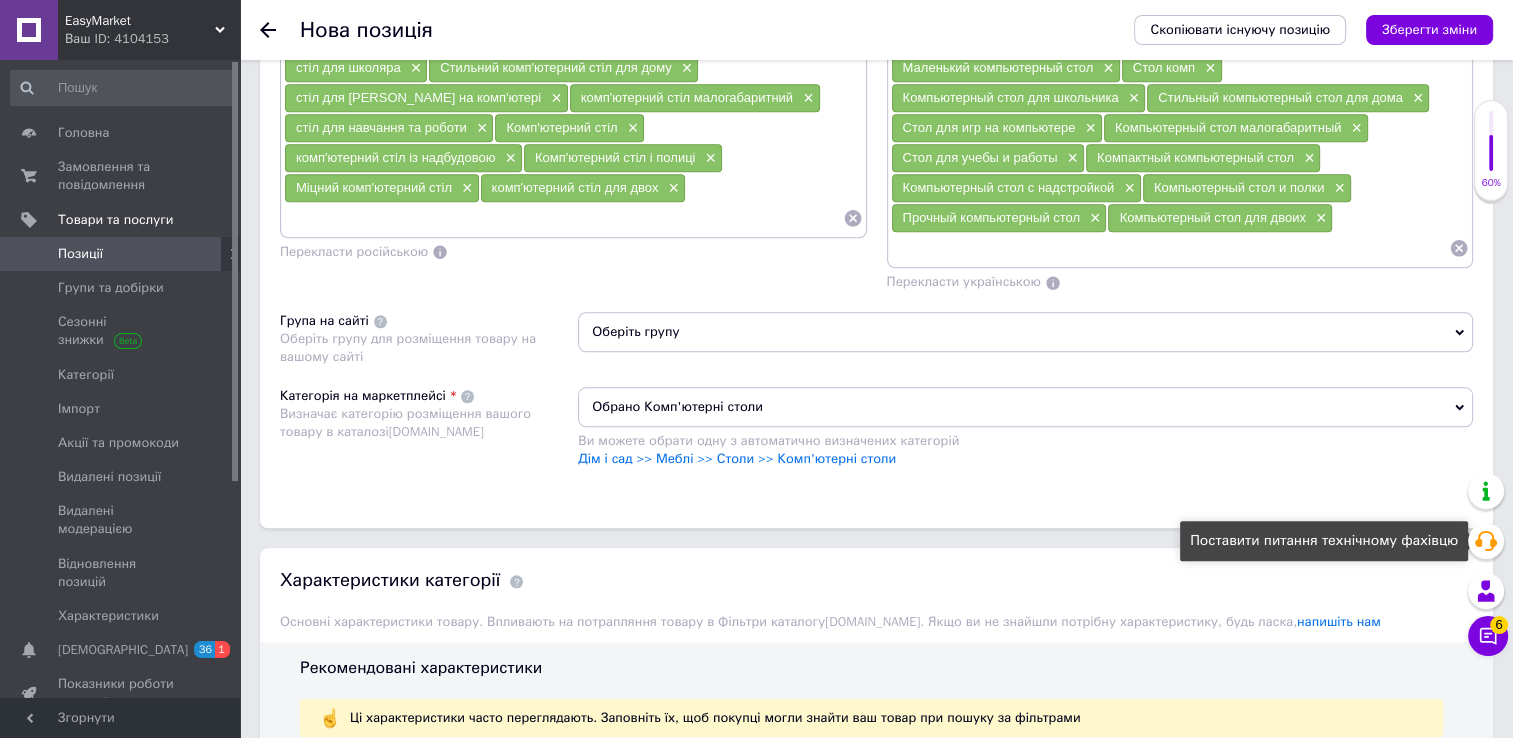 click on "Оберіть групу" at bounding box center (1025, 332) 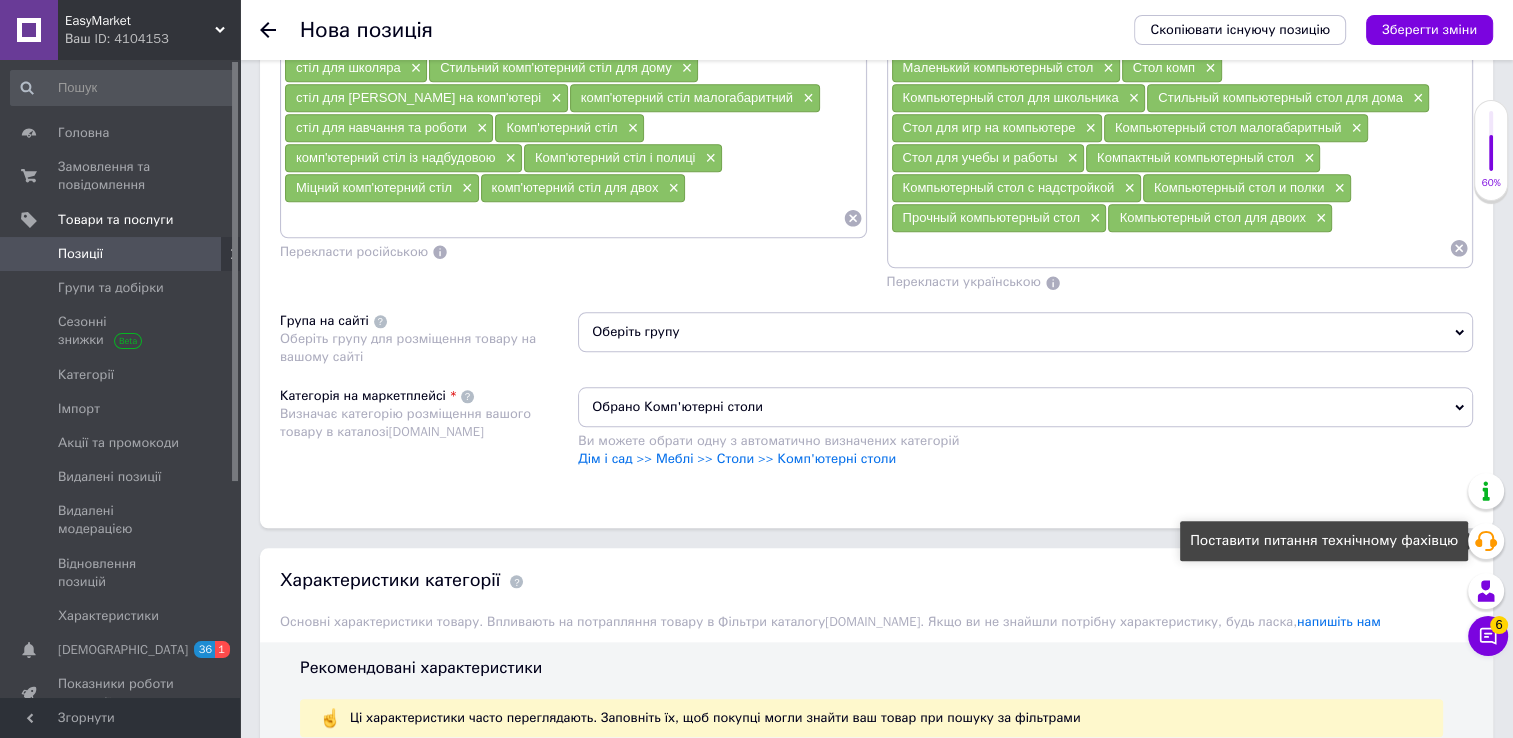 click on "Зберегти зміни" at bounding box center (1429, 30) 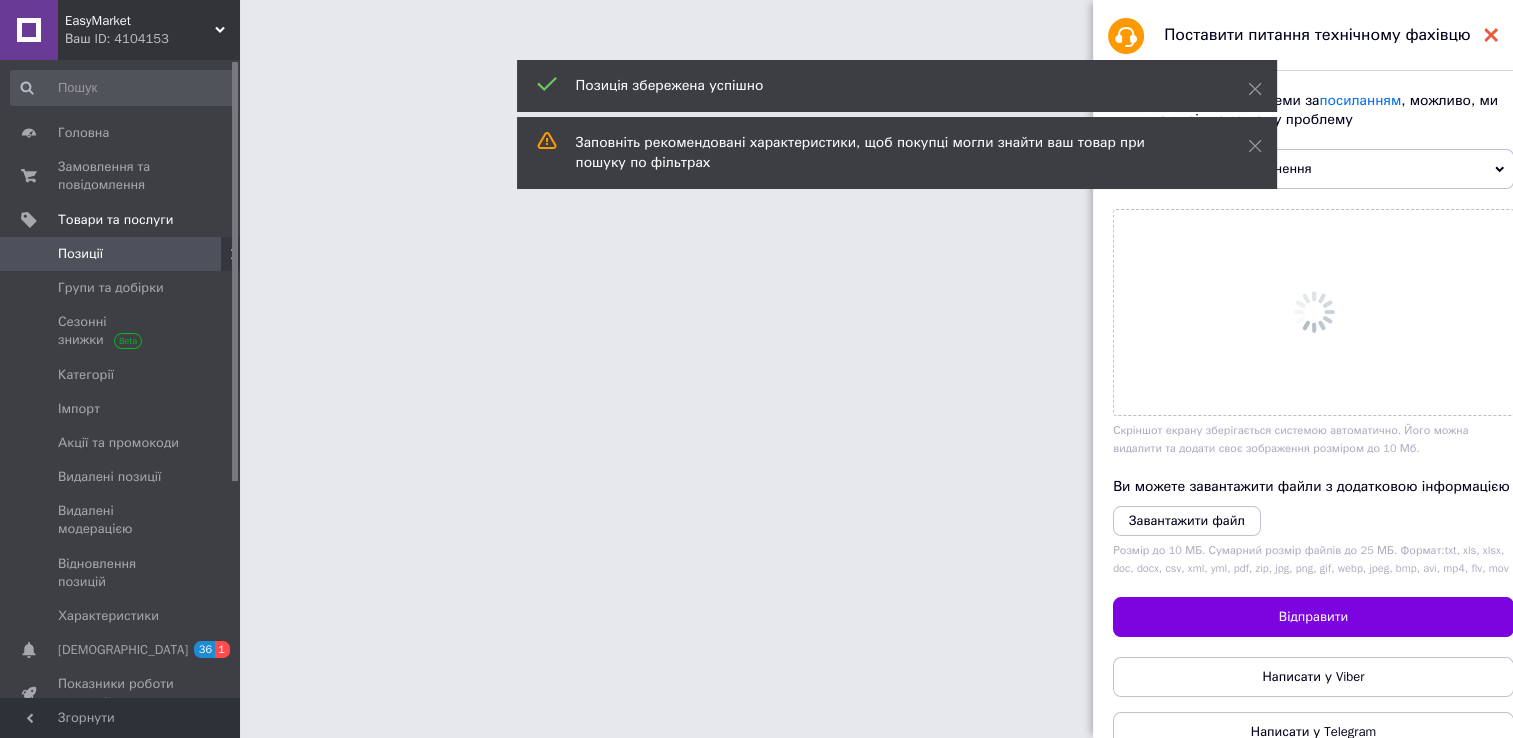 scroll, scrollTop: 0, scrollLeft: 0, axis: both 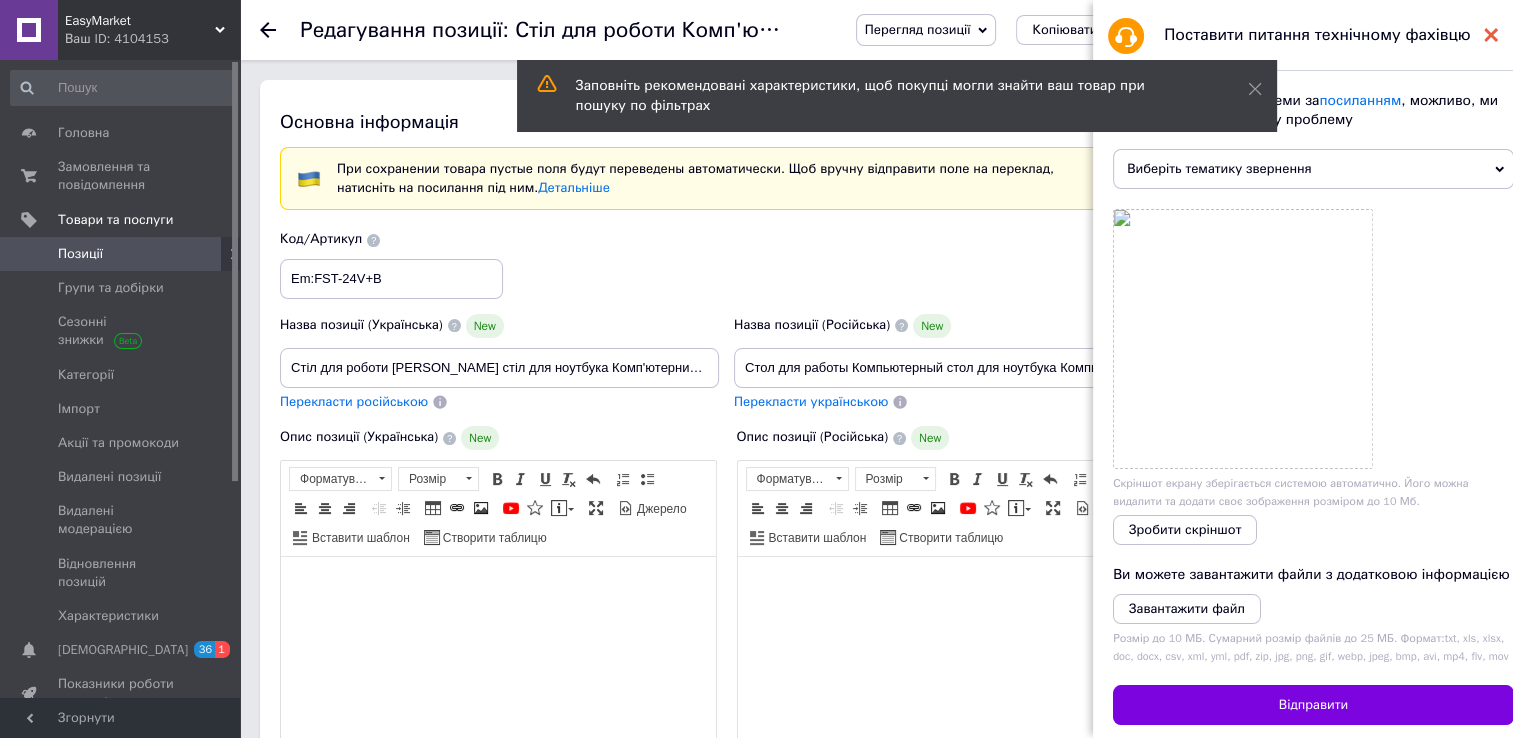 click 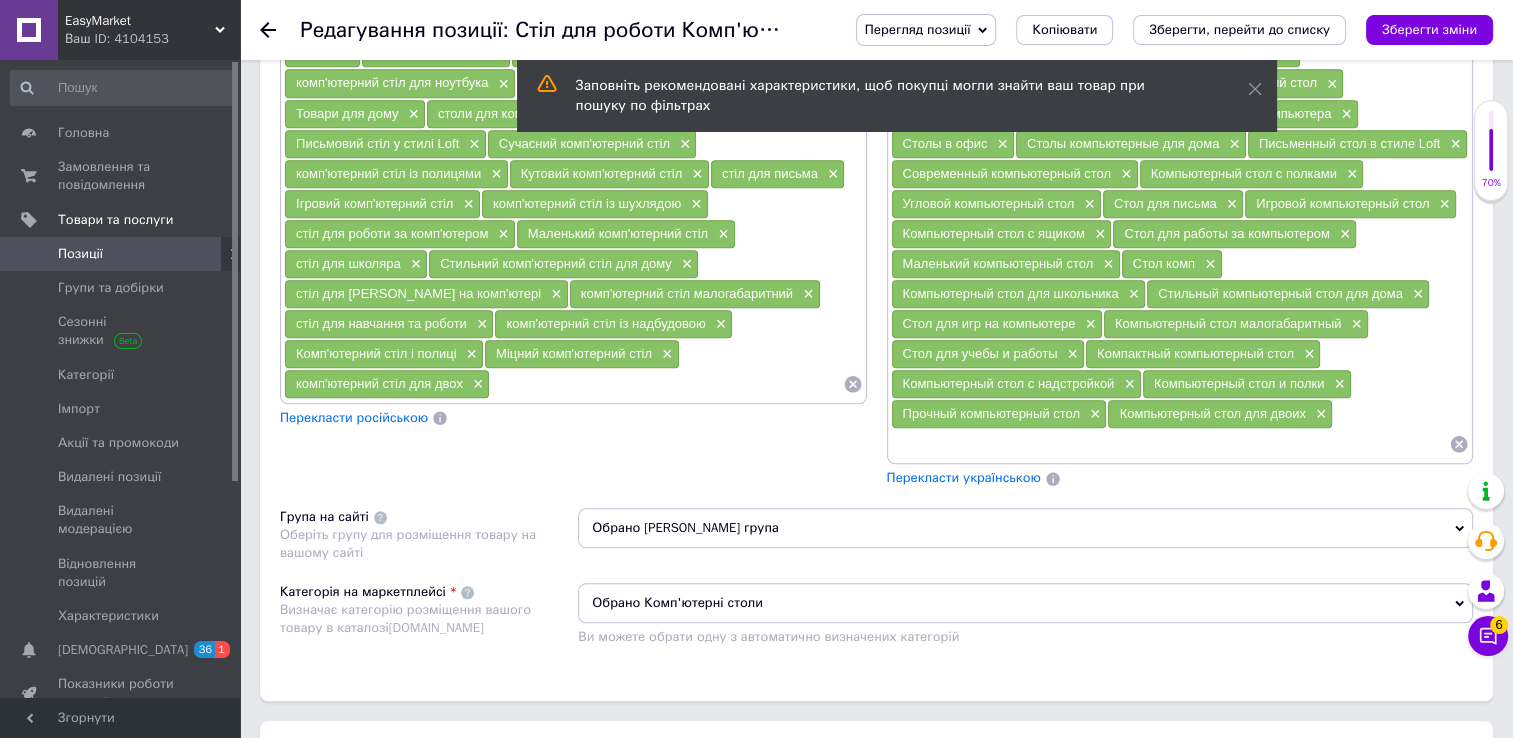 scroll, scrollTop: 1708, scrollLeft: 0, axis: vertical 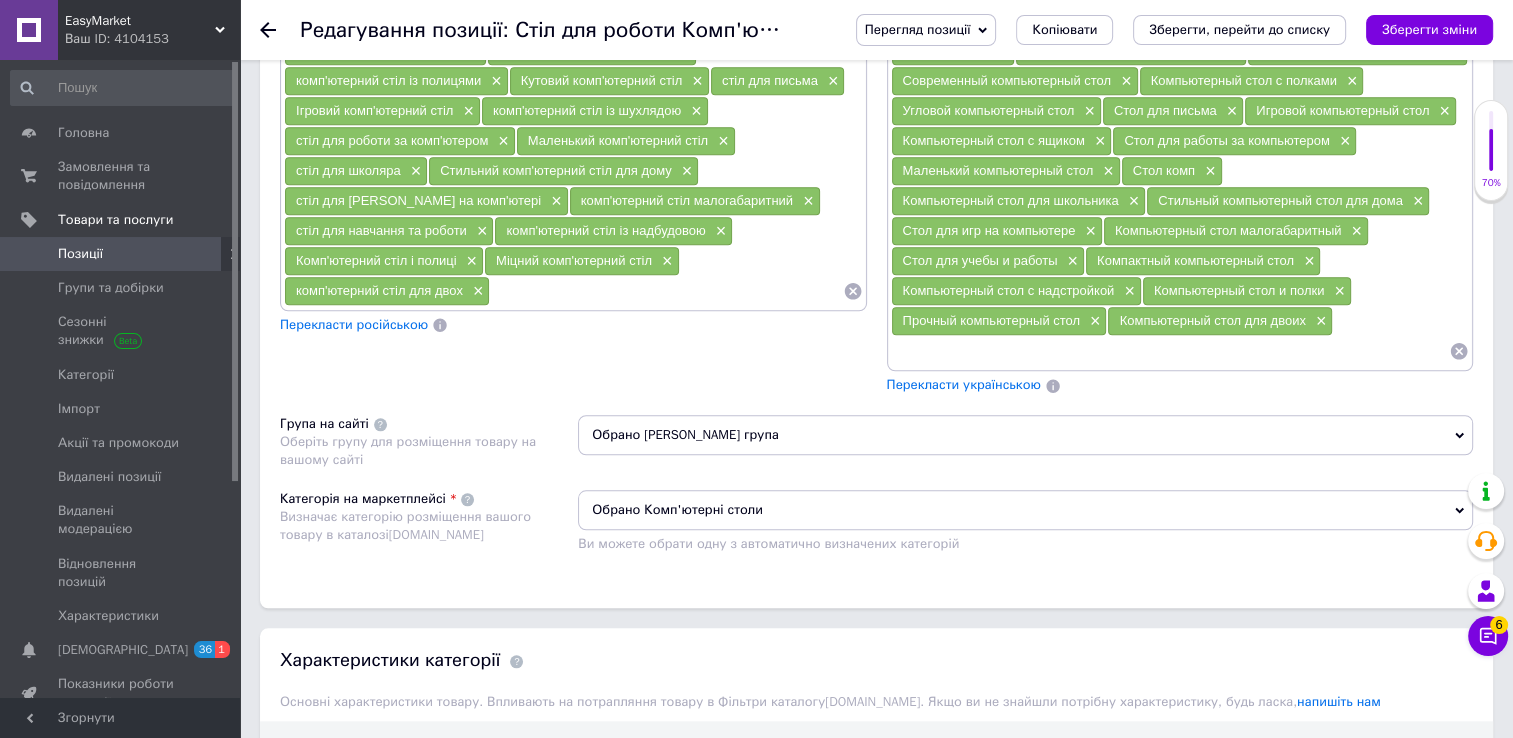click on "Обрано [PERSON_NAME] група" at bounding box center [1025, 435] 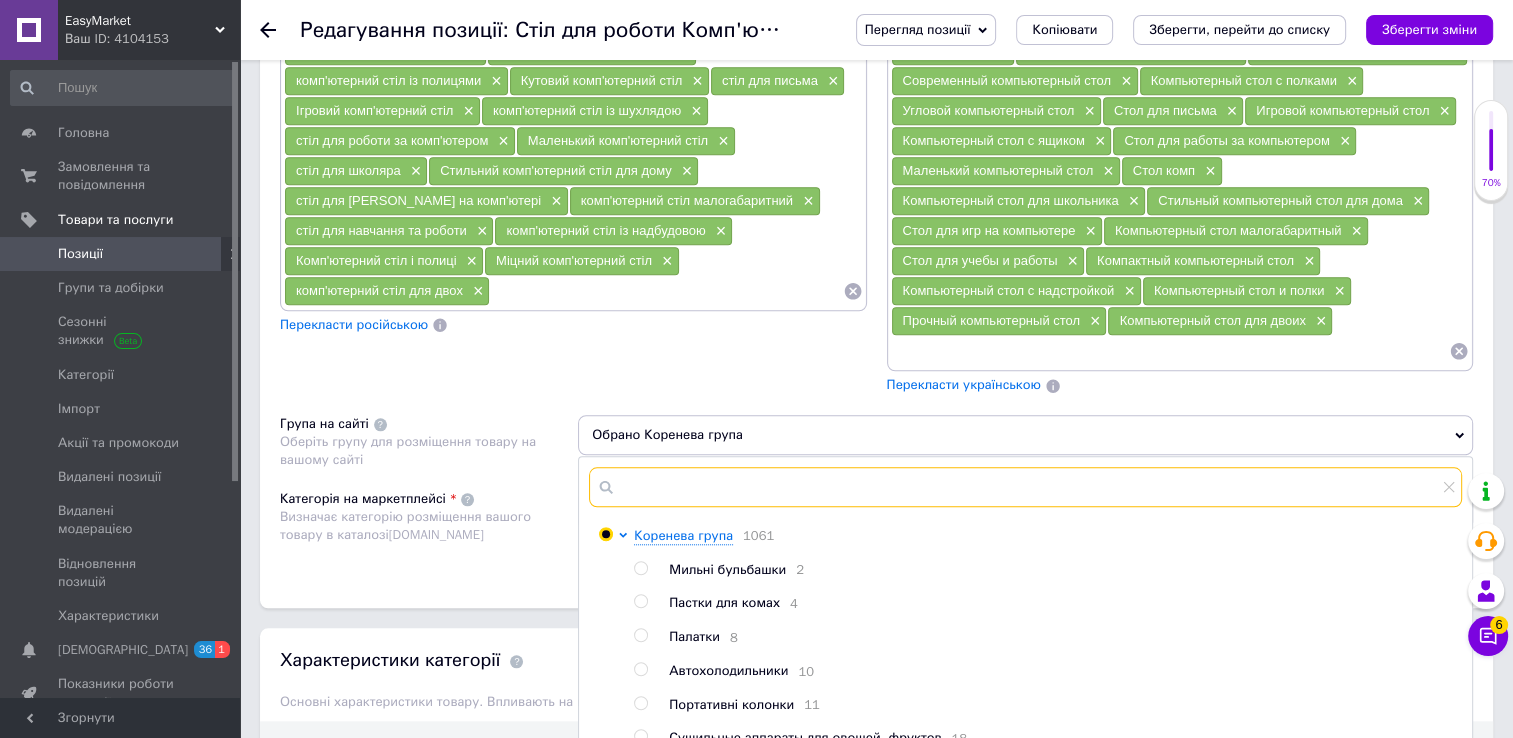 drag, startPoint x: 688, startPoint y: 422, endPoint x: 716, endPoint y: 475, distance: 59.94164 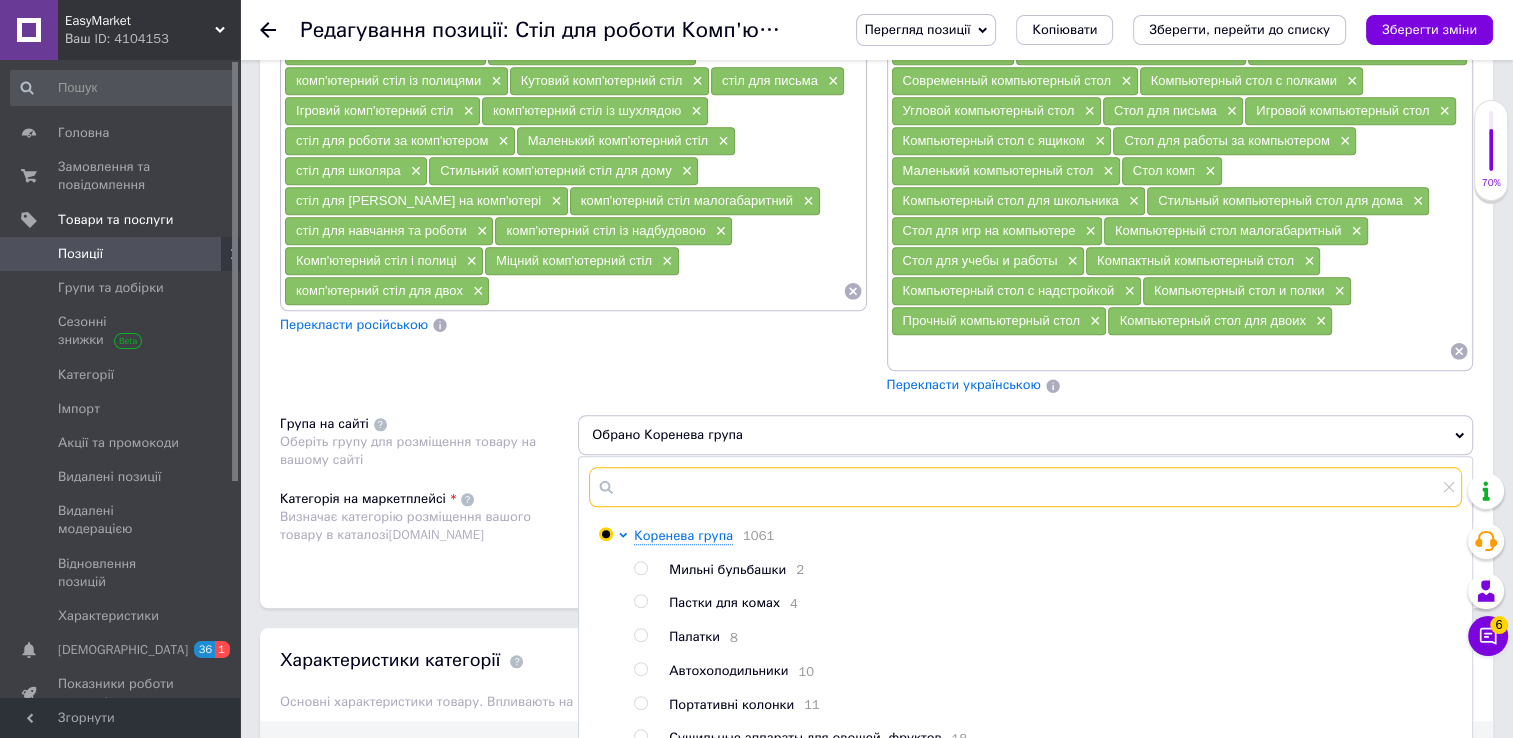 paste on "Комп'ютерні столи" 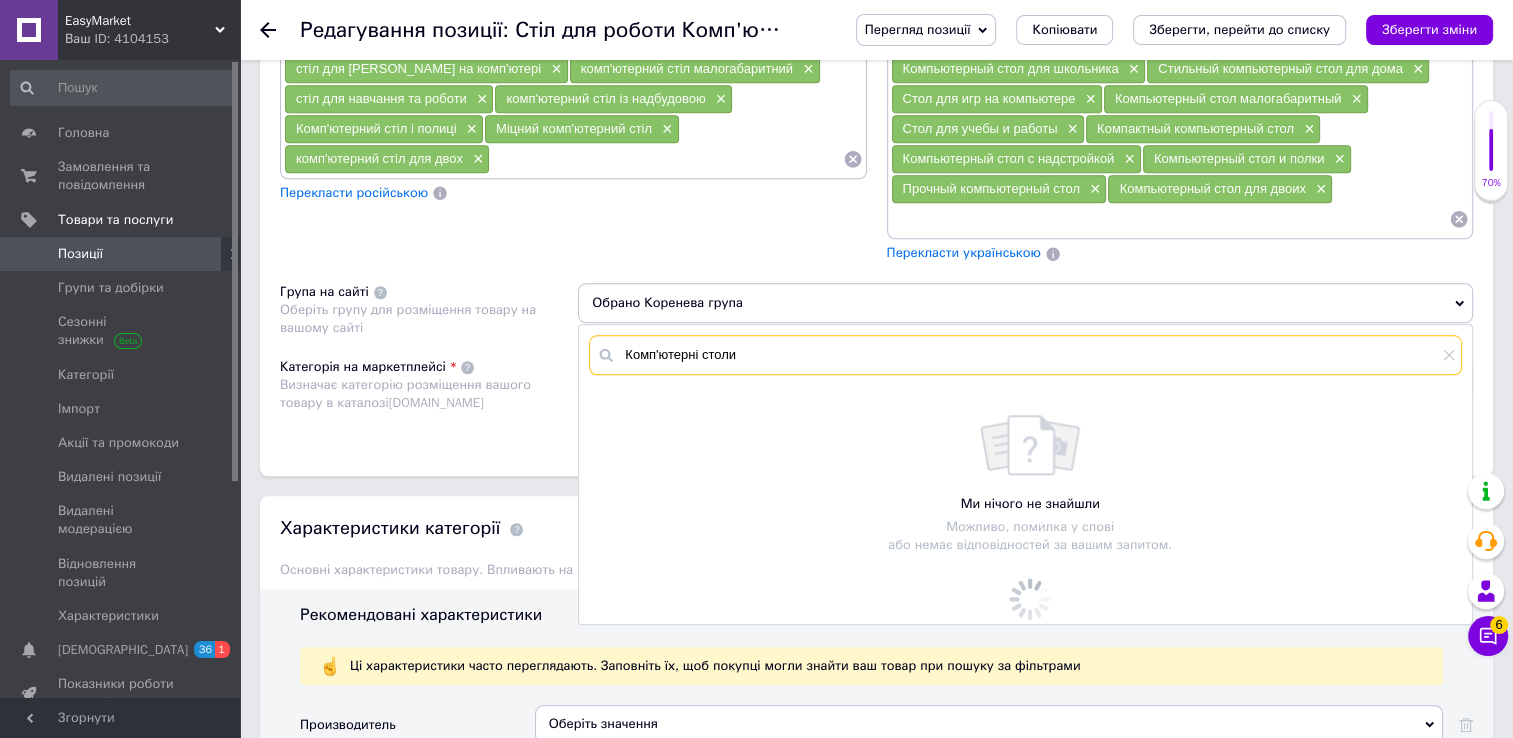 scroll, scrollTop: 1840, scrollLeft: 0, axis: vertical 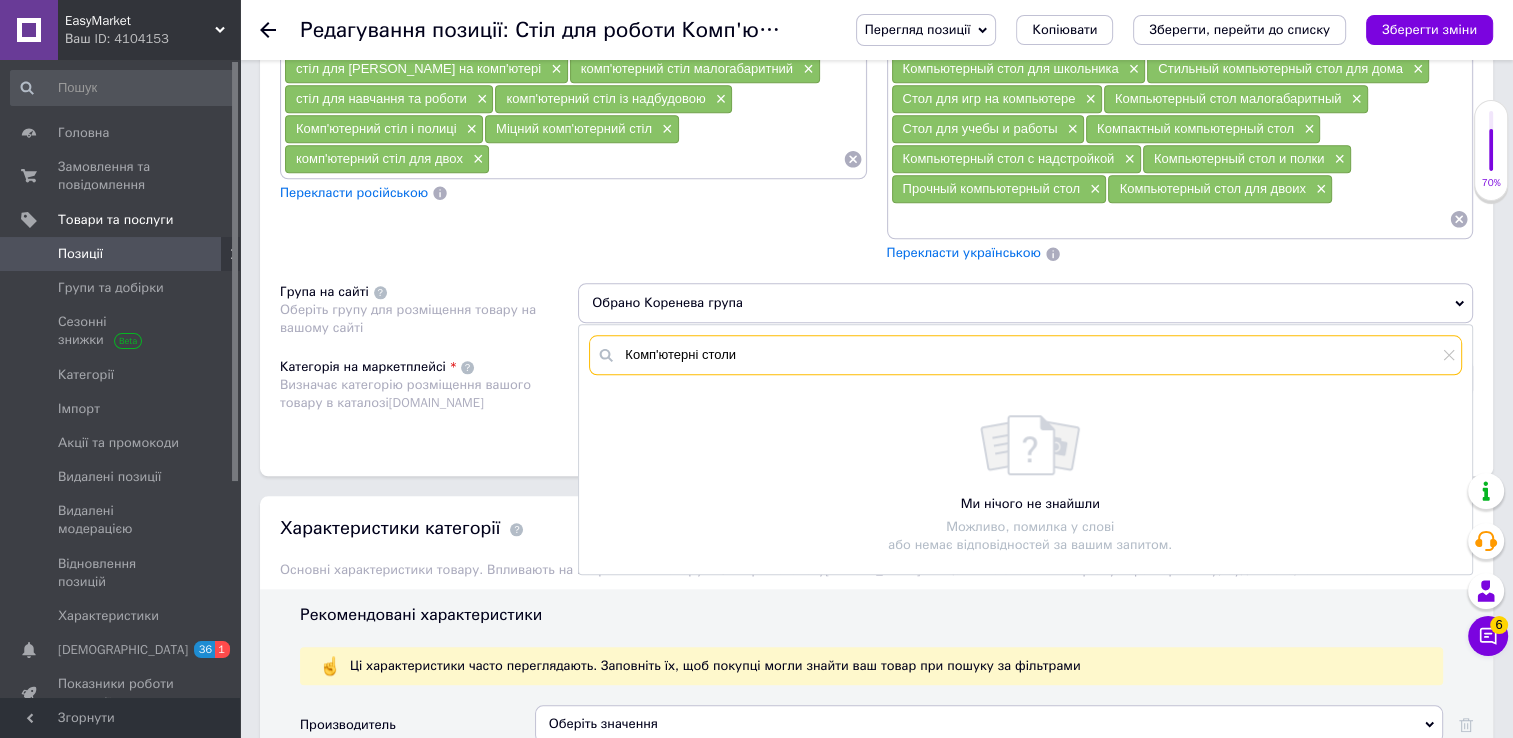 drag, startPoint x: 792, startPoint y: 349, endPoint x: 658, endPoint y: 349, distance: 134 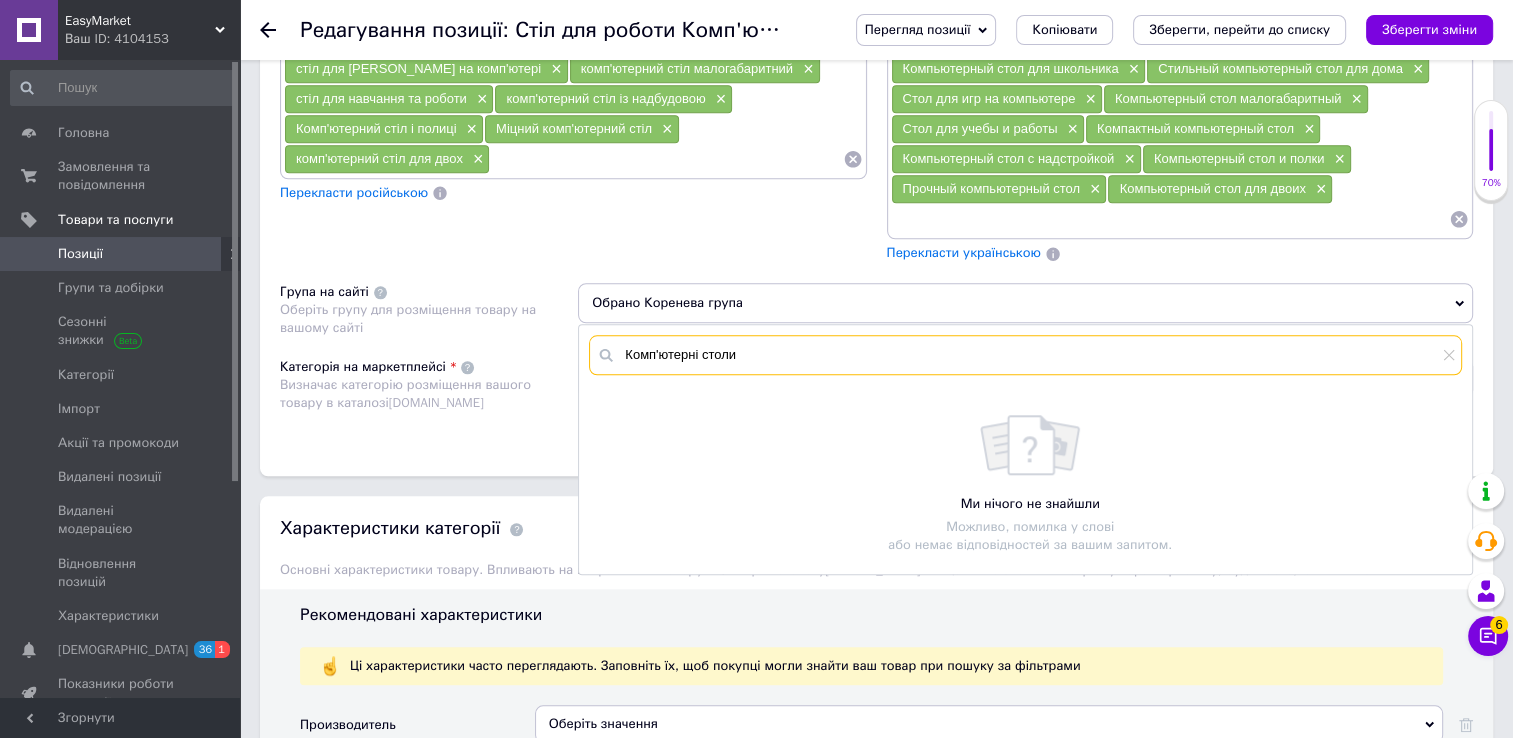click on "Комп'ютерні столи" at bounding box center (1025, 355) 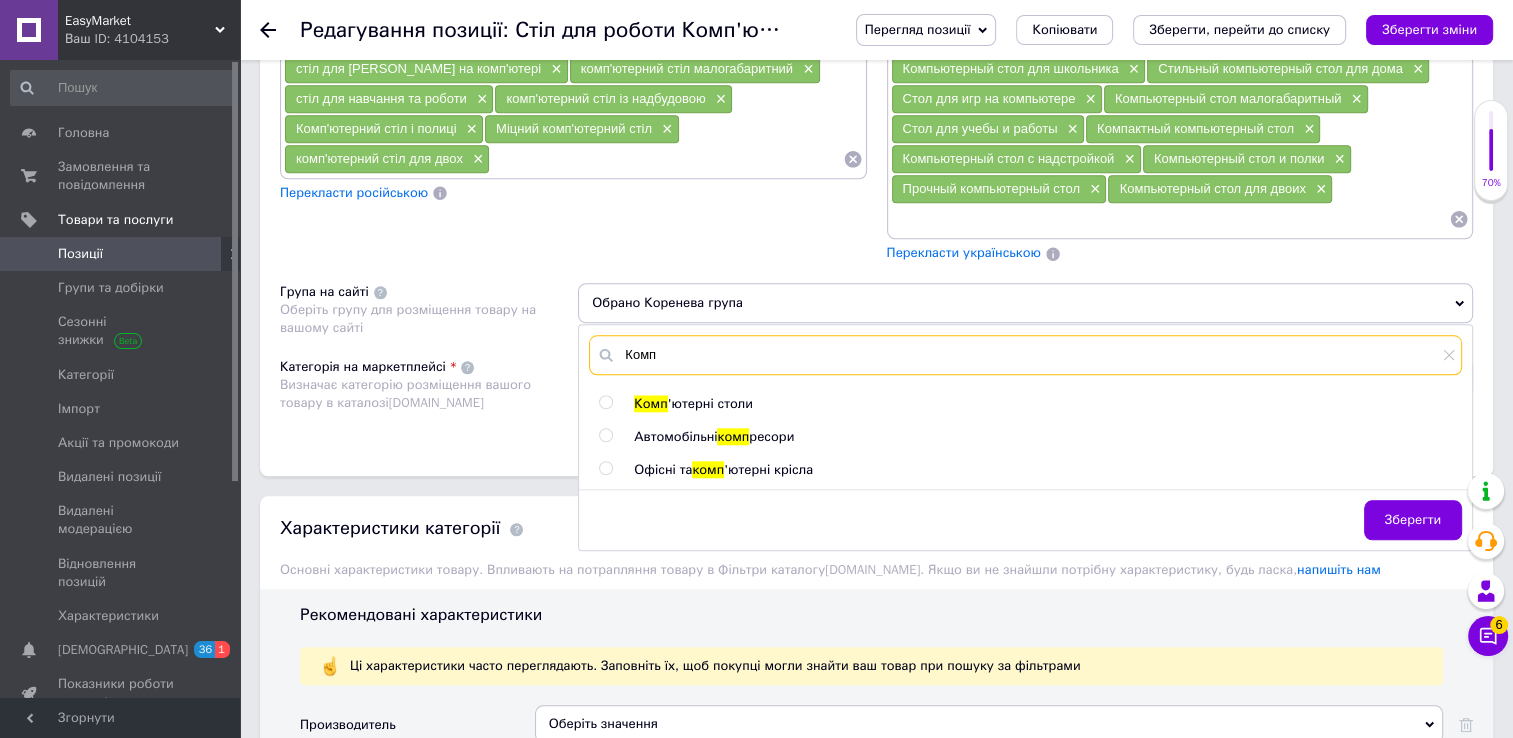 type on "Комп" 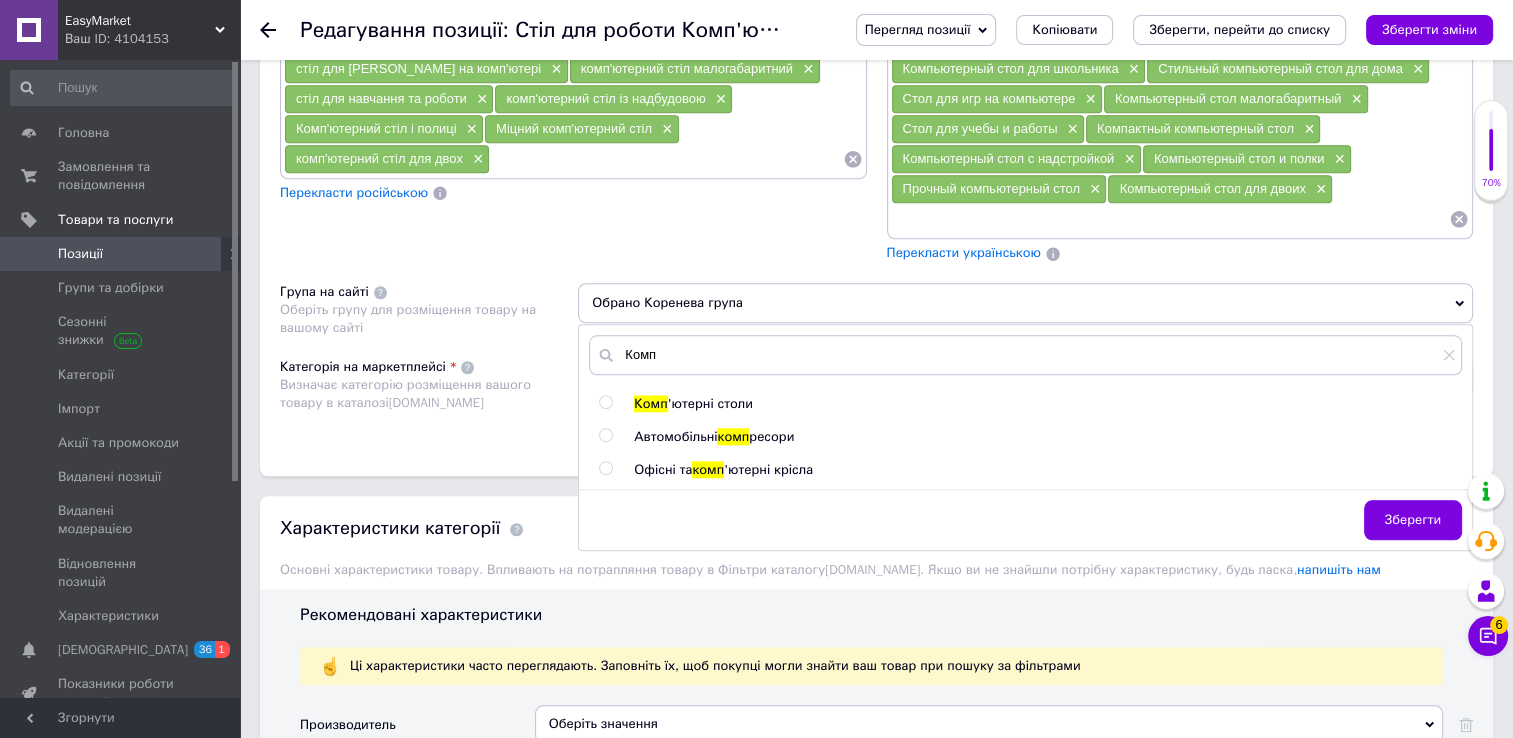 click at bounding box center (605, 402) 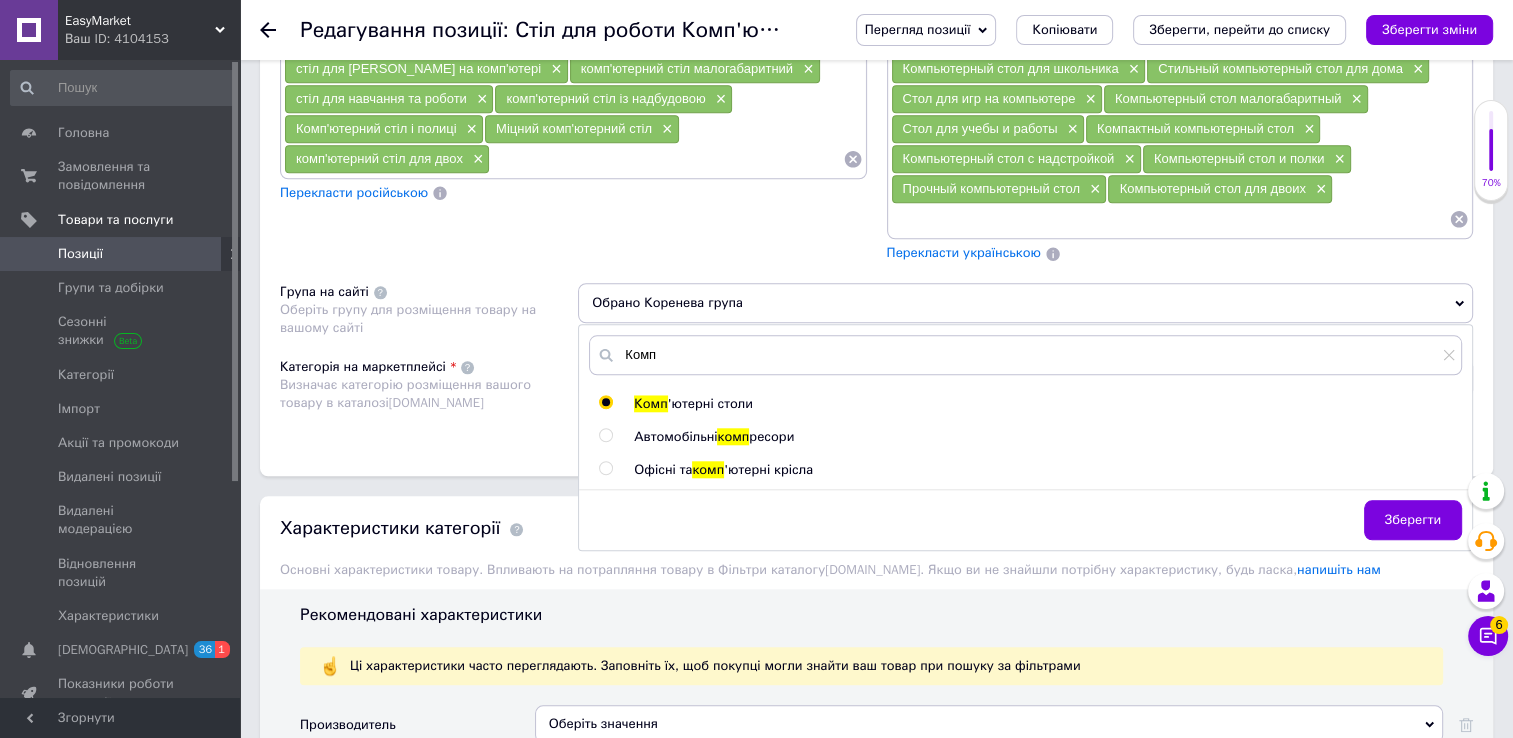radio on "true" 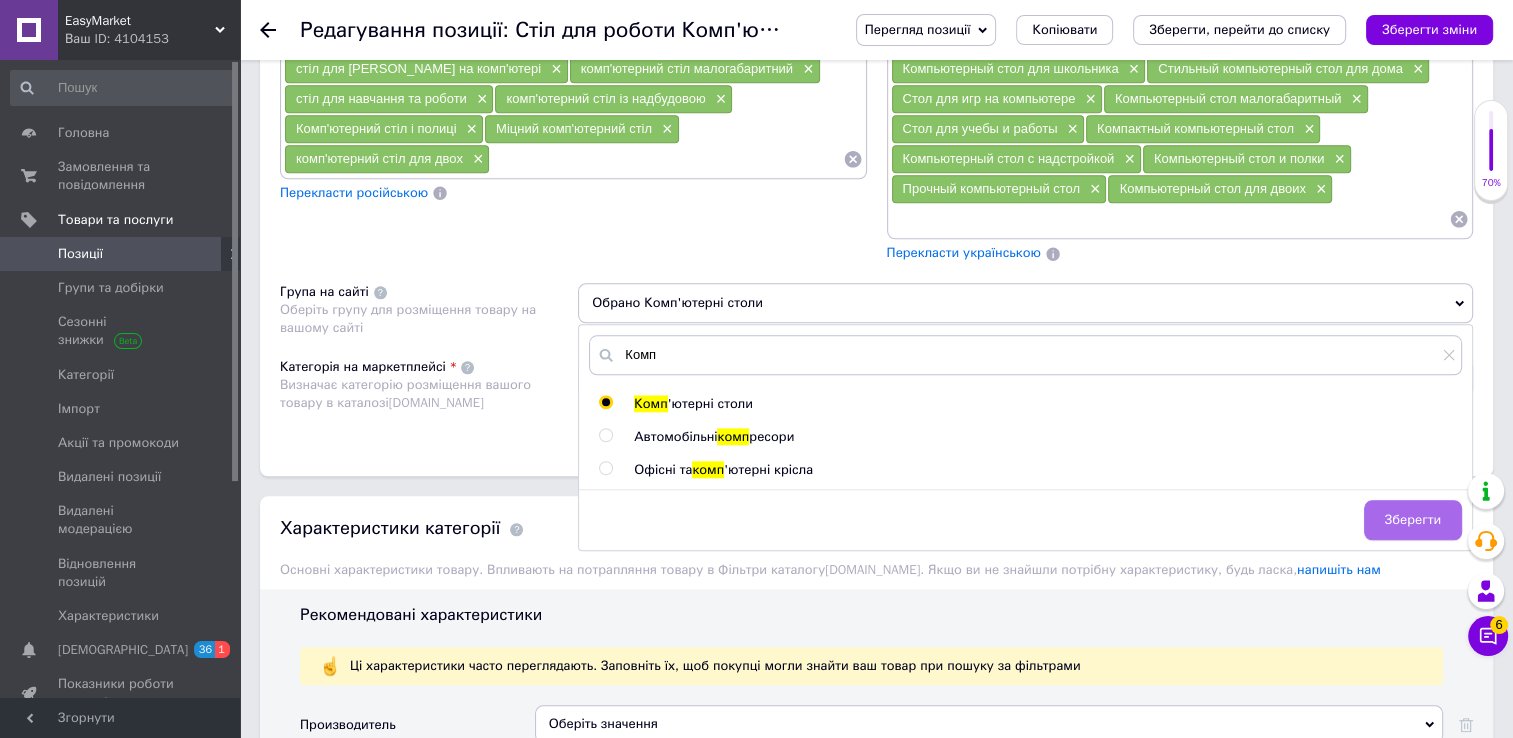 click on "Зберегти" at bounding box center (1413, 520) 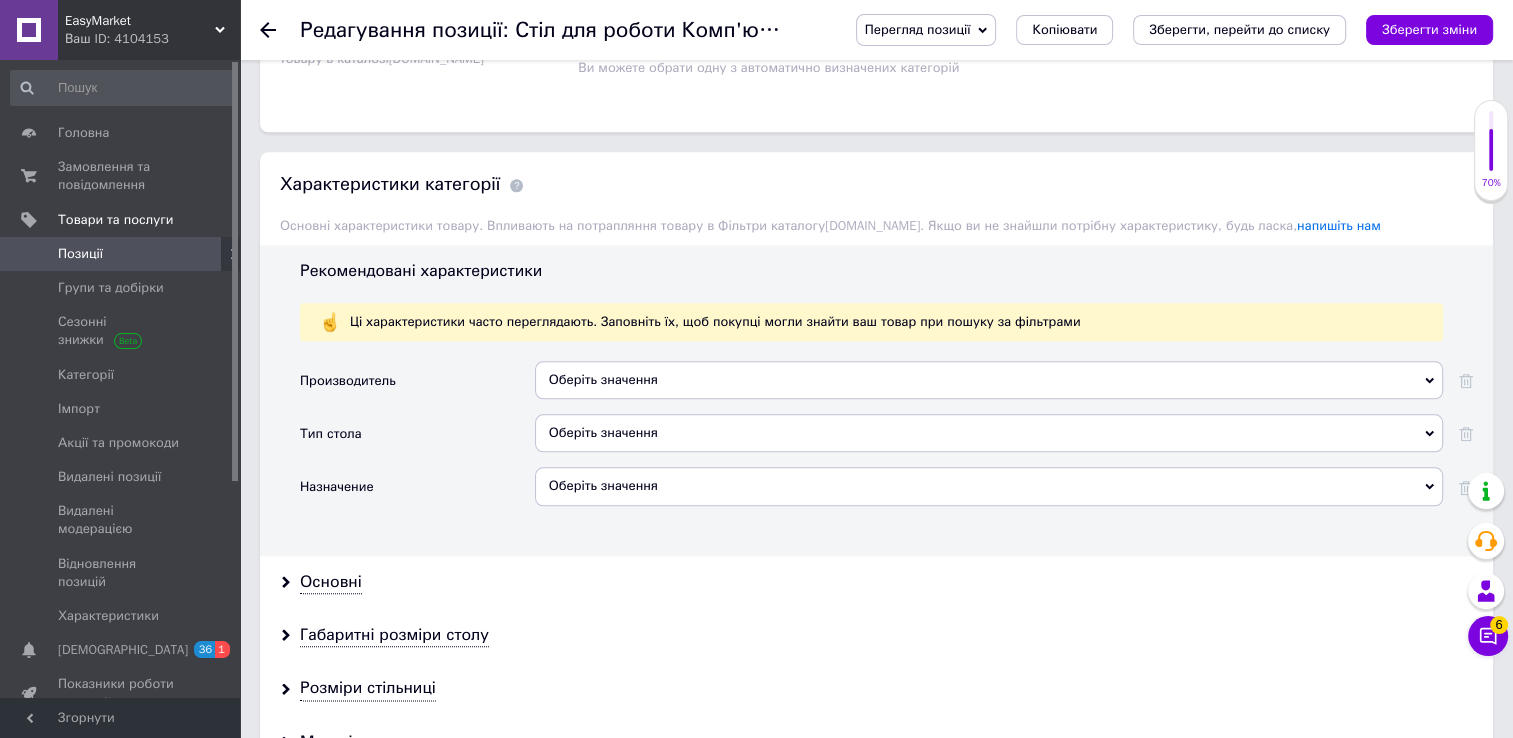 scroll, scrollTop: 2215, scrollLeft: 0, axis: vertical 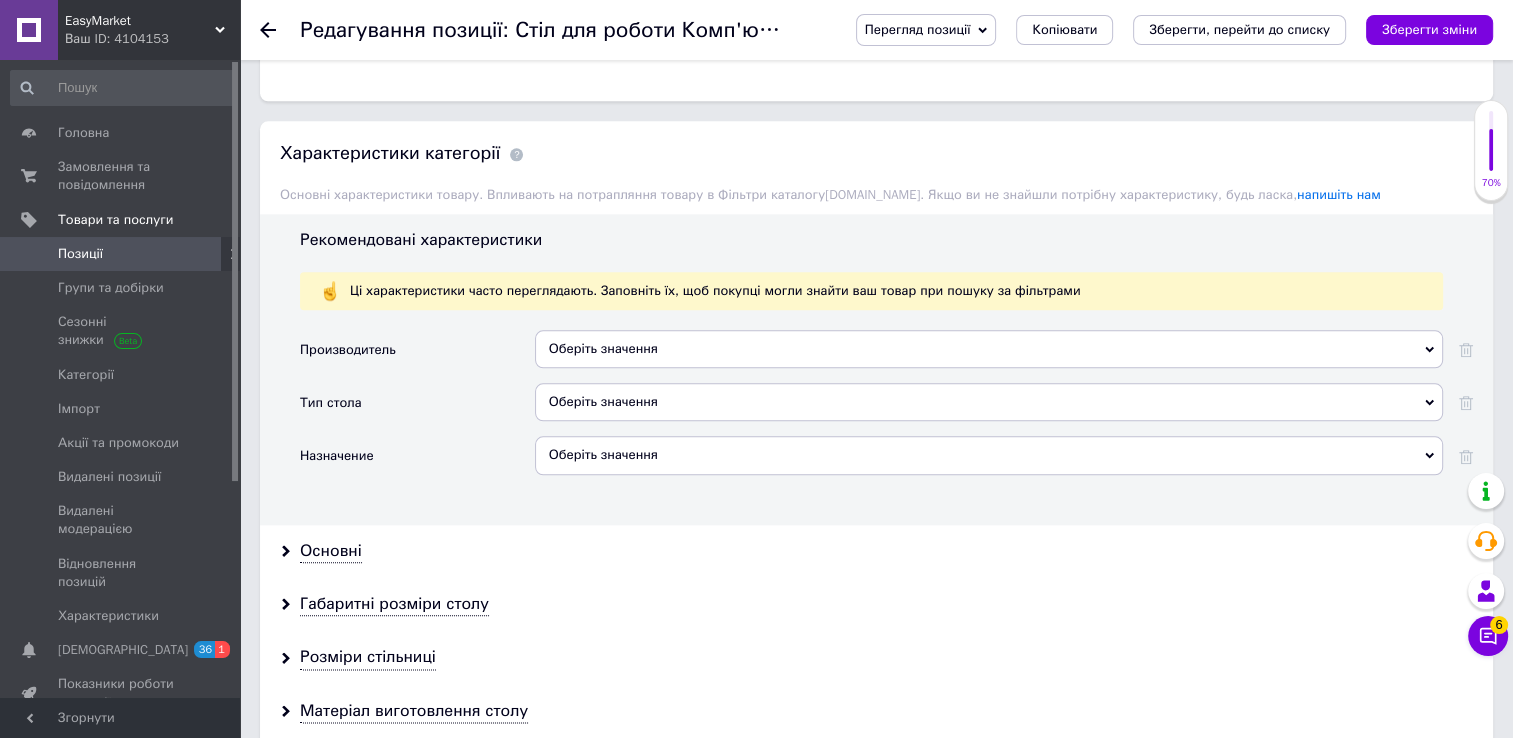 click on "Оберіть значення" at bounding box center [989, 349] 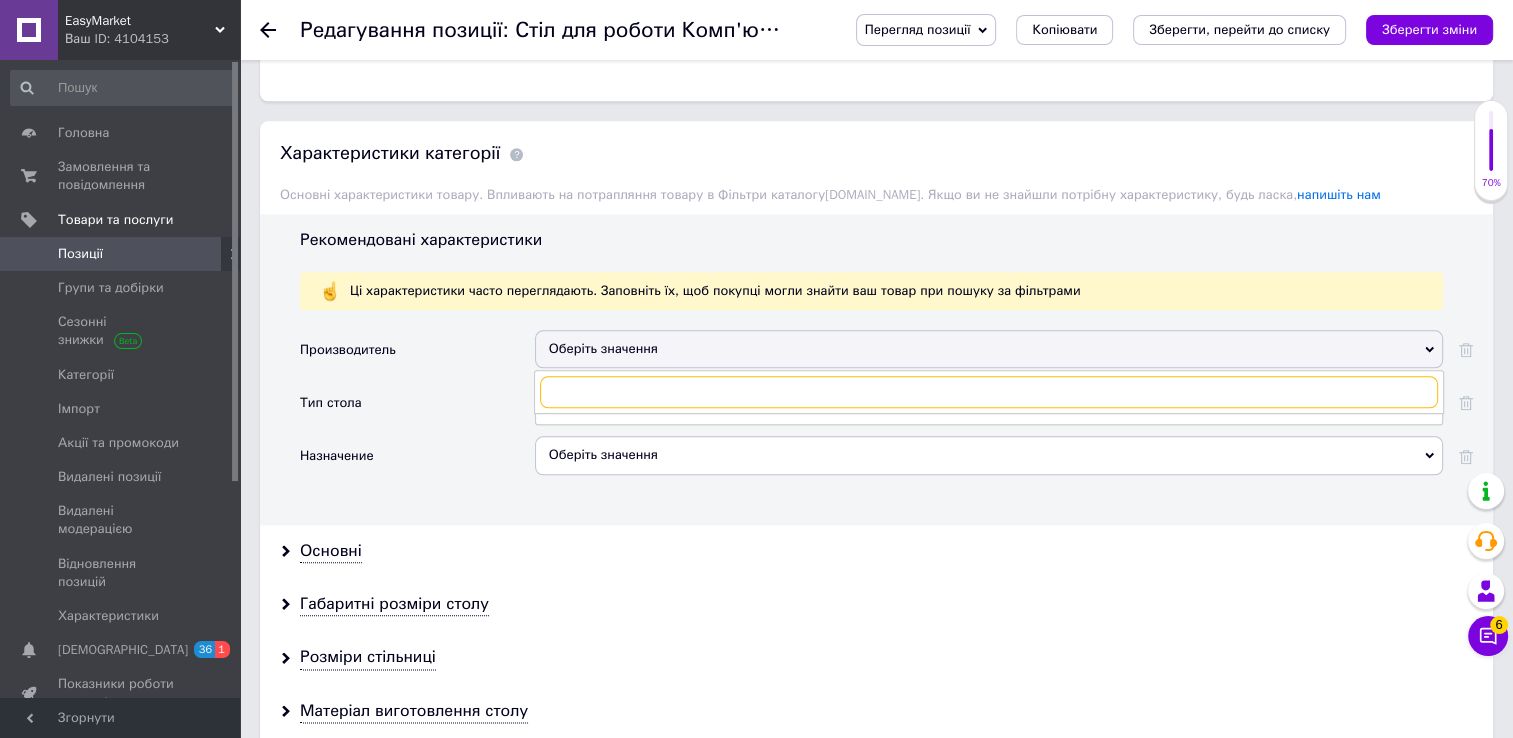 paste on "Собственное производство" 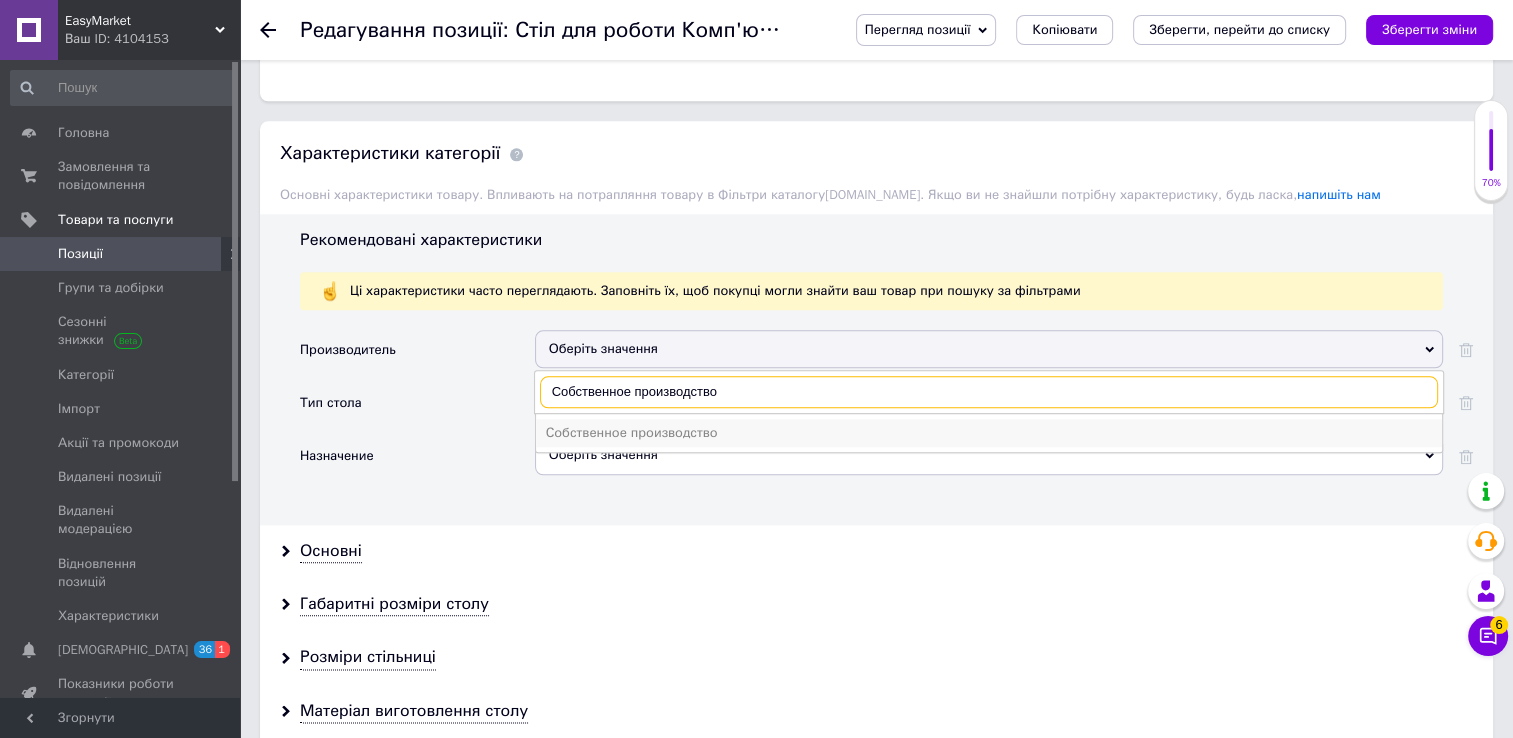 type on "Собственное производство" 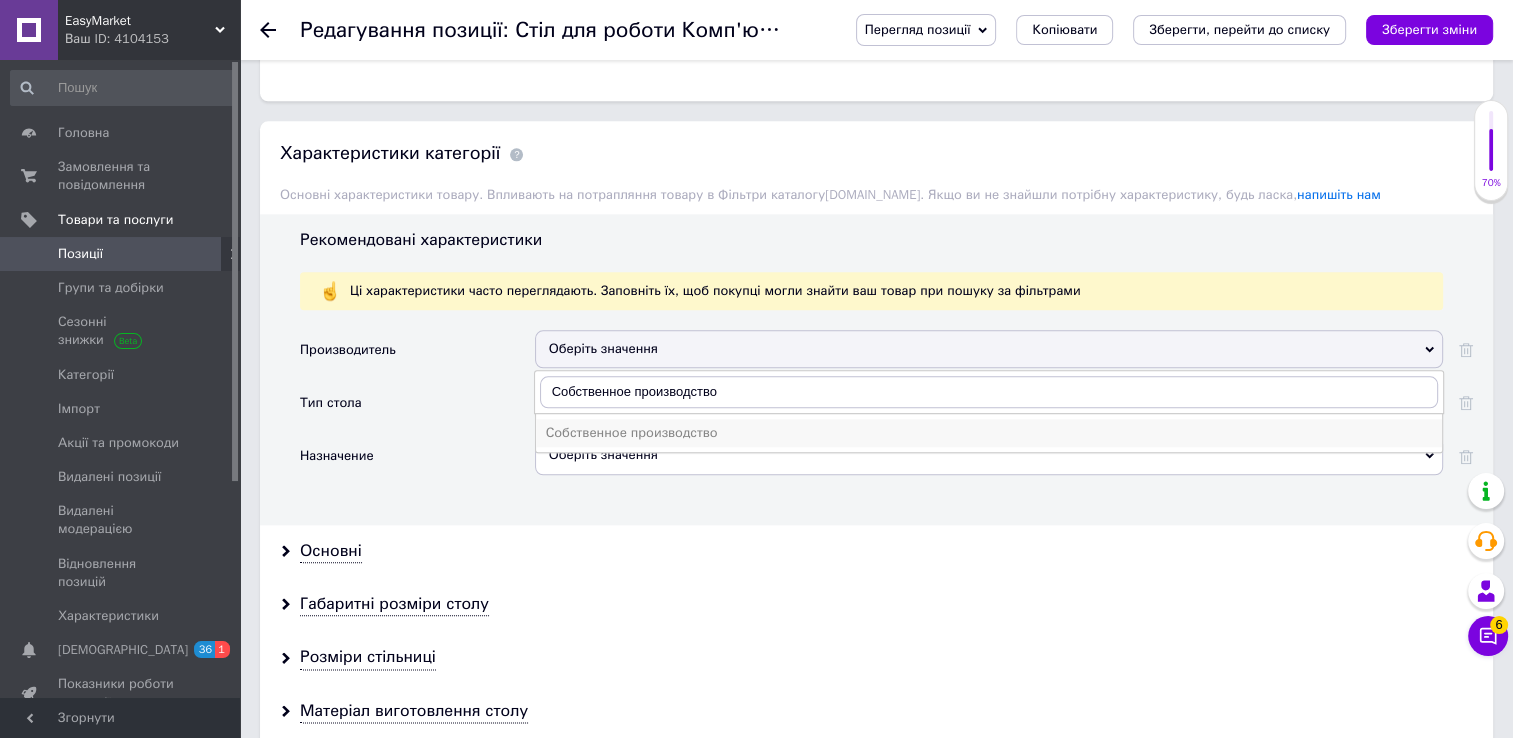 click on "Собственное производство" at bounding box center [989, 433] 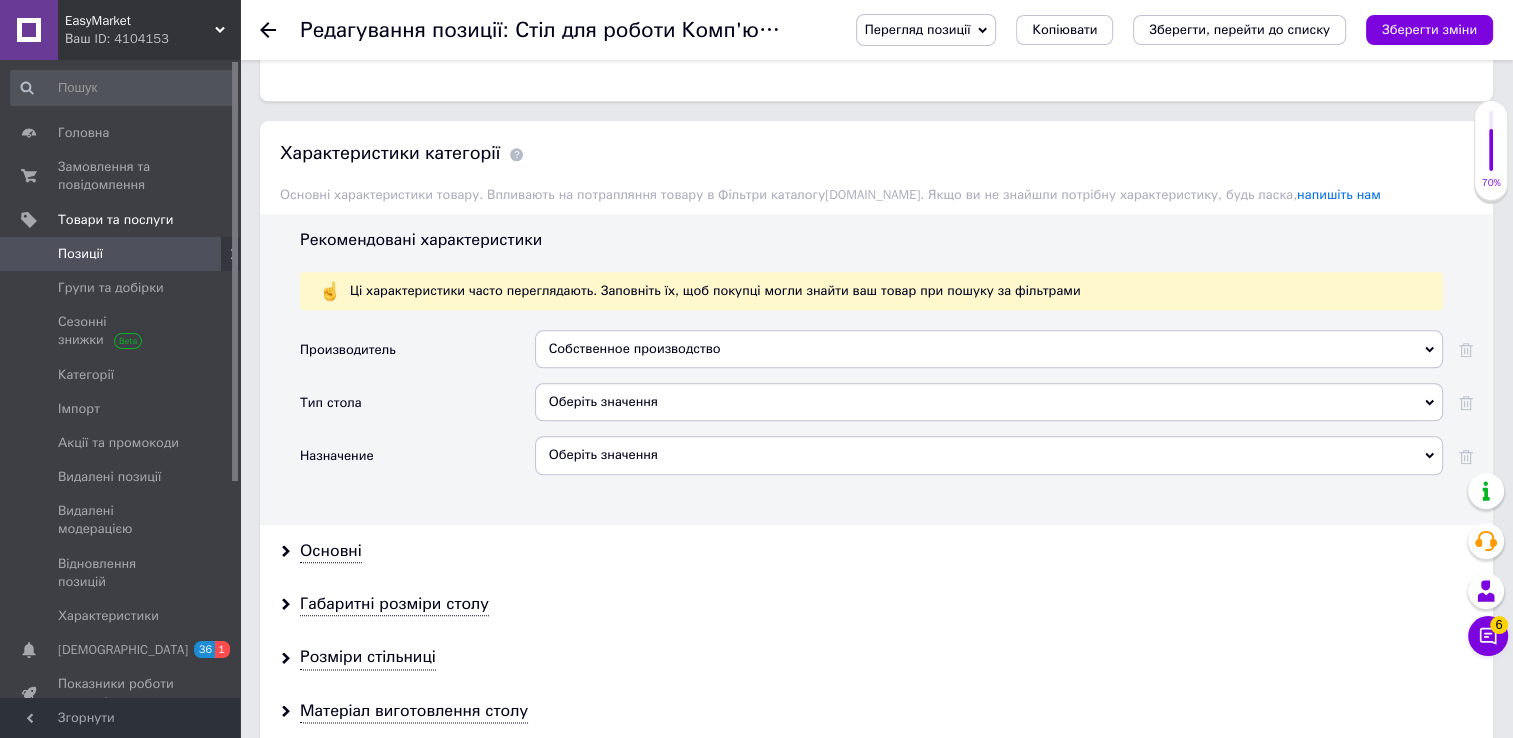 click on "Оберіть значення" at bounding box center [989, 402] 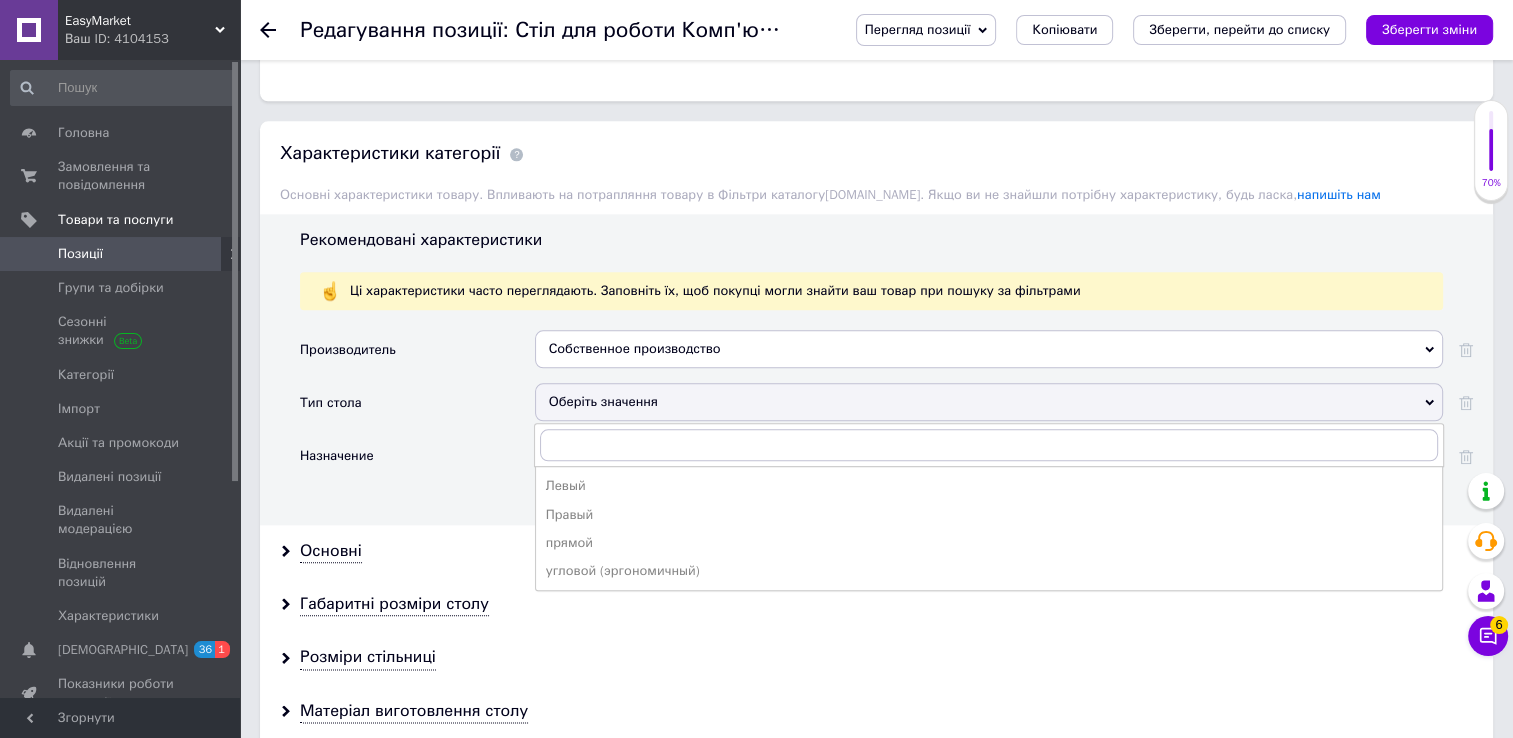 drag, startPoint x: 616, startPoint y: 530, endPoint x: 626, endPoint y: 507, distance: 25.079872 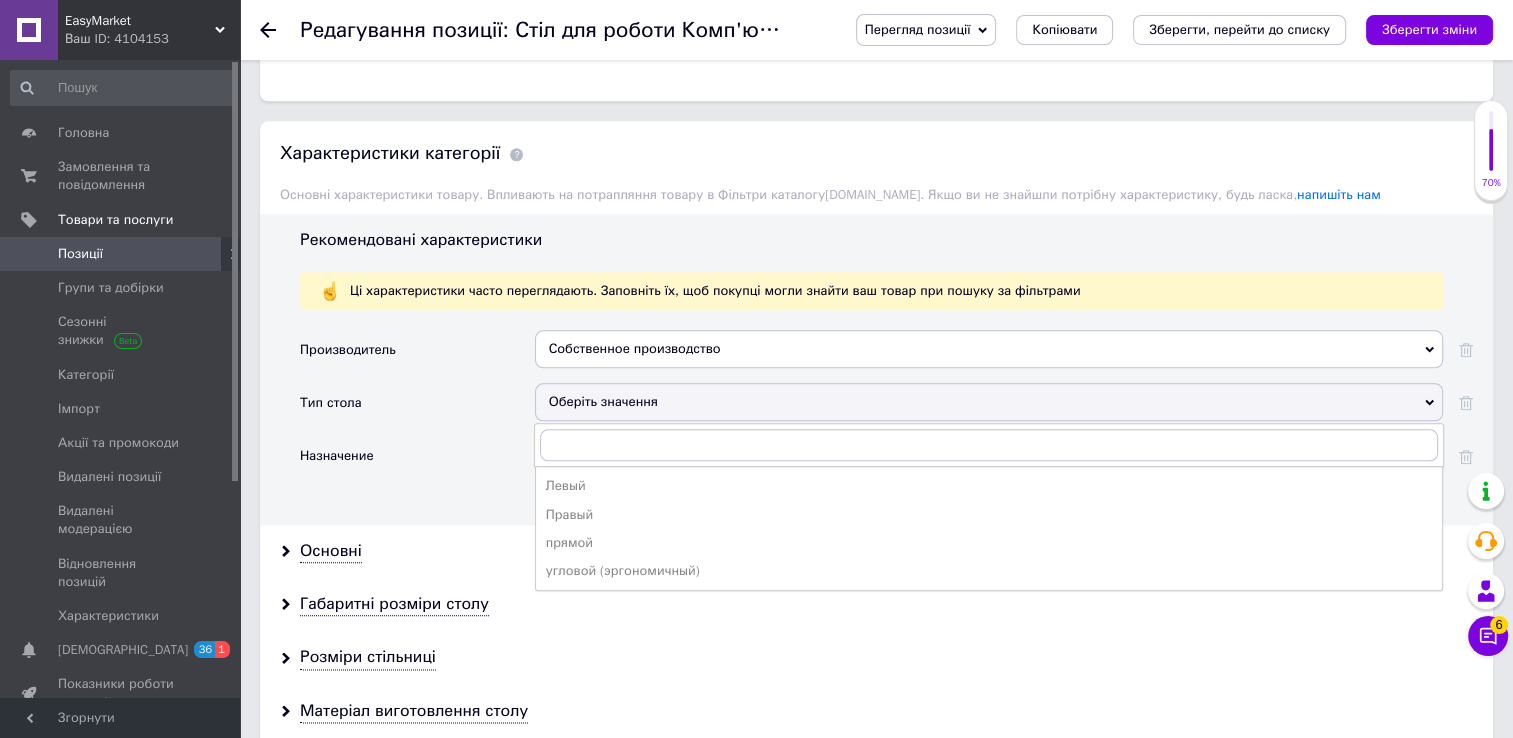 click on "прямой" at bounding box center (989, 543) 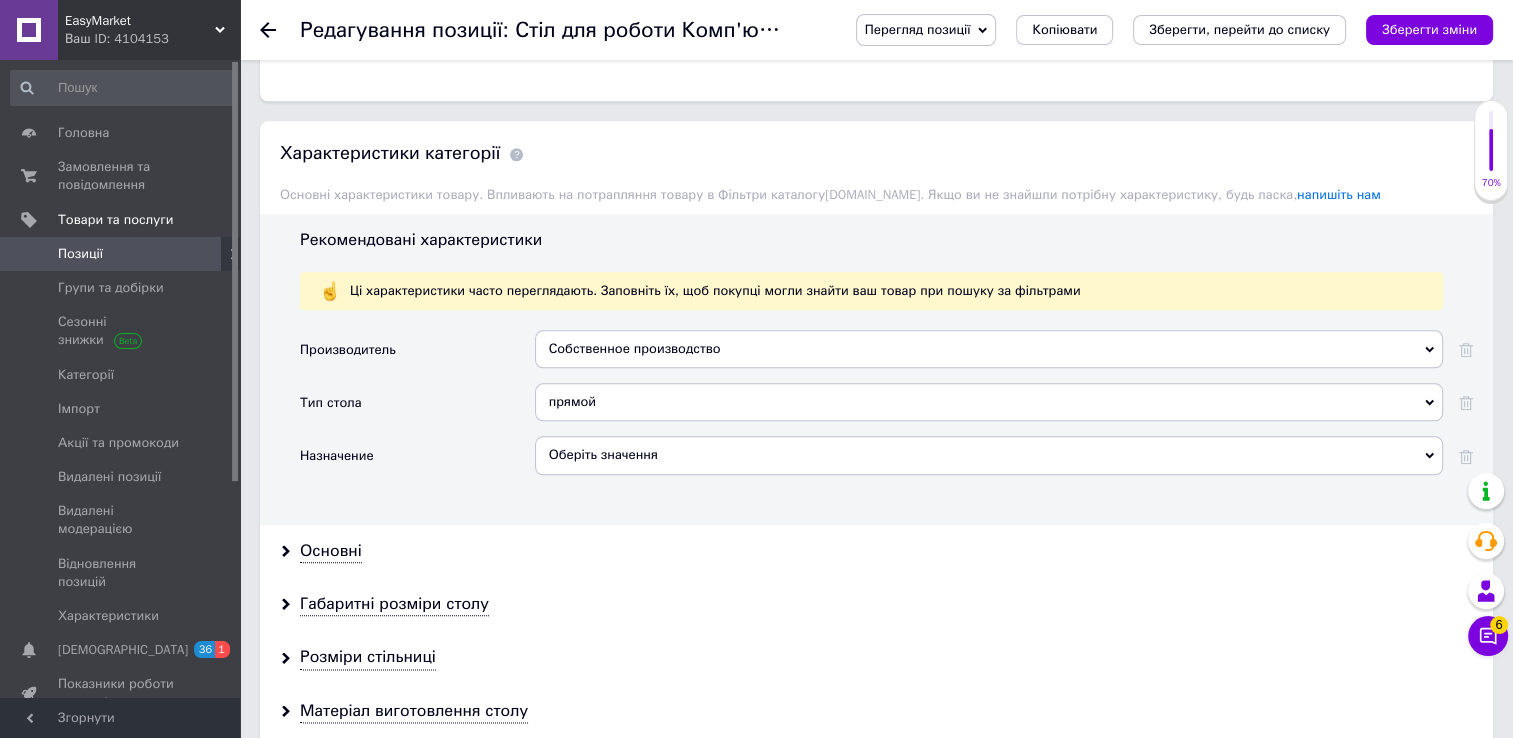 click on "Оберіть значення" at bounding box center (989, 455) 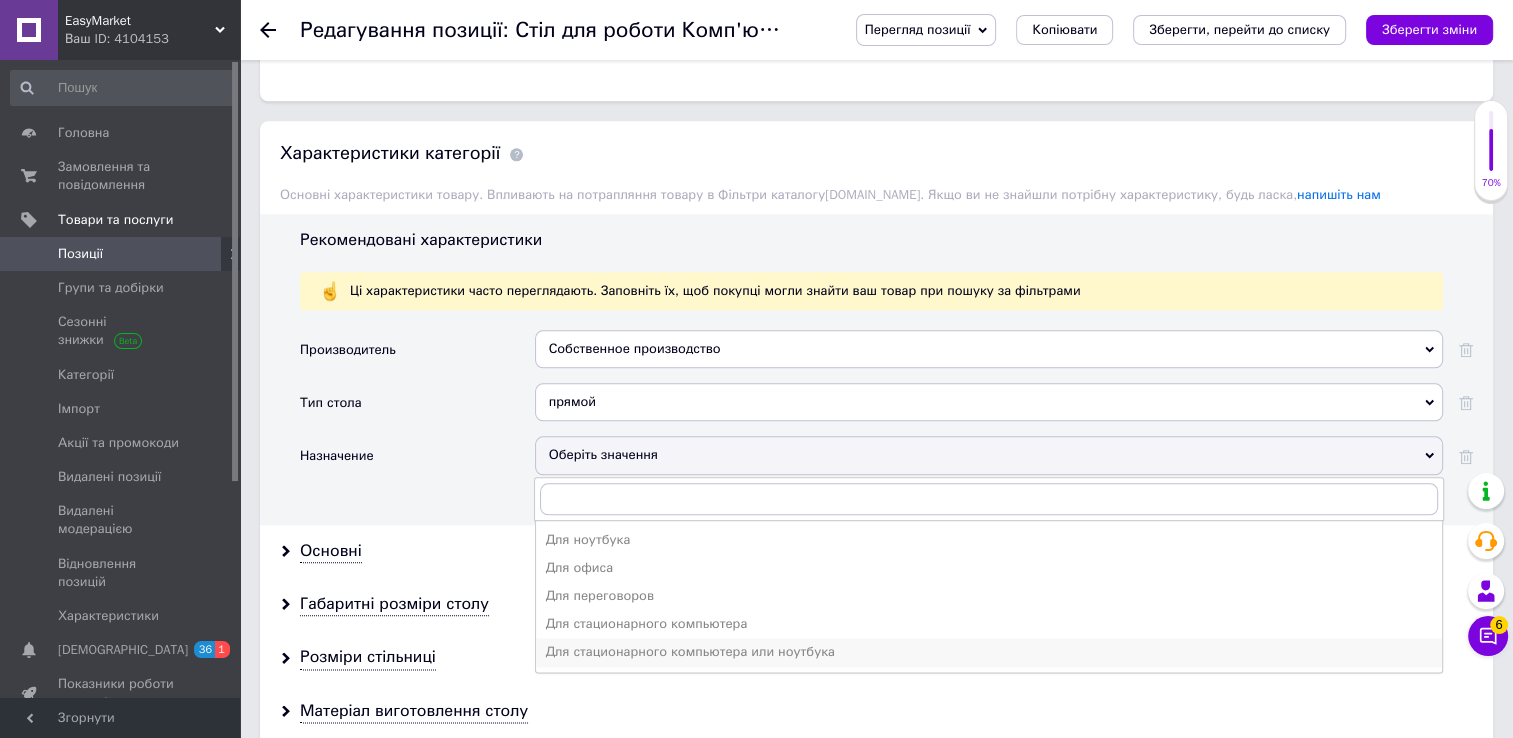 click on "Для стационарного компьютера или ноутбука" at bounding box center [989, 652] 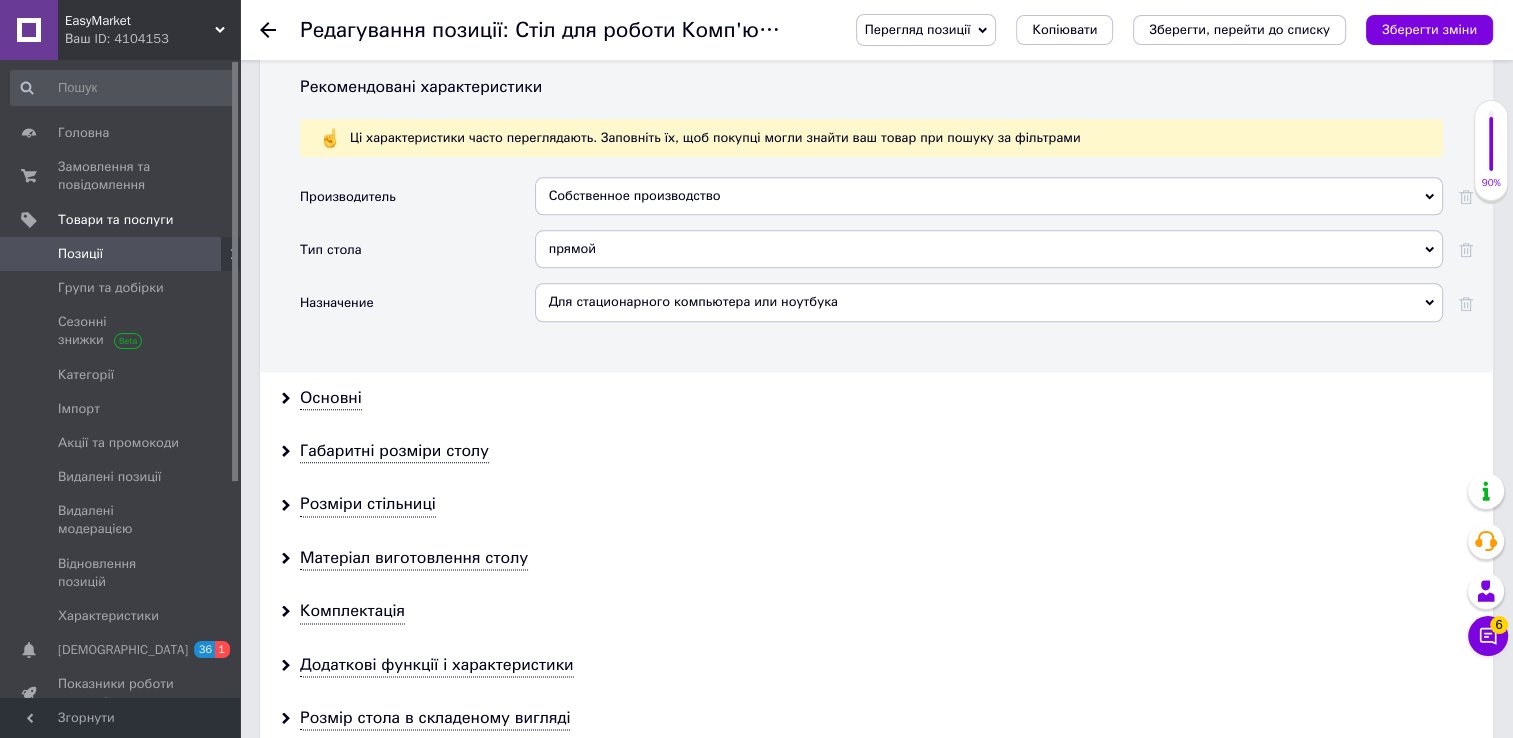 scroll, scrollTop: 2366, scrollLeft: 0, axis: vertical 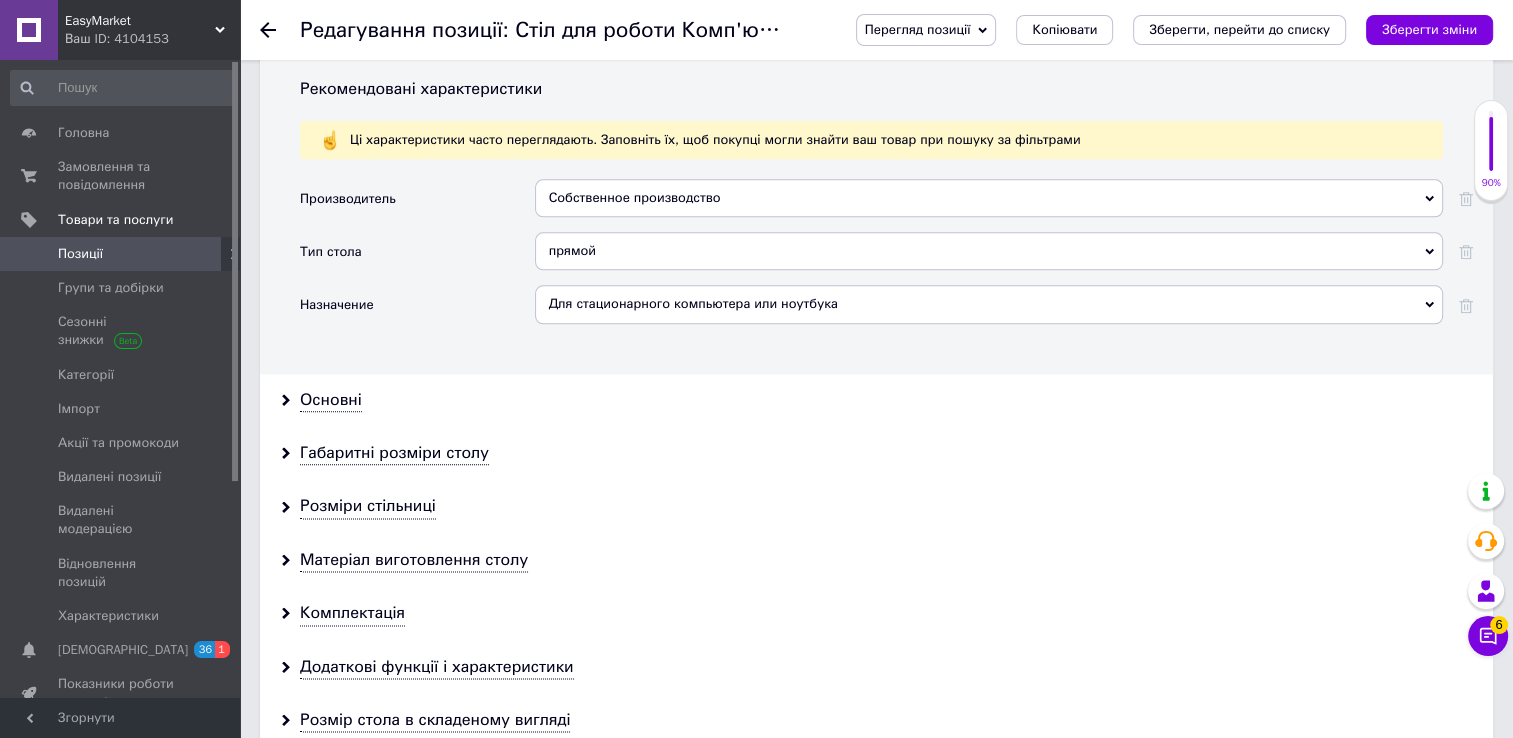 click on "Основні" at bounding box center [876, 400] 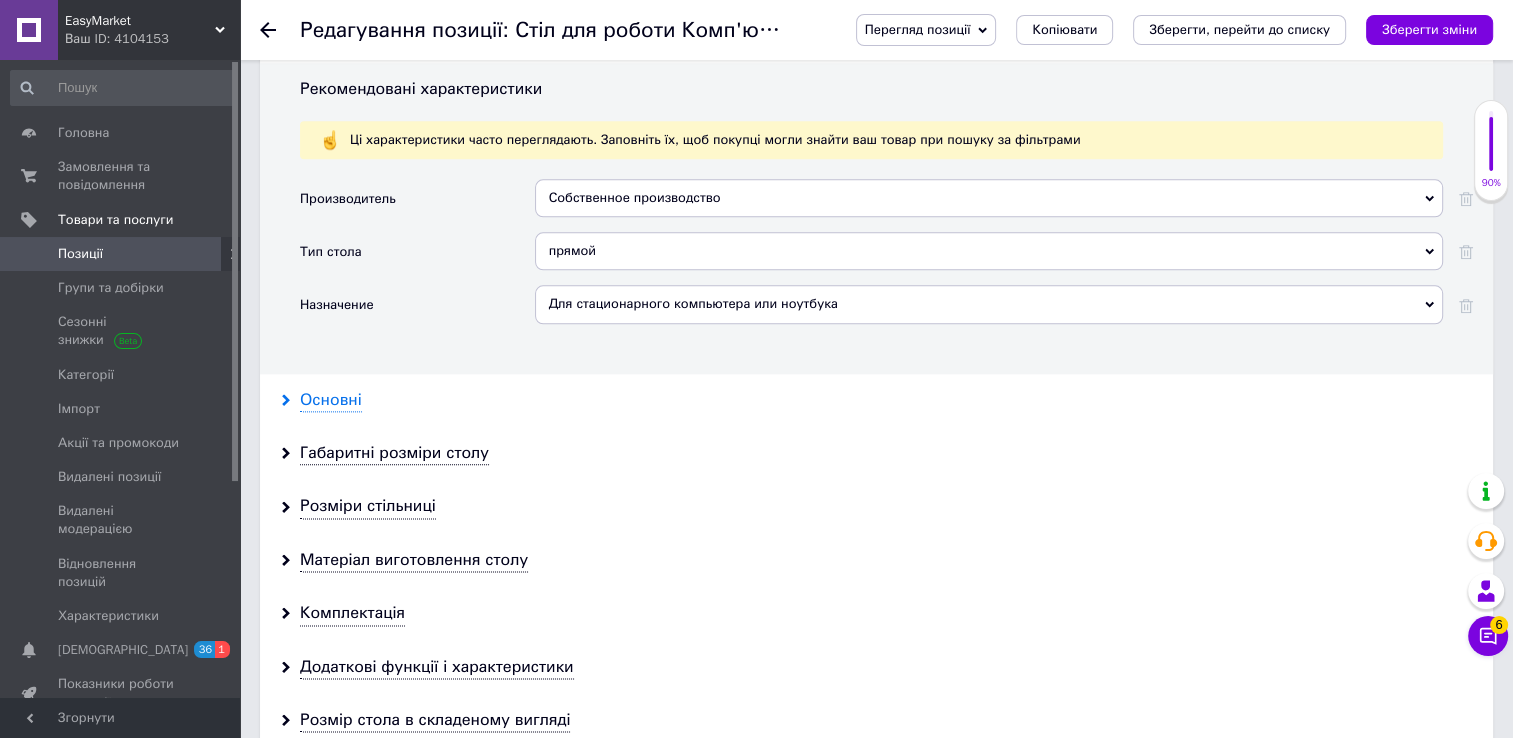 click on "Основні" at bounding box center [331, 400] 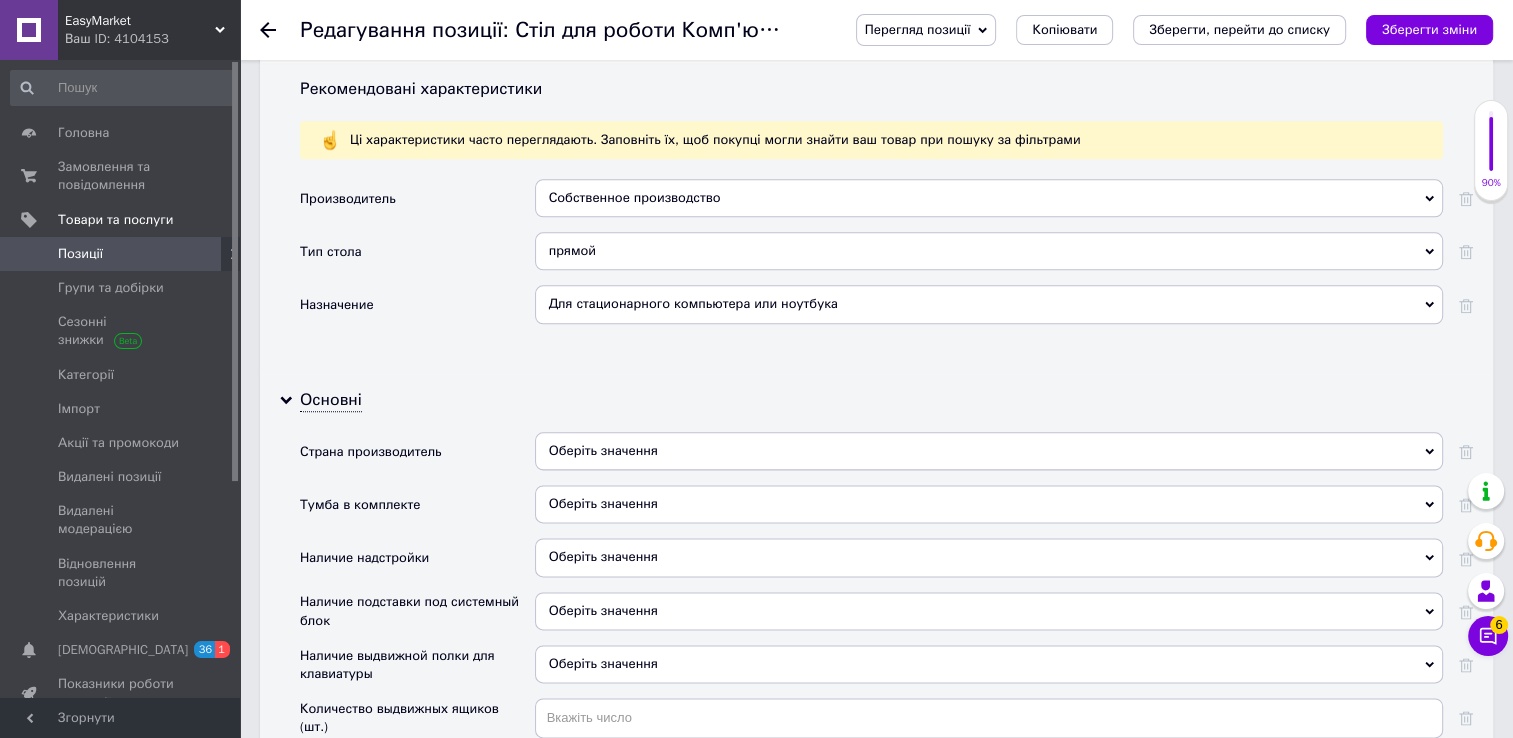 click on "Оберіть значення" at bounding box center [989, 451] 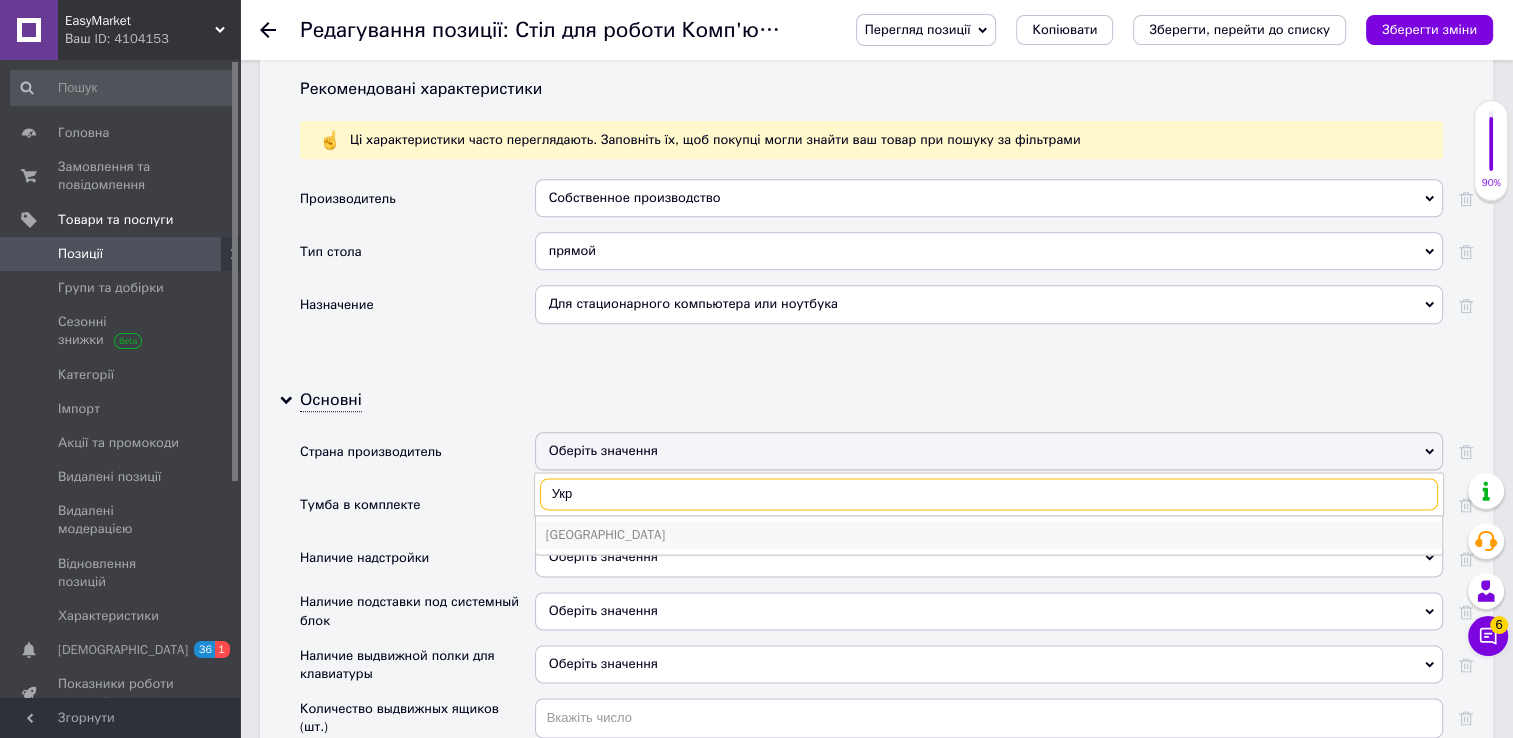 type on "Укр" 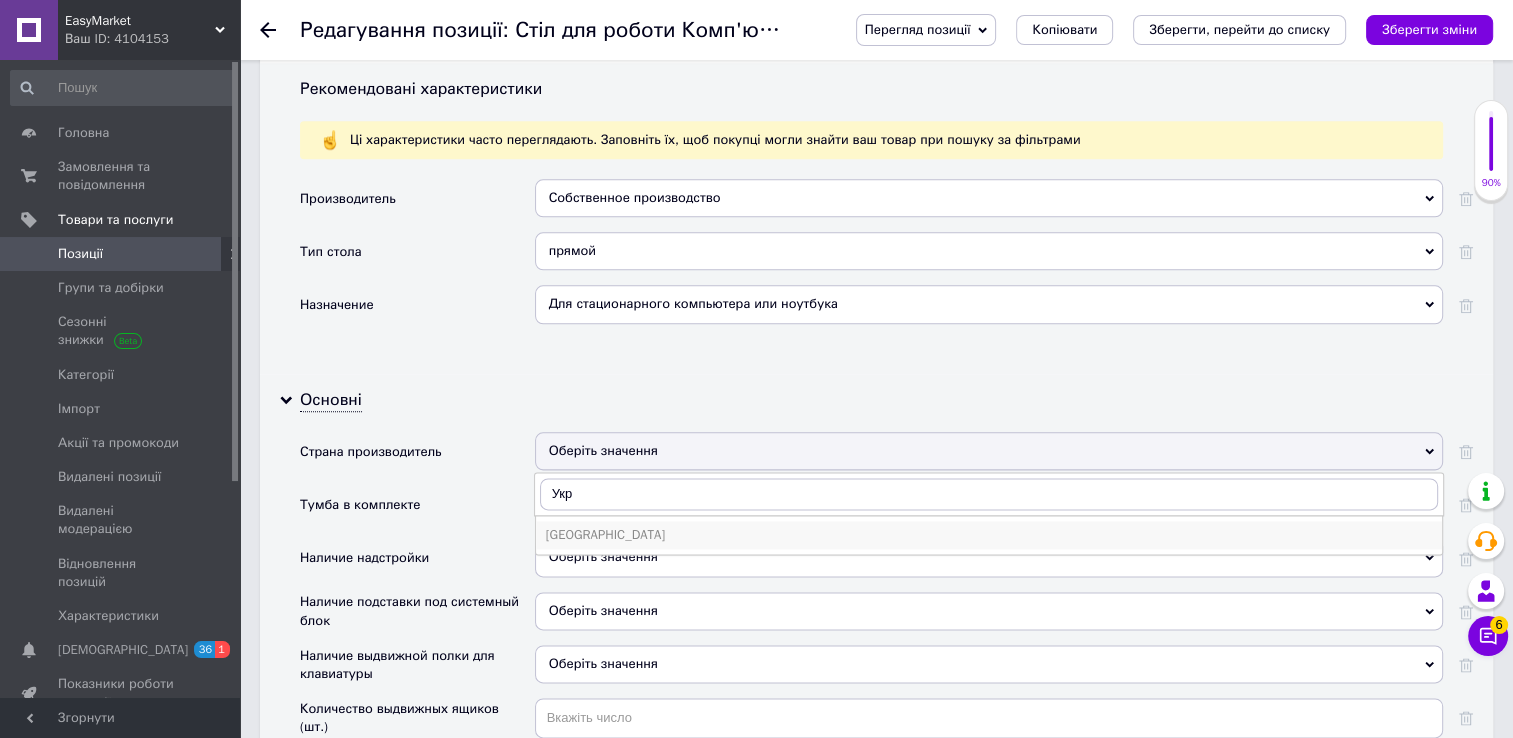 click on "[GEOGRAPHIC_DATA]" at bounding box center (989, 535) 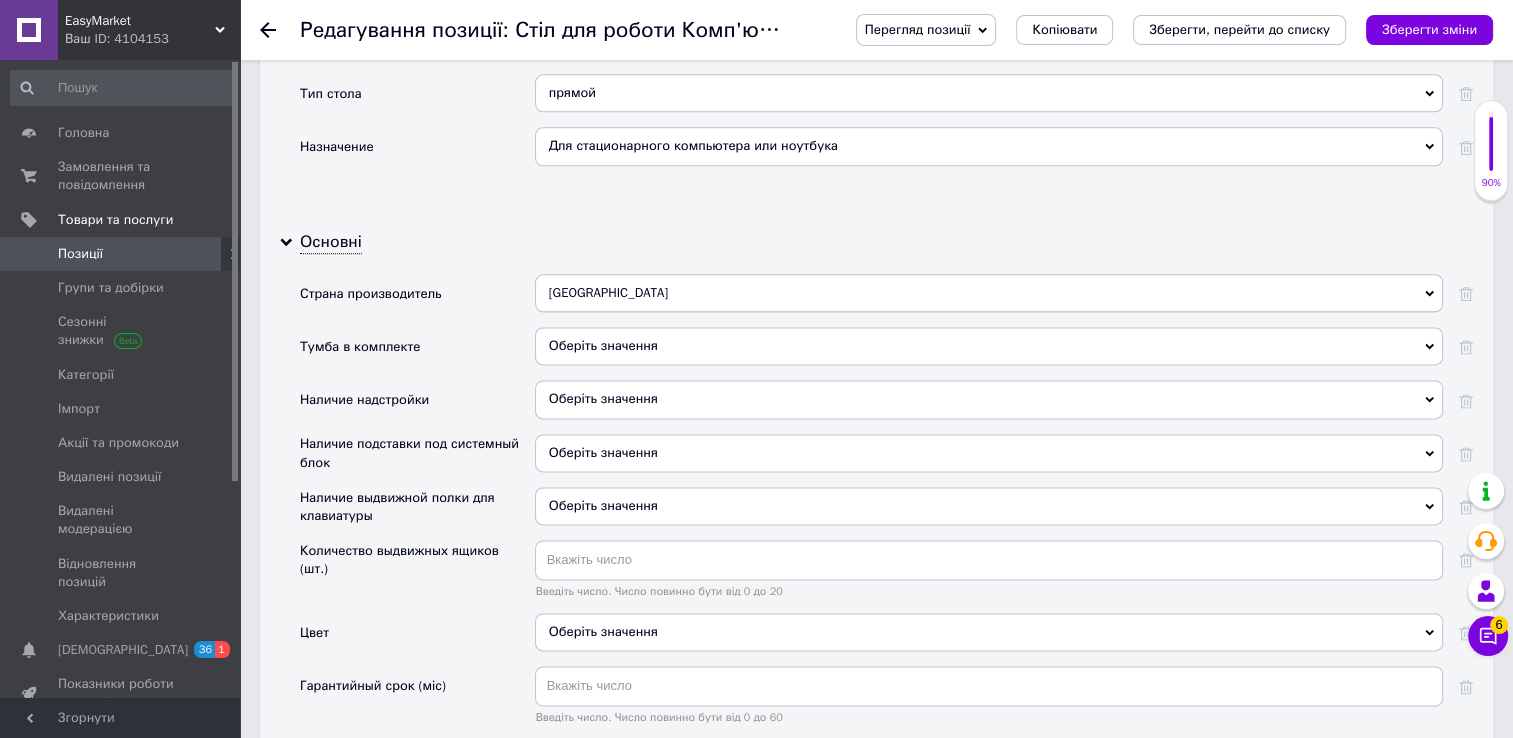 scroll, scrollTop: 2523, scrollLeft: 0, axis: vertical 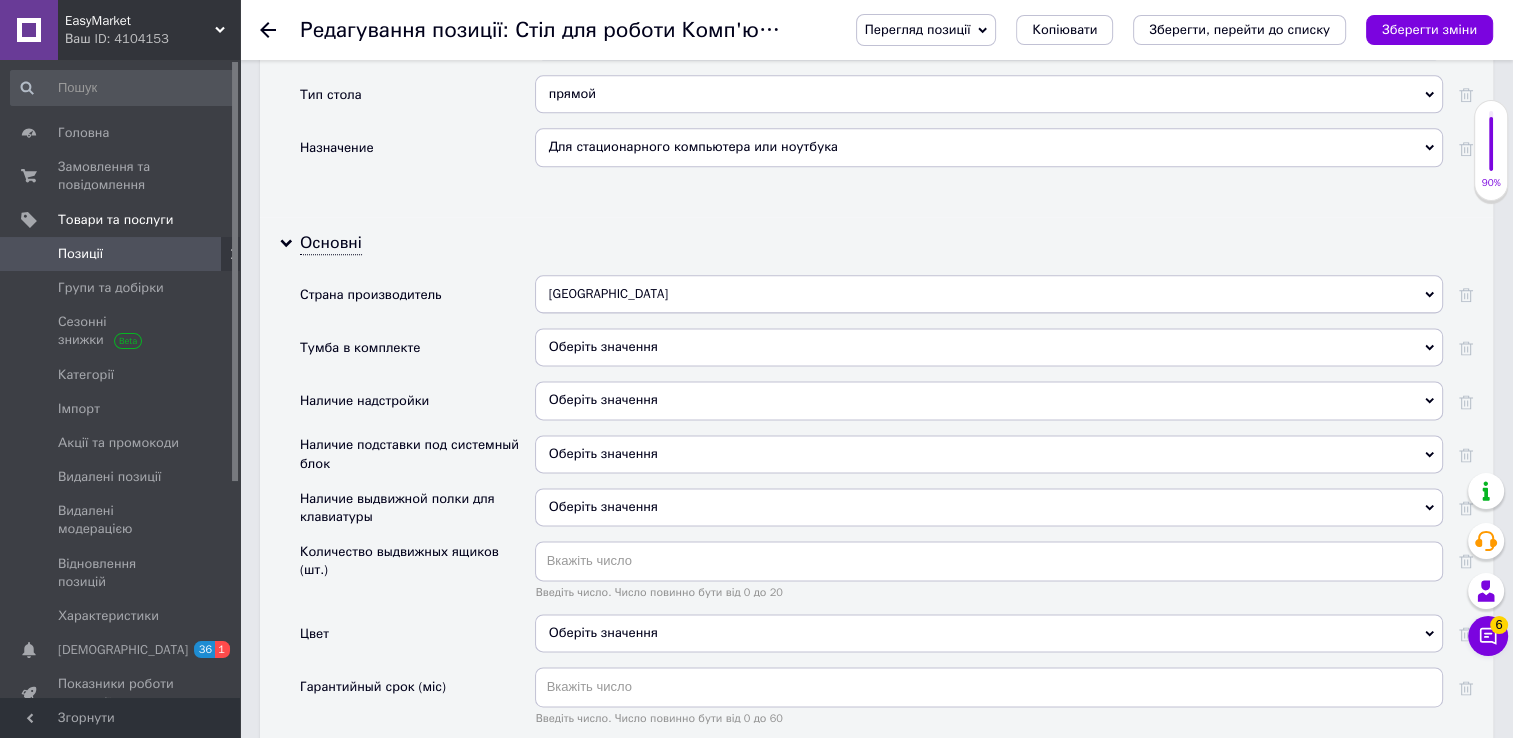 click on "Оберіть значення" at bounding box center (603, 399) 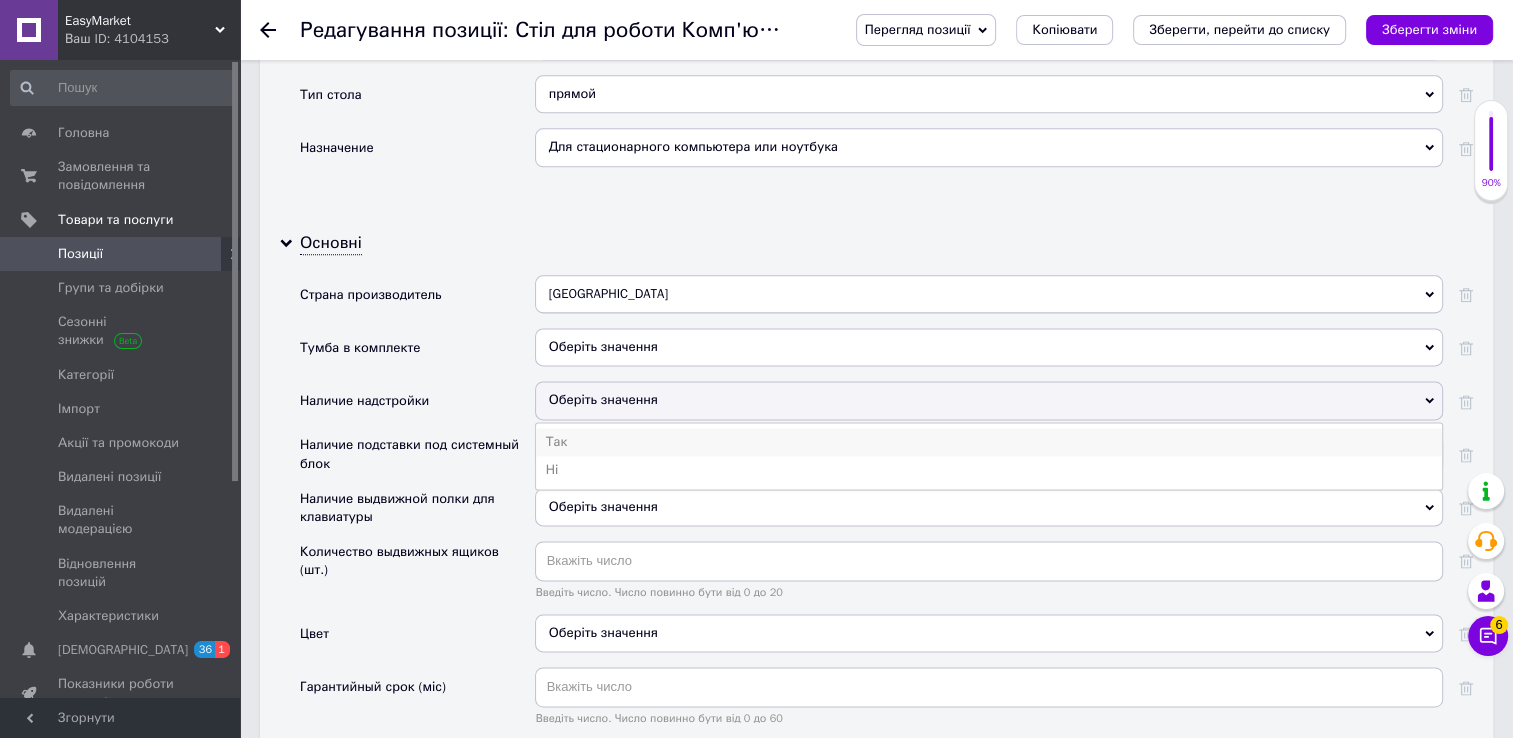 click on "Так" at bounding box center [989, 442] 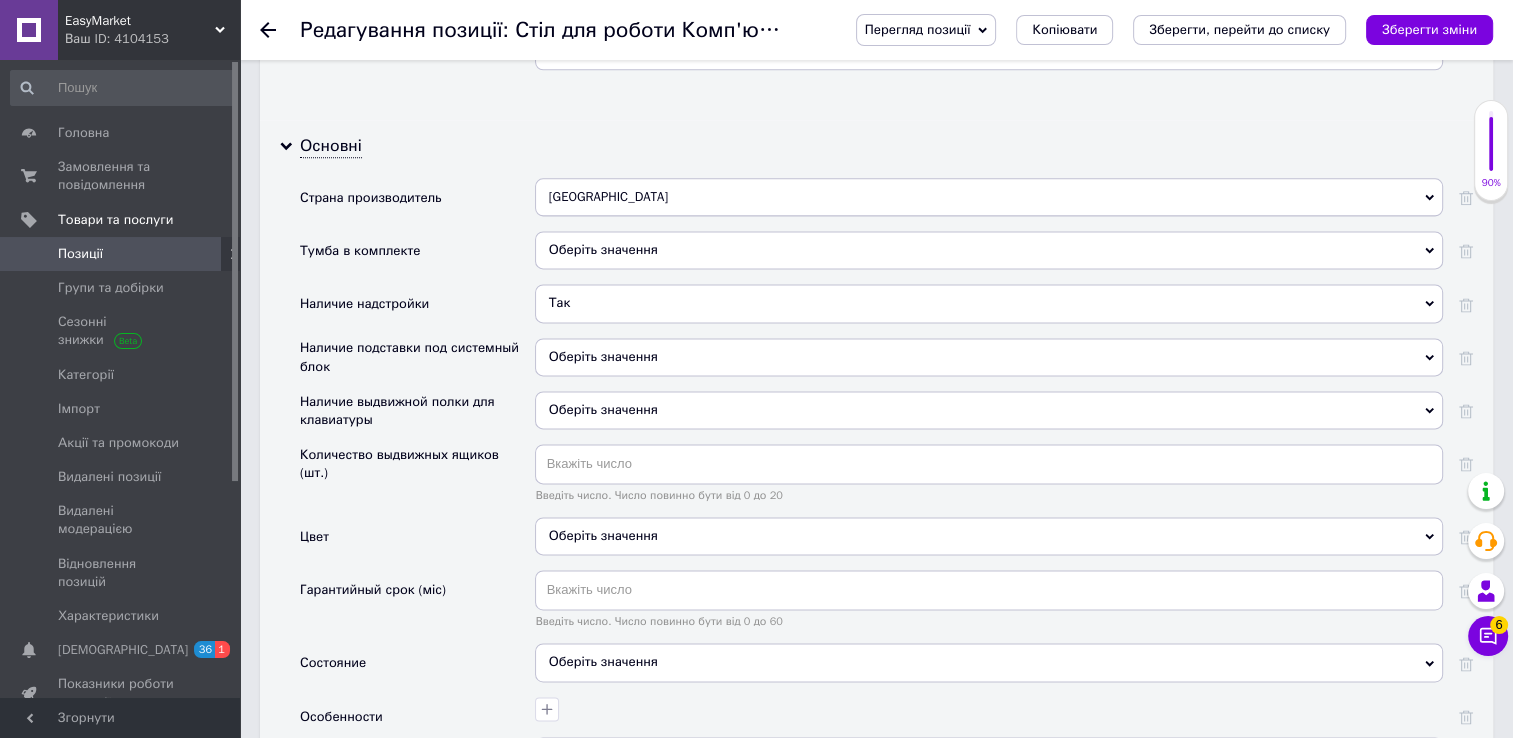 click on "Оберіть значення" at bounding box center (989, 536) 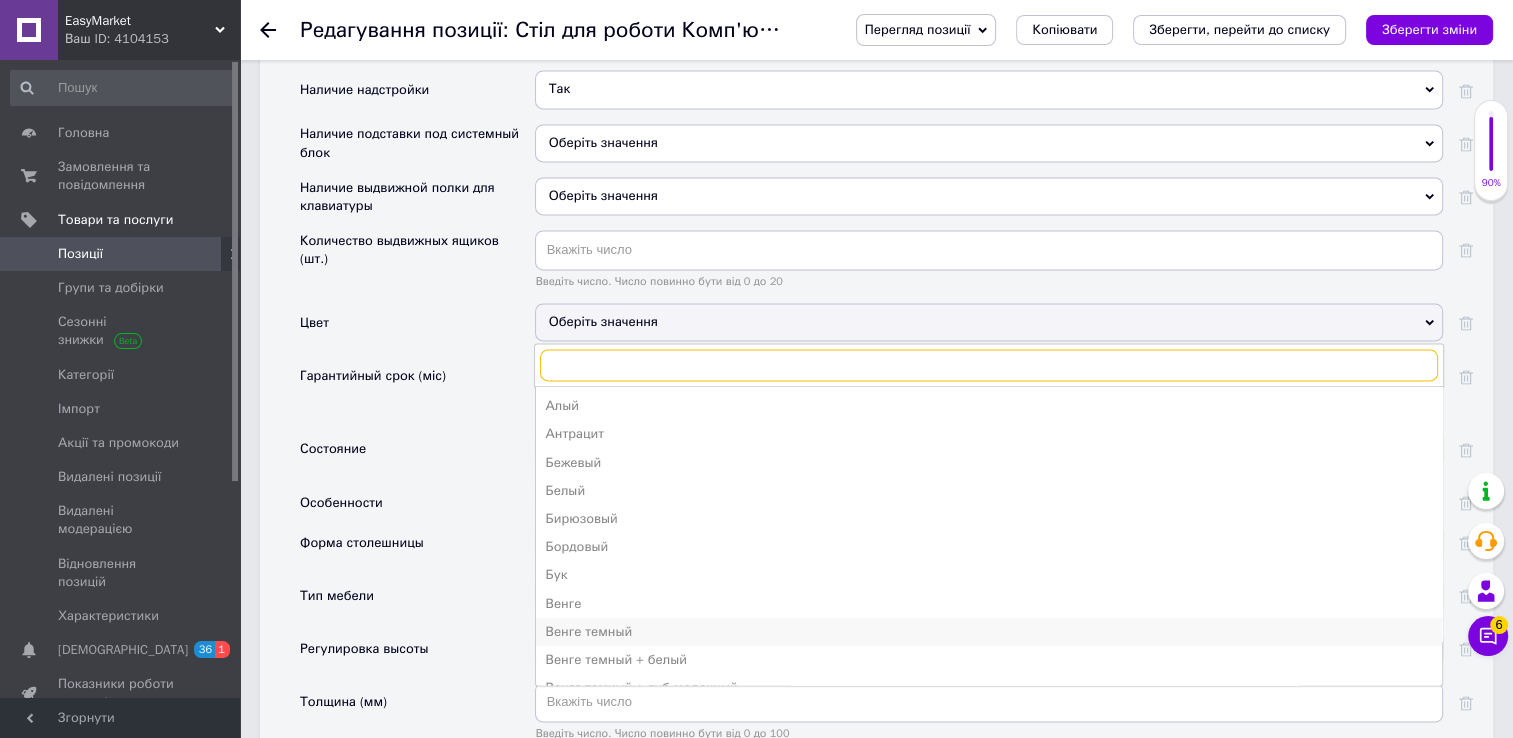 scroll, scrollTop: 2836, scrollLeft: 0, axis: vertical 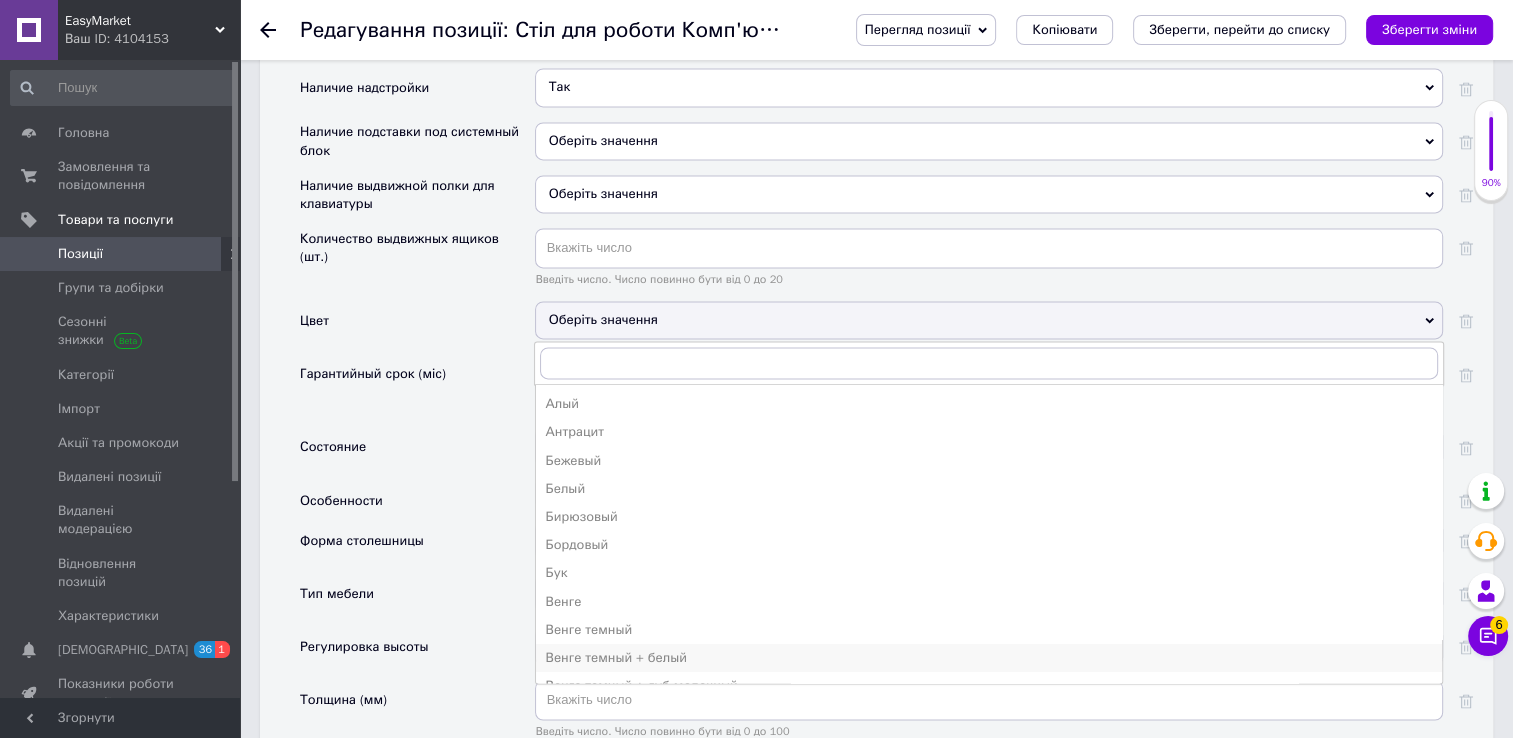 click on "Венге темный + белый" at bounding box center (989, 658) 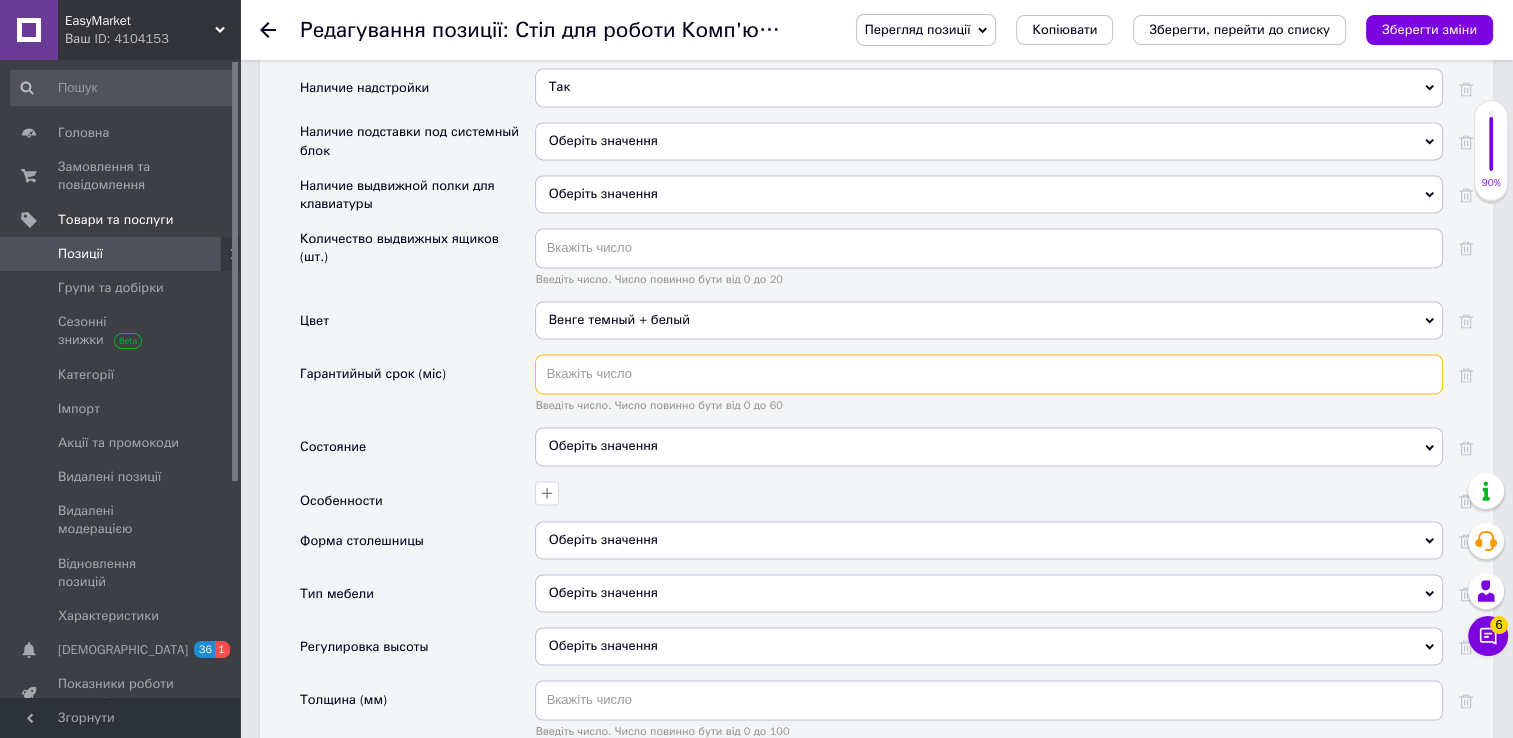 click at bounding box center (989, 374) 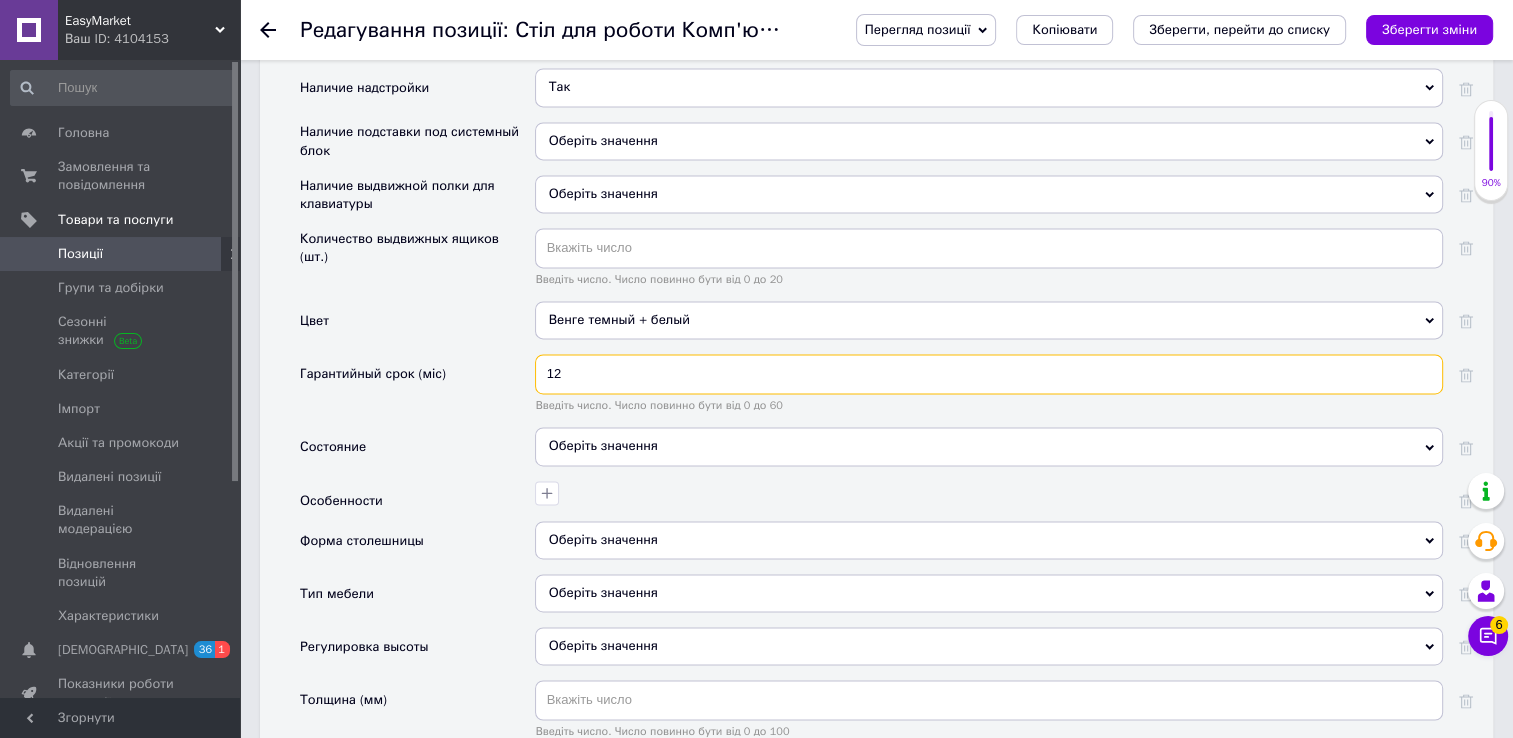 type on "12" 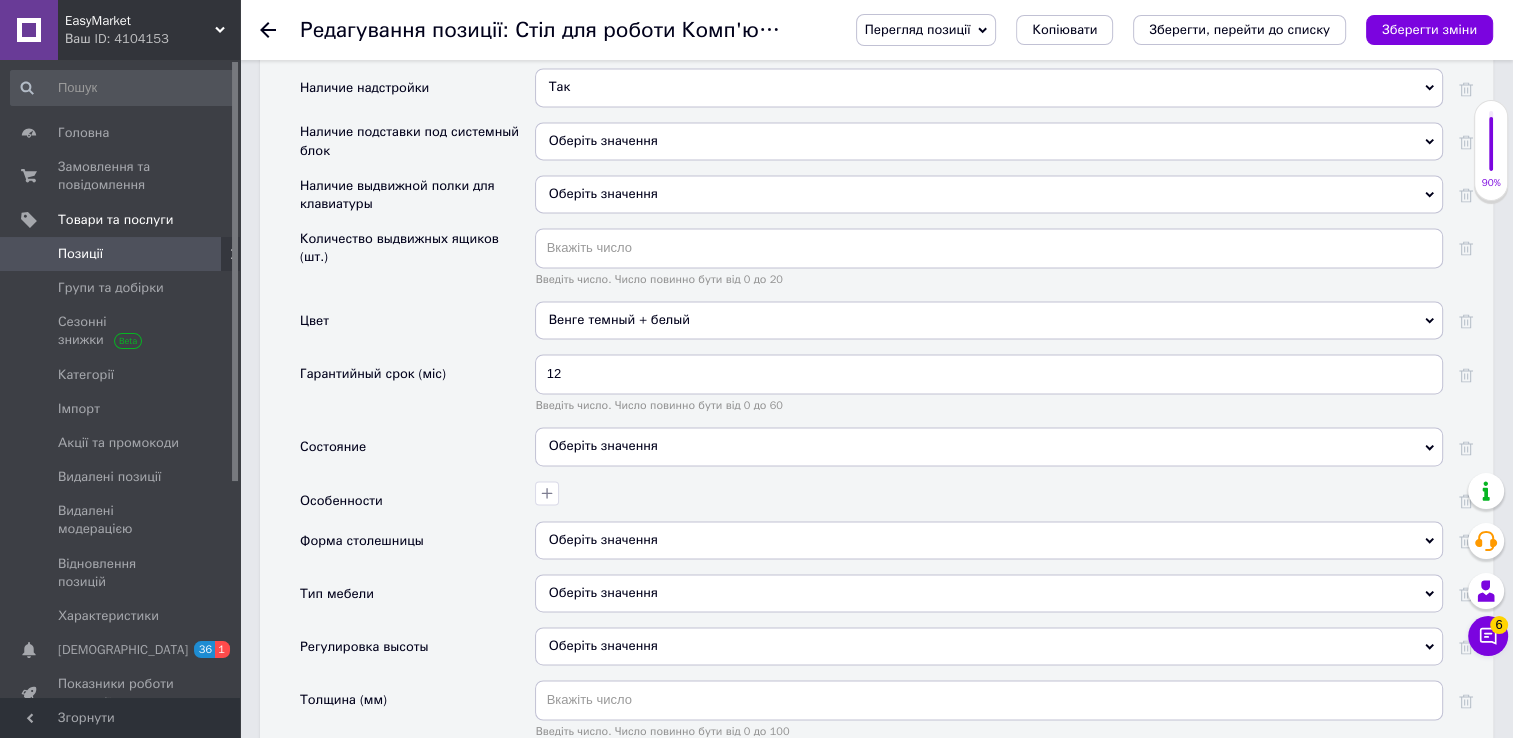 click on "Оберіть значення" at bounding box center (989, 446) 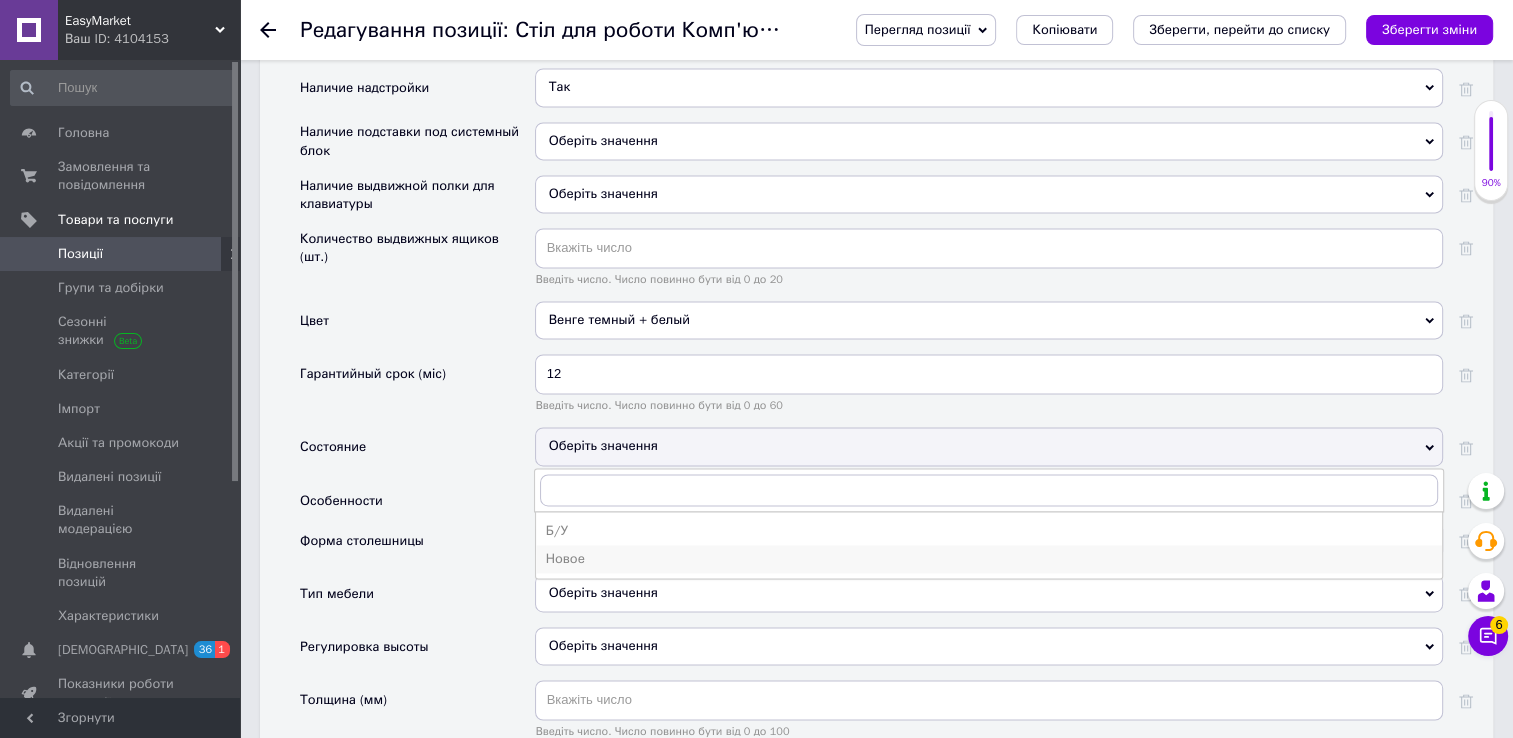 click on "Новое" at bounding box center [989, 559] 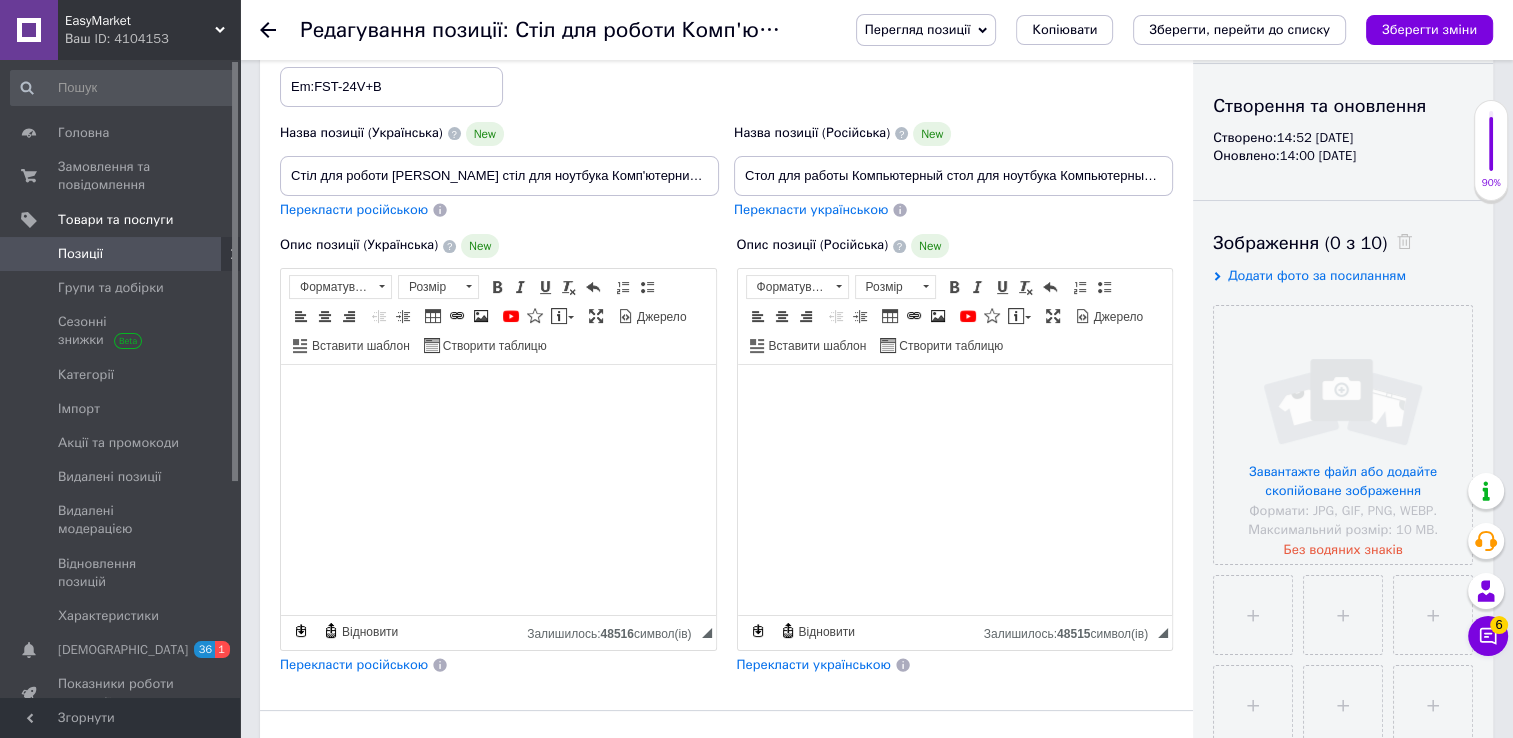scroll, scrollTop: 188, scrollLeft: 0, axis: vertical 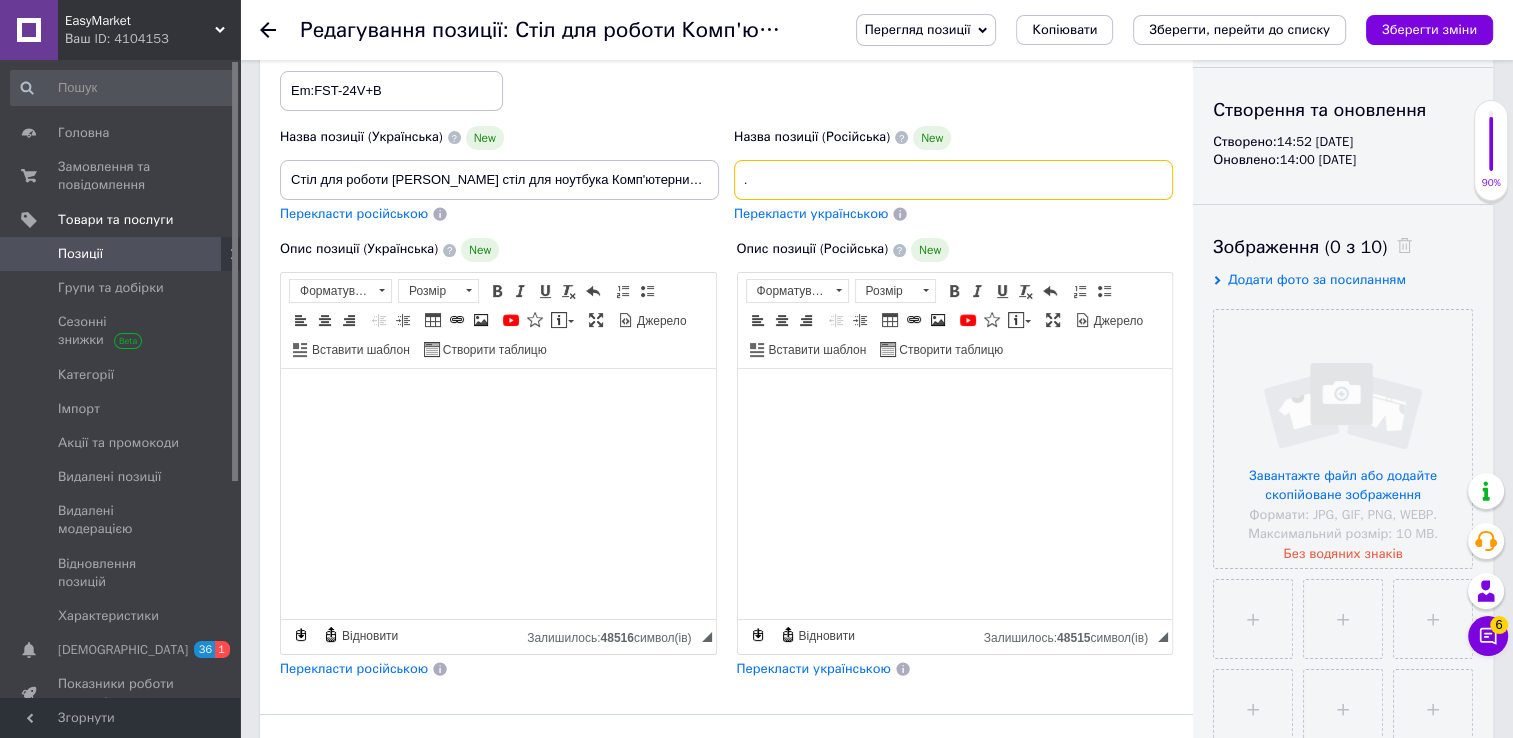 drag, startPoint x: 746, startPoint y: 174, endPoint x: 1173, endPoint y: 166, distance: 427.07492 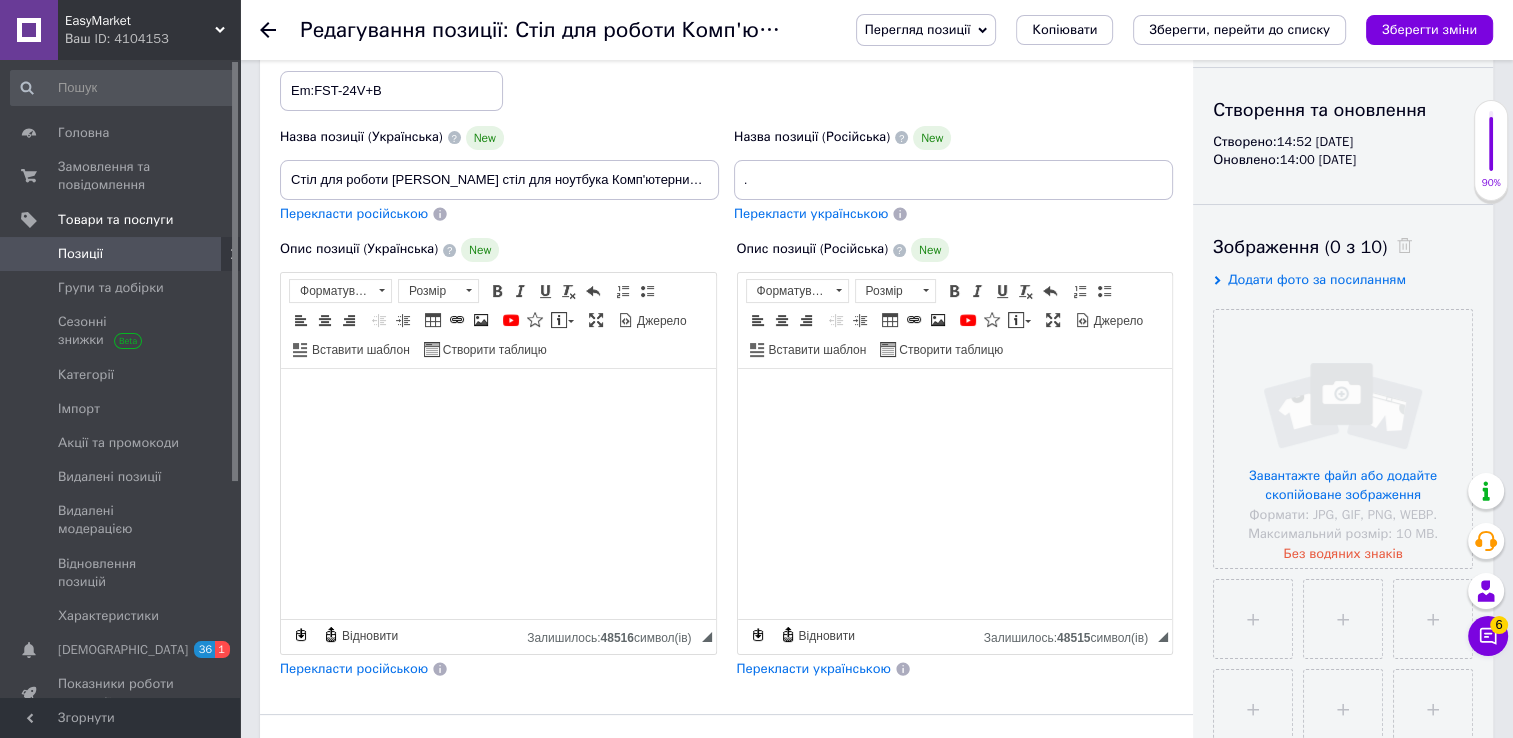 click on "Перекласти українською" at bounding box center (953, 214) 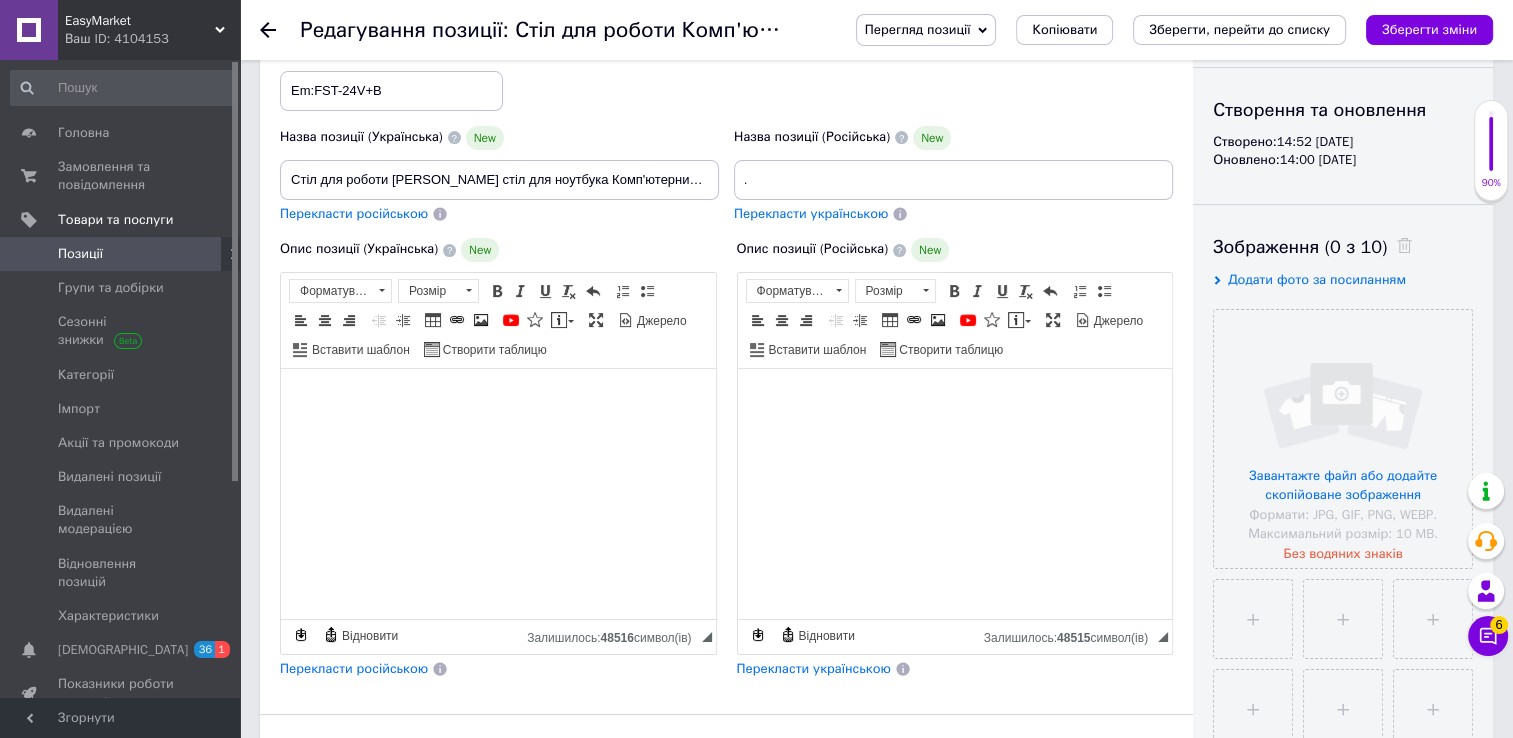scroll, scrollTop: 0, scrollLeft: 0, axis: both 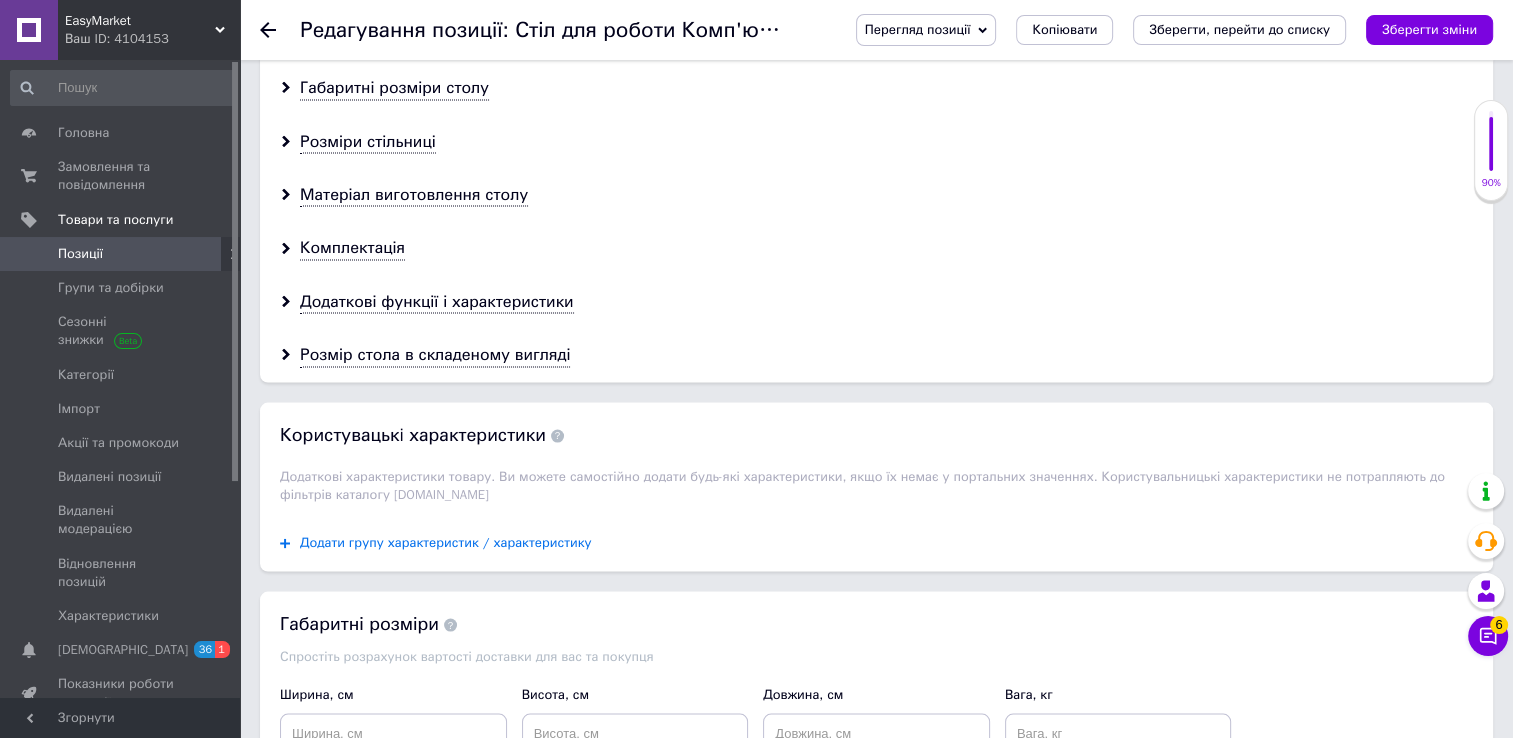 click on "Додати групу характеристик / характеристику" at bounding box center [446, 543] 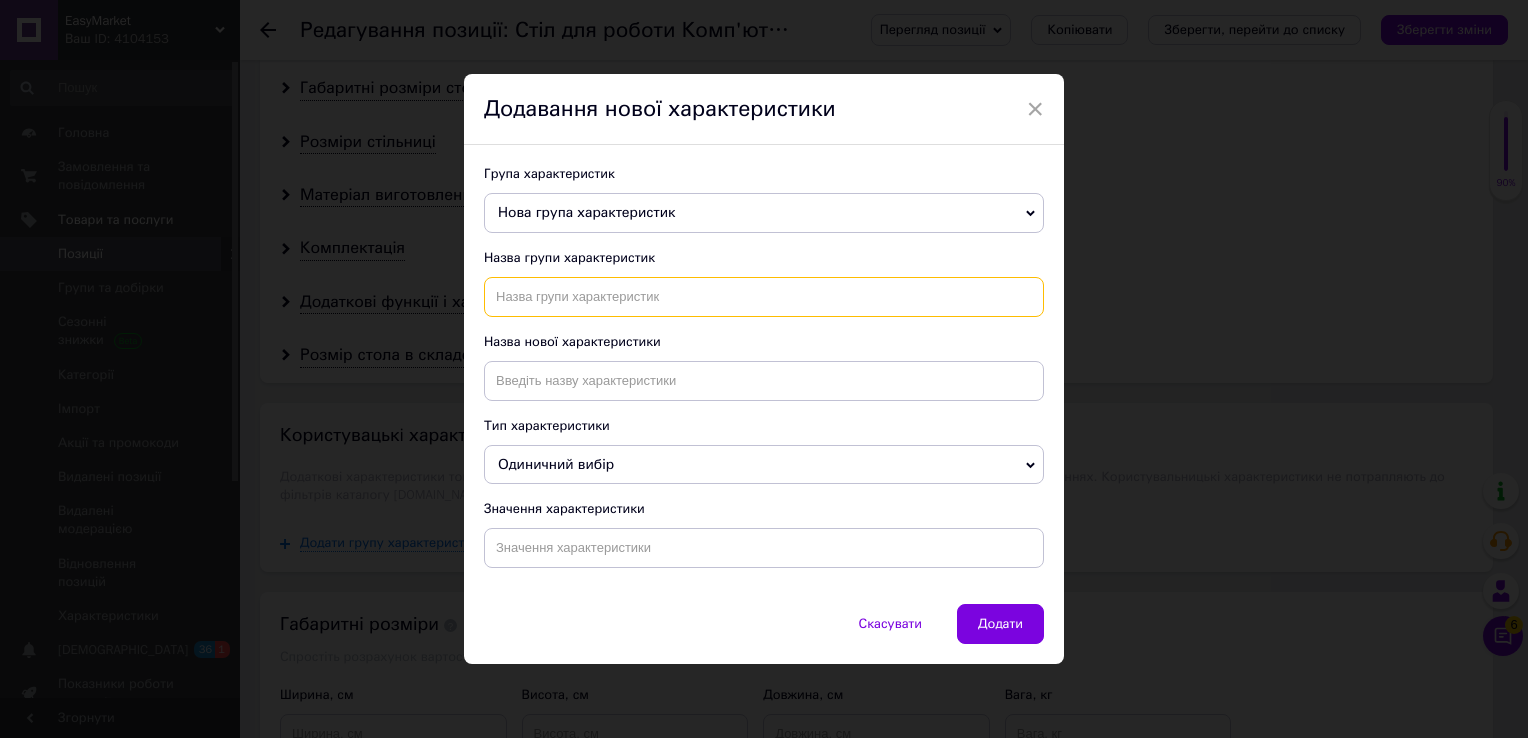 click at bounding box center (764, 297) 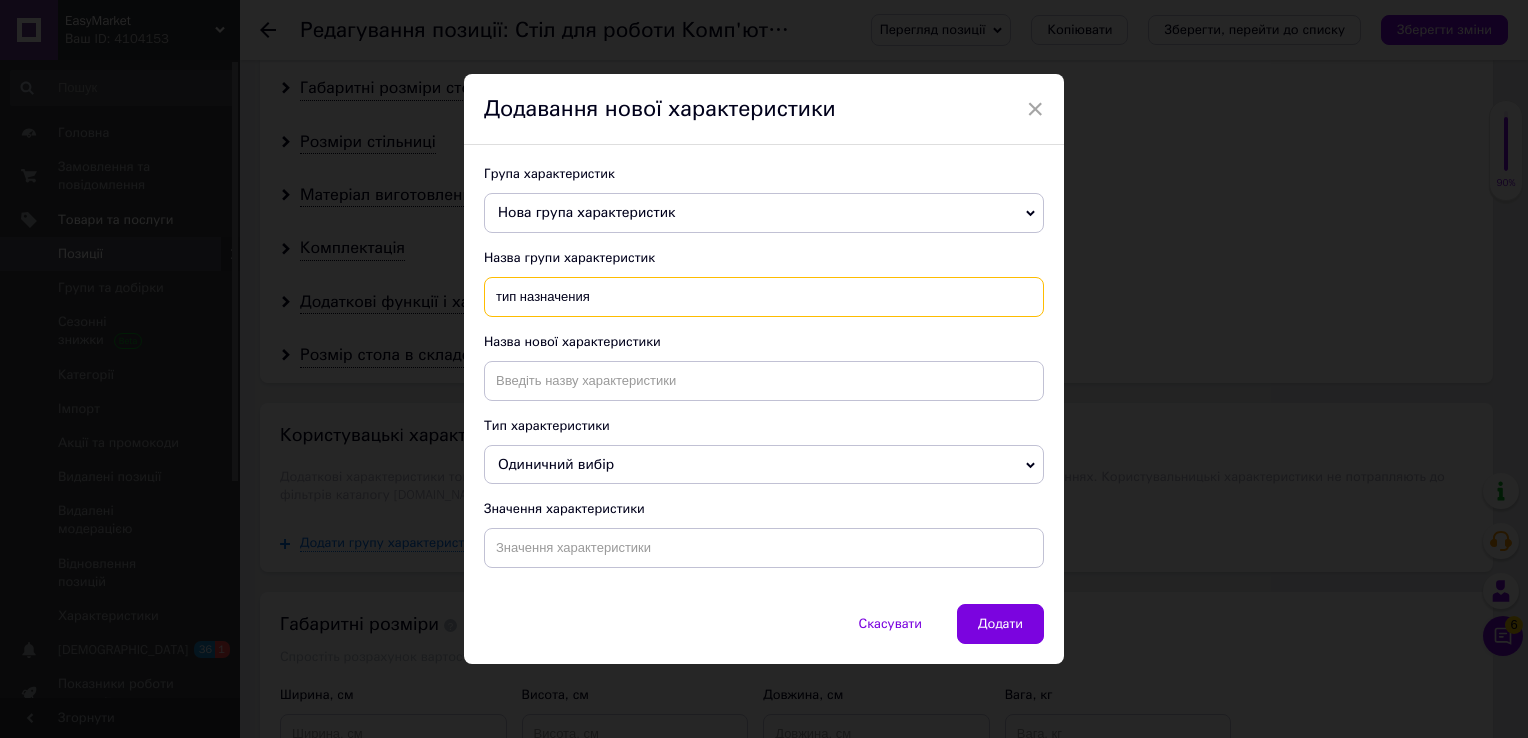 type on "тип назначения" 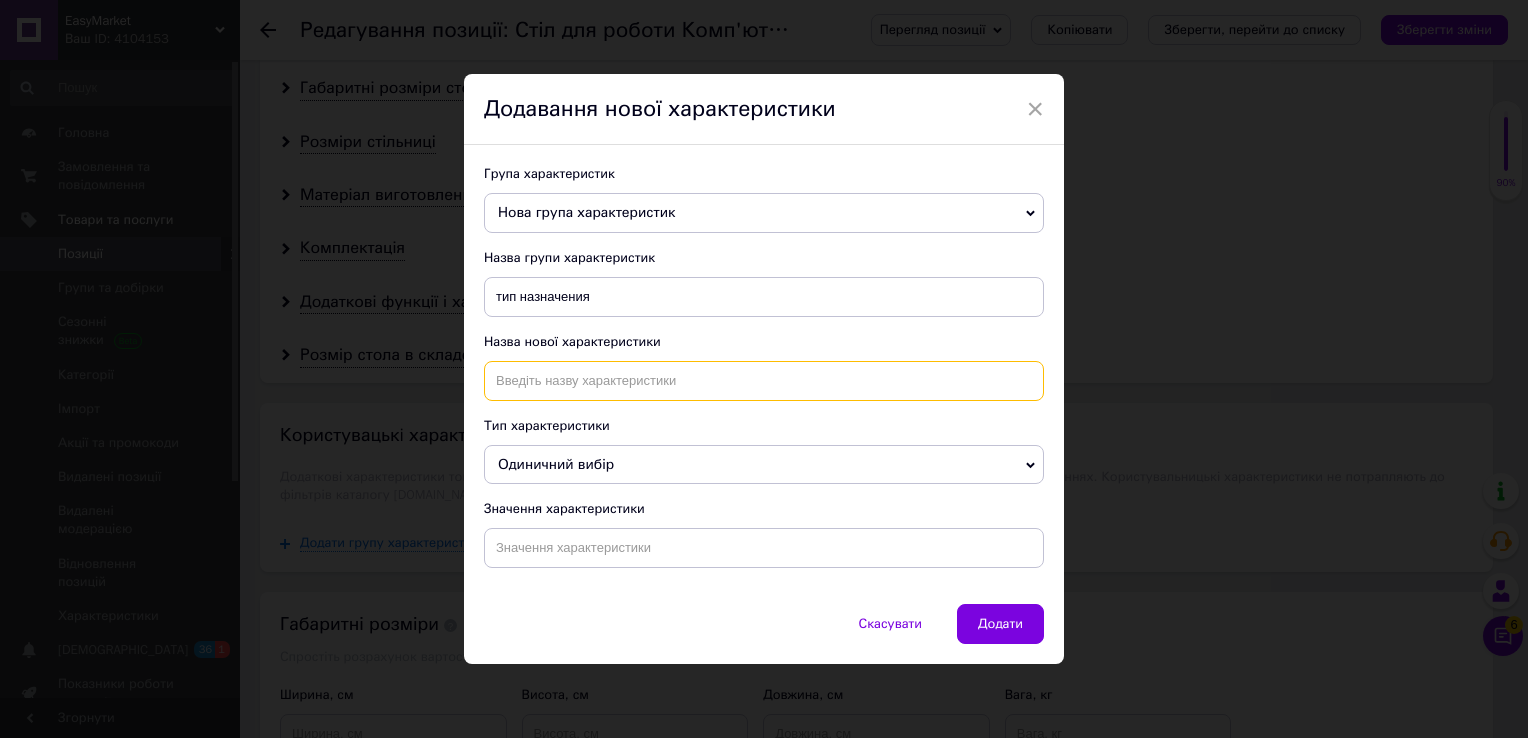 click at bounding box center (764, 381) 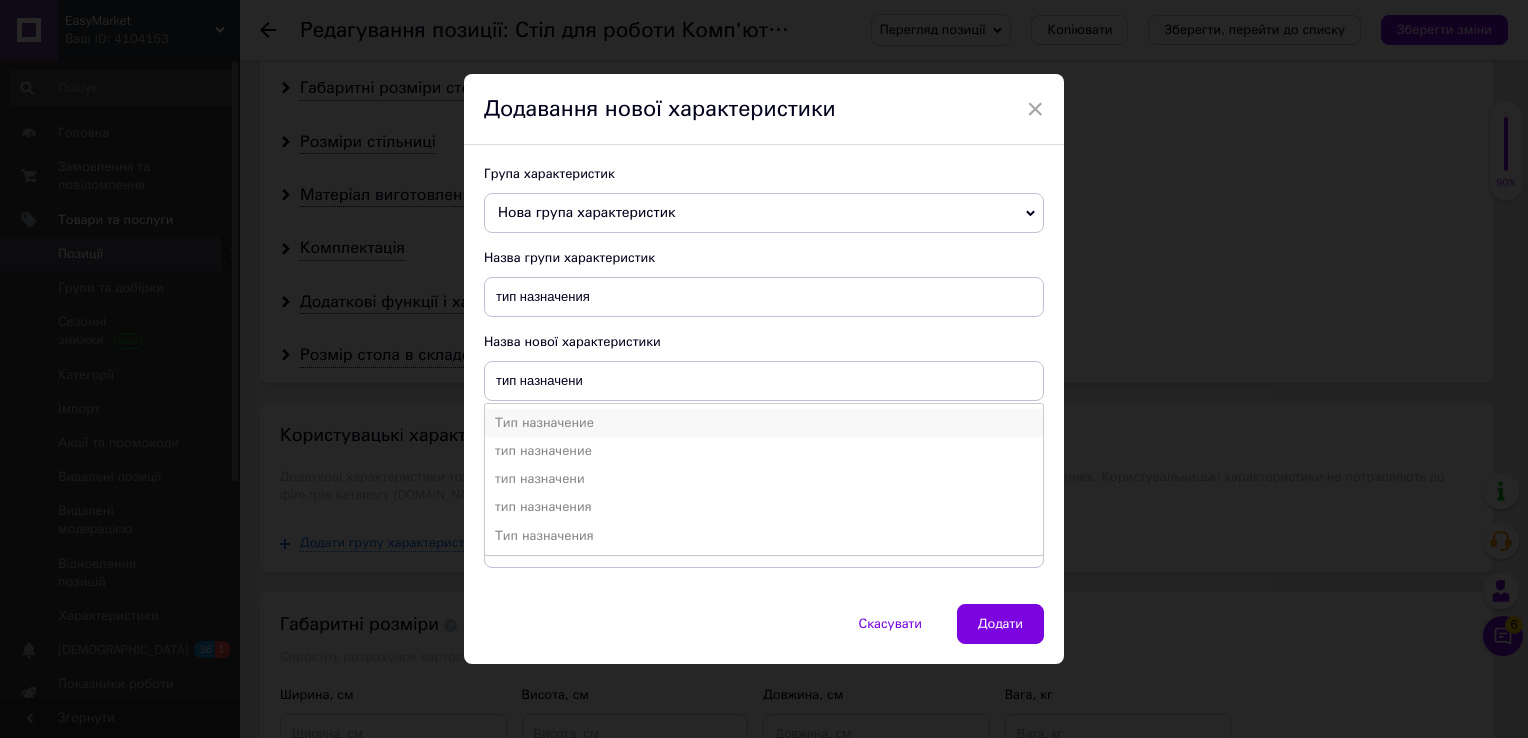 click on "Тип назначение" at bounding box center (764, 423) 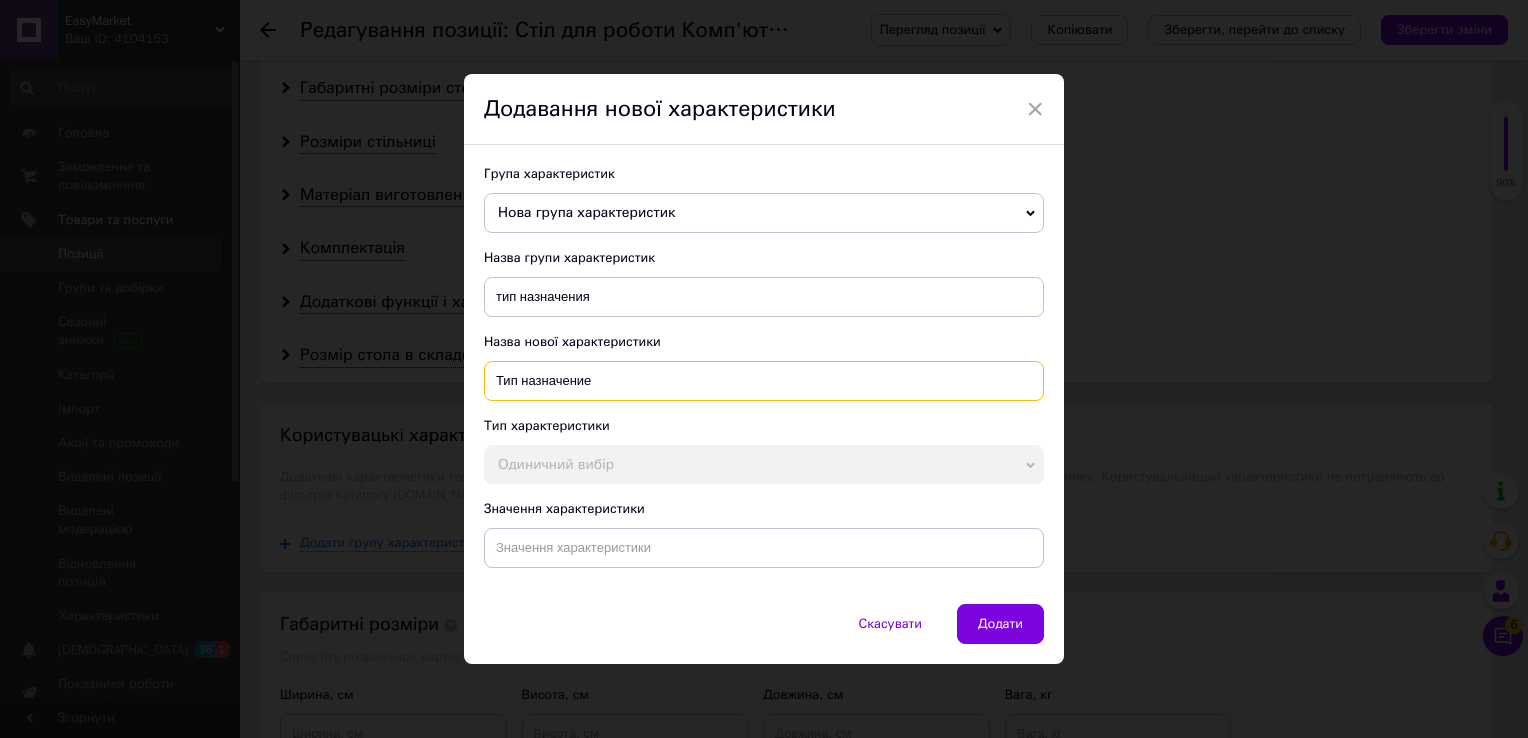 click on "Тип назначение" at bounding box center [764, 381] 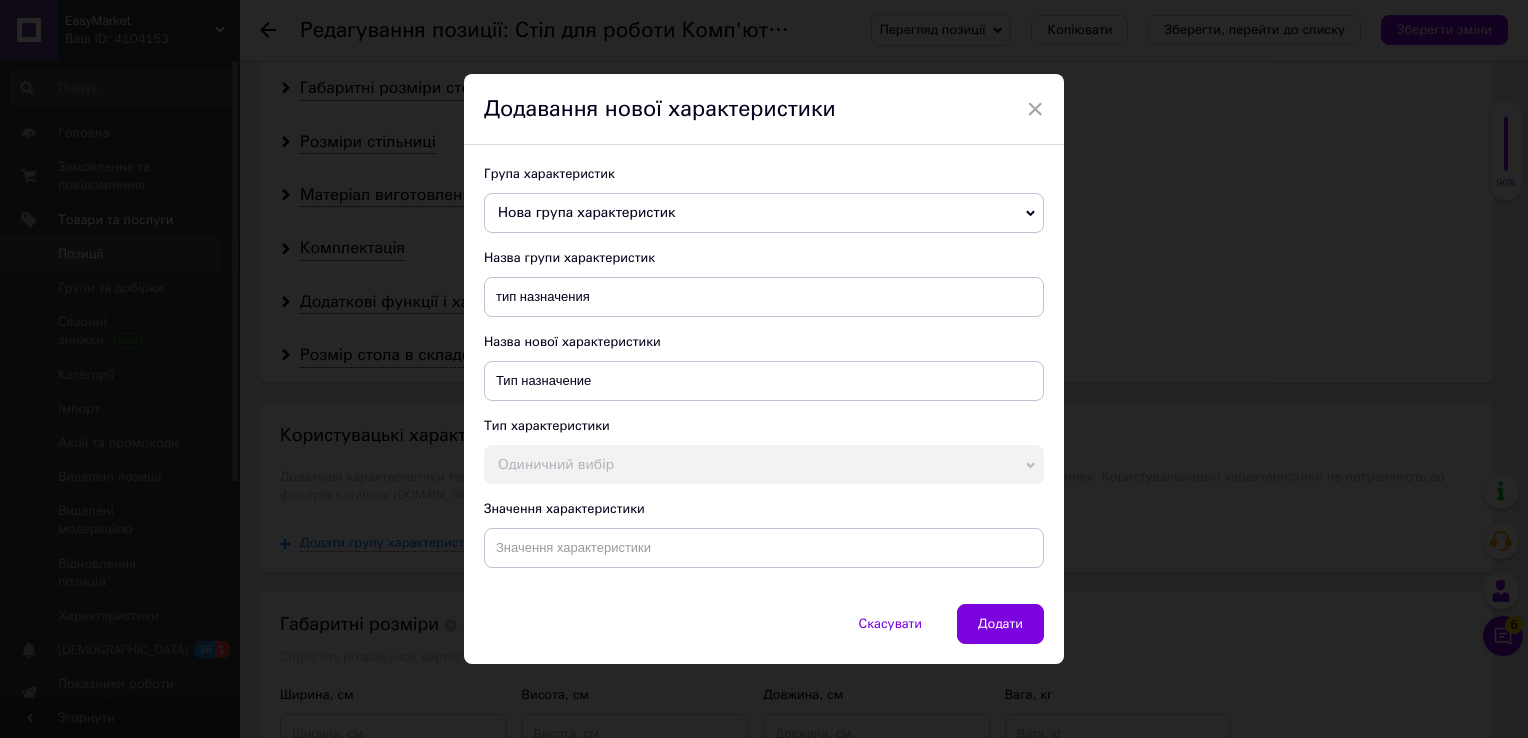 click on "Скасувати   Додати" at bounding box center [764, 634] 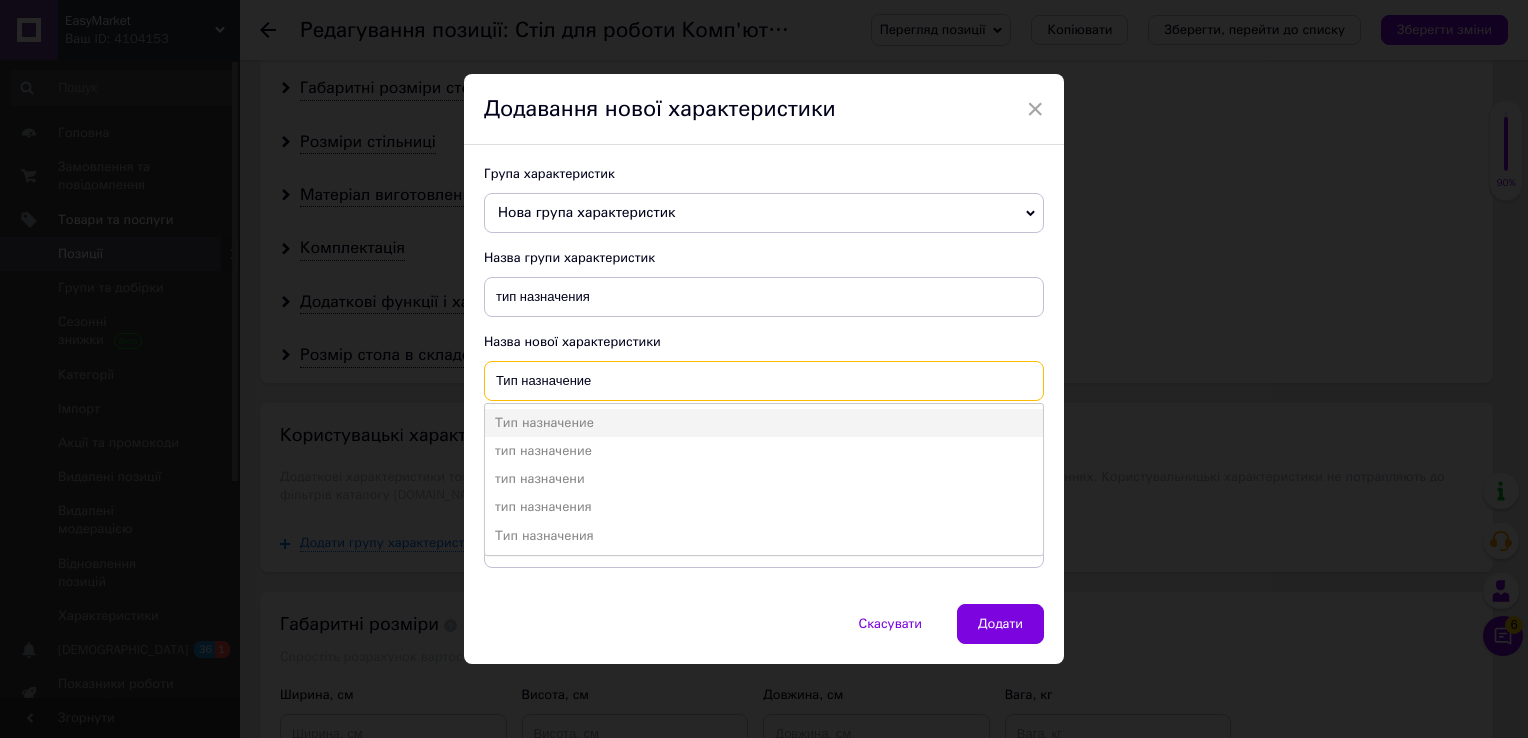 click on "Тип назначение" at bounding box center (764, 381) 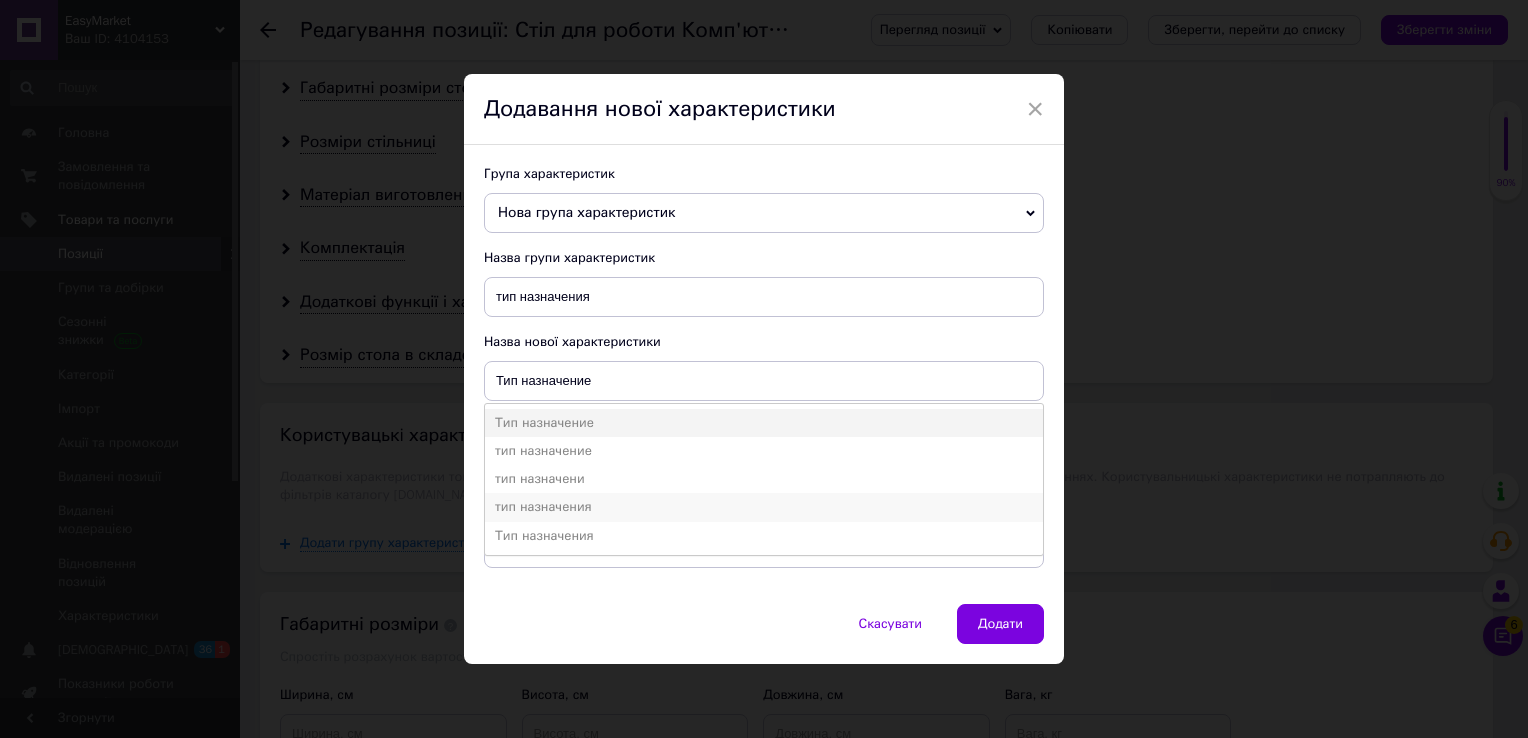 click on "тип назначения" at bounding box center [764, 507] 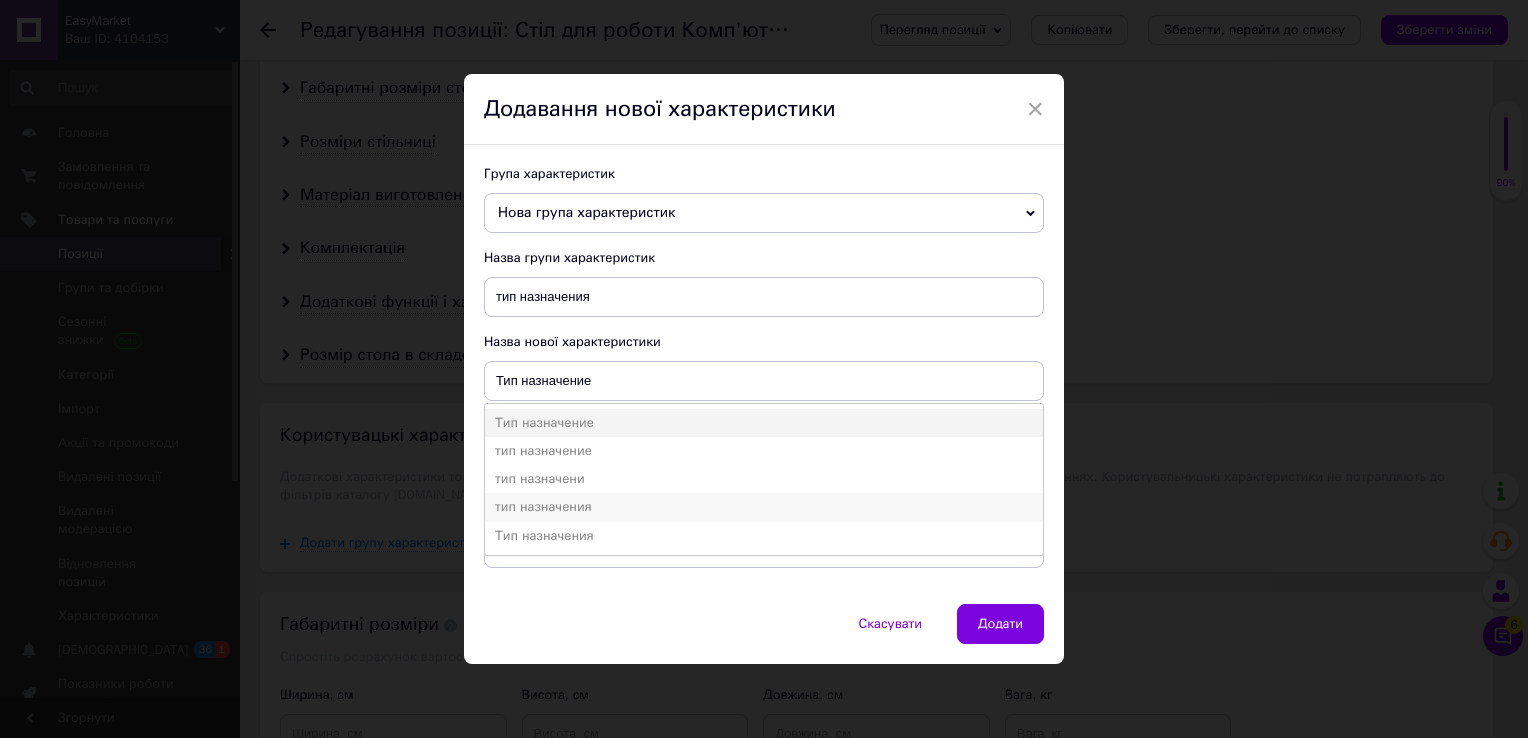 type on "тип назначения" 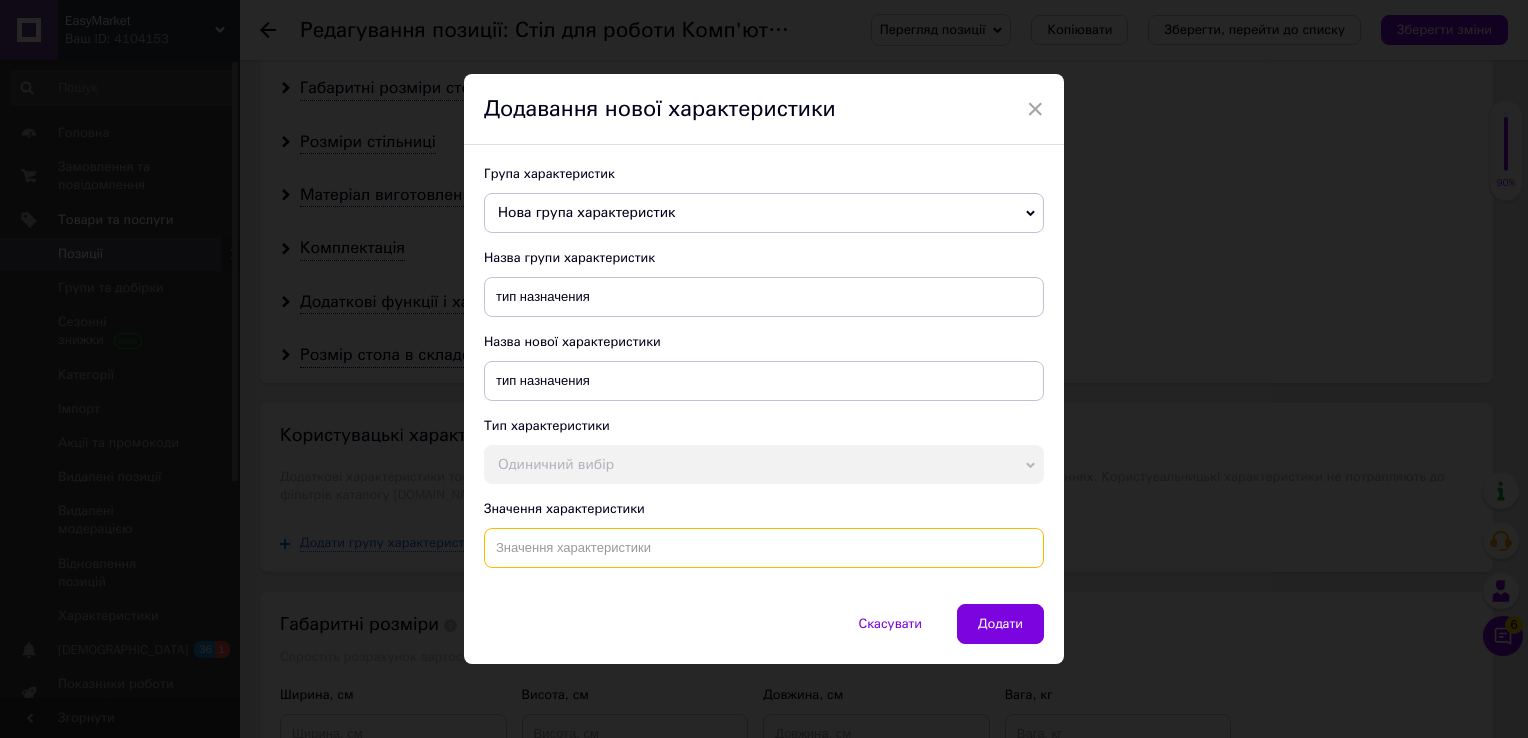 click at bounding box center (764, 548) 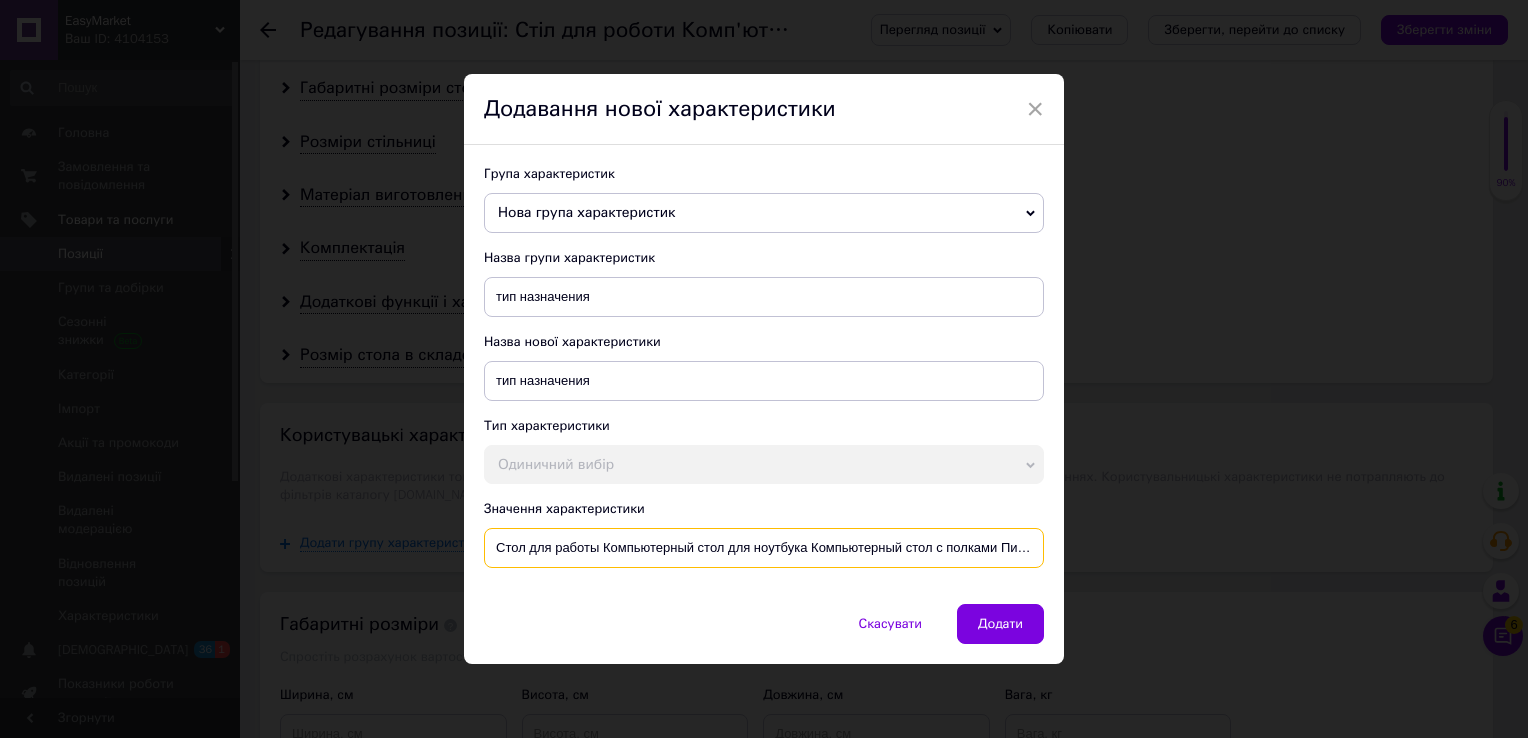 scroll, scrollTop: 0, scrollLeft: 288, axis: horizontal 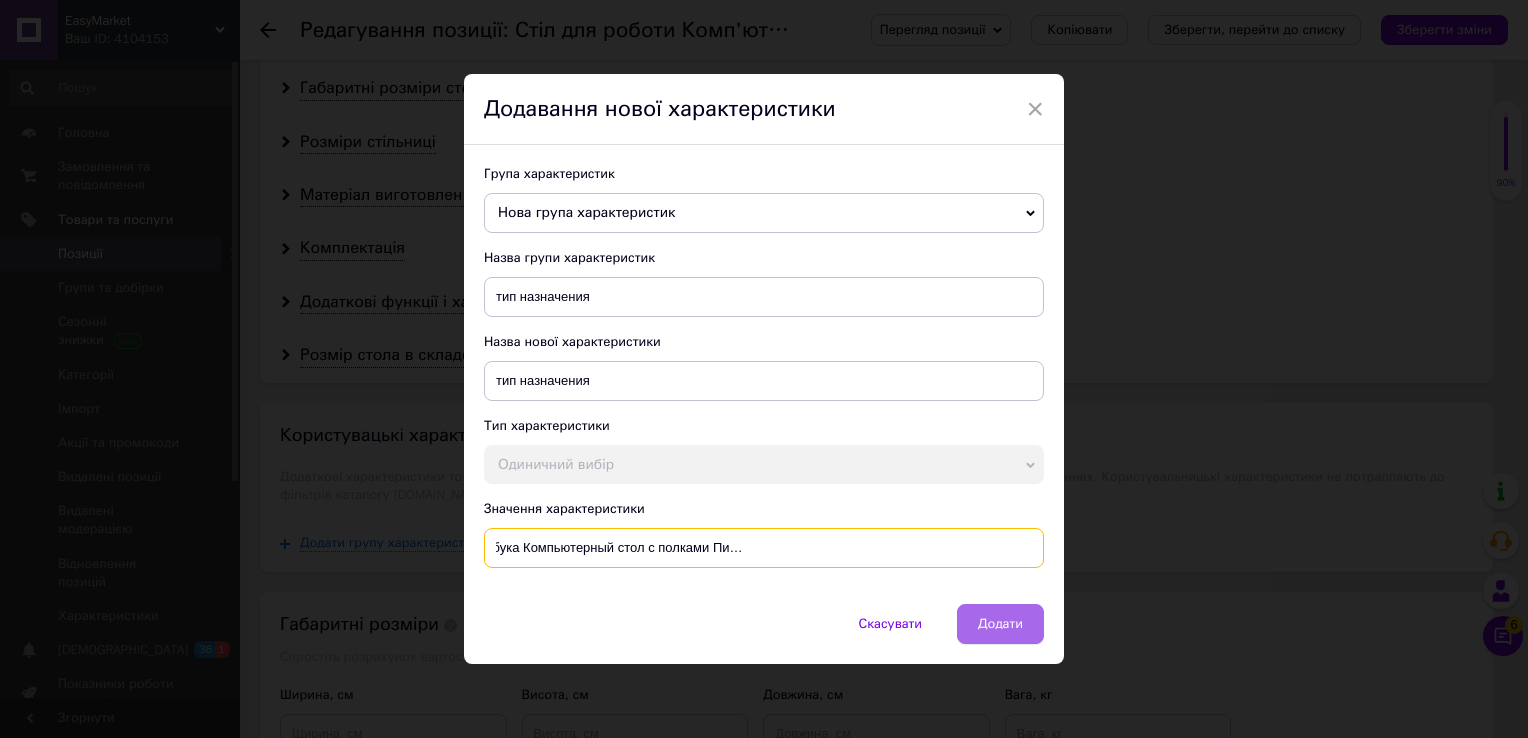 type on "Стол для работы Компьютерный стол для ноутбука Компьютерный стол с полками Письменный стол Современный компьютерный стол" 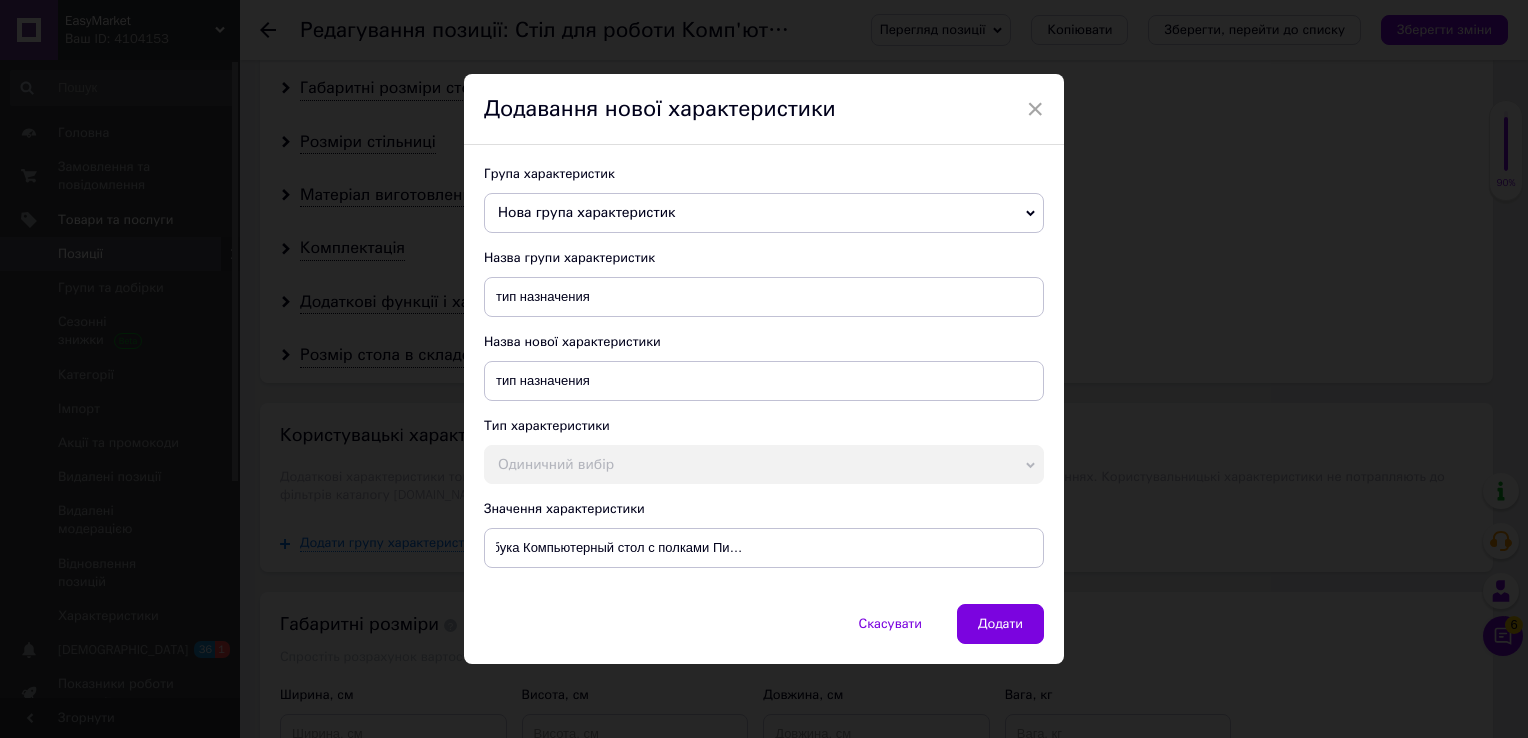 click on "Додати" at bounding box center (1000, 624) 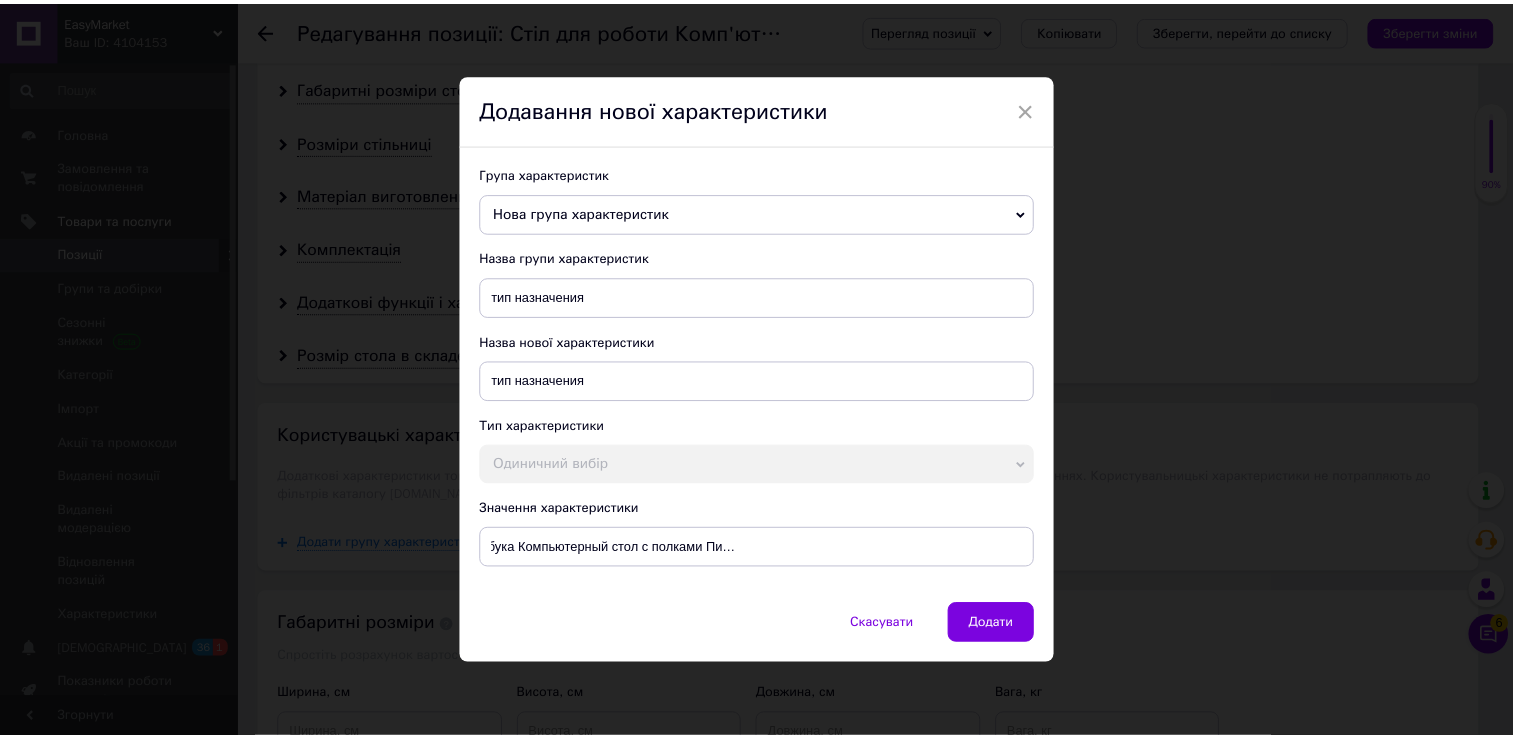 scroll, scrollTop: 0, scrollLeft: 0, axis: both 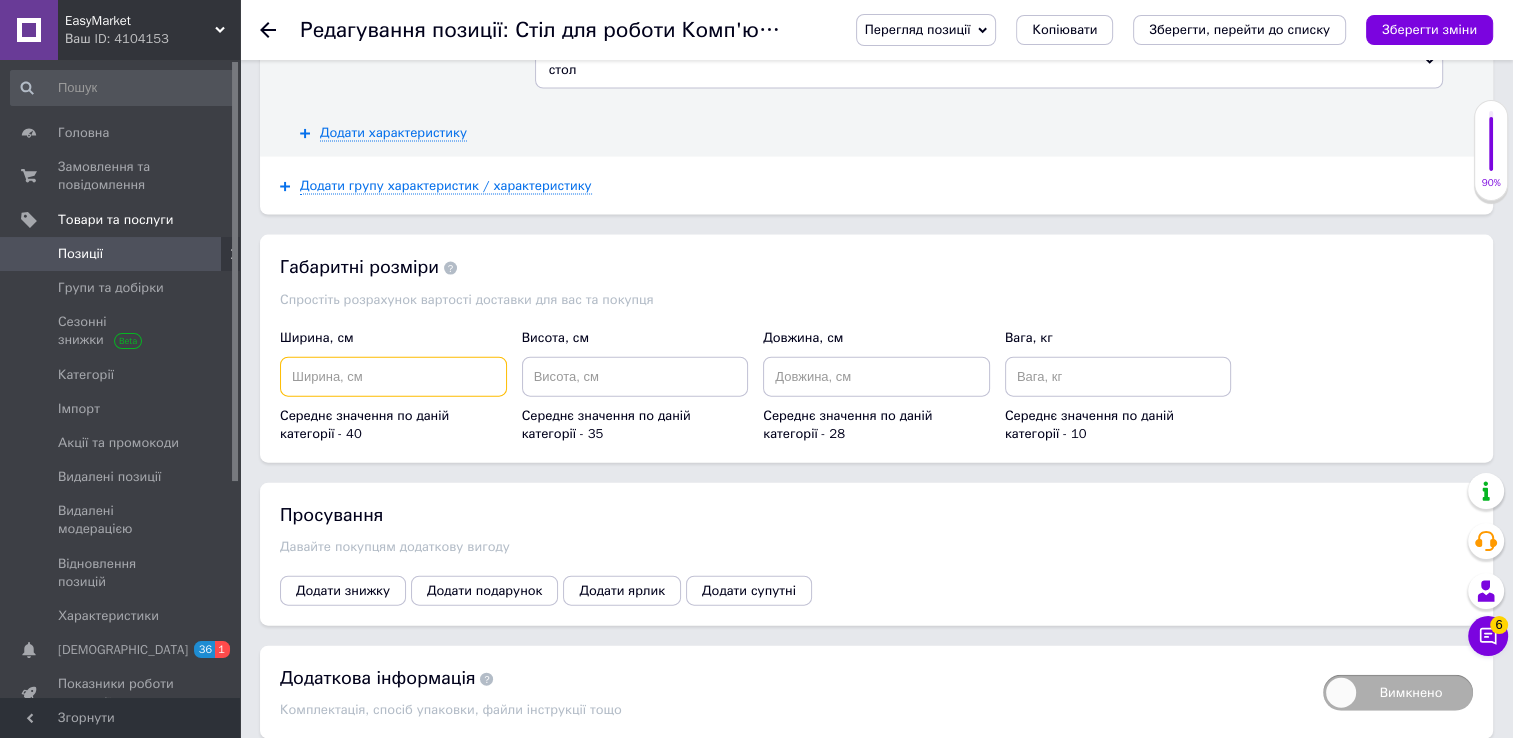 click at bounding box center (393, 377) 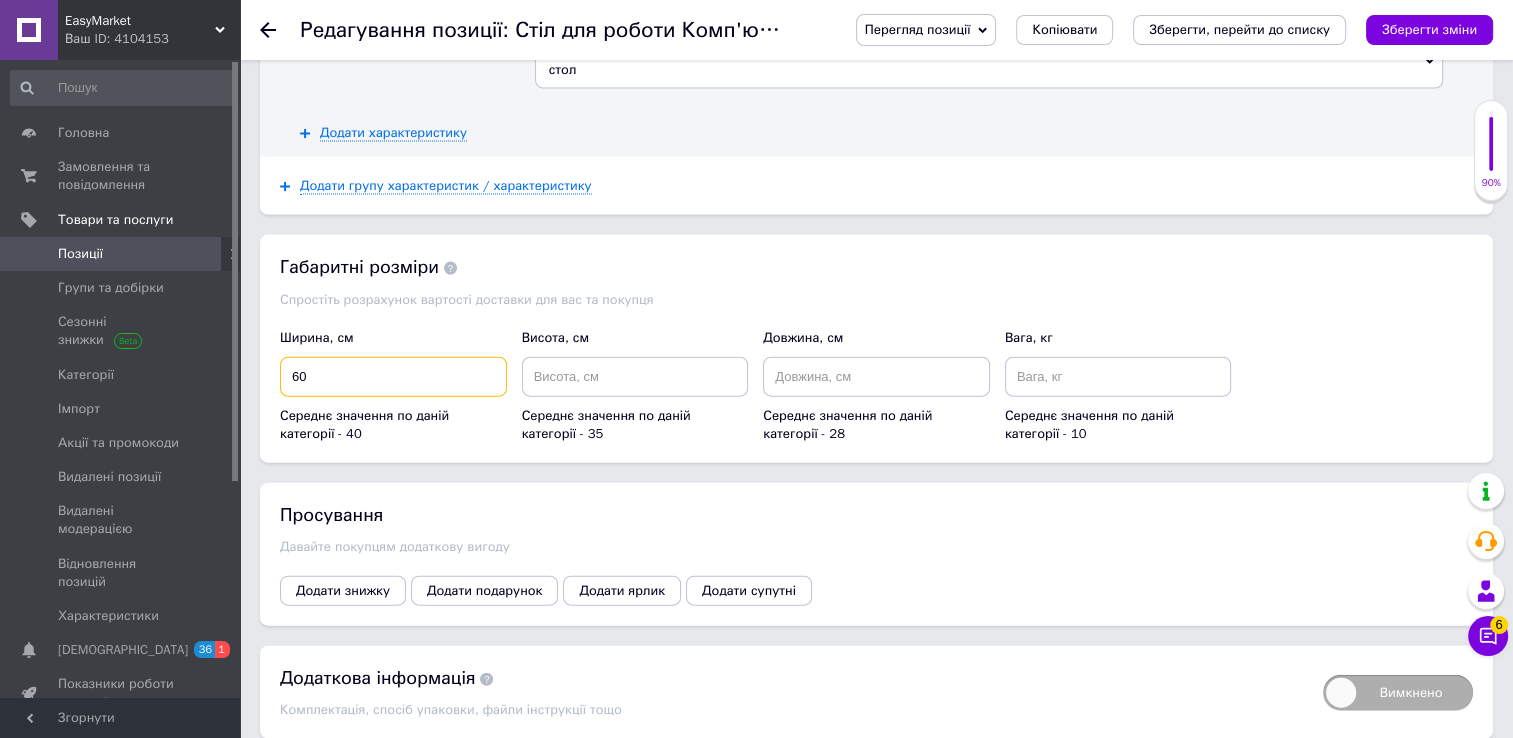 type on "60" 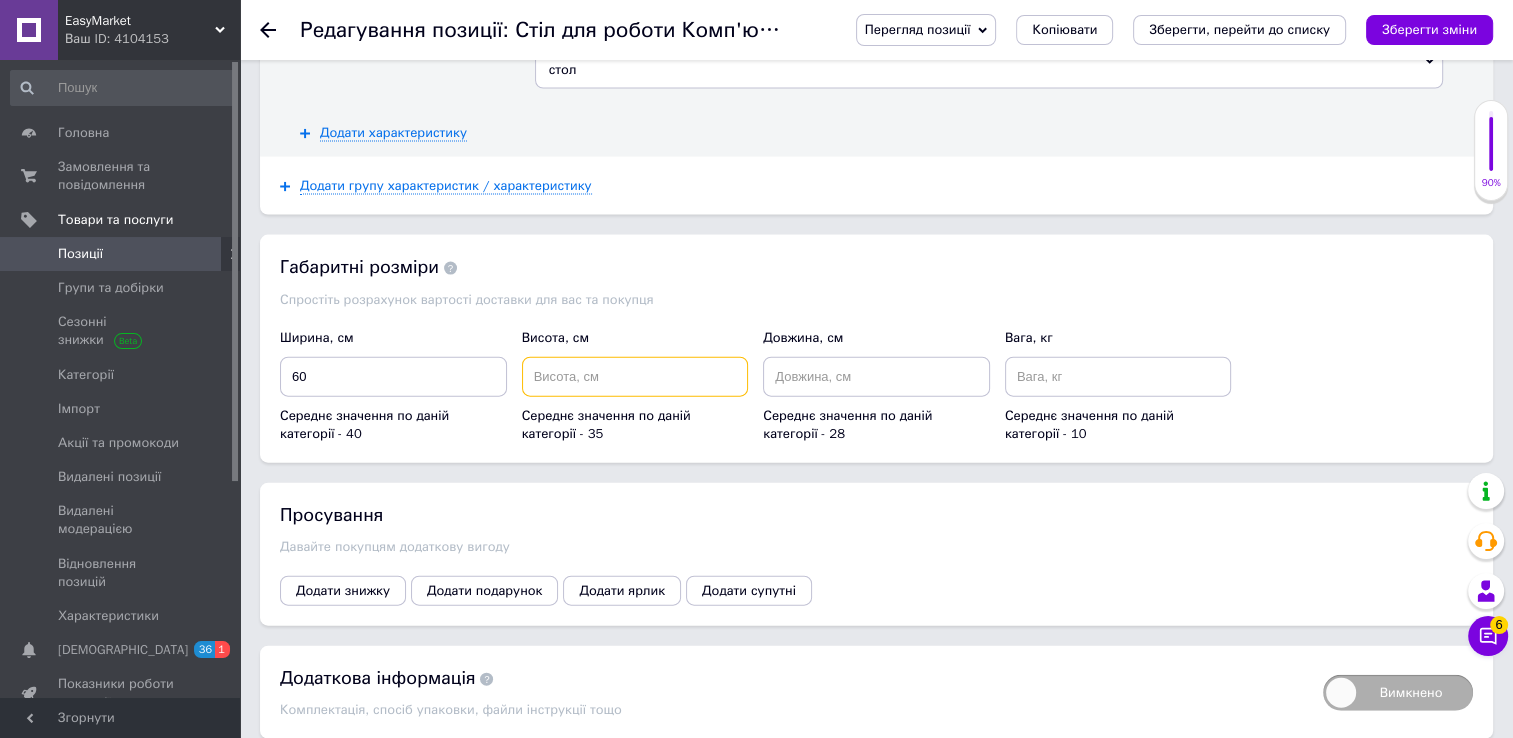 click at bounding box center (635, 377) 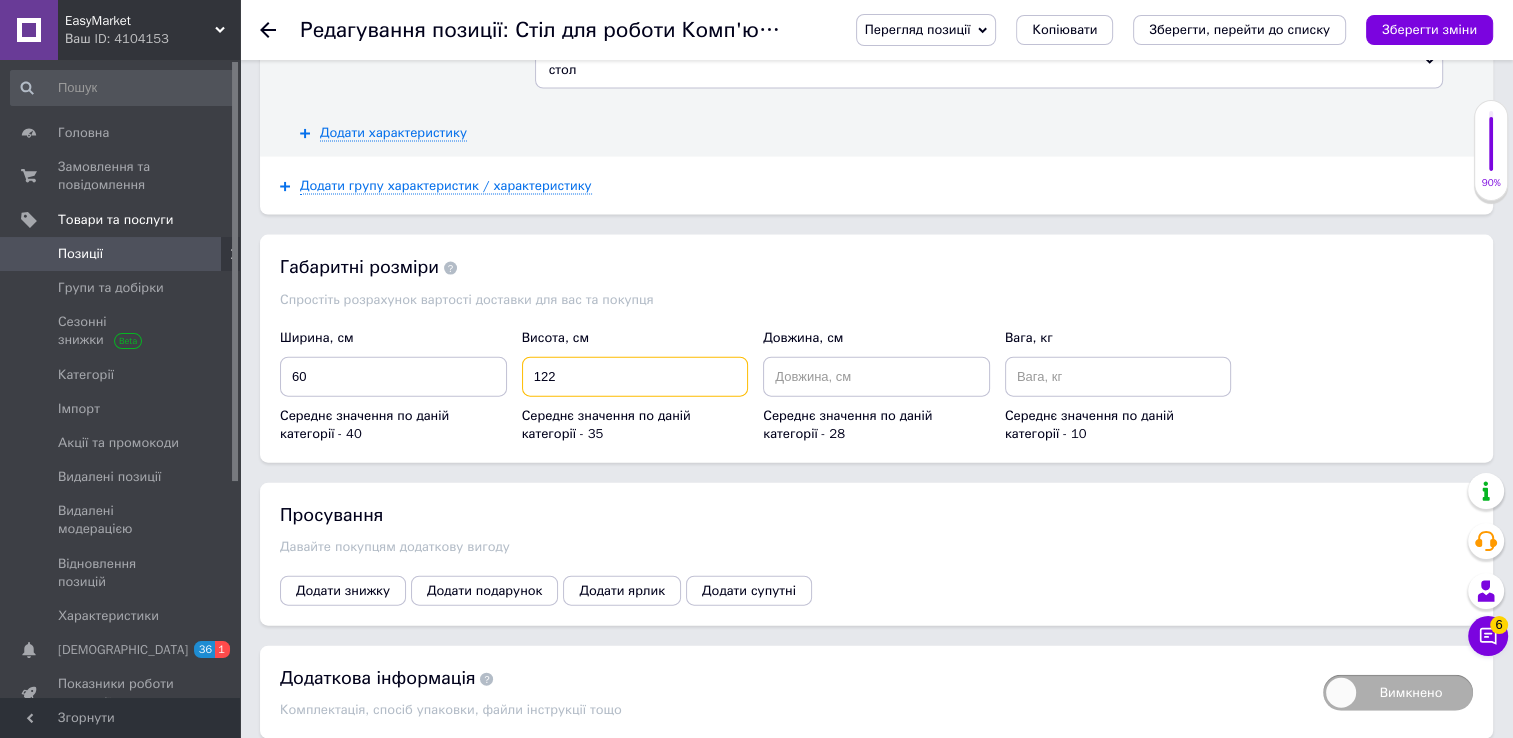 type on "122" 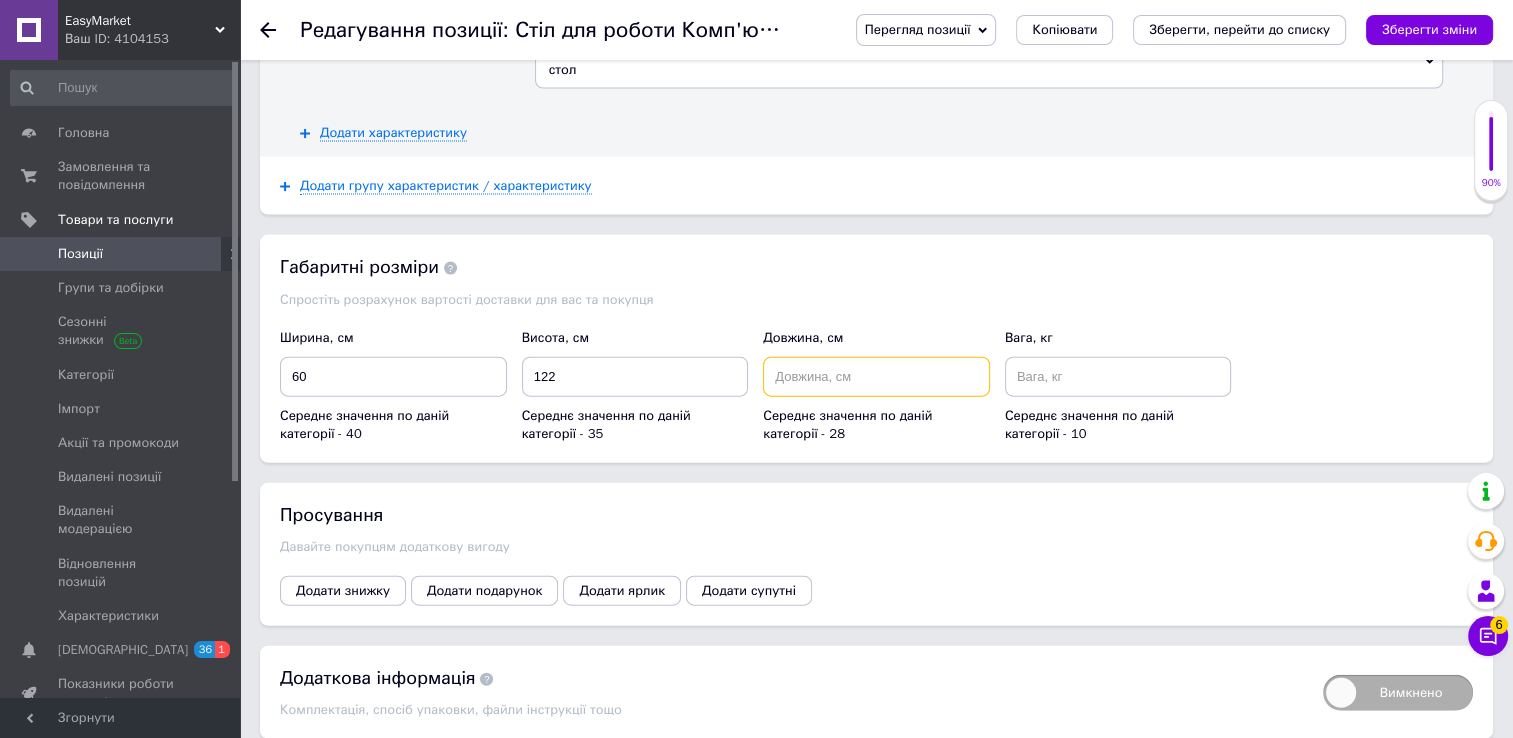 click at bounding box center (876, 377) 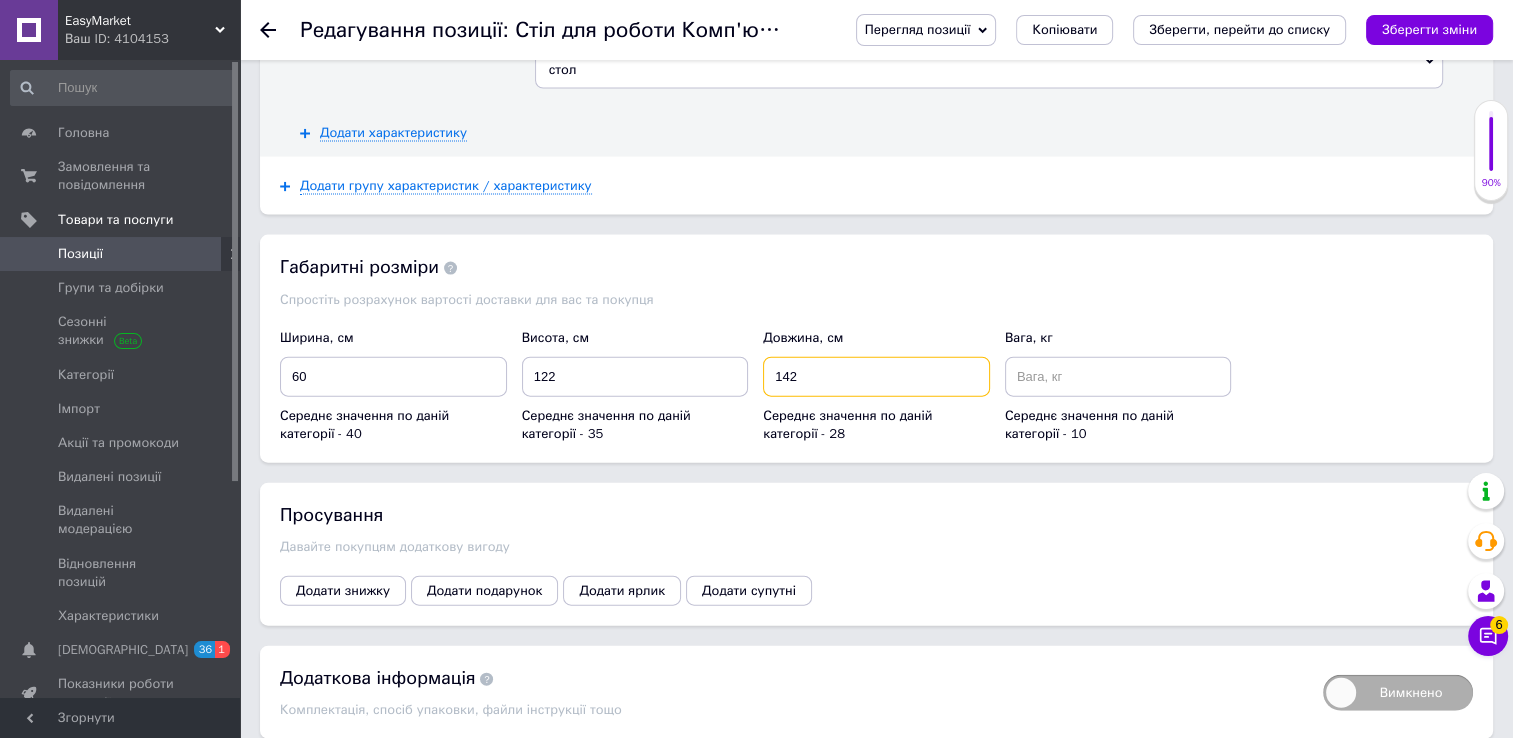 type on "142" 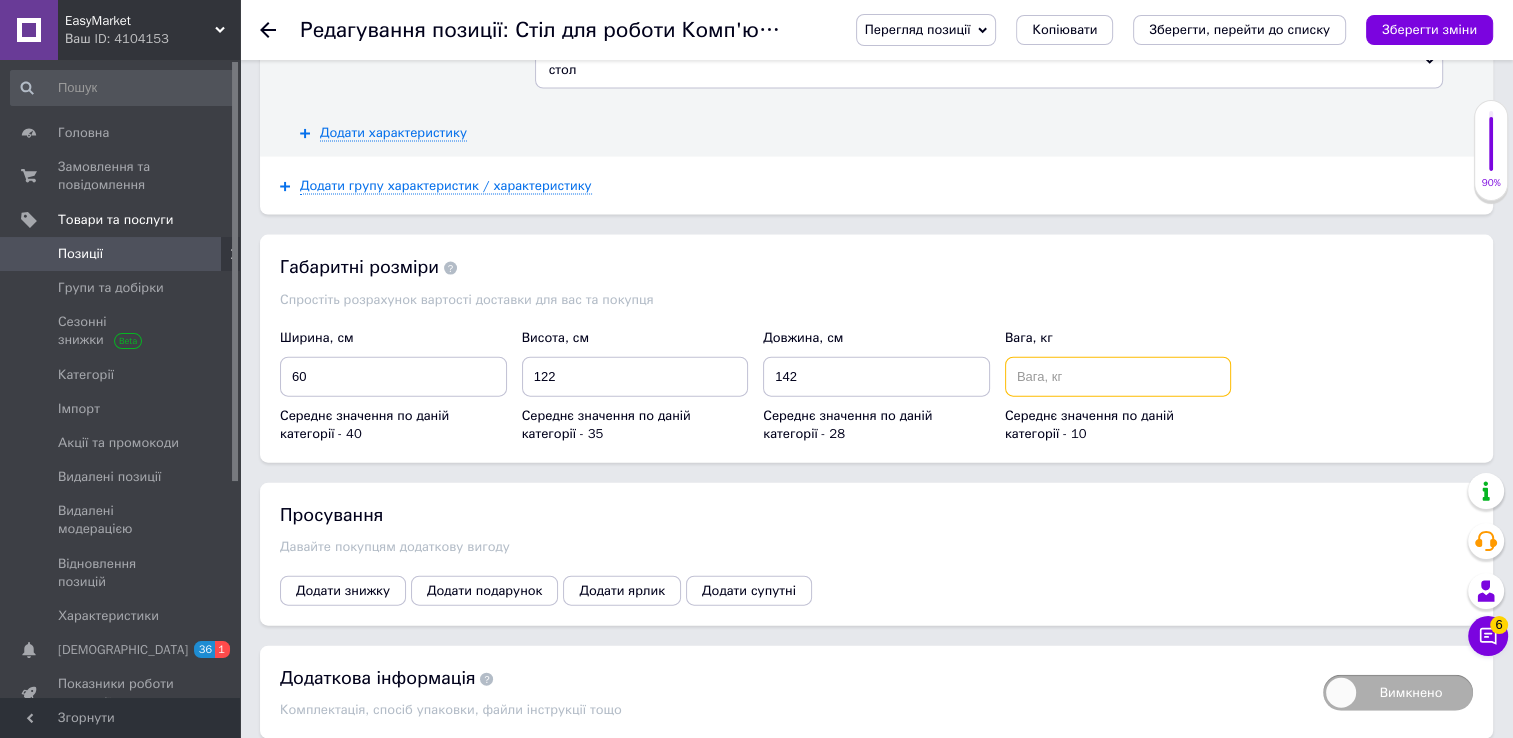 click at bounding box center (1118, 377) 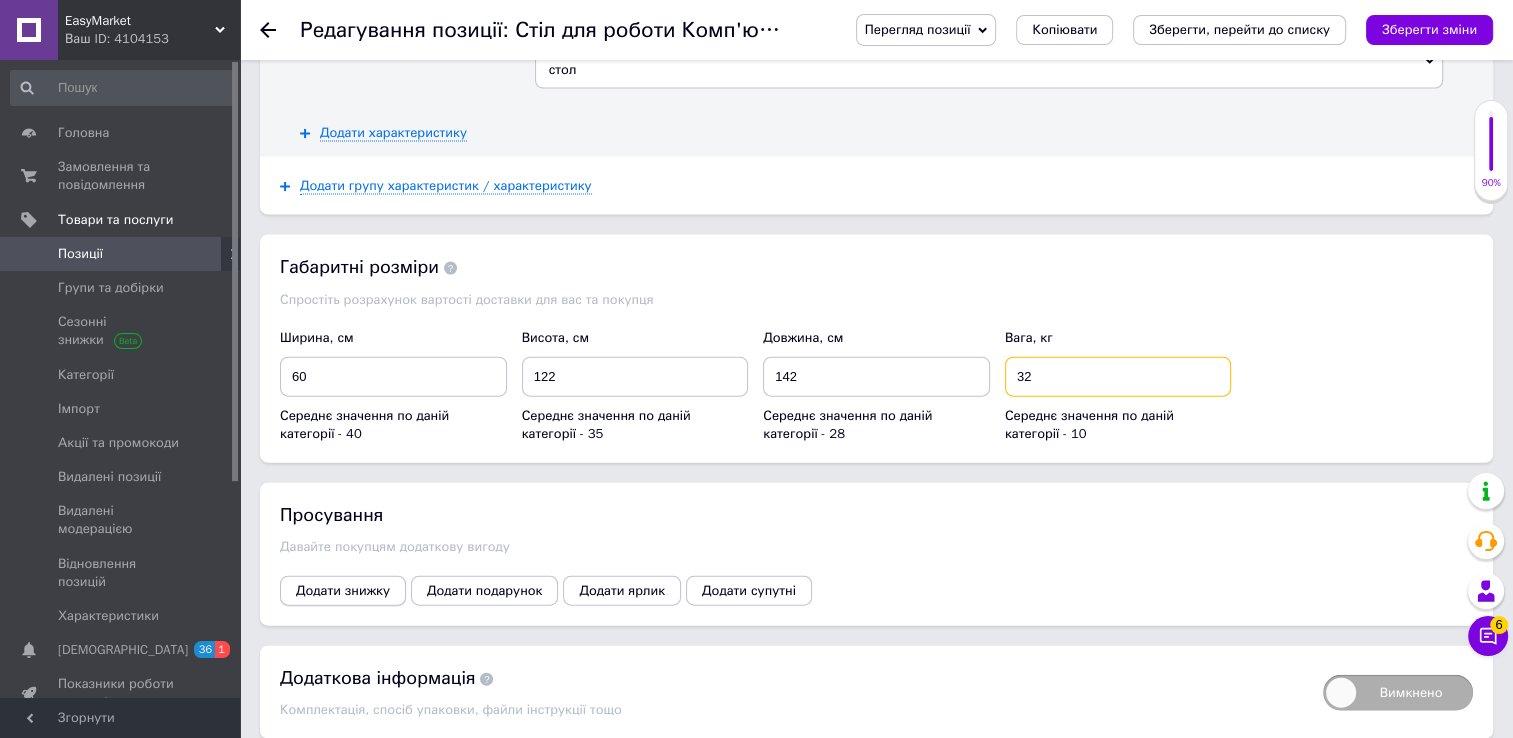 type on "32" 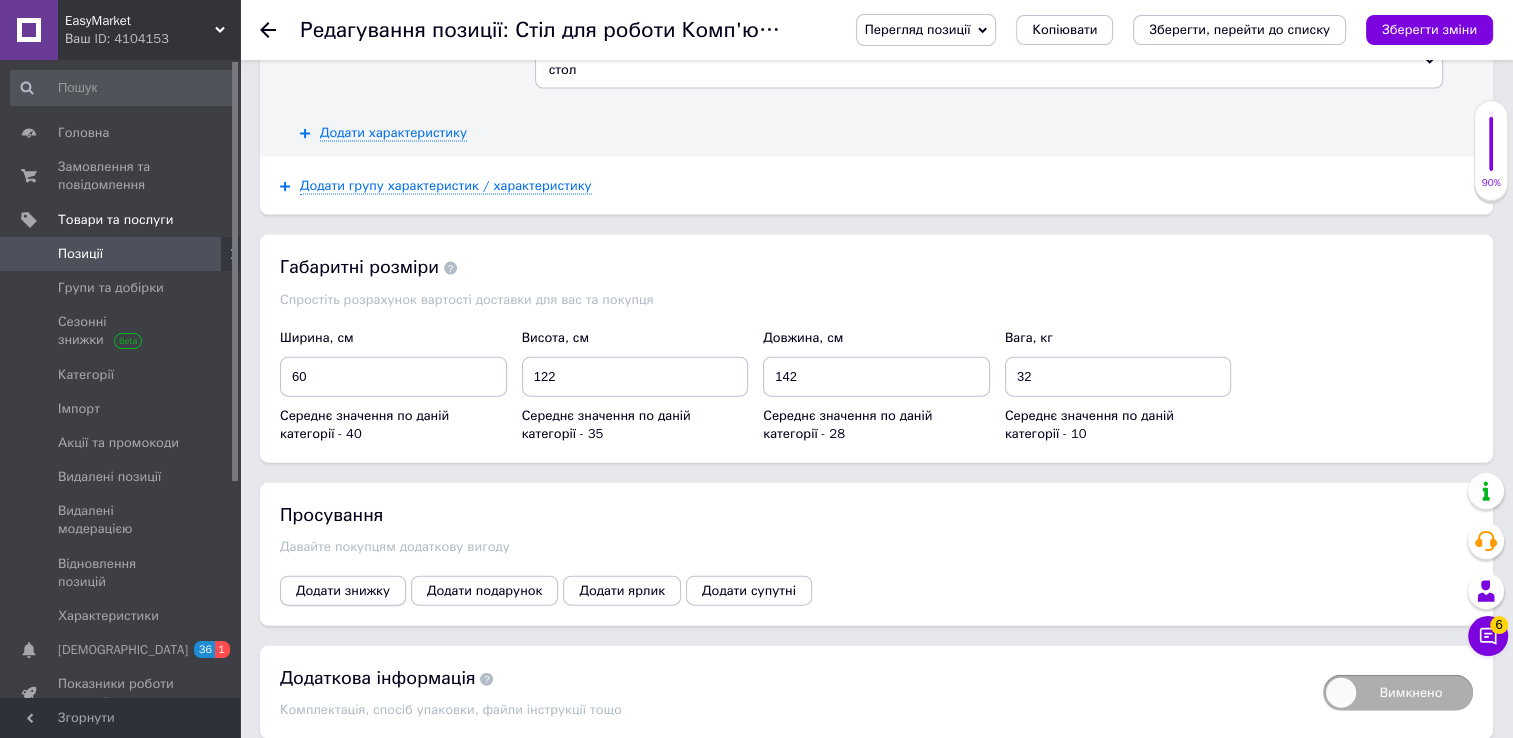 click on "Додати знижку" at bounding box center (343, 591) 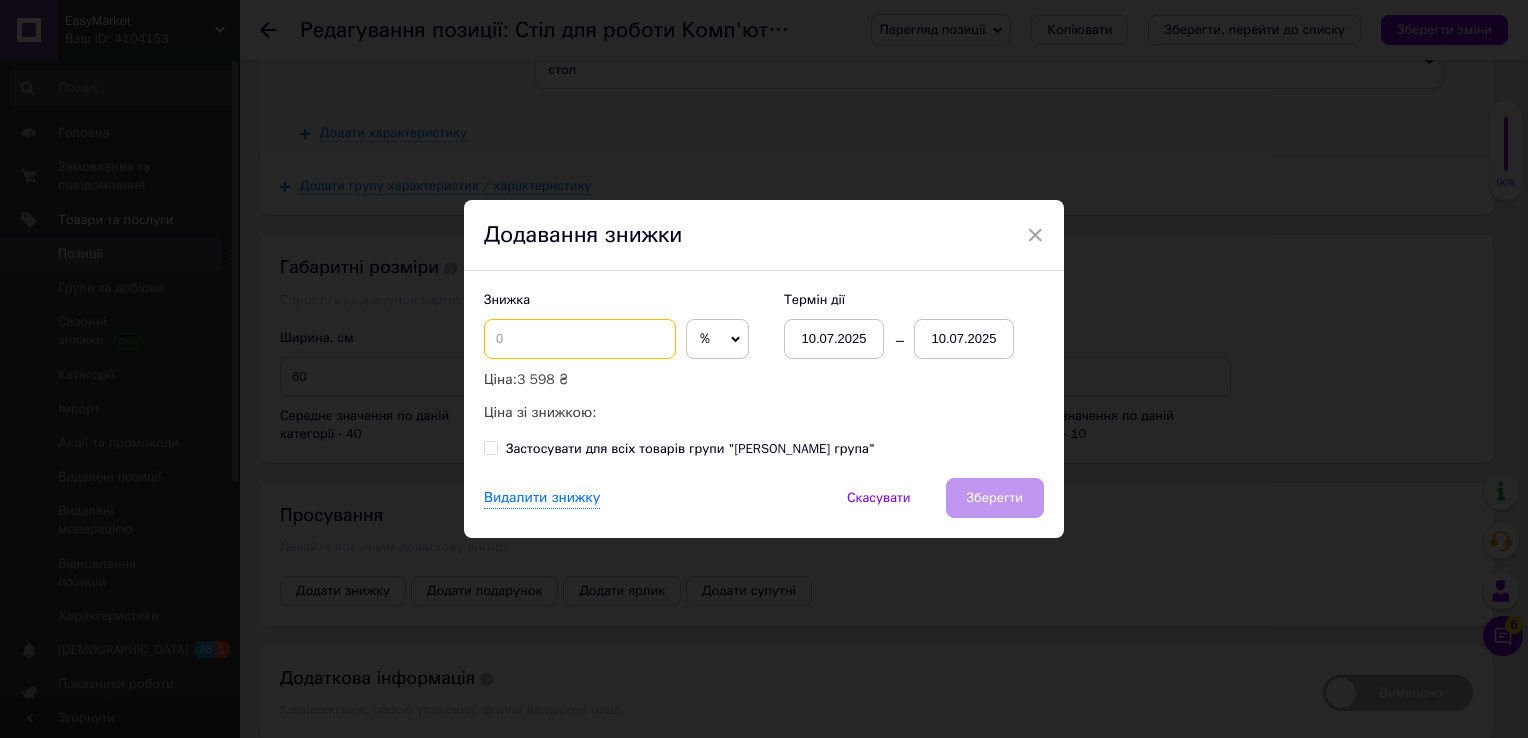 click at bounding box center [580, 339] 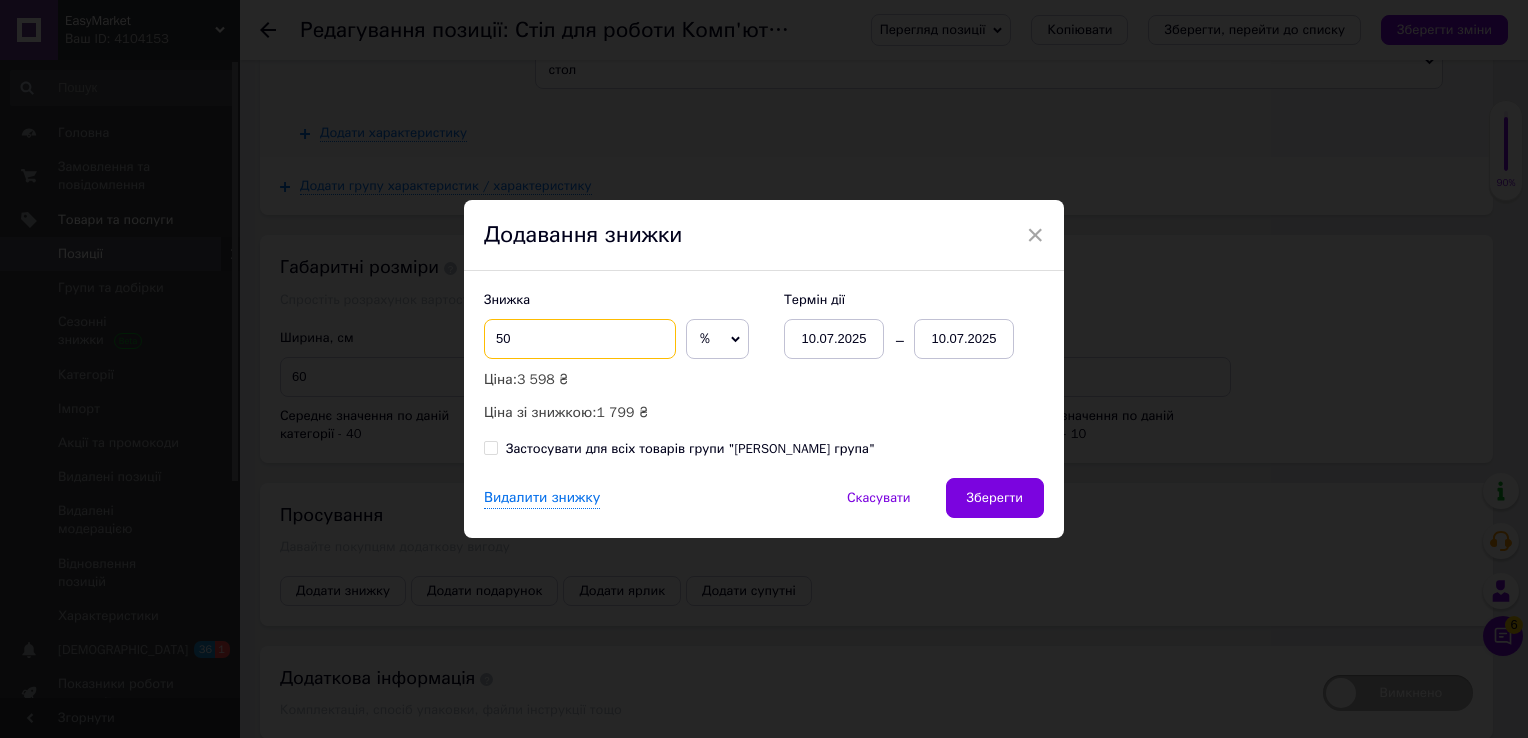 type on "50" 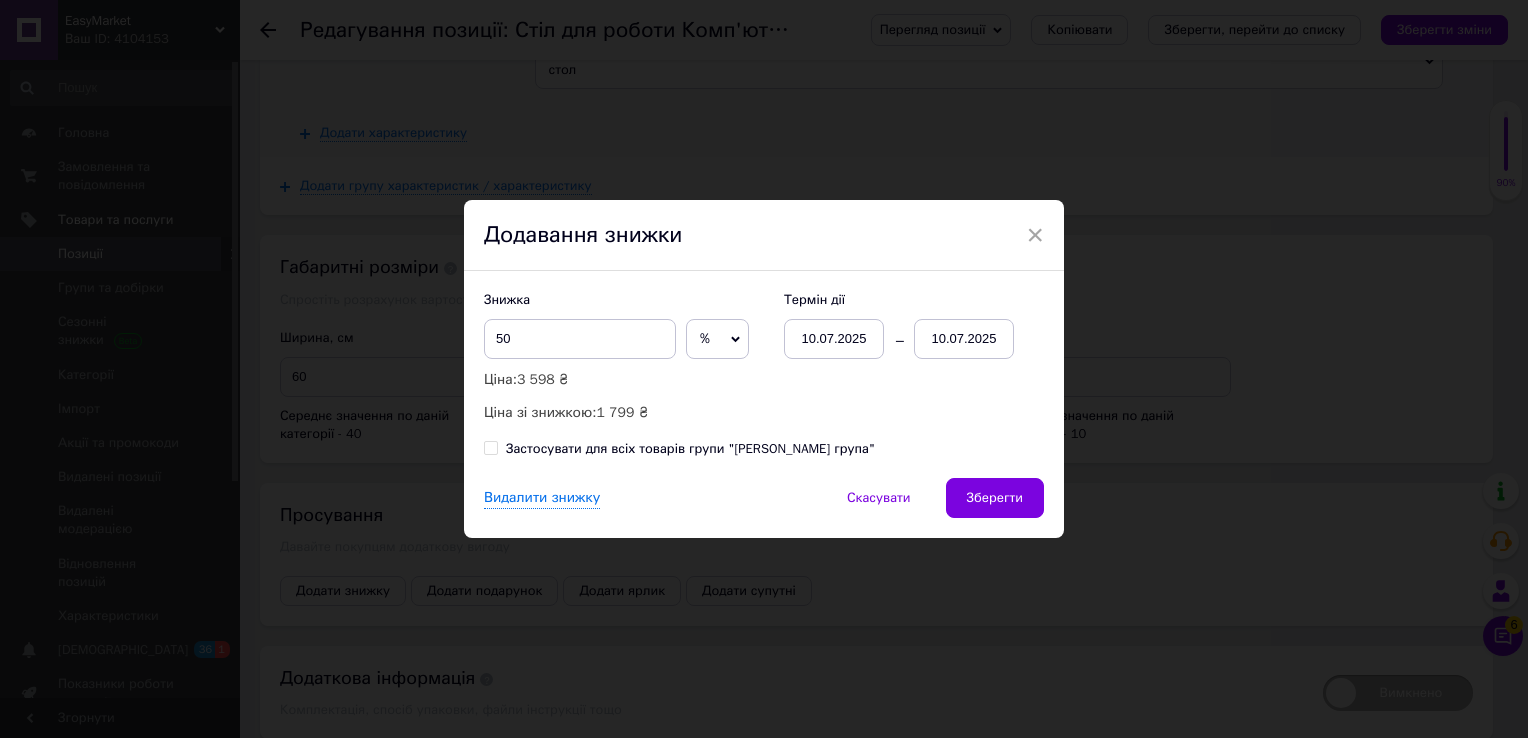 click on "10.07.2025" at bounding box center [964, 339] 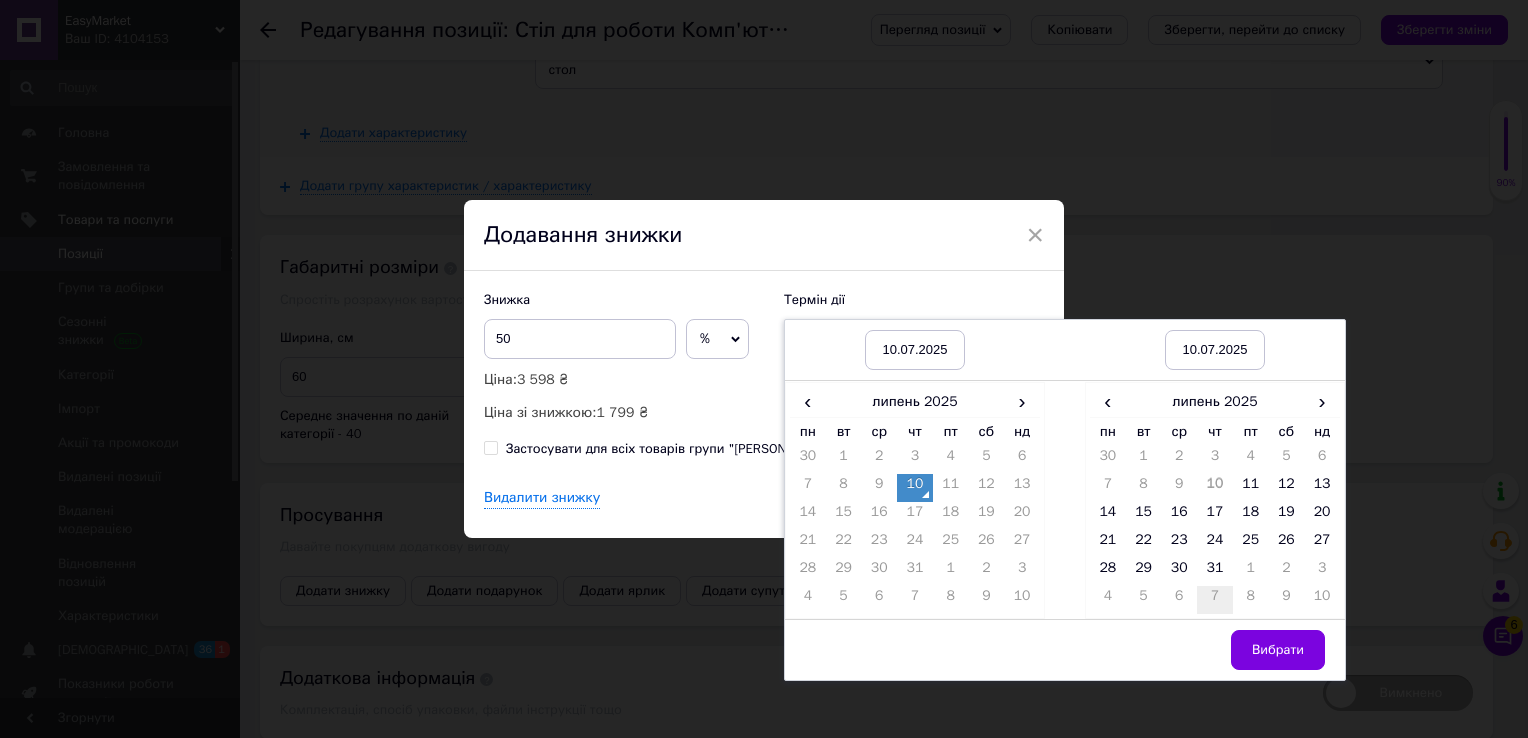 click on "31" at bounding box center (1215, 572) 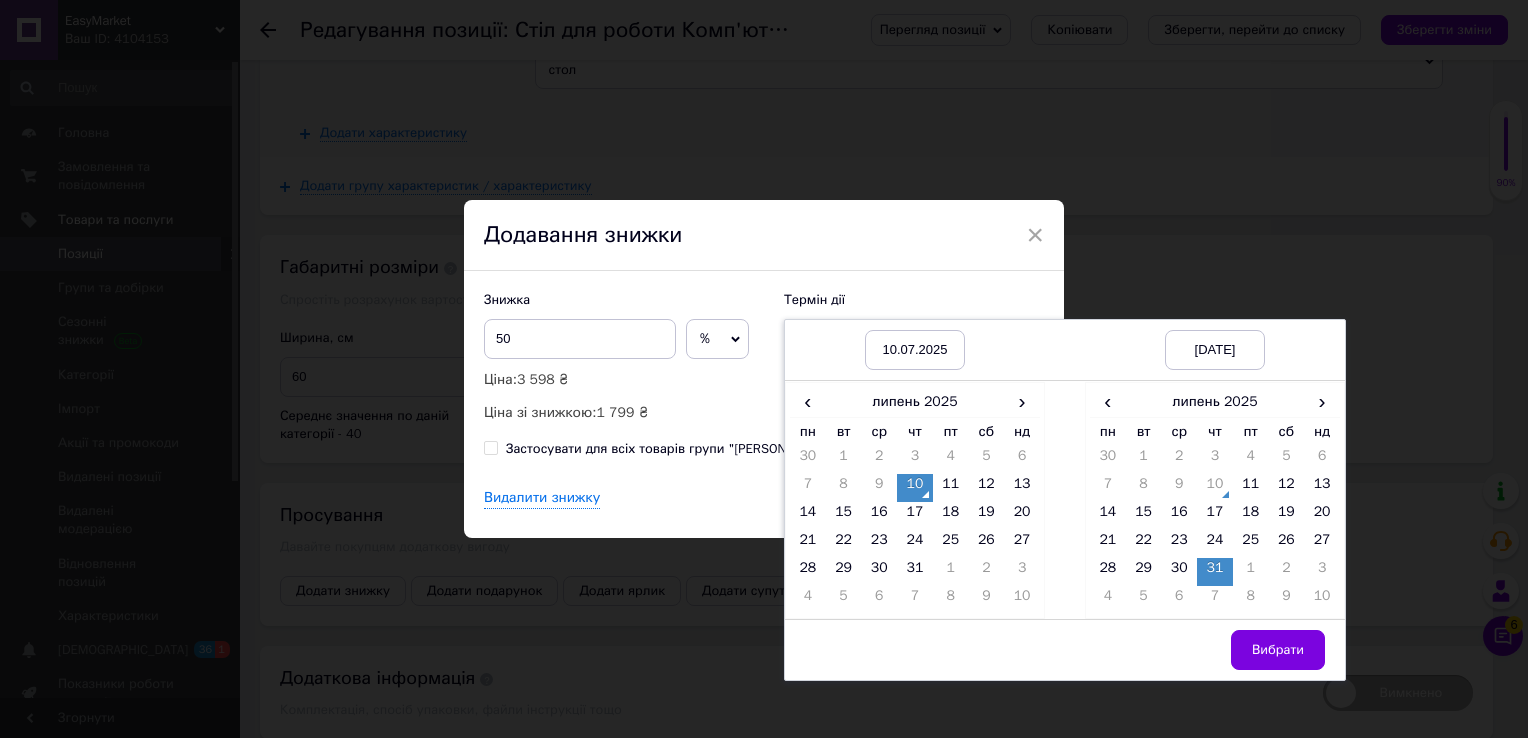click on "Вибрати" at bounding box center [1278, 650] 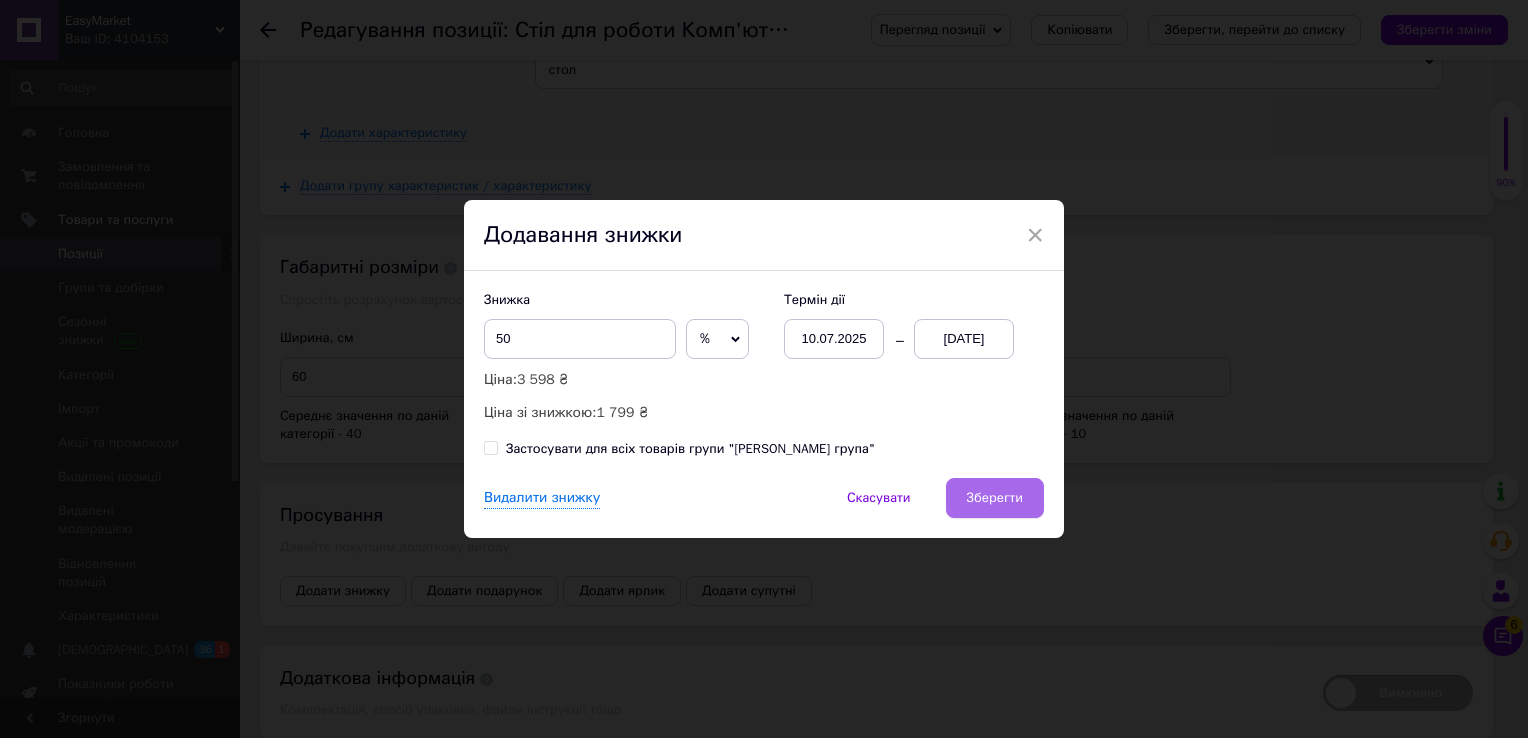 click on "Зберегти" at bounding box center [995, 498] 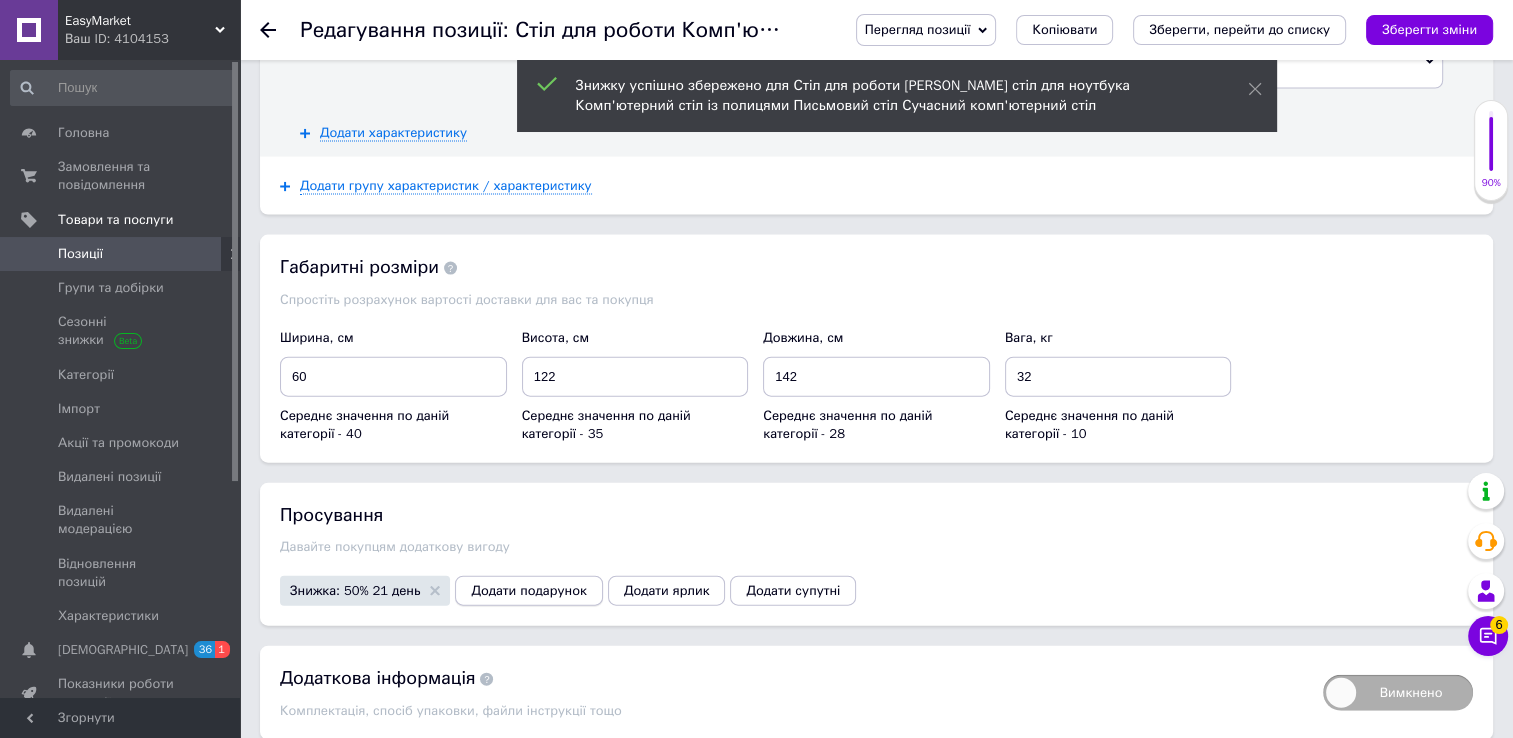 click on "Додати подарунок" at bounding box center (528, 591) 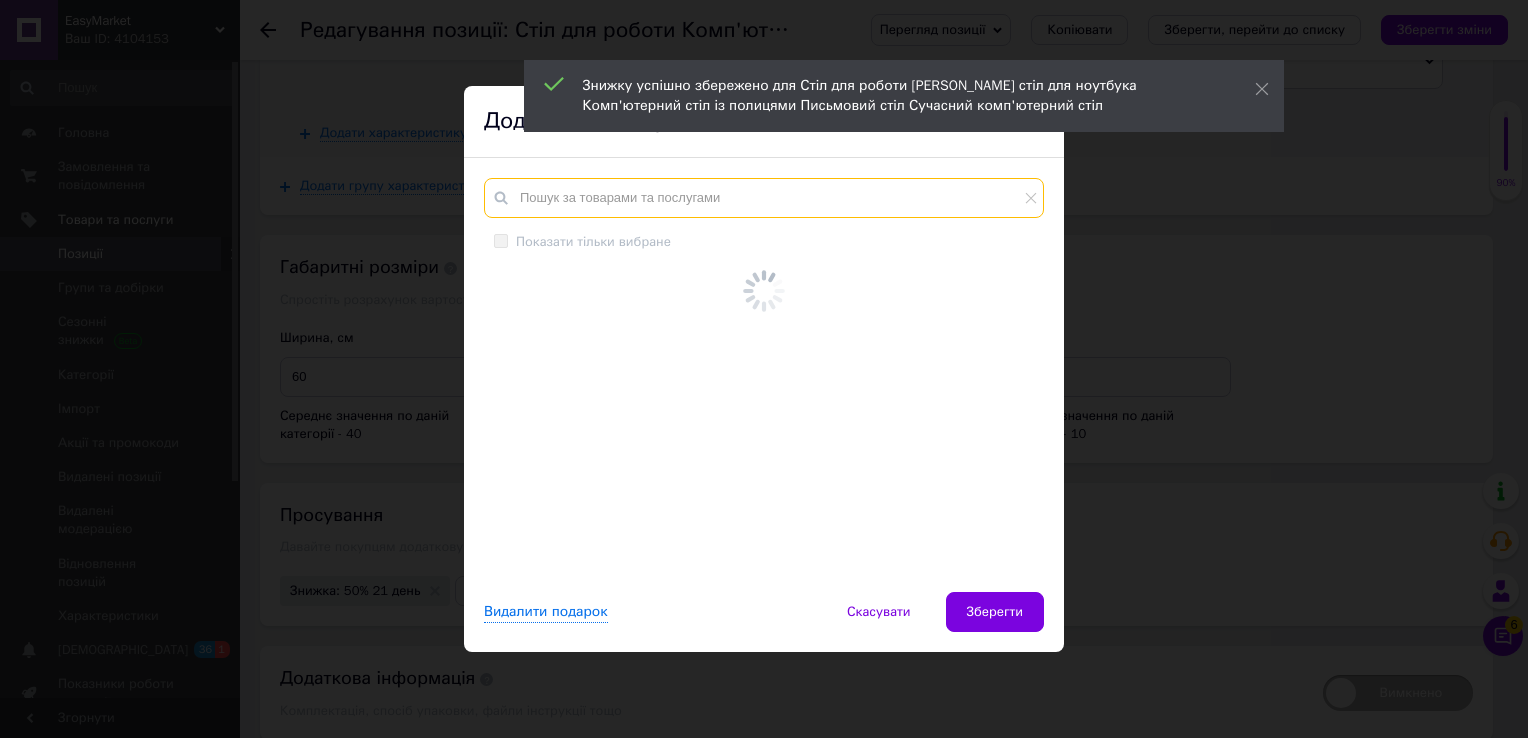 click at bounding box center [764, 198] 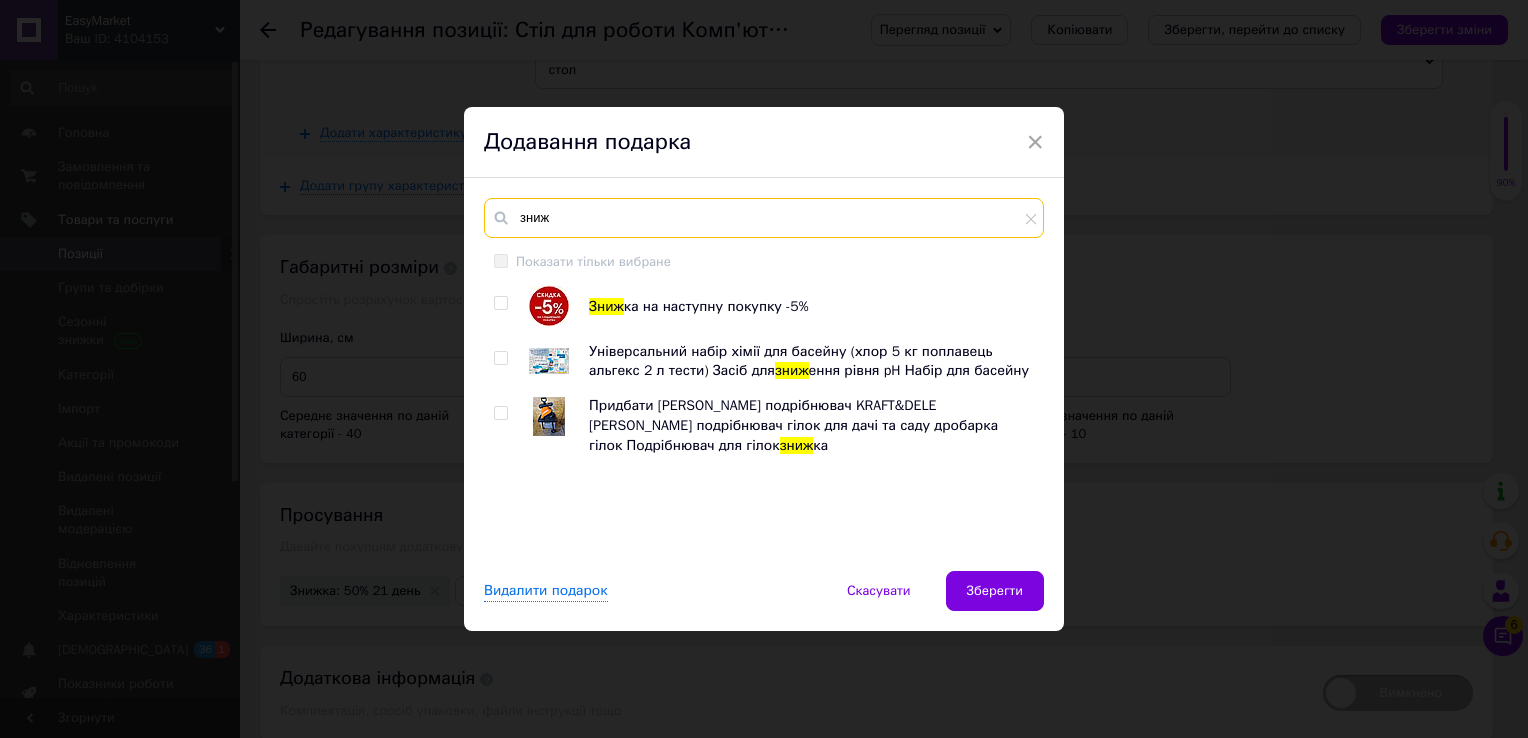type on "зниж" 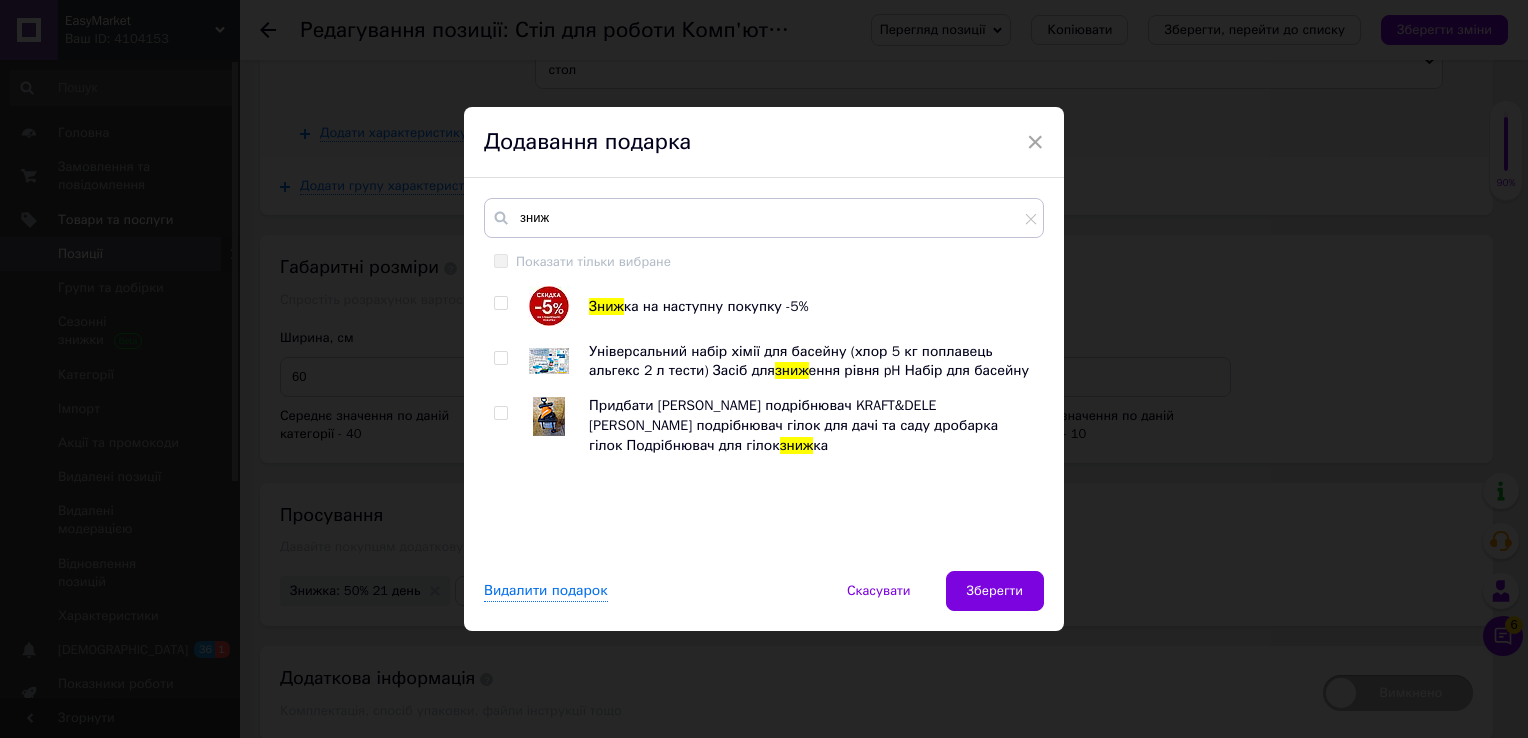 click at bounding box center [501, 303] 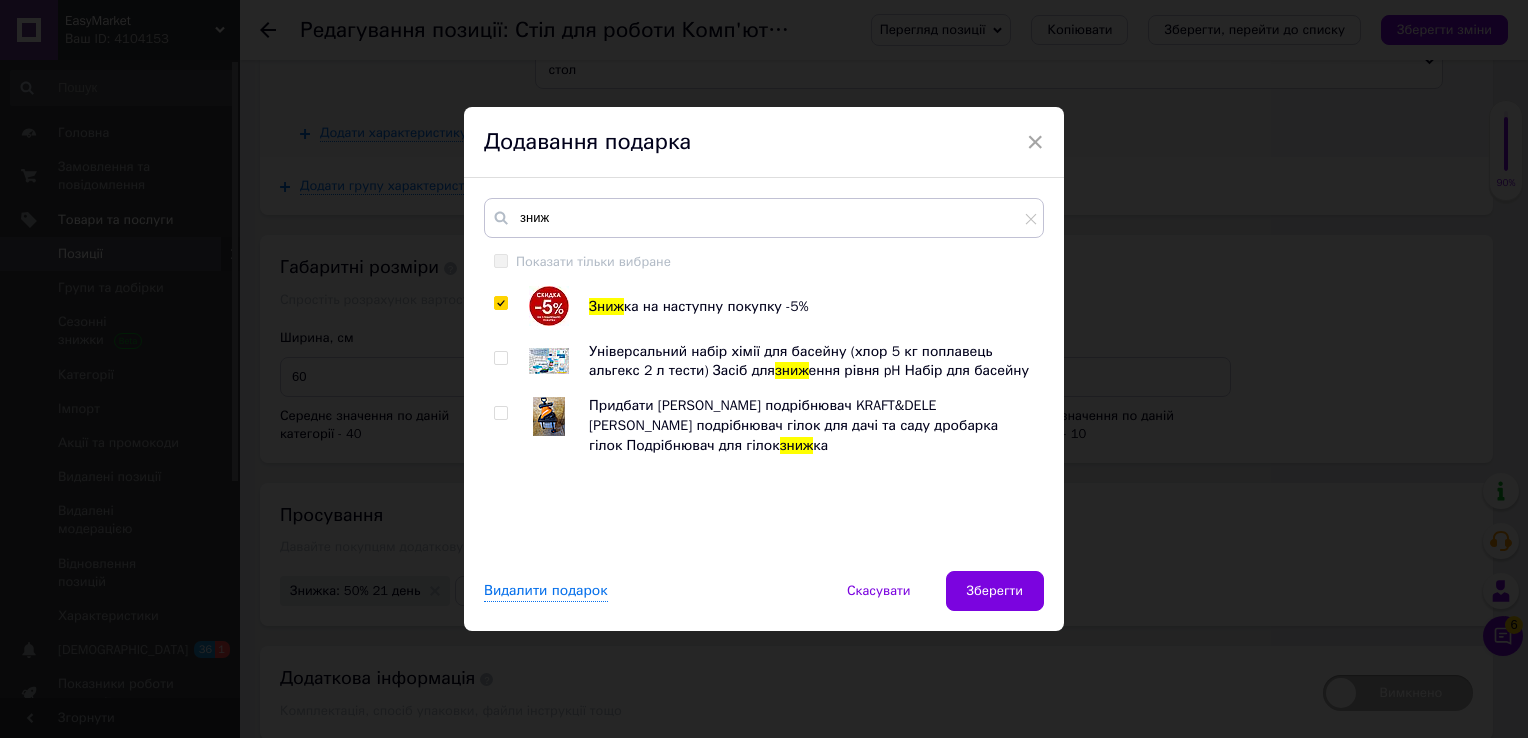 checkbox on "true" 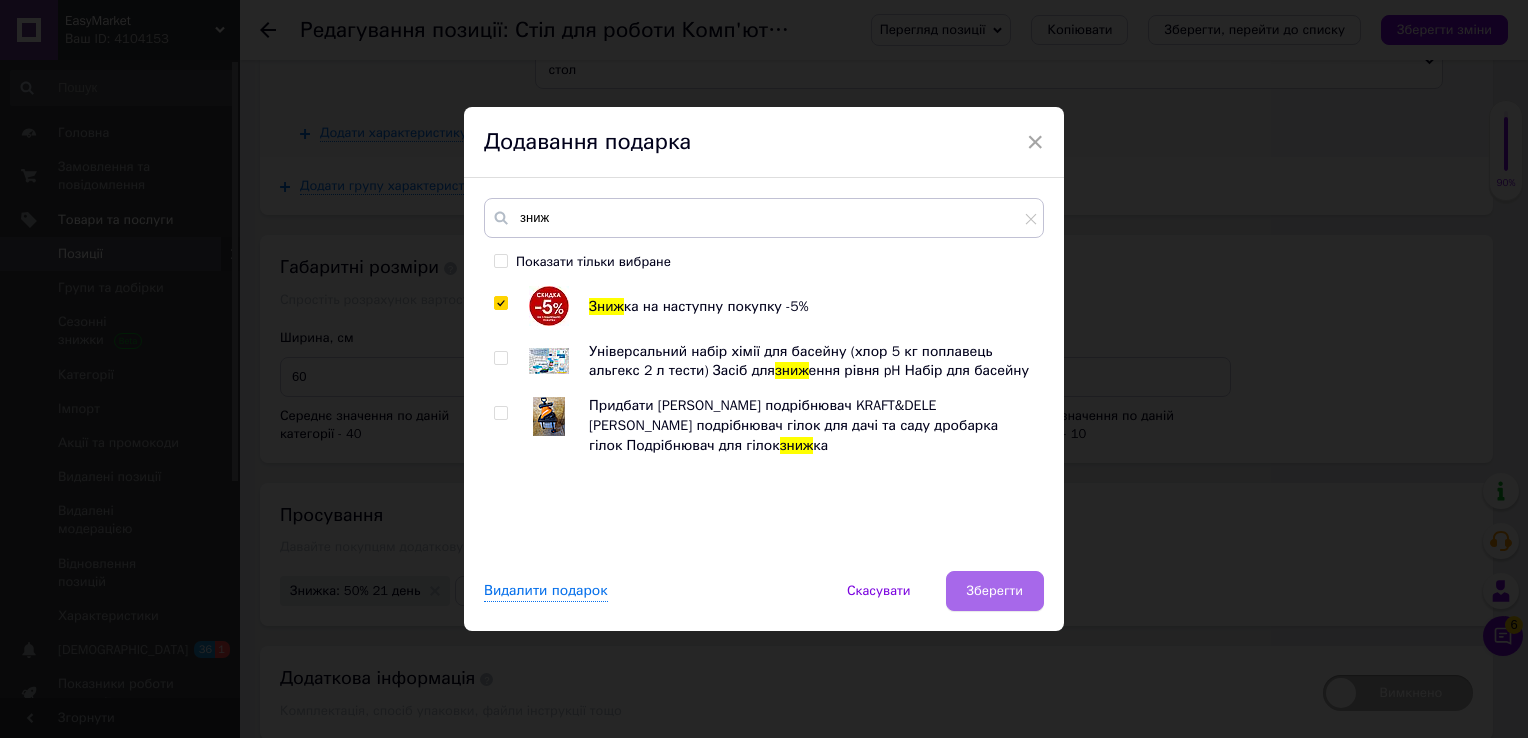 click on "Зберегти" at bounding box center [995, 591] 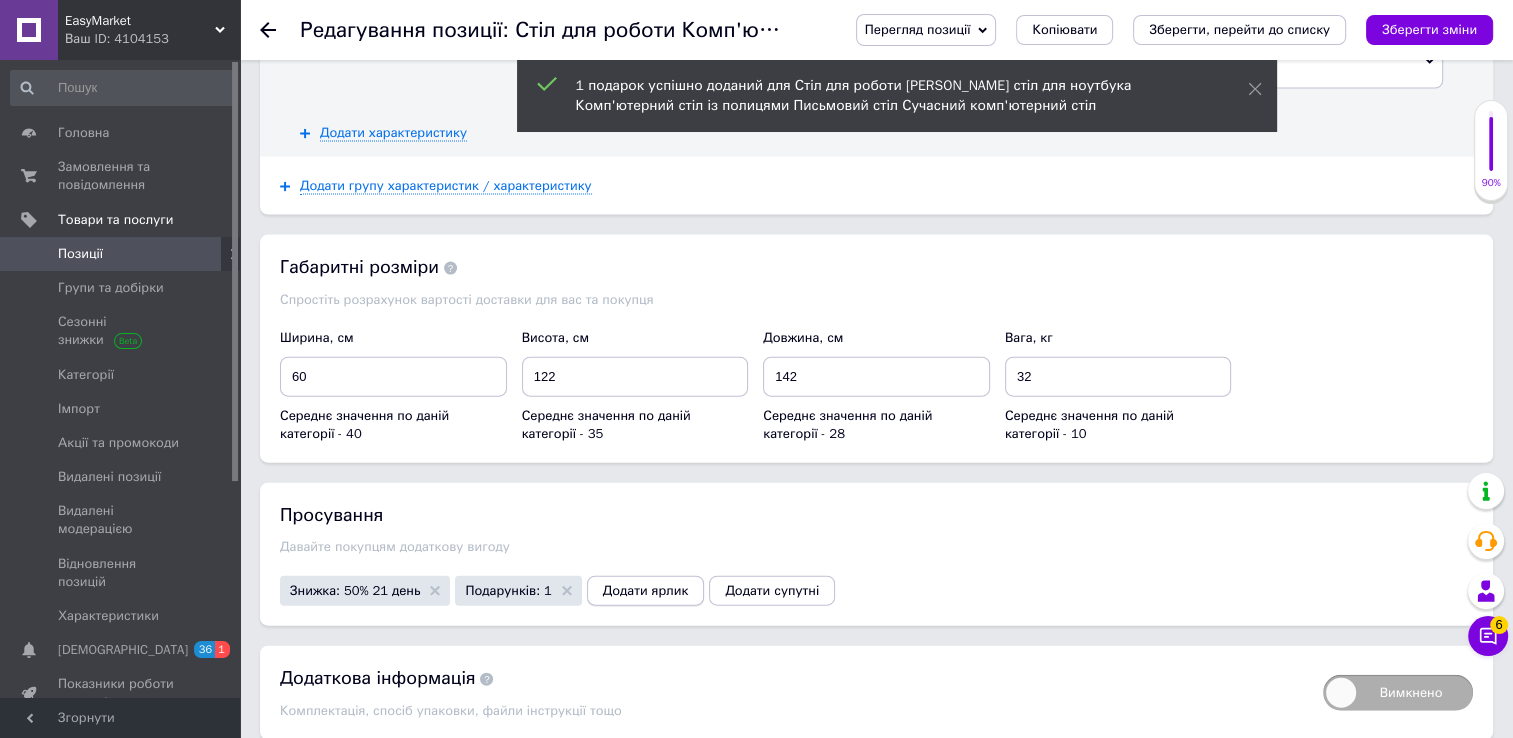 click on "Додати ярлик" at bounding box center [646, 591] 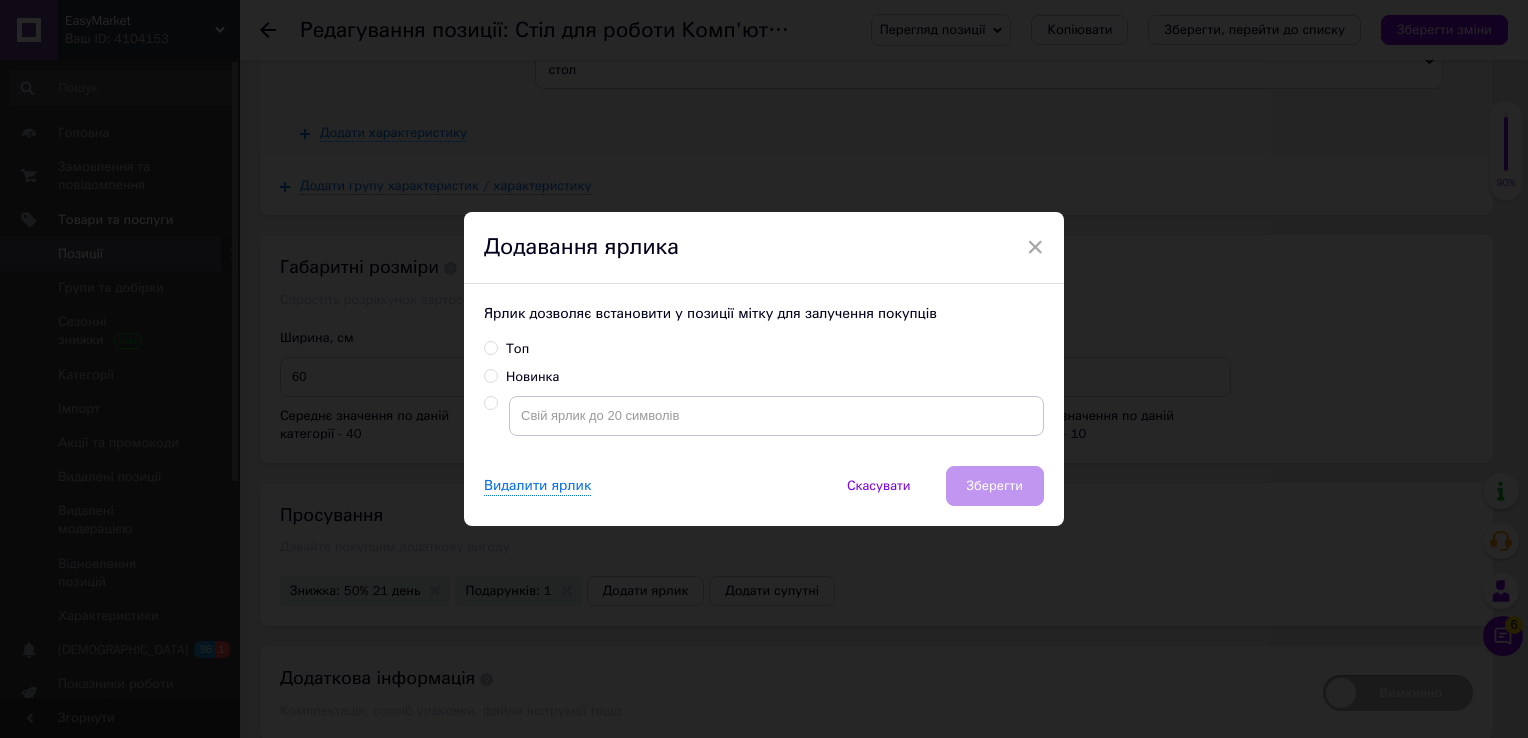click on "Топ" at bounding box center (517, 349) 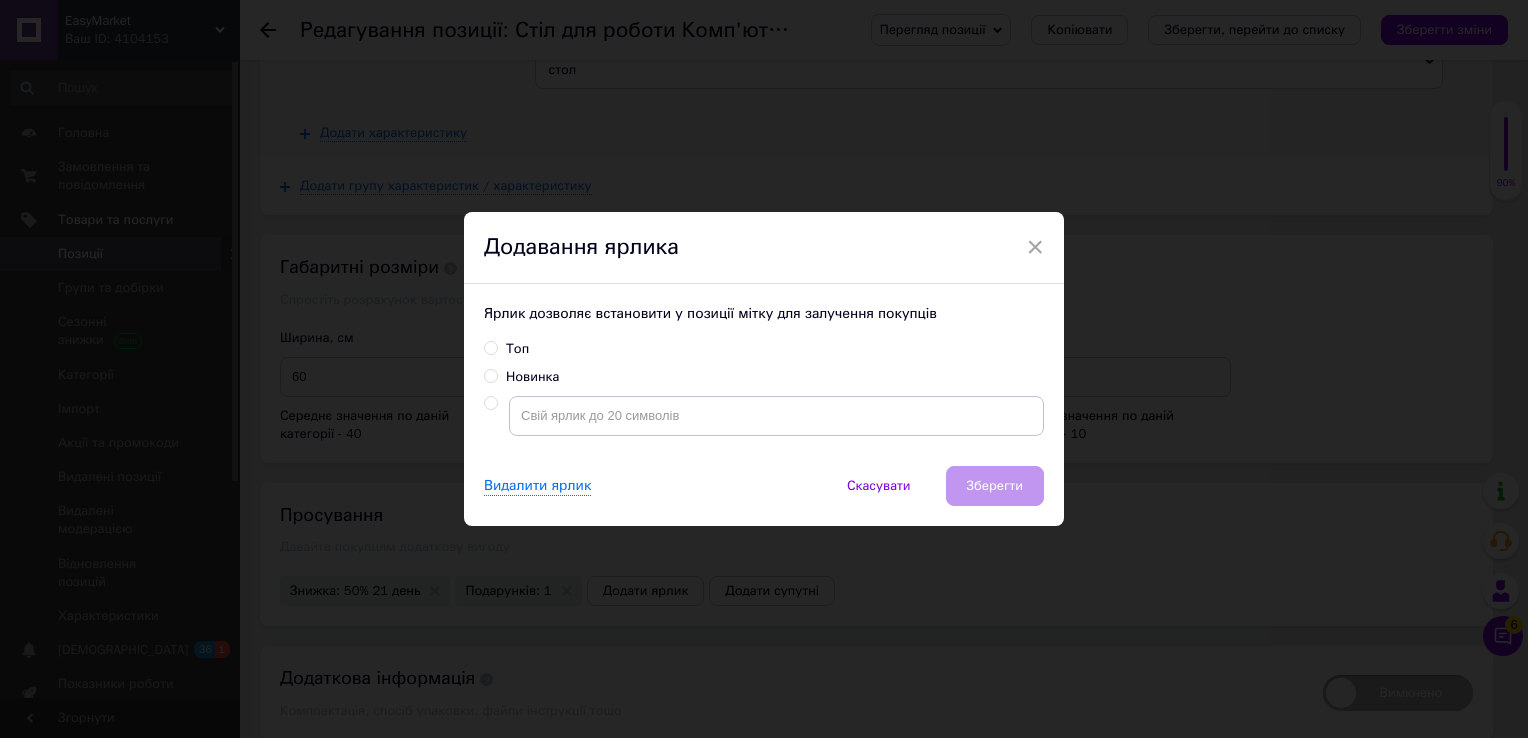 click on "Топ" at bounding box center [490, 347] 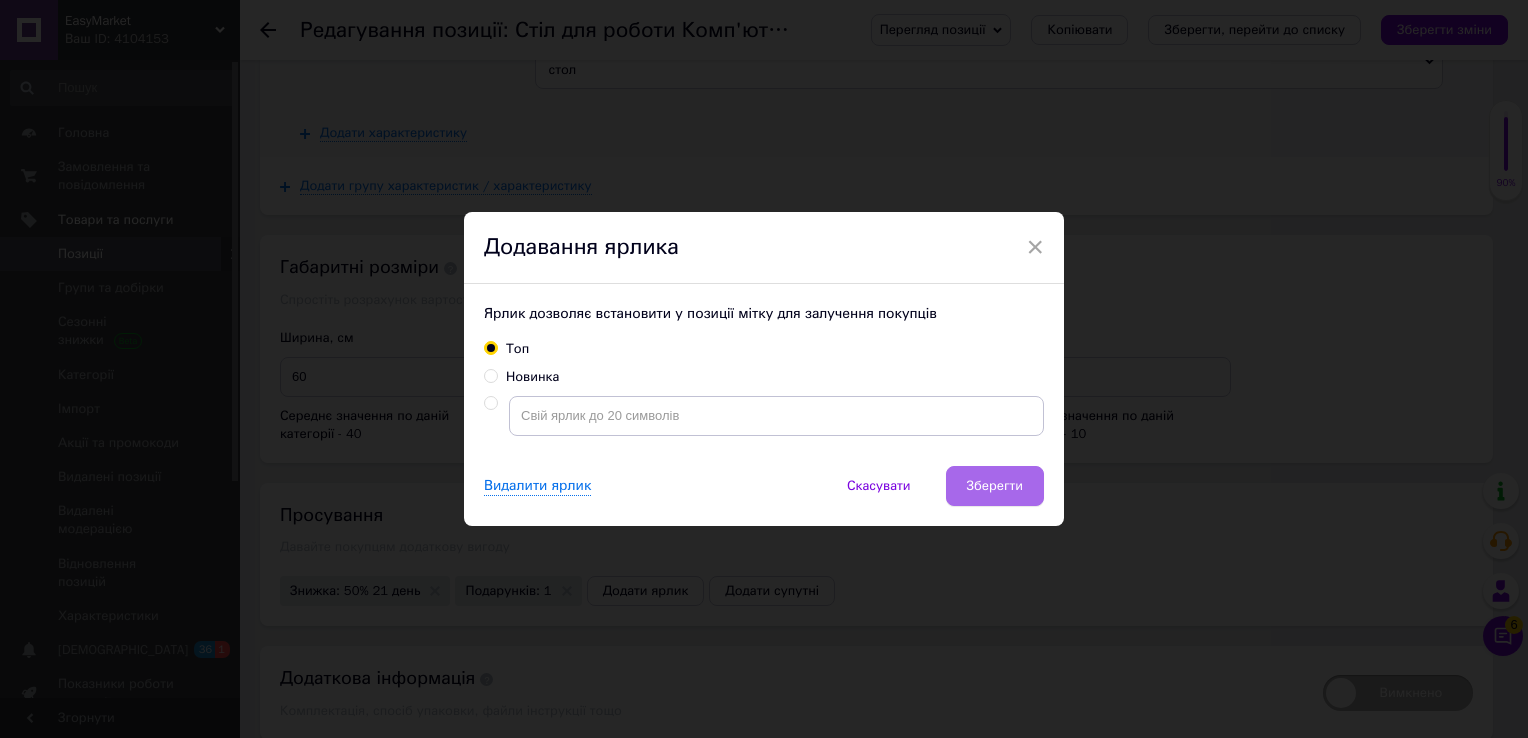 click on "Зберегти" at bounding box center (995, 486) 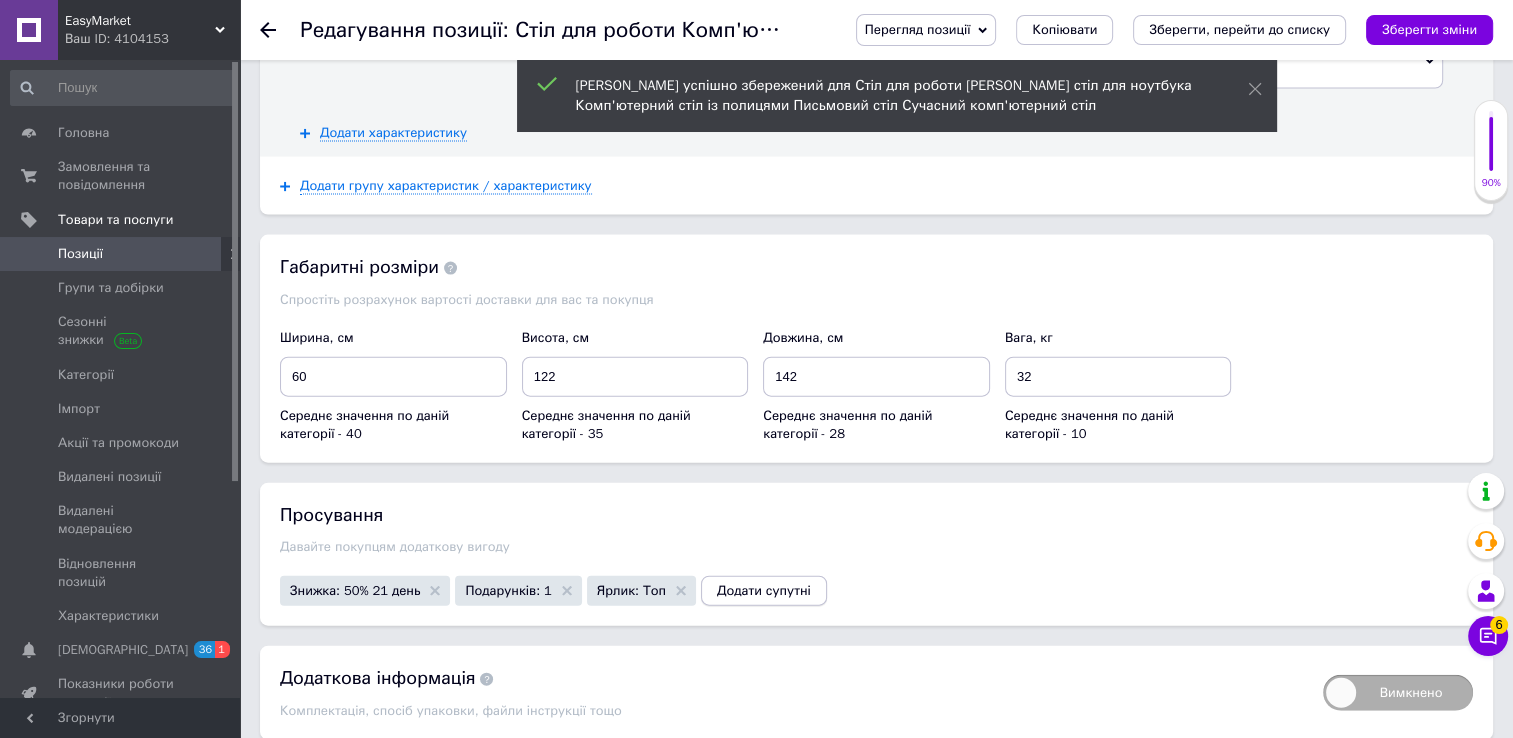 click on "Додати супутні" at bounding box center (764, 591) 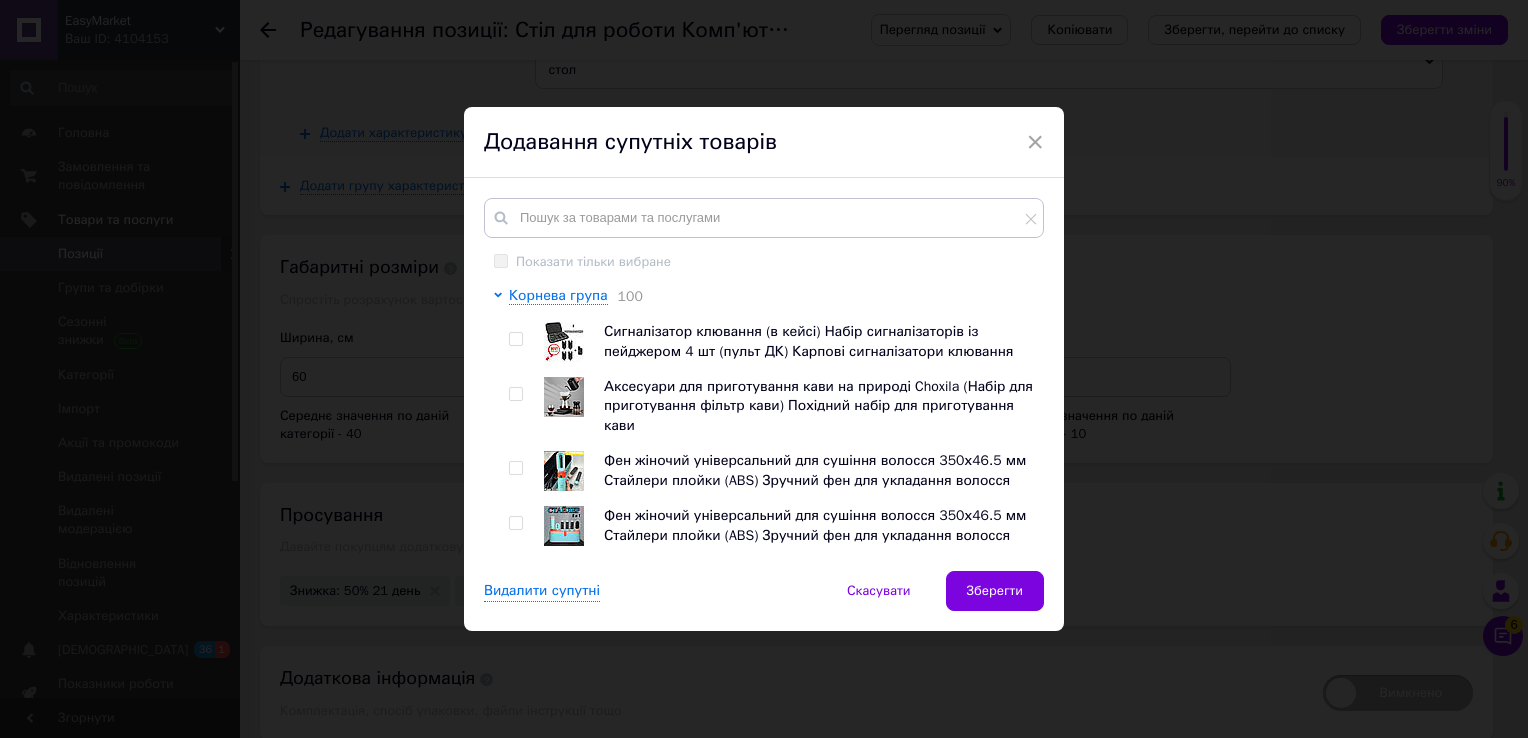 click at bounding box center [519, 406] 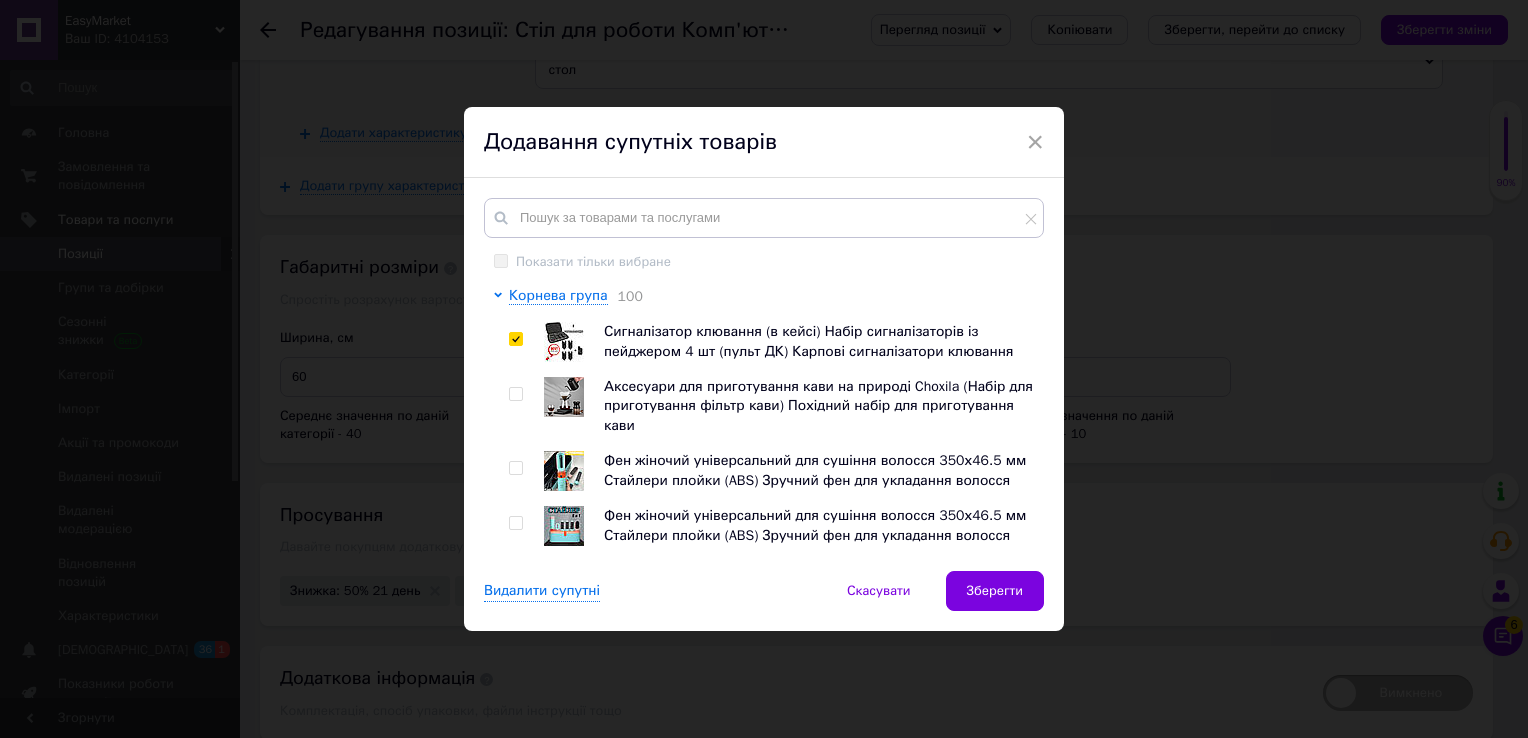 checkbox on "true" 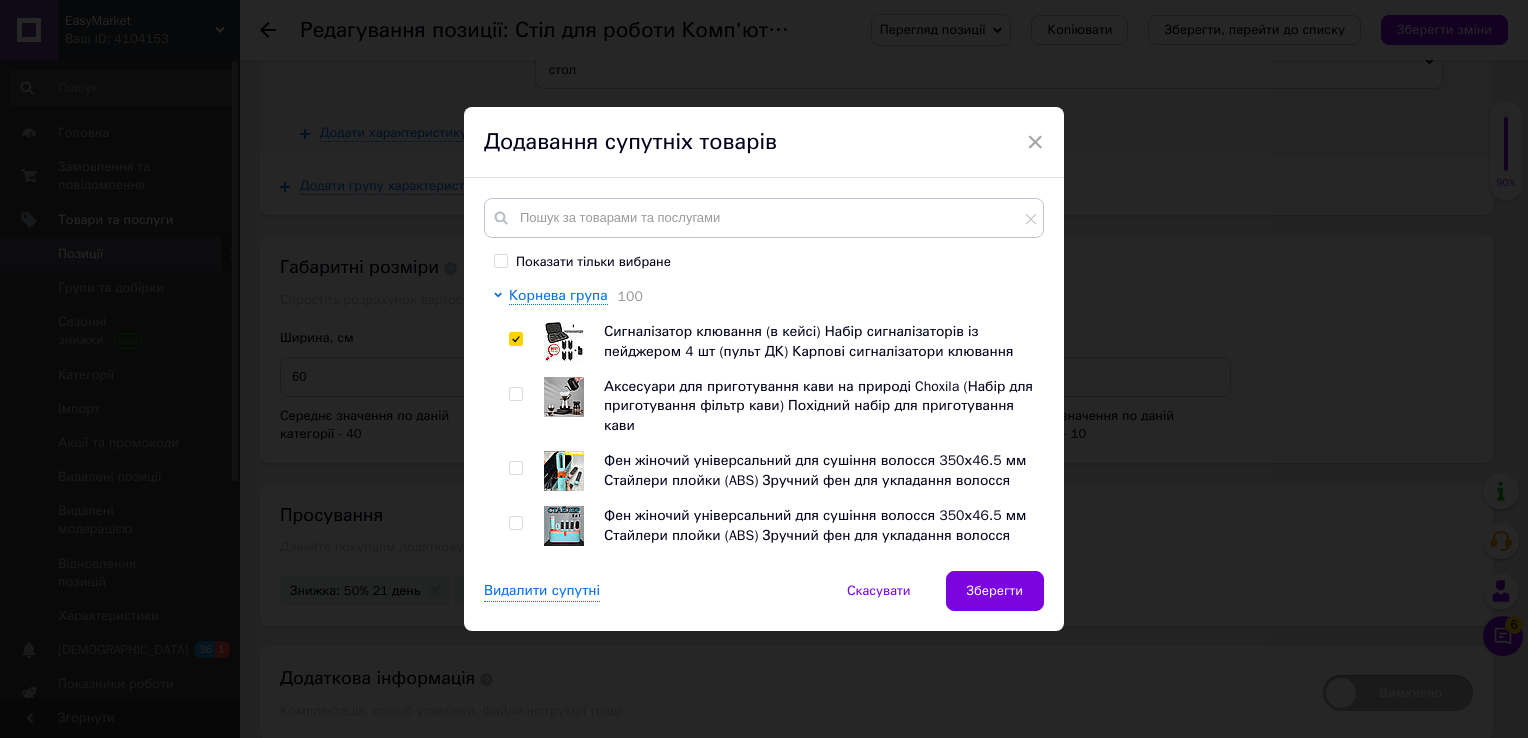 click at bounding box center (519, 406) 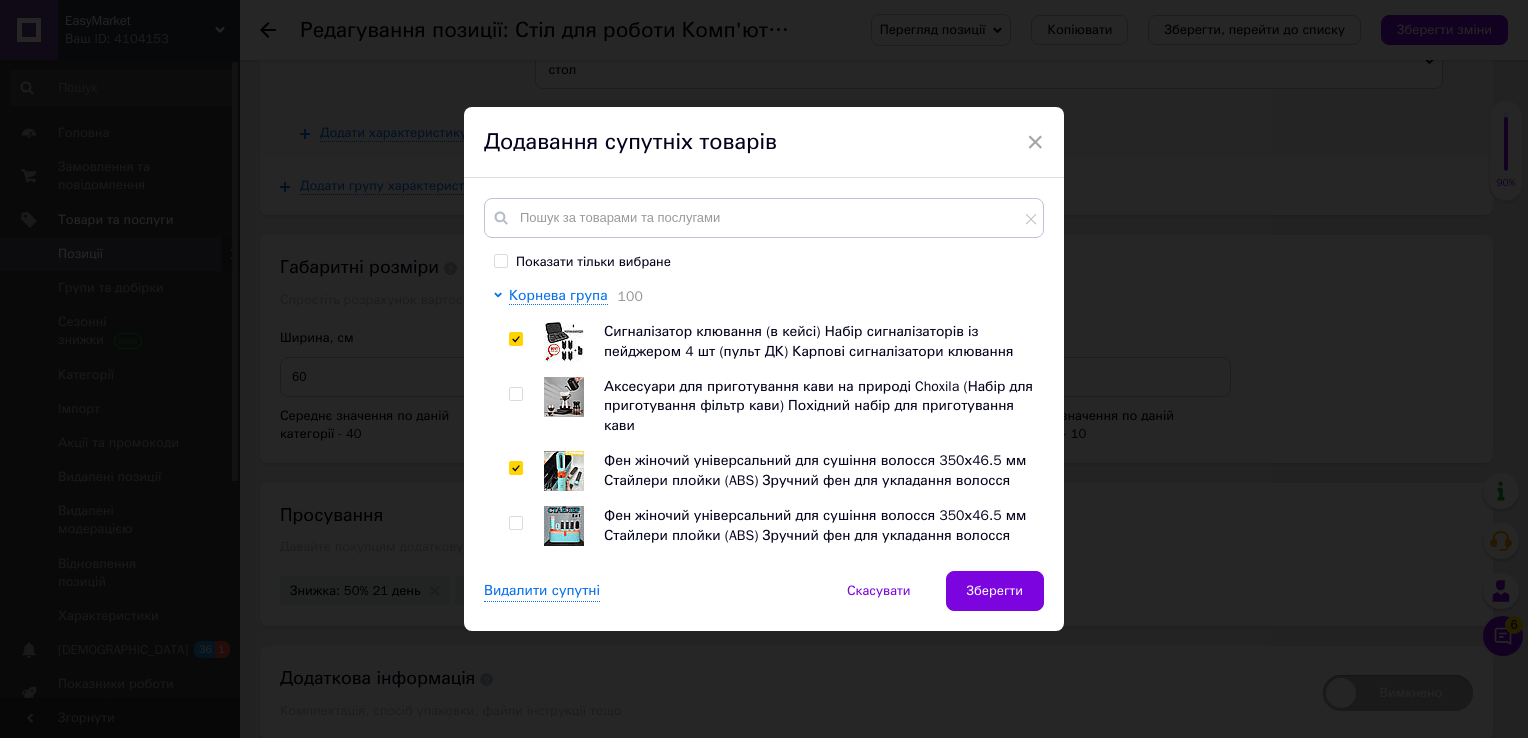 checkbox on "true" 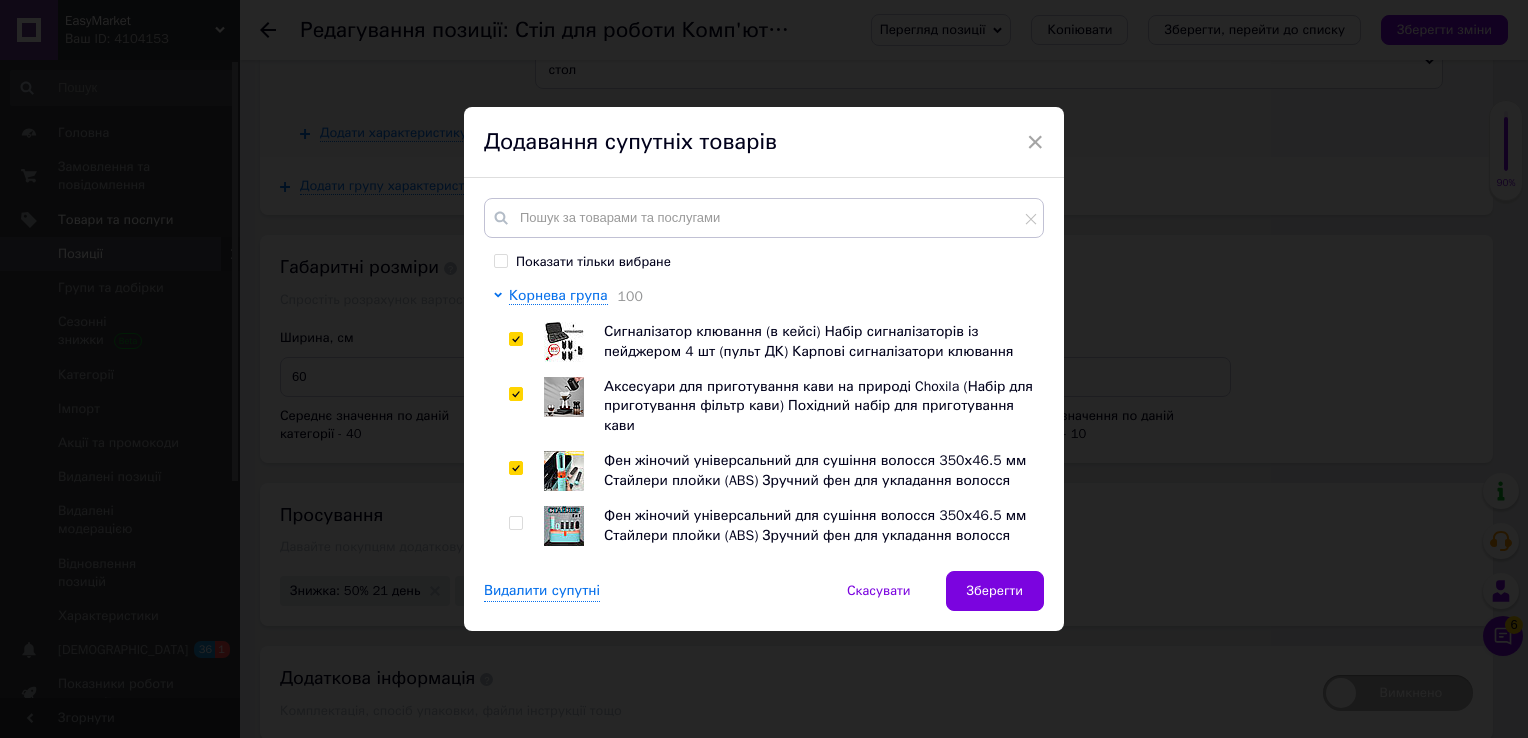 checkbox on "true" 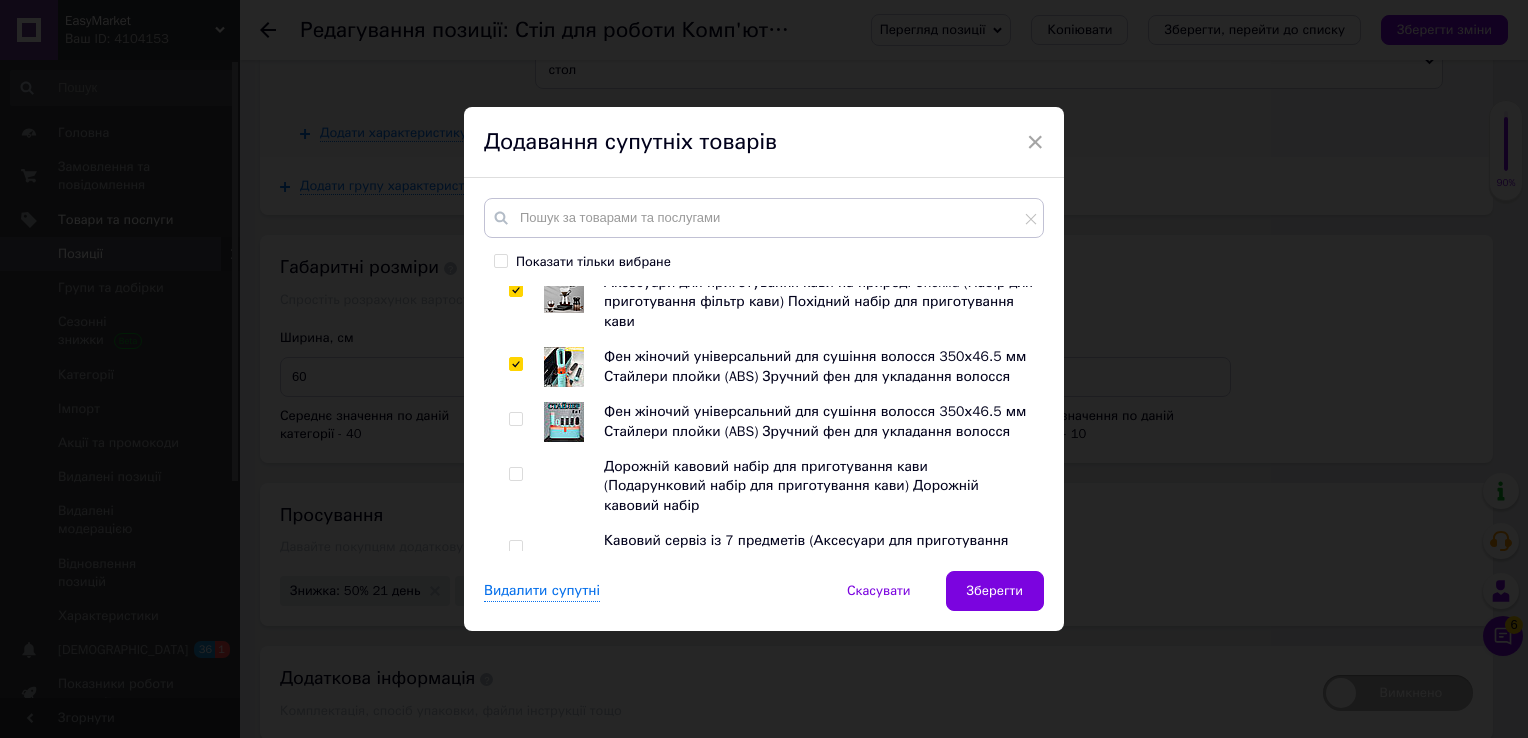 scroll, scrollTop: 104, scrollLeft: 0, axis: vertical 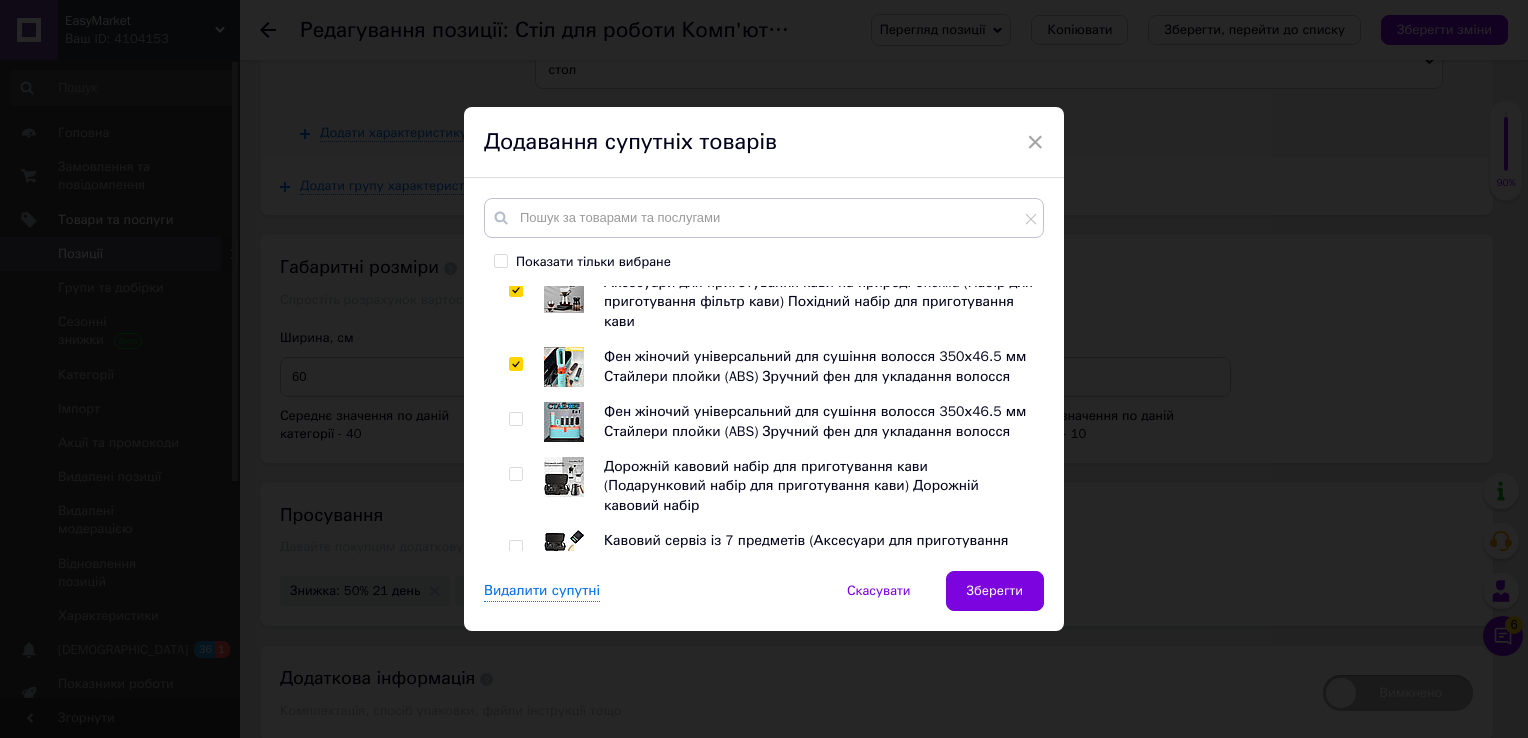click at bounding box center [516, 474] 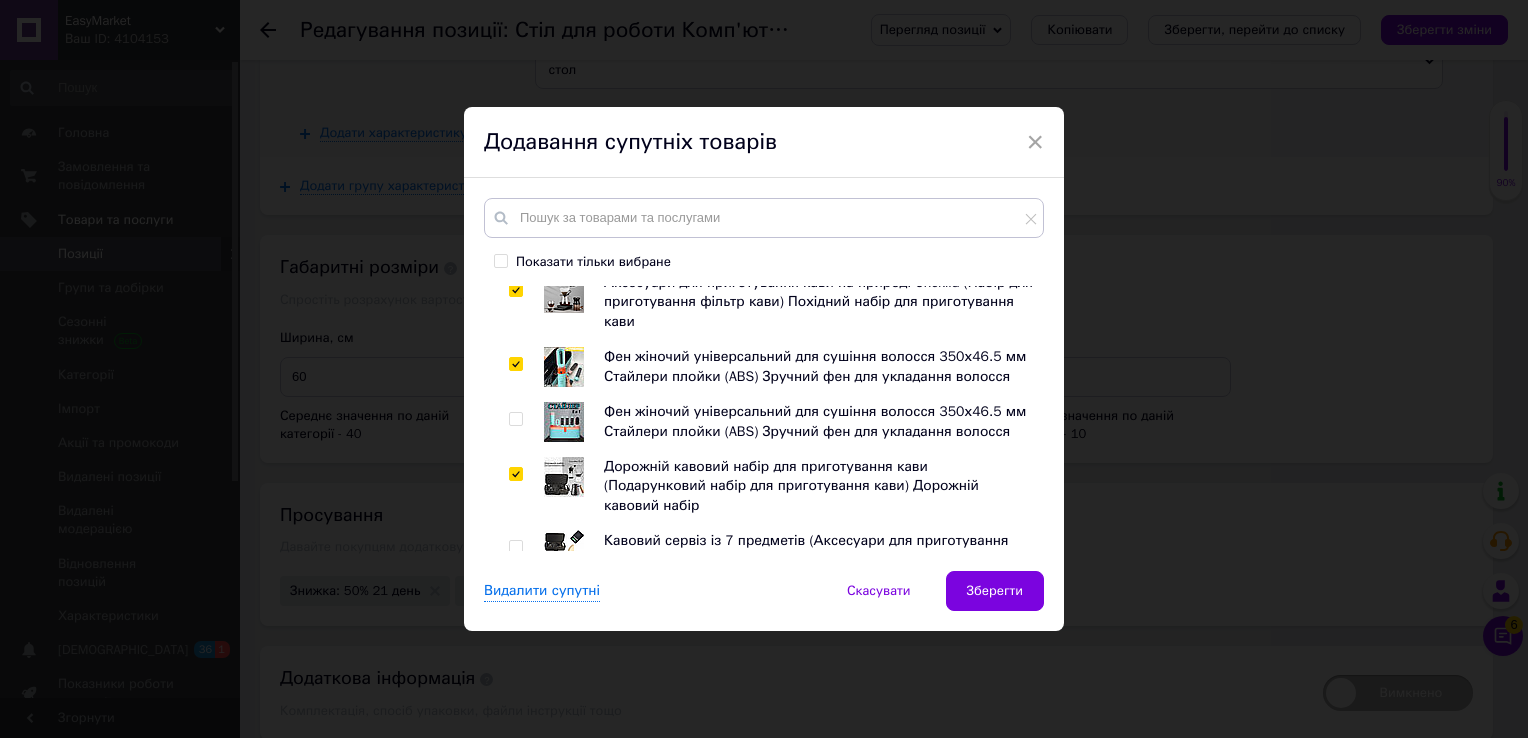 checkbox on "true" 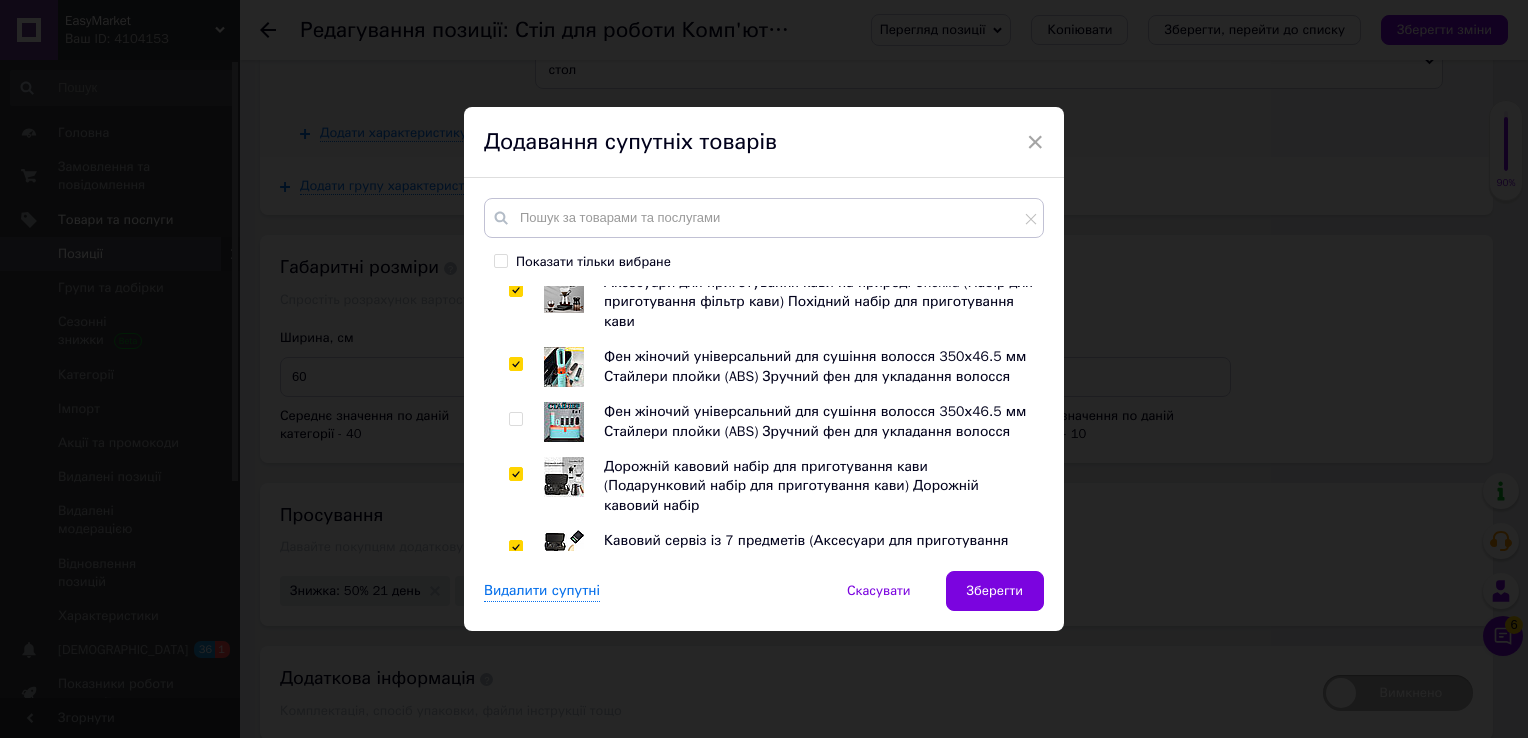 checkbox on "true" 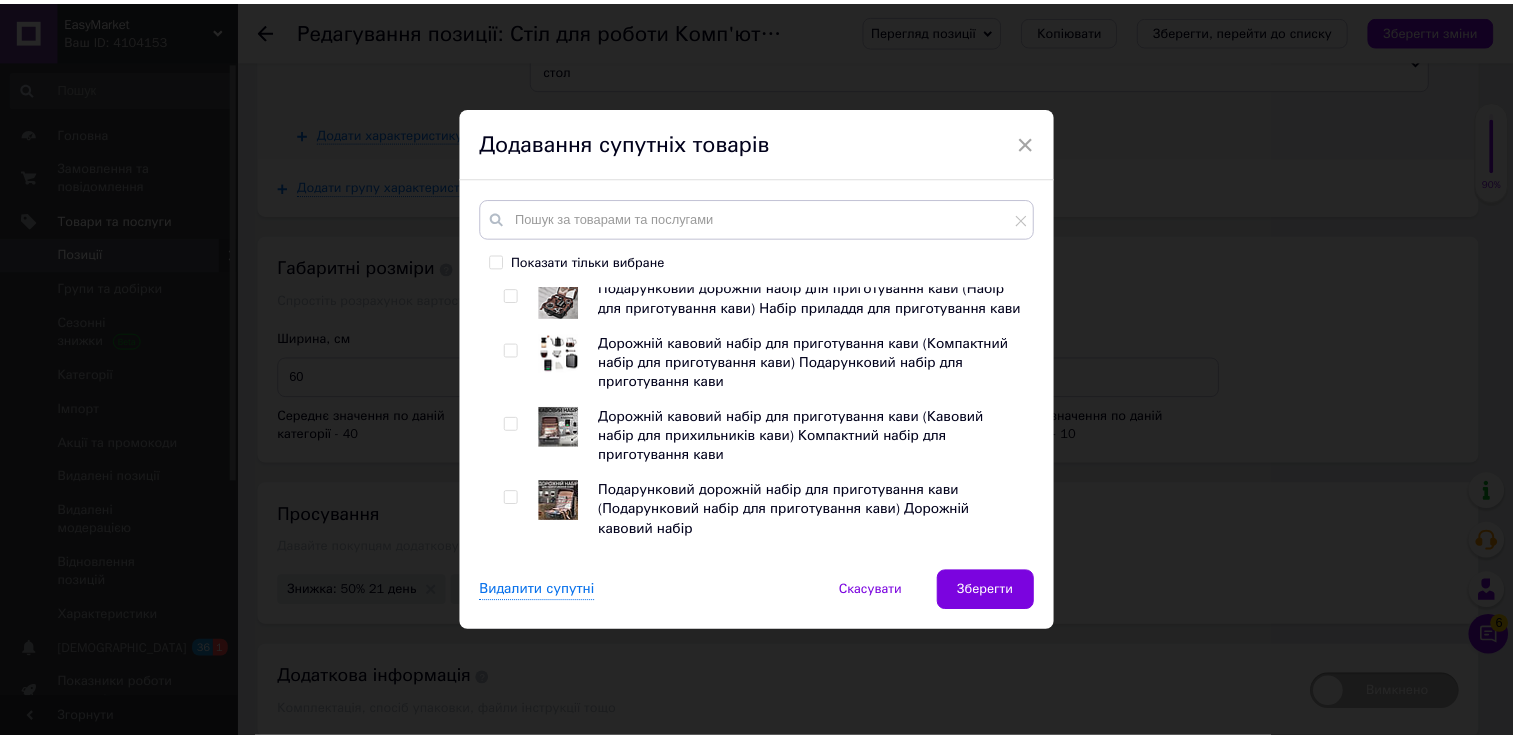 scroll, scrollTop: 595, scrollLeft: 0, axis: vertical 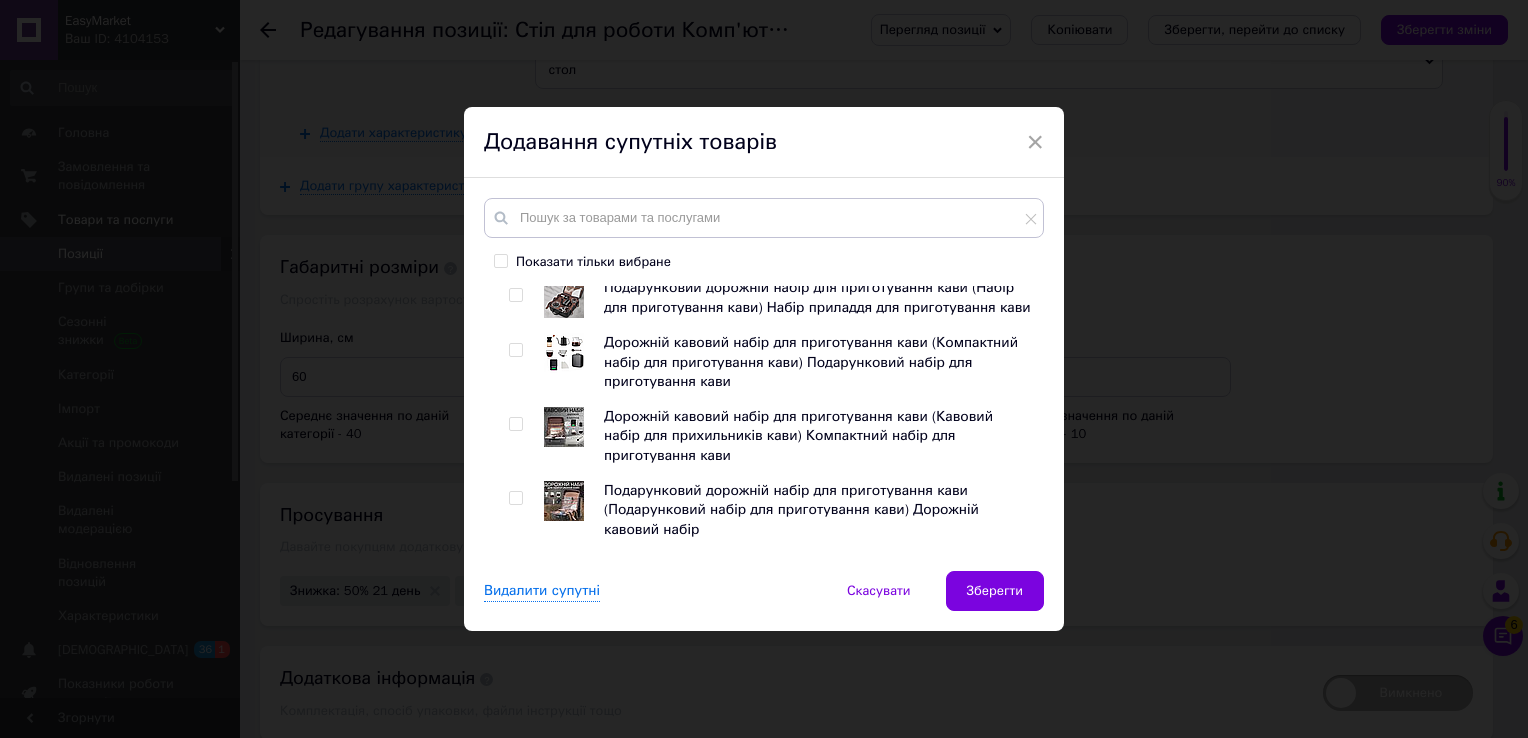 click at bounding box center [536, 436] 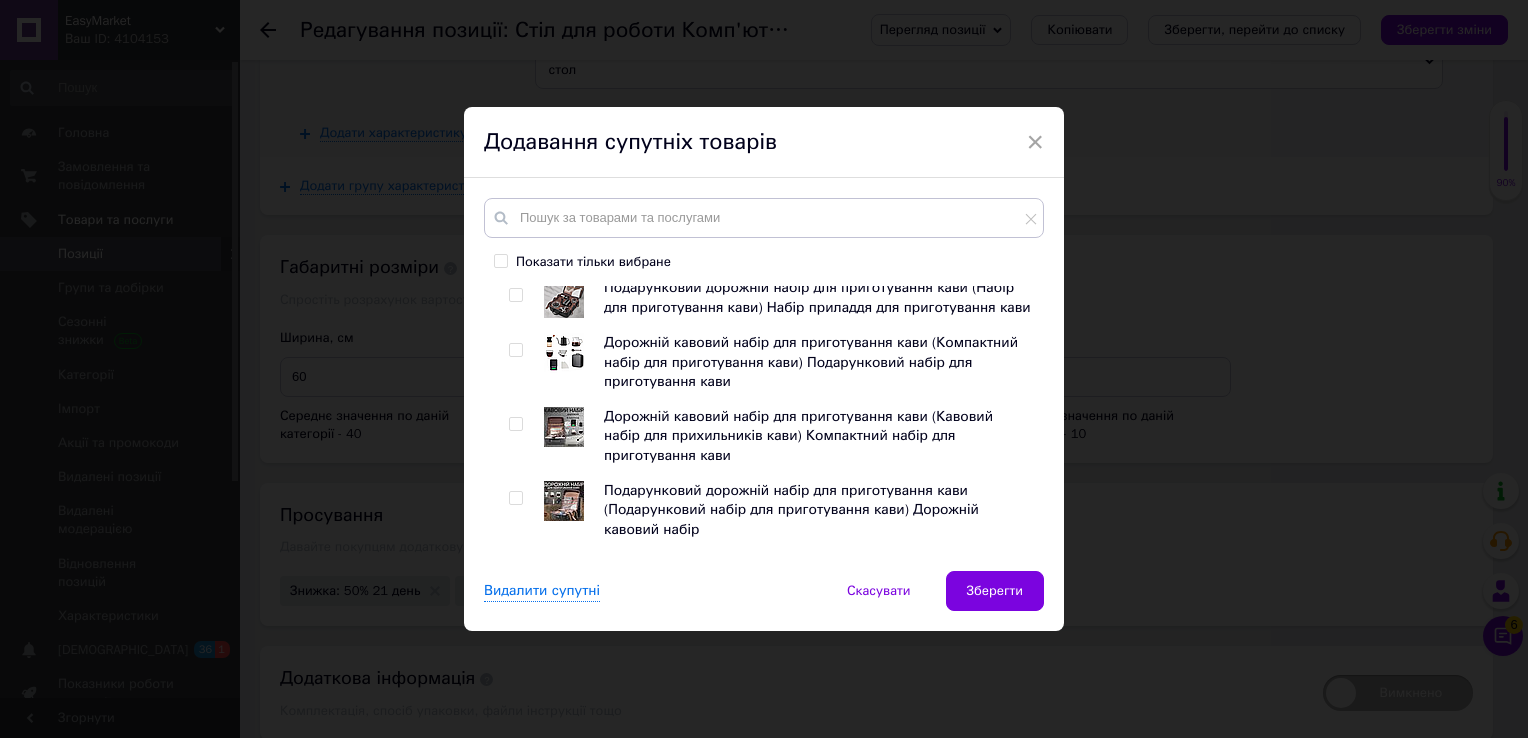click at bounding box center [516, 424] 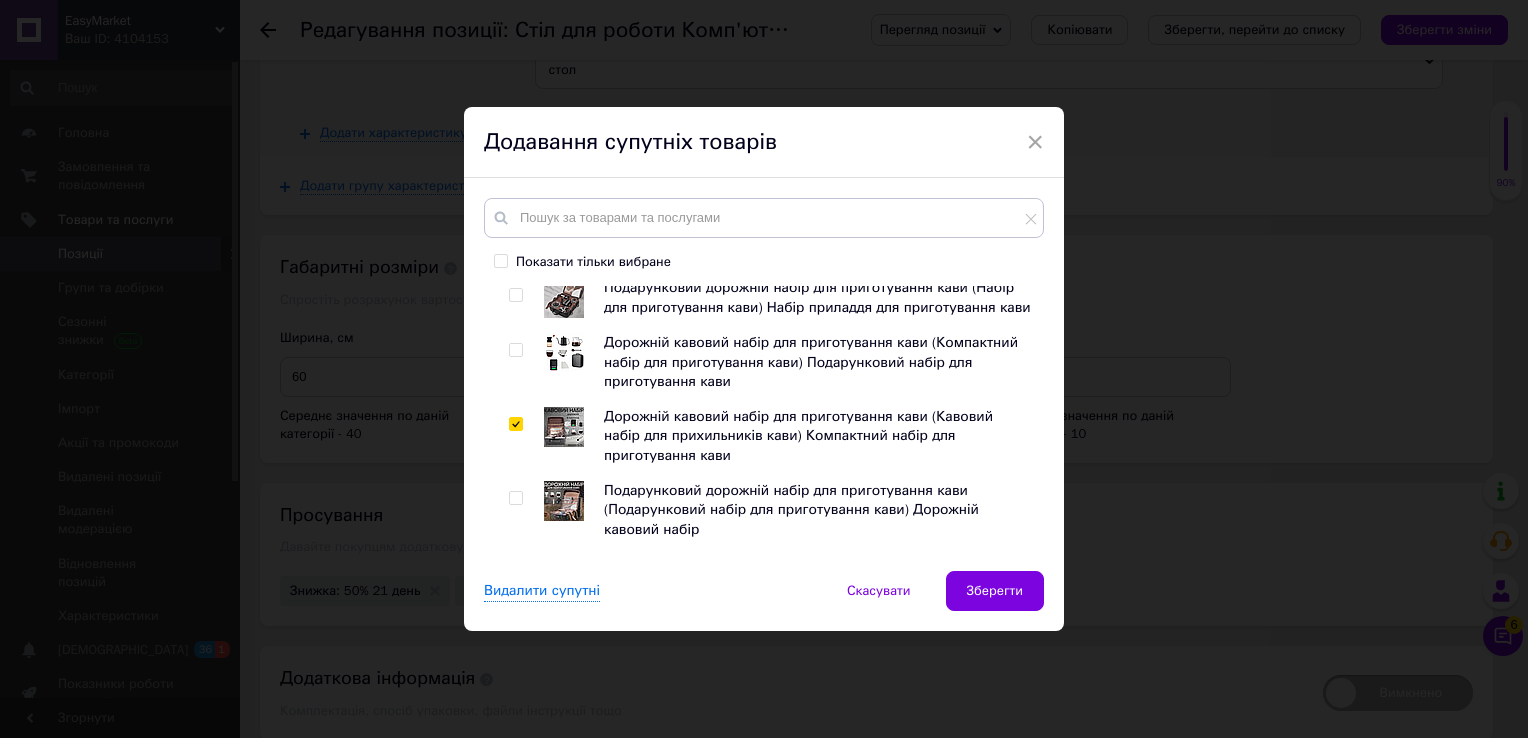 checkbox on "true" 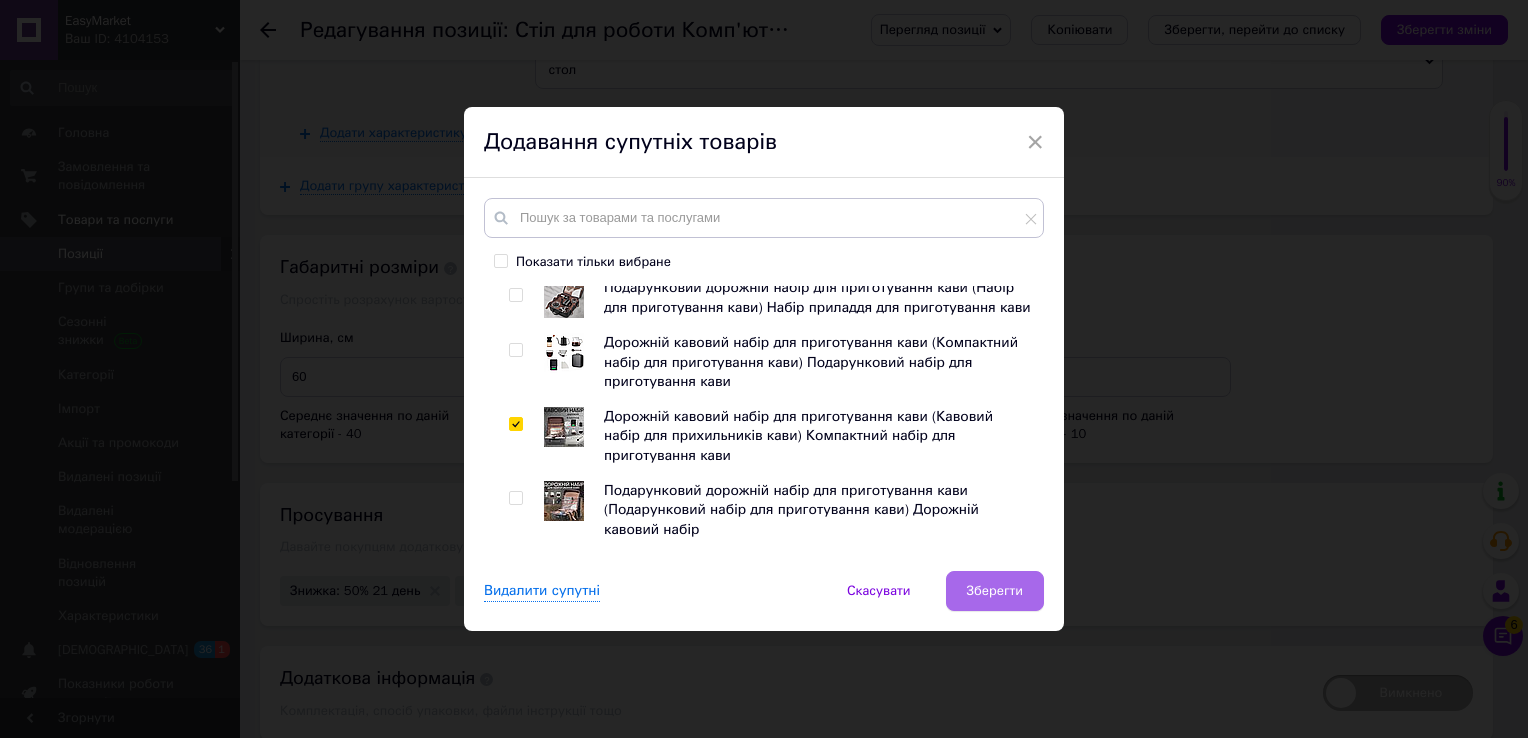 click on "Зберегти" at bounding box center [995, 591] 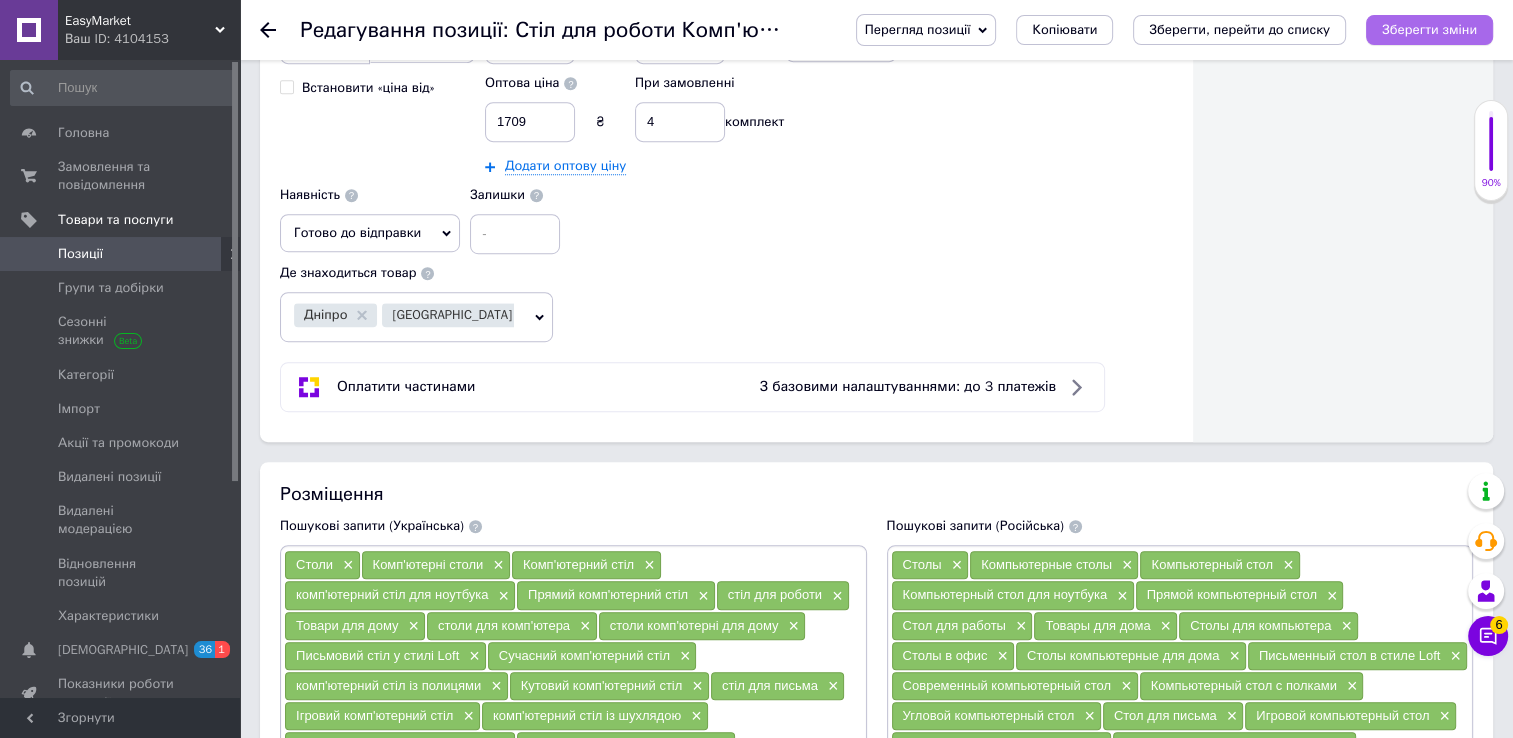 click on "Зберегти зміни" at bounding box center [1429, 29] 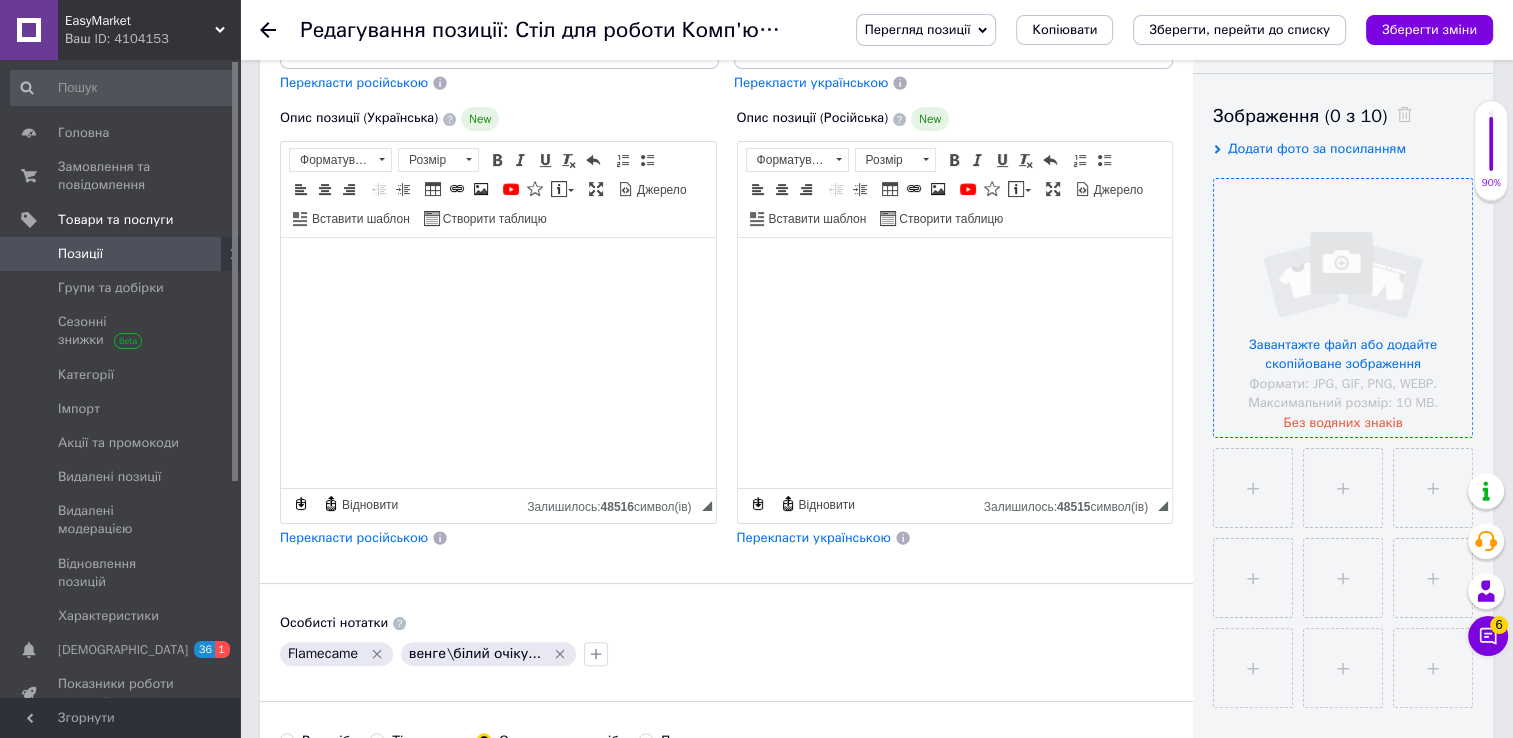 scroll, scrollTop: 300, scrollLeft: 0, axis: vertical 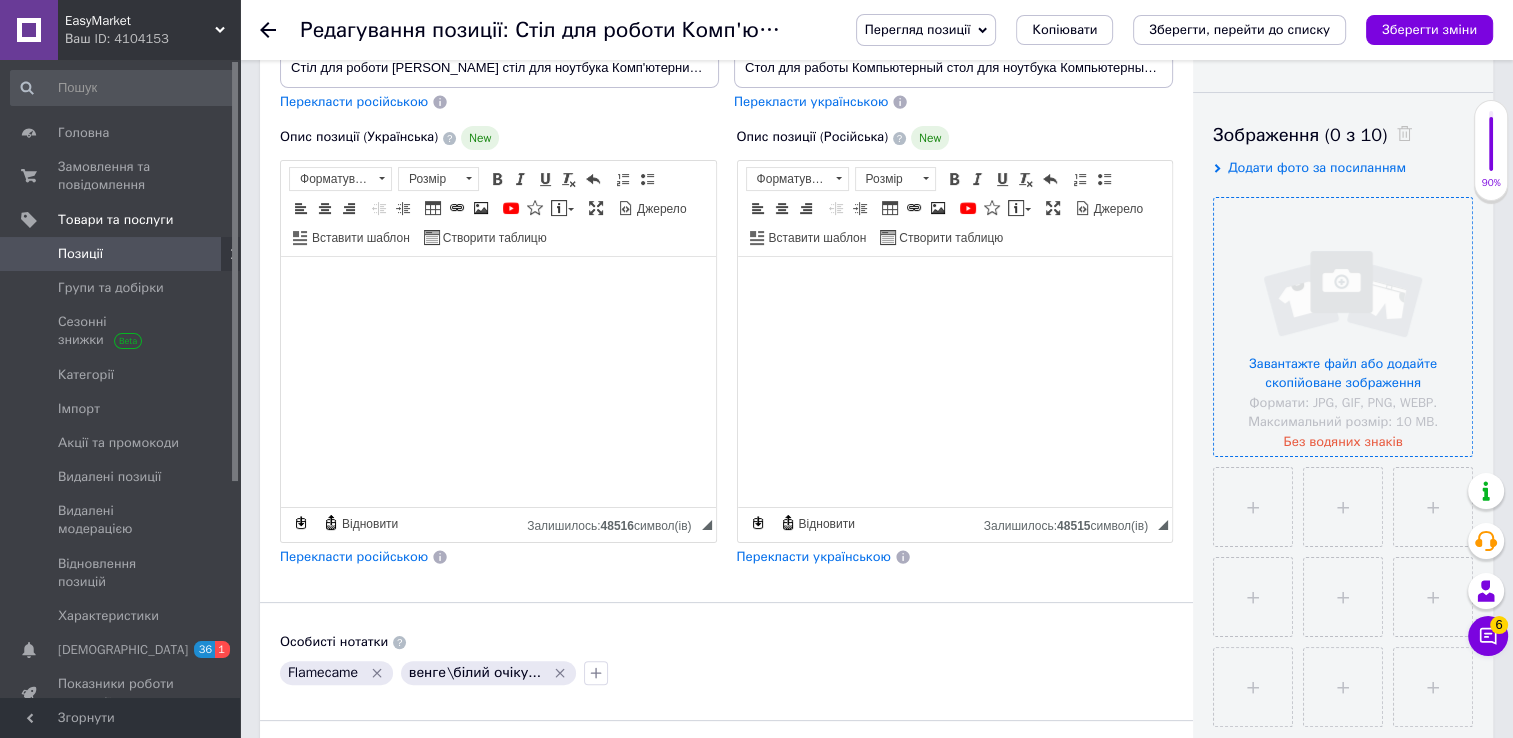 click at bounding box center (1343, 327) 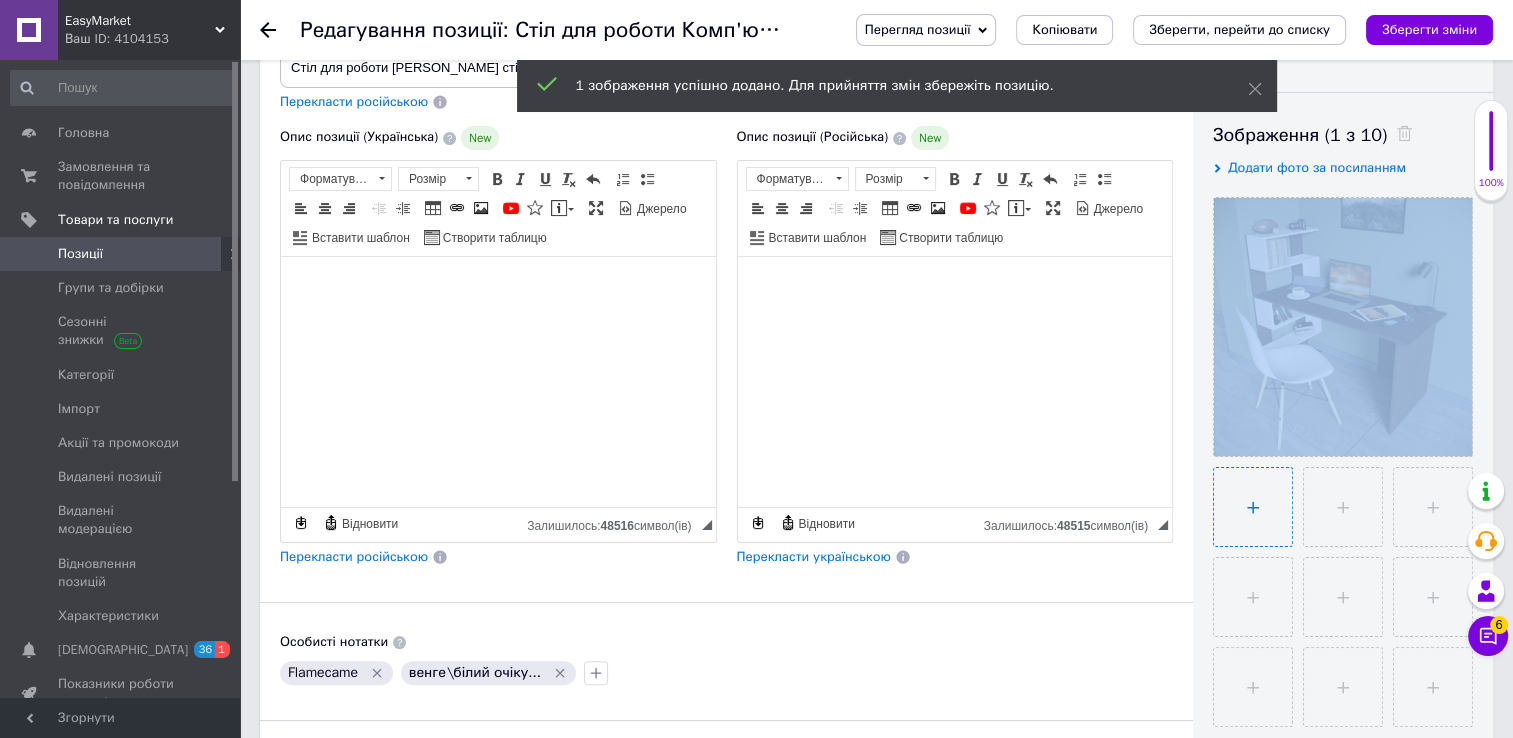 drag, startPoint x: 1373, startPoint y: 343, endPoint x: 1269, endPoint y: 510, distance: 196.73587 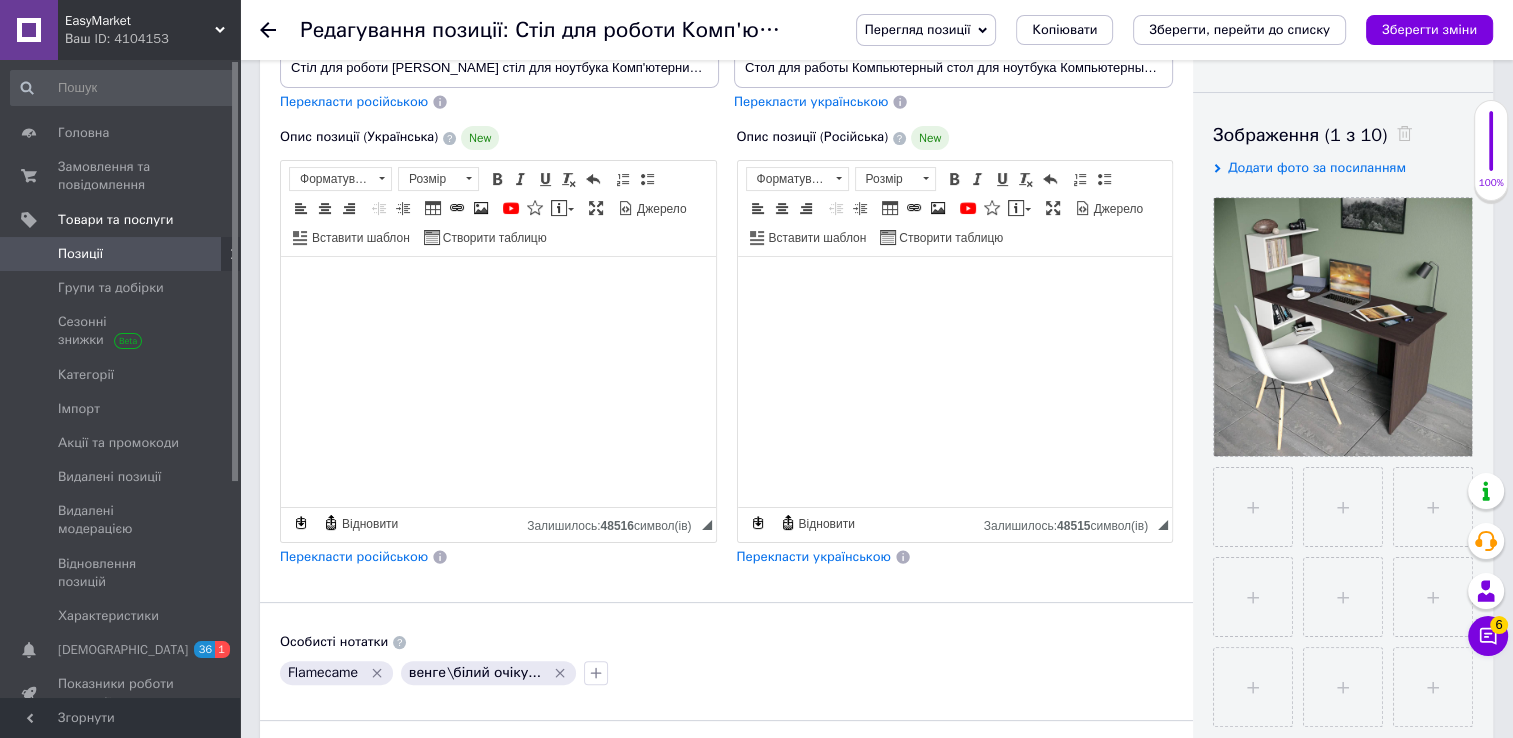 click on "Основна інформація При сохранении товара пустые поля будут переведены автоматически. Щоб вручну відправити поле на переклад, натисніть на посилання під ним.  Детальніше Назва позиції (Українська) New Стіл для роботи Комп'ютерний стіл для ноутбука Комп'ютерний стіл із полицями Письмовий стіл Сучасний комп'ютерний стіл Перекласти російською Код/Артикул Em:FST-24V+B Назва позиції (Російська) New Стол для работы Компьютерный стол для ноутбука Компьютерный стол с полками Письменный стол Современный компьютерный стол Перекласти українською New" at bounding box center (726, 512) 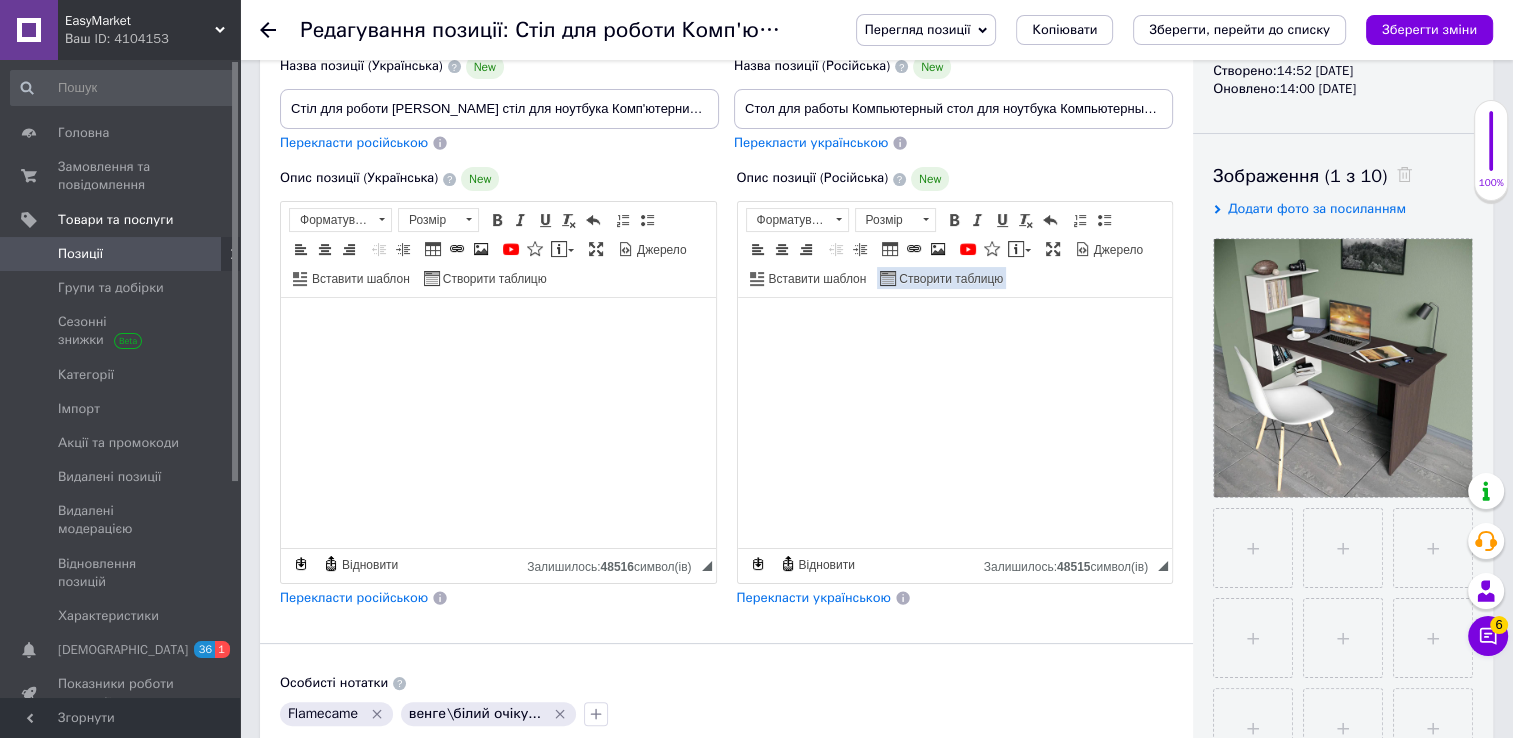 scroll, scrollTop: 260, scrollLeft: 0, axis: vertical 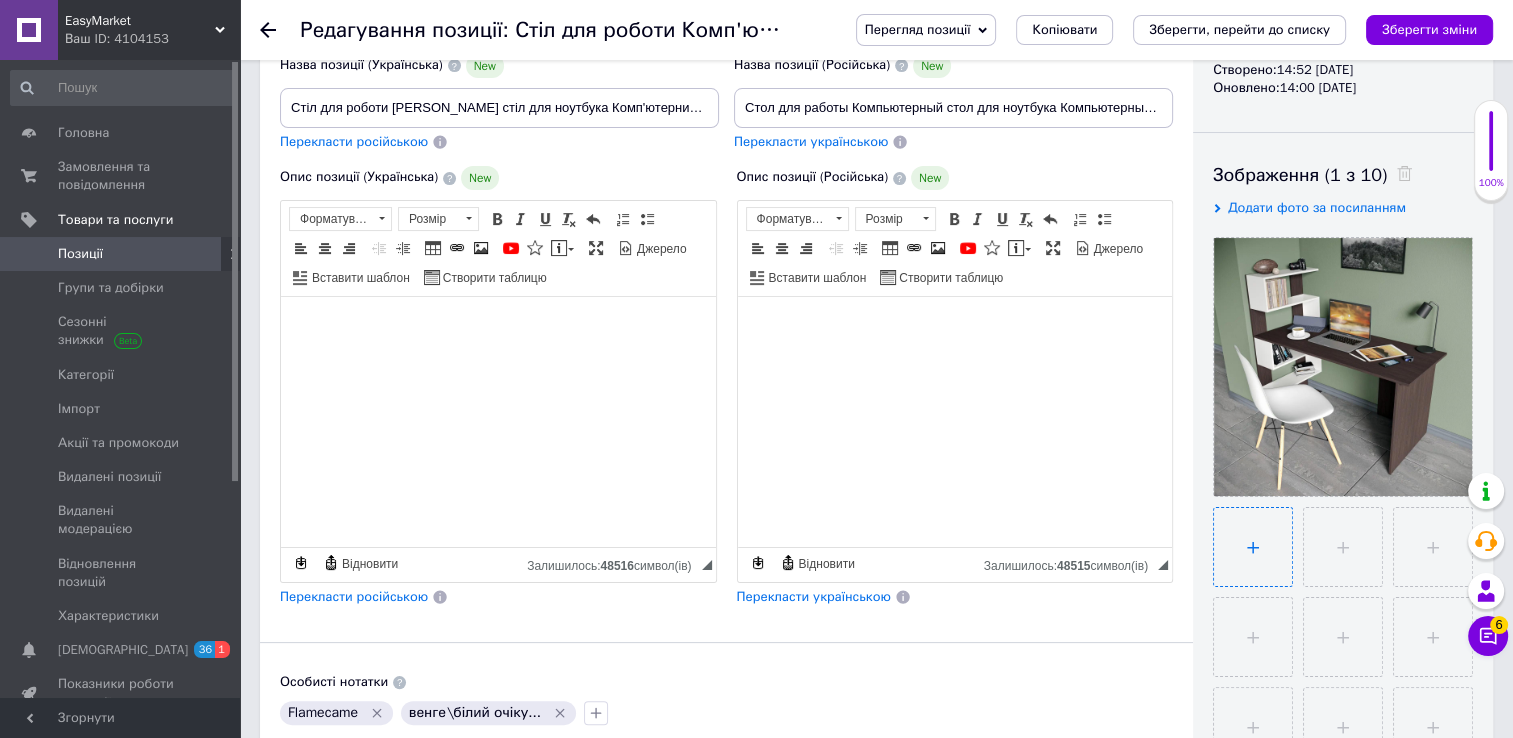 click at bounding box center [1253, 547] 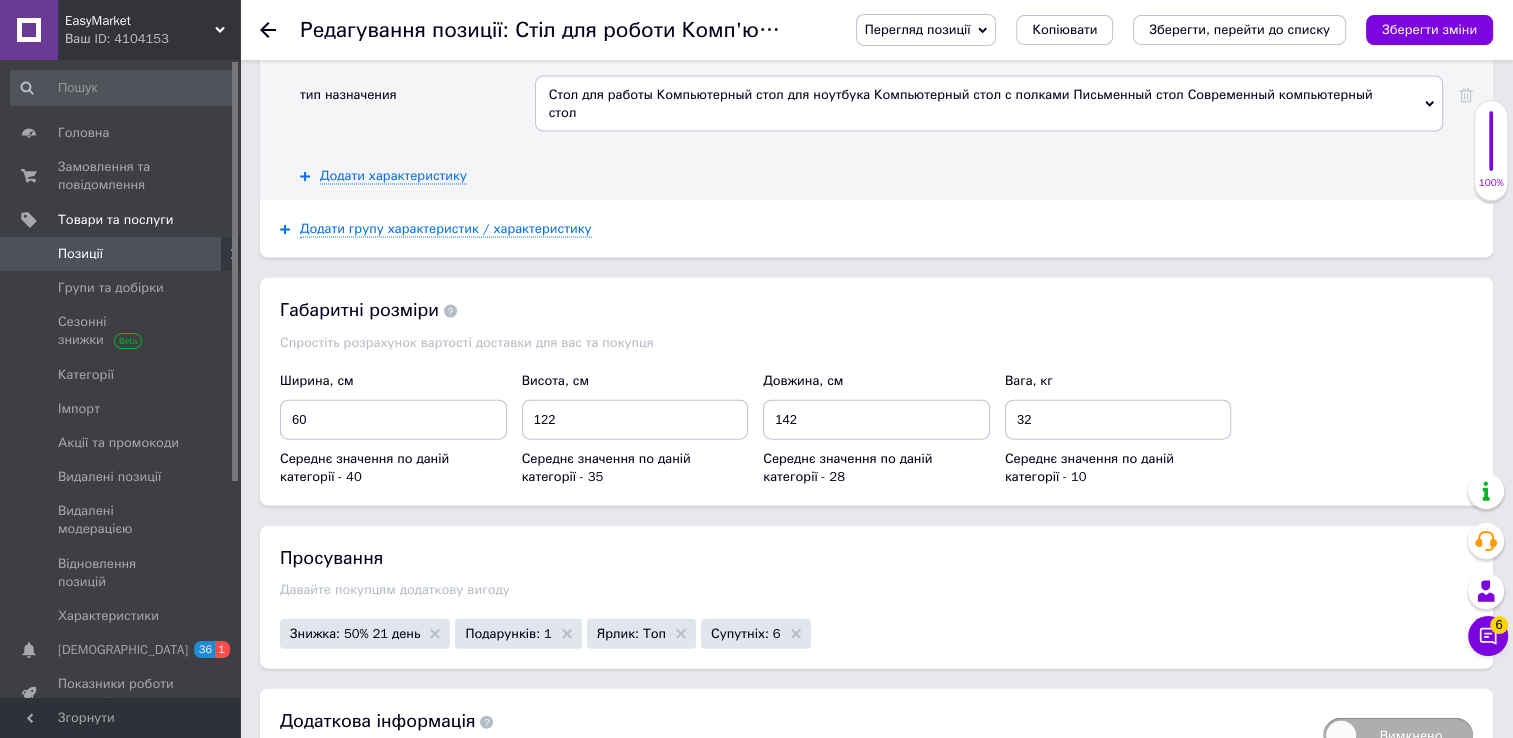 scroll, scrollTop: 4330, scrollLeft: 0, axis: vertical 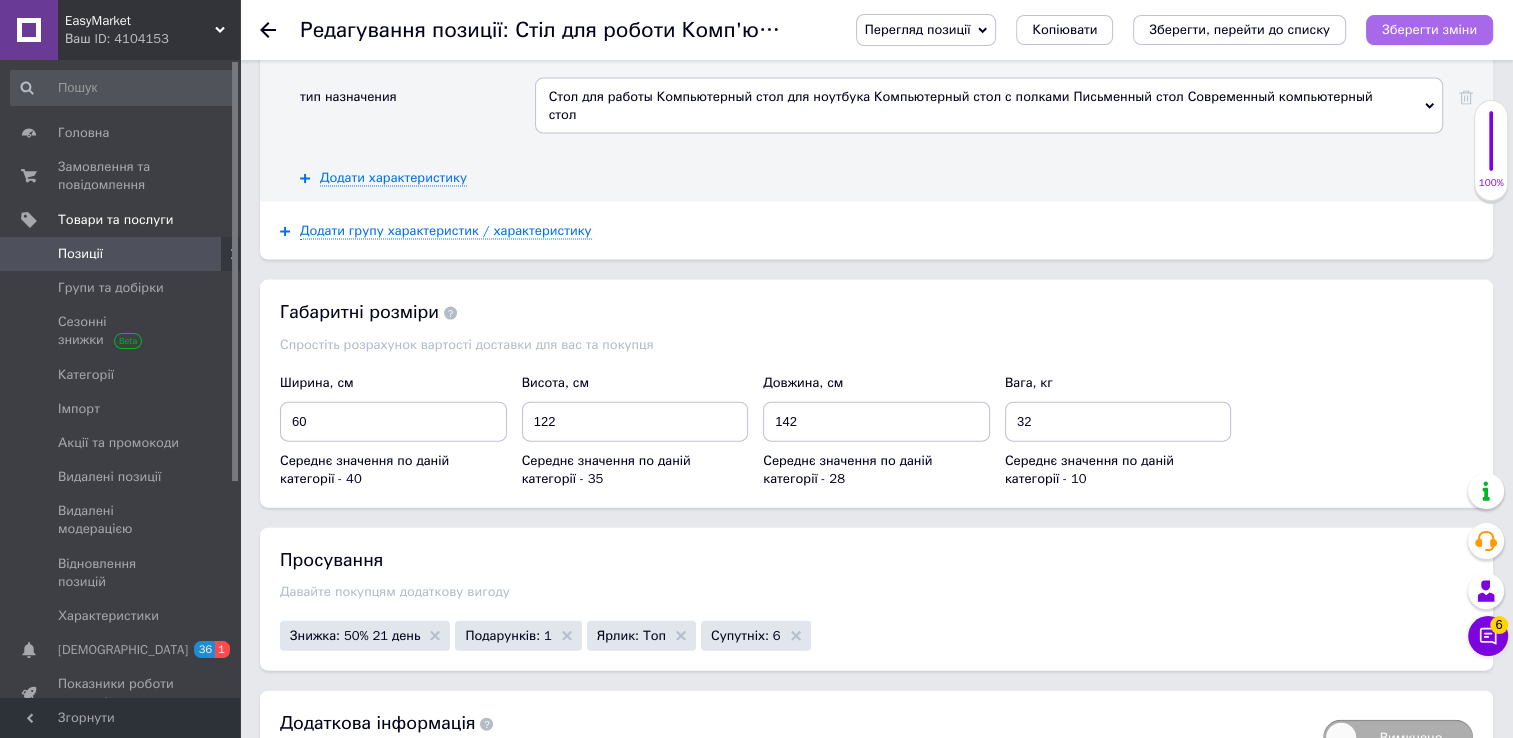 click on "Зберегти зміни" at bounding box center [1429, 29] 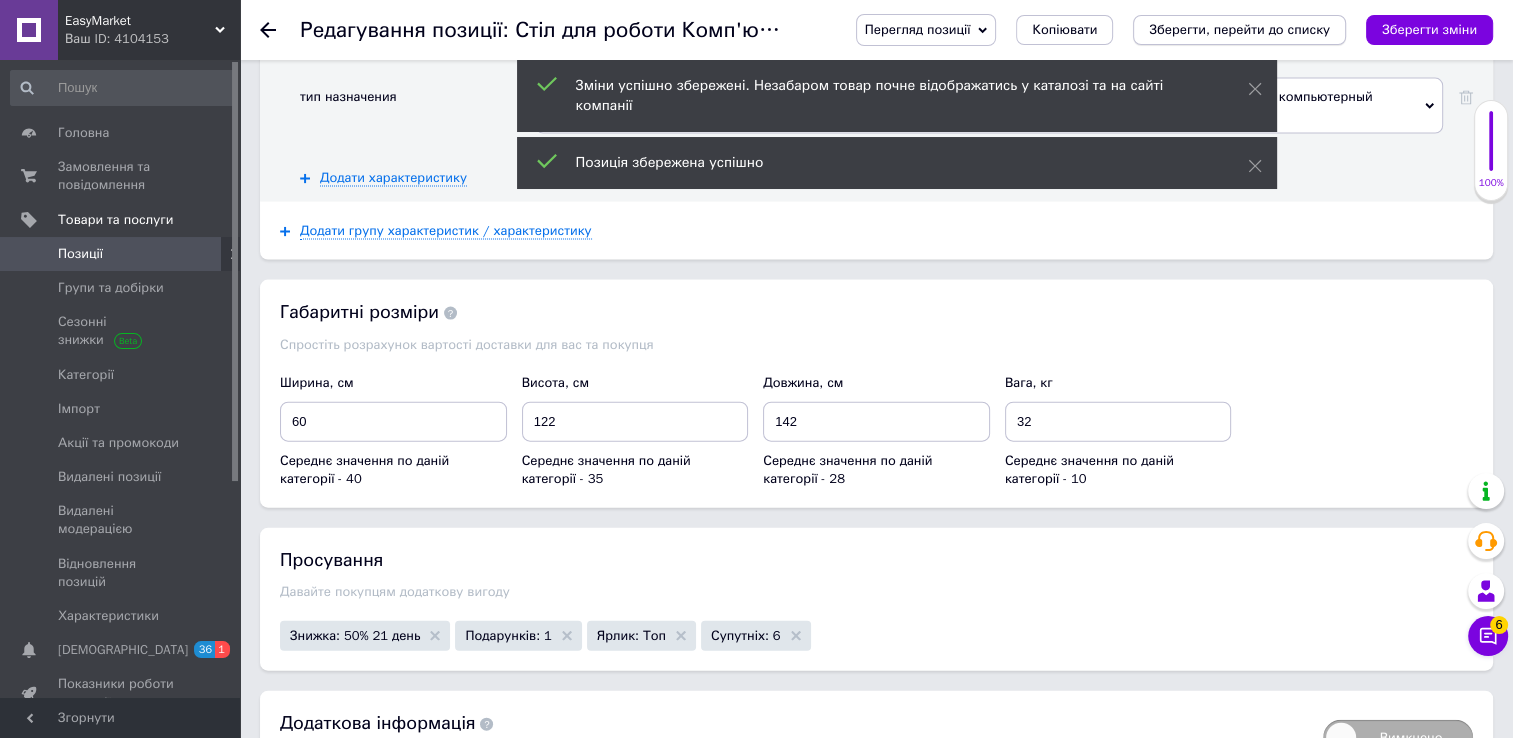 click on "Зберегти, перейти до списку" at bounding box center (1239, 29) 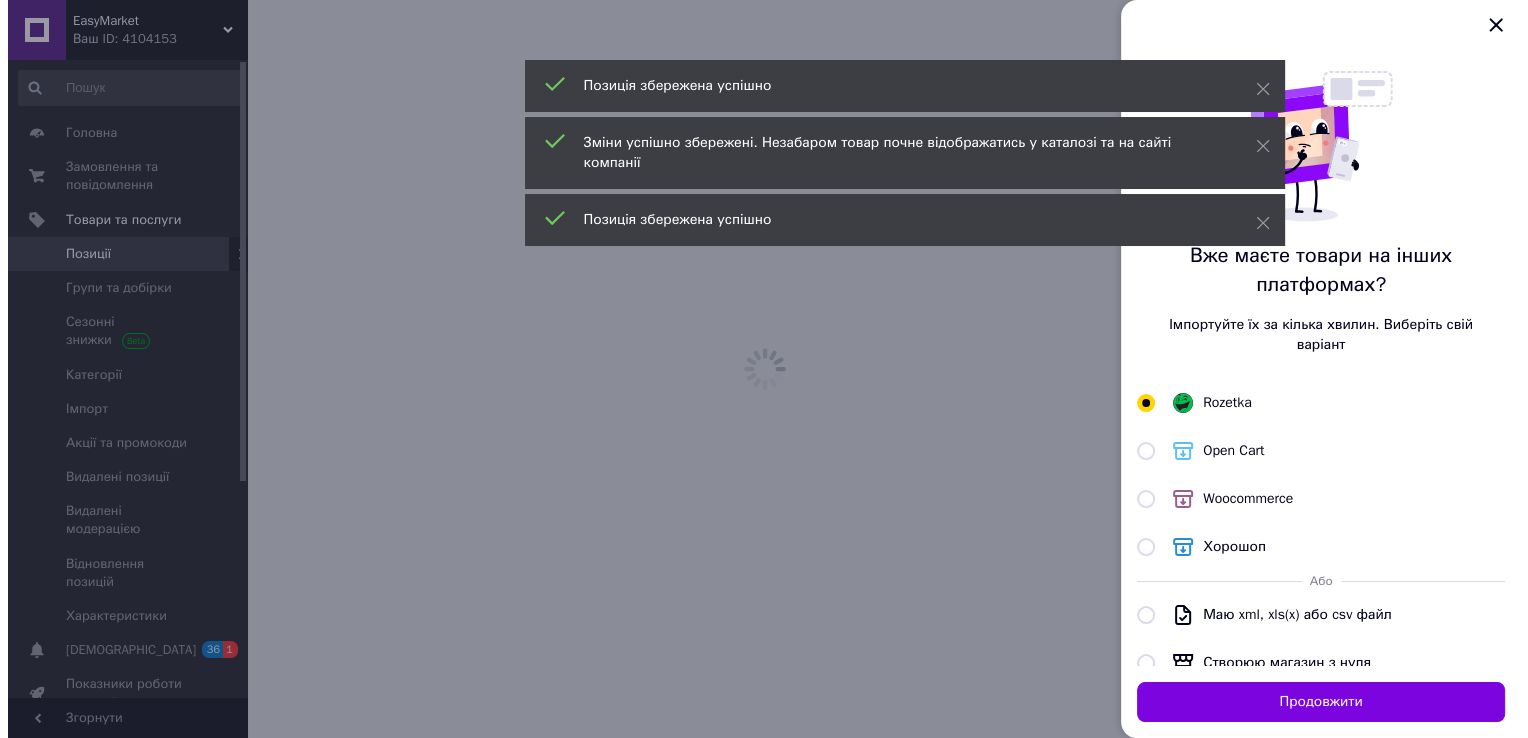 scroll, scrollTop: 0, scrollLeft: 0, axis: both 